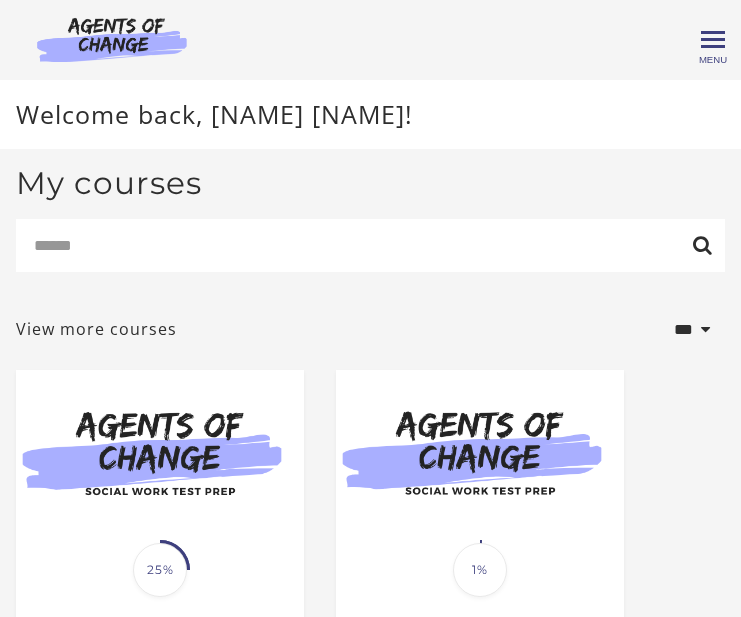 scroll, scrollTop: 0, scrollLeft: 0, axis: both 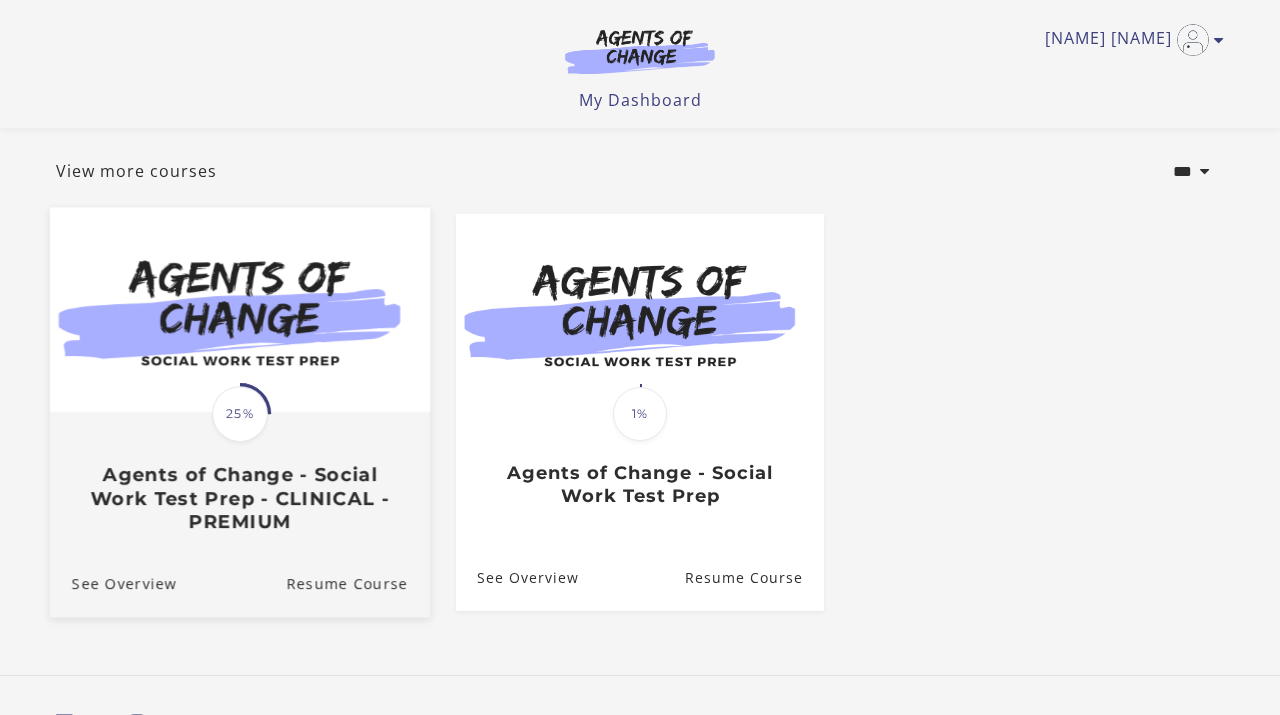 click at bounding box center [240, 310] 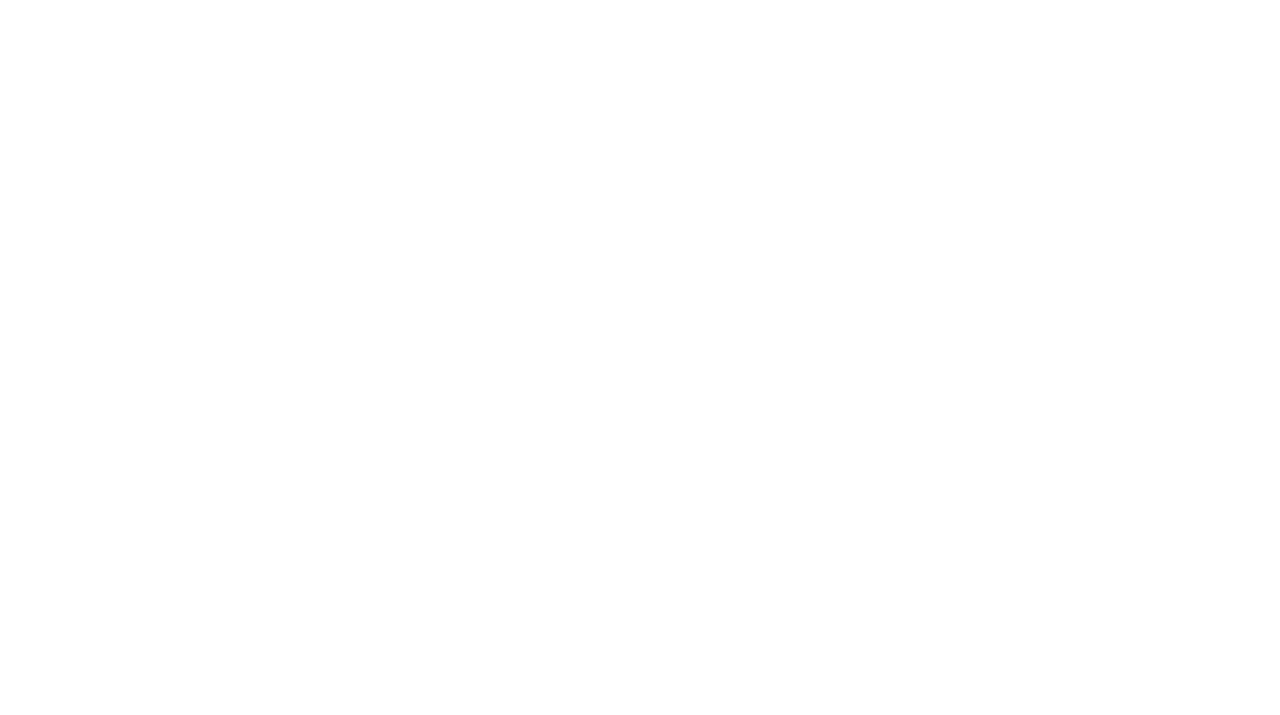 scroll, scrollTop: 0, scrollLeft: 0, axis: both 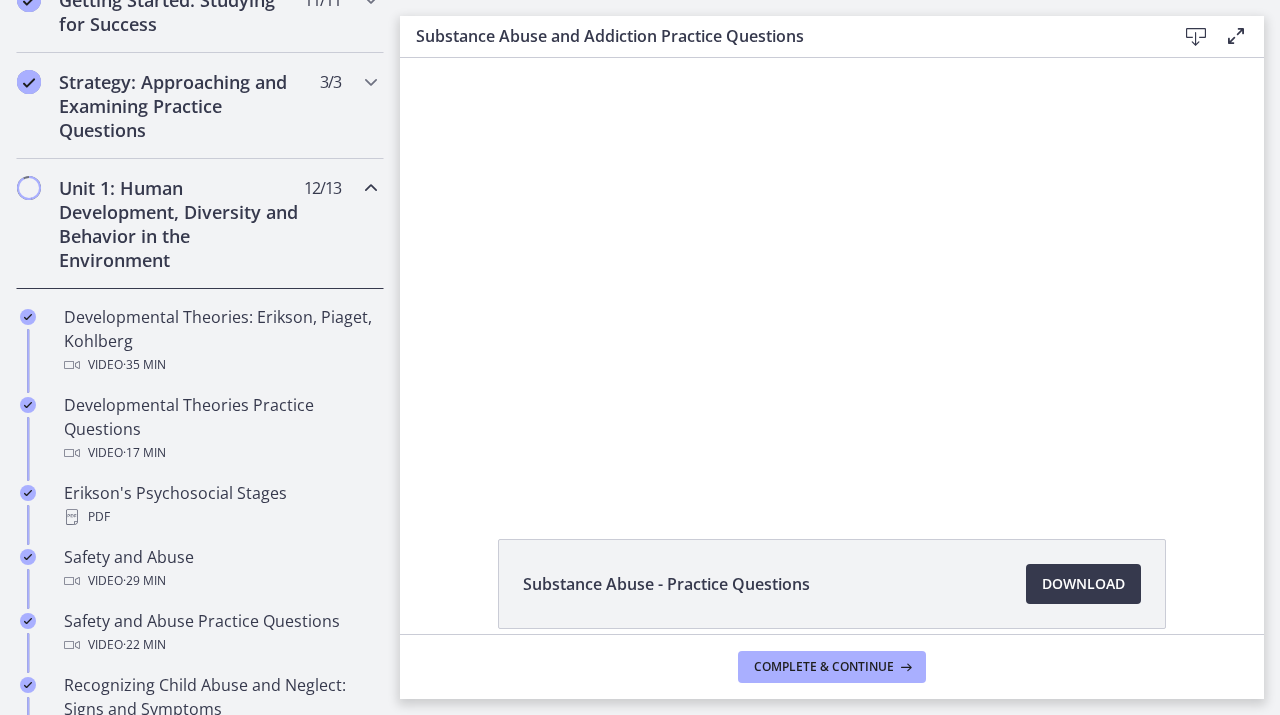 click on "Unit 1: Human Development, Diversity and Behavior in the Environment" at bounding box center [181, 224] 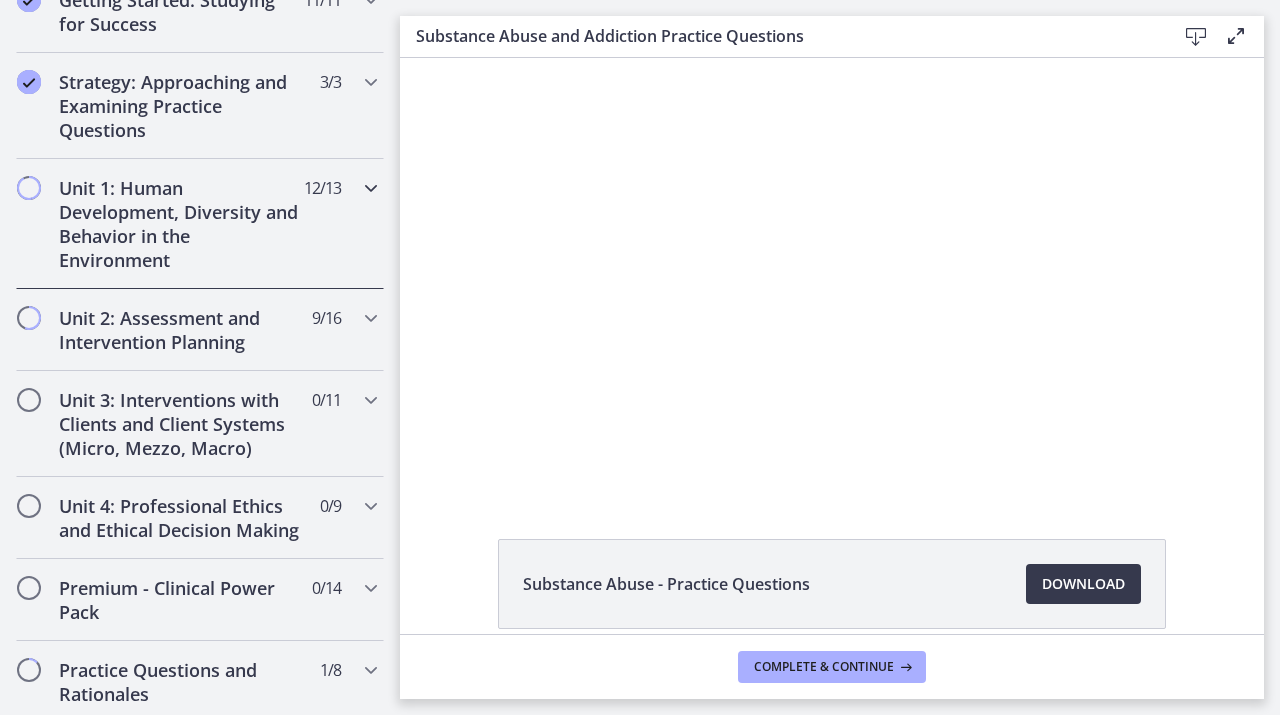 click on "Unit 1: Human Development, Diversity and Behavior in the Environment" at bounding box center (181, 224) 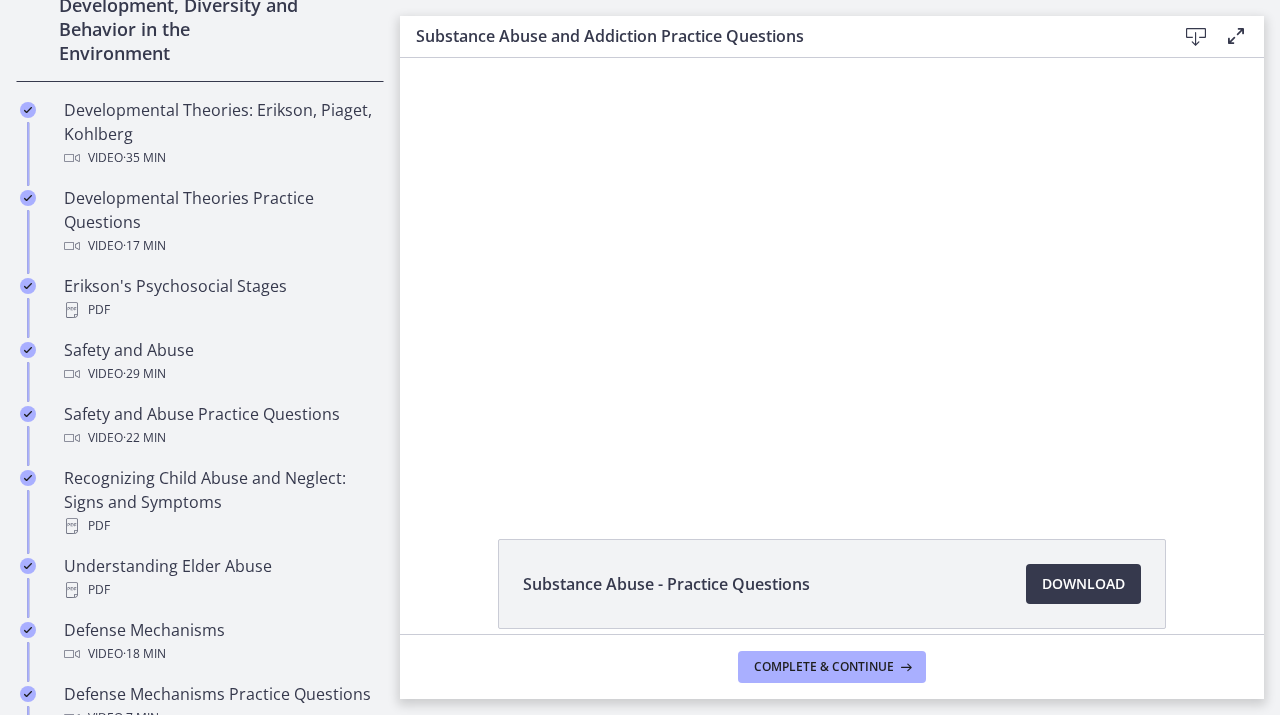 scroll, scrollTop: 614, scrollLeft: 0, axis: vertical 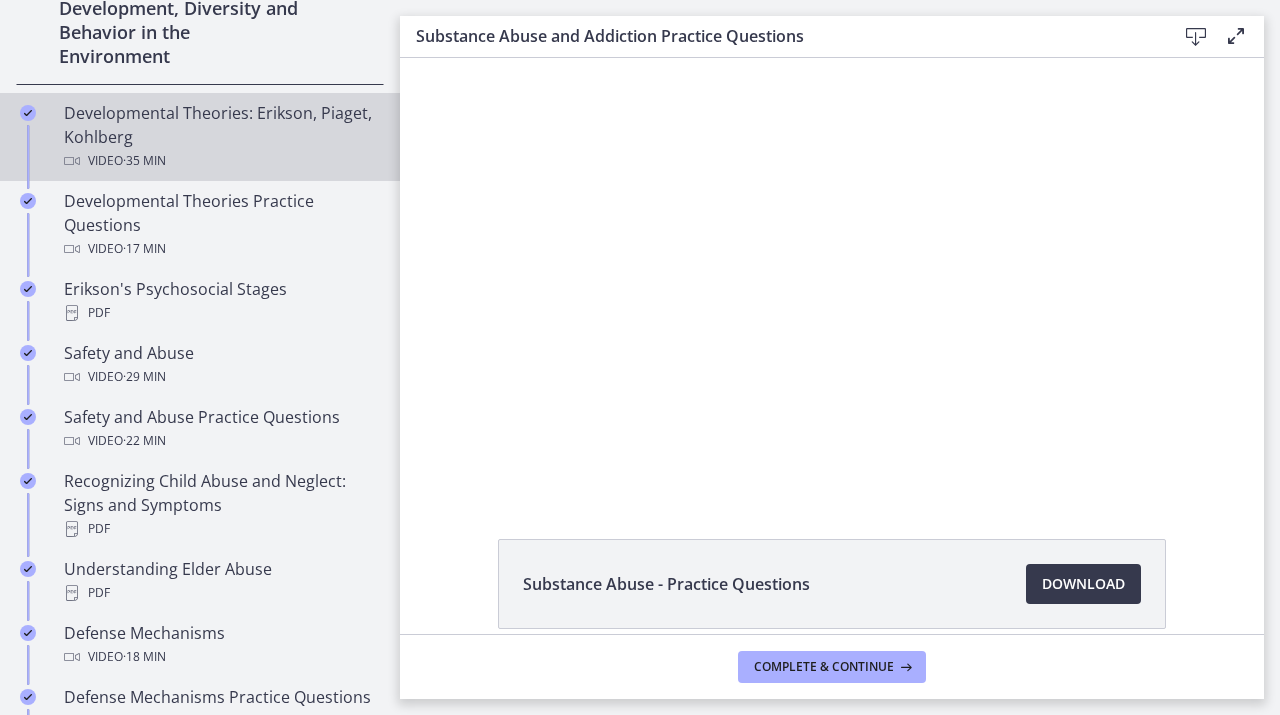 click on "Developmental Theories: Erikson, Piaget, Kohlberg
Video
·  35 min" at bounding box center [220, 137] 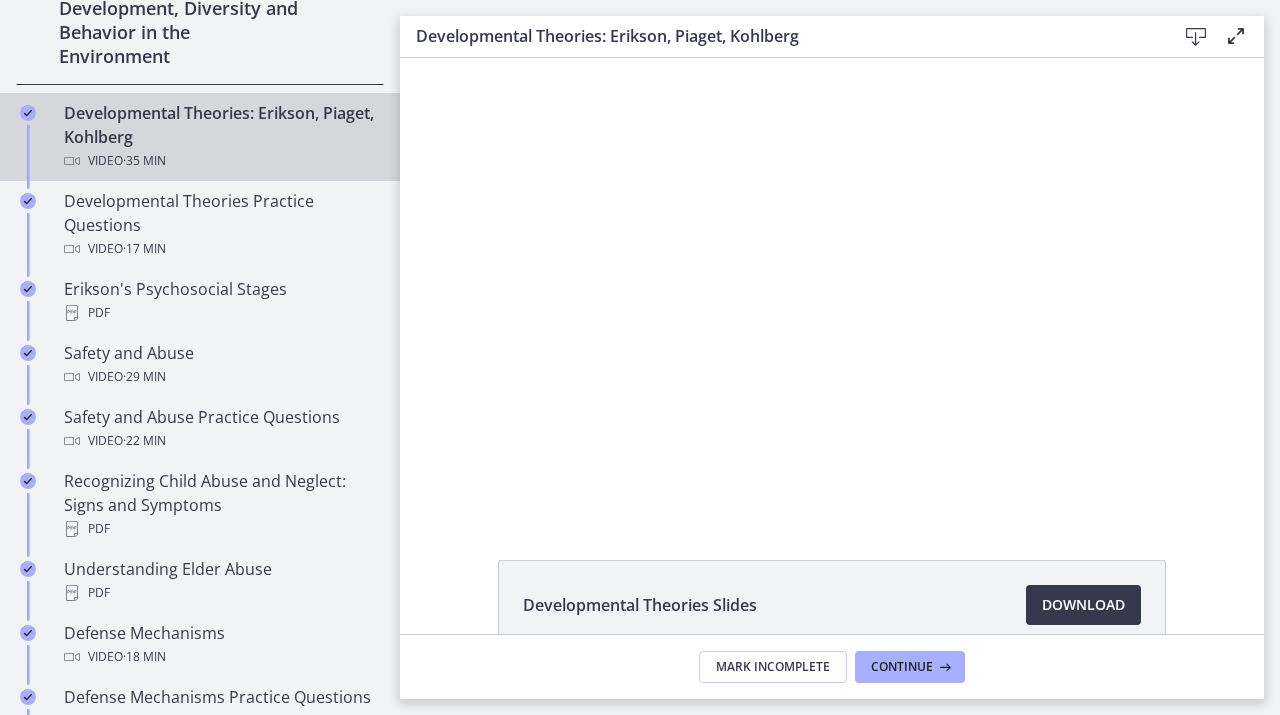 scroll, scrollTop: 0, scrollLeft: 0, axis: both 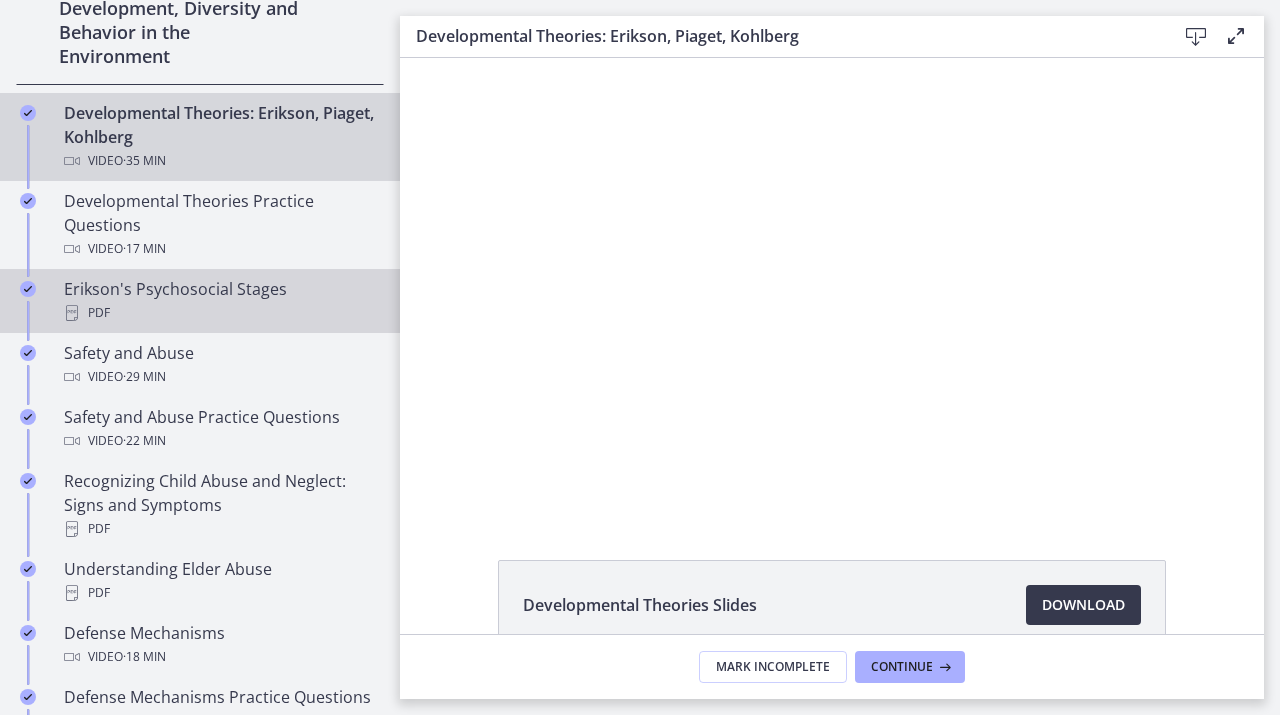 click on "Erikson's Psychosocial Stages
PDF" at bounding box center [220, 301] 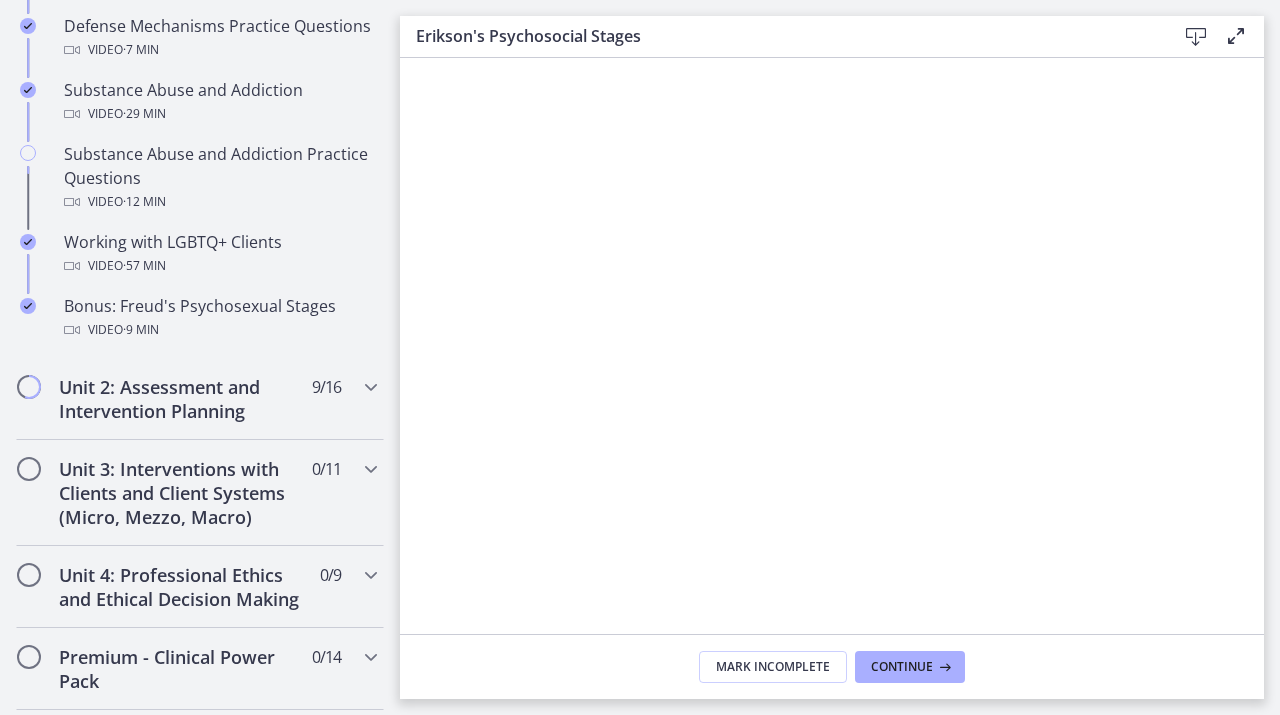 scroll, scrollTop: 1731, scrollLeft: 0, axis: vertical 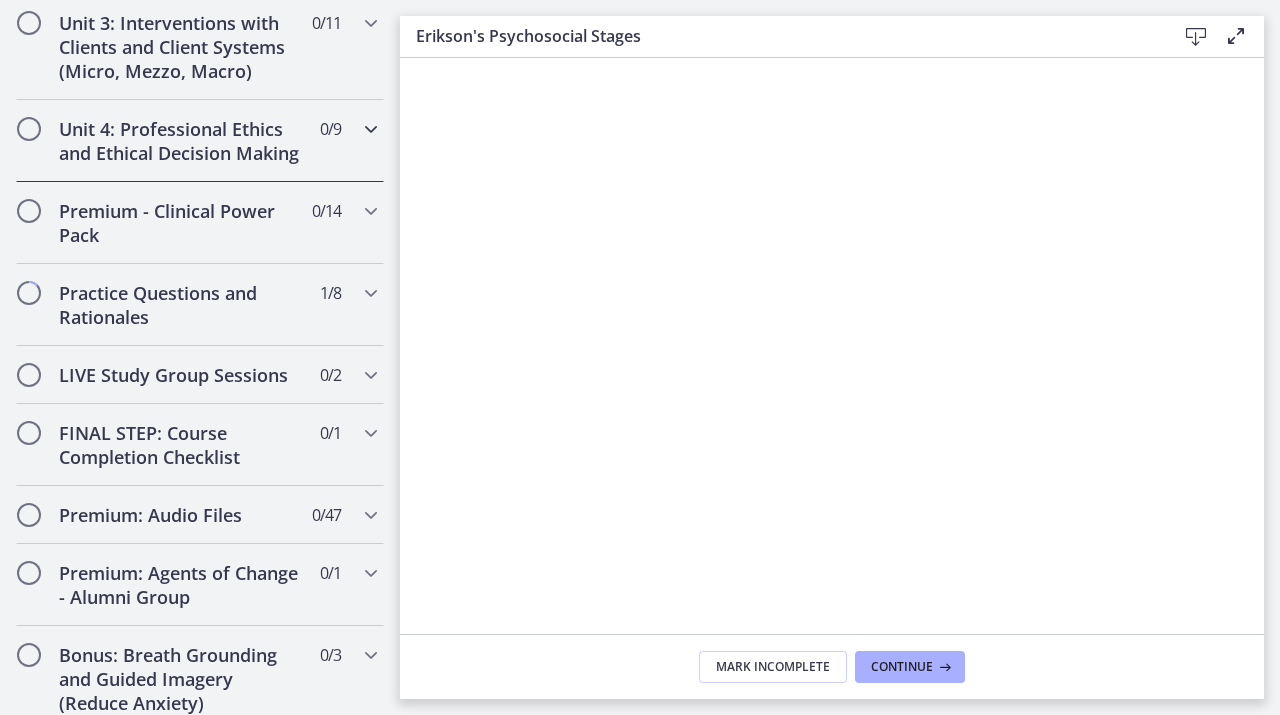 click on "Unit 4: Professional Ethics and Ethical Decision Making" at bounding box center (181, 141) 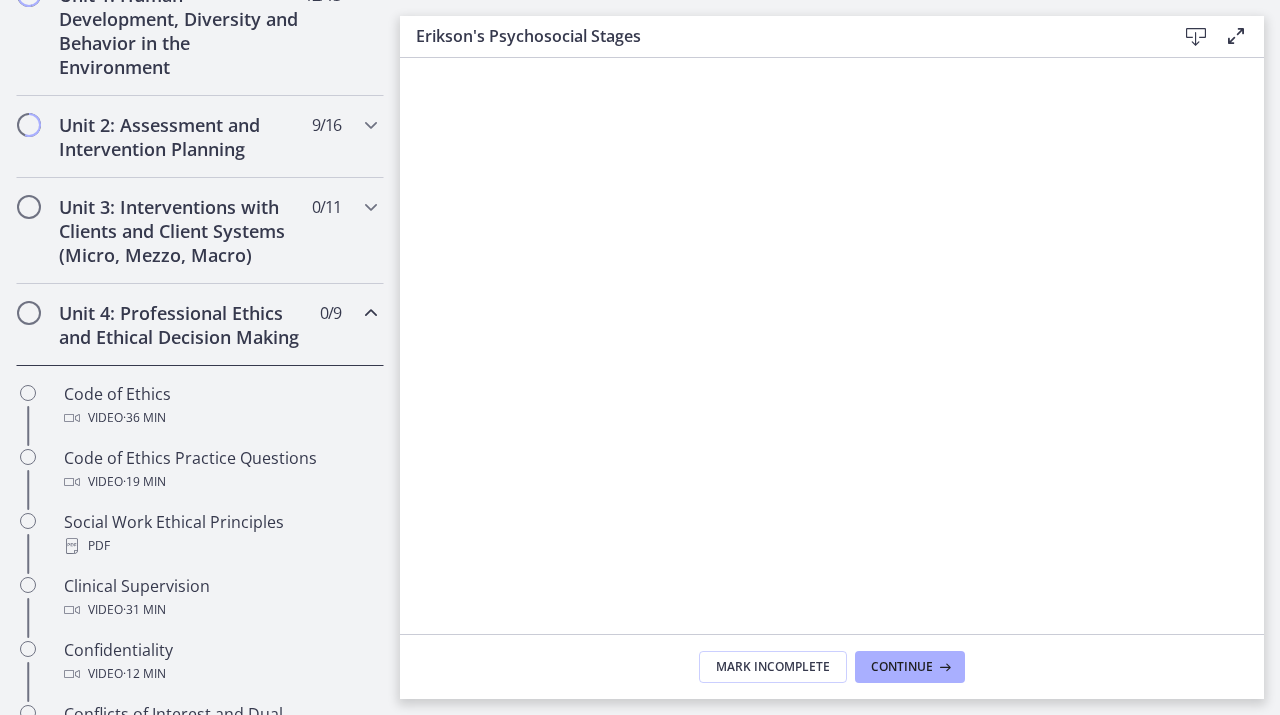scroll, scrollTop: 587, scrollLeft: 0, axis: vertical 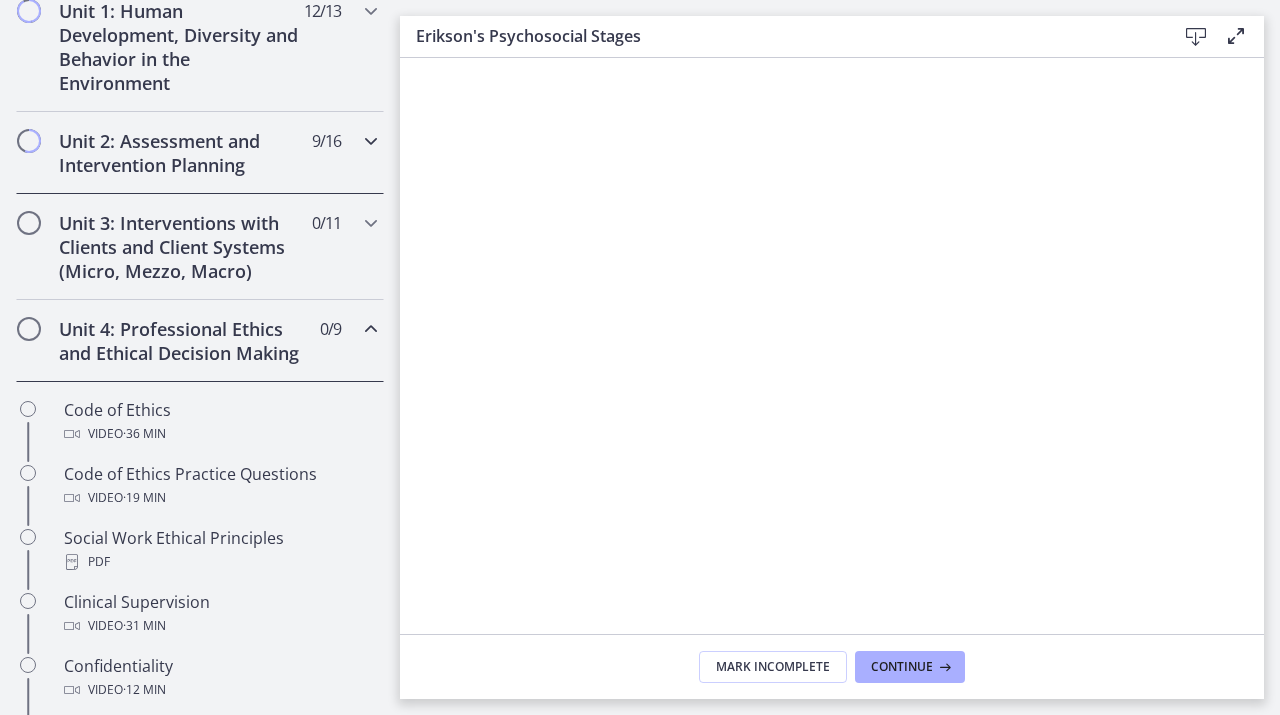 click on "Unit 2: Assessment and Intervention Planning" at bounding box center (181, 153) 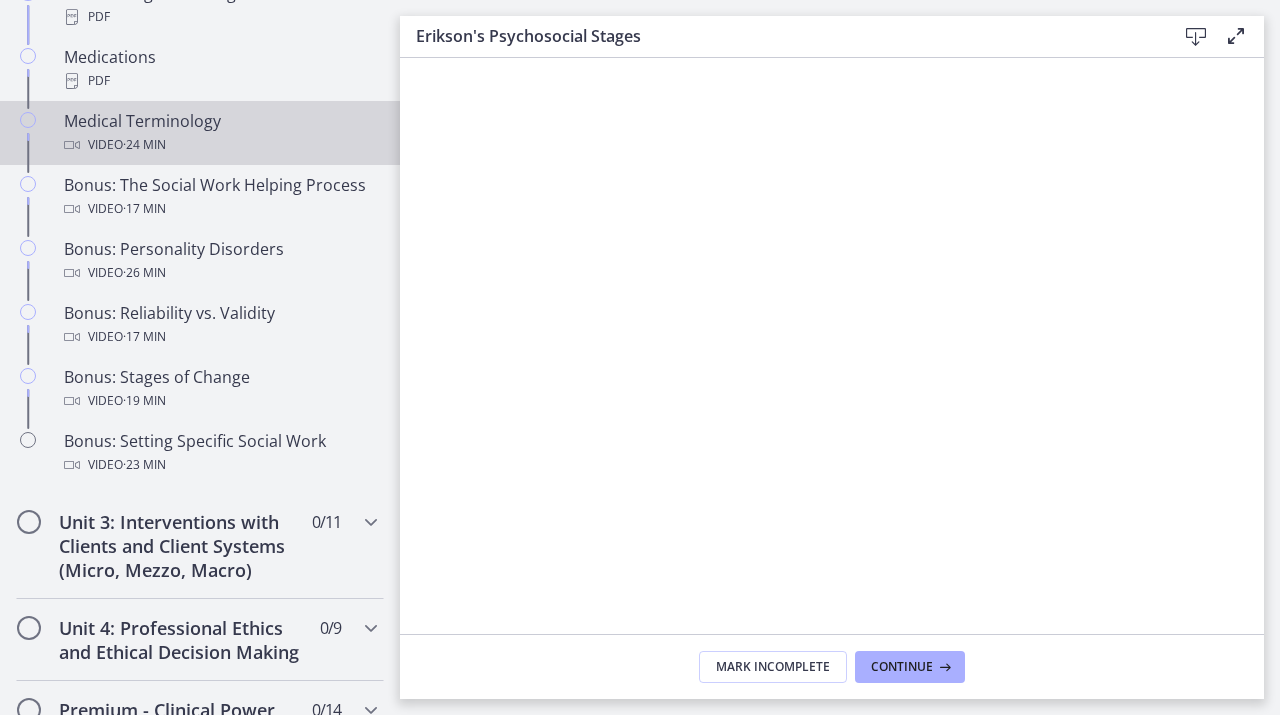 scroll, scrollTop: 1573, scrollLeft: 0, axis: vertical 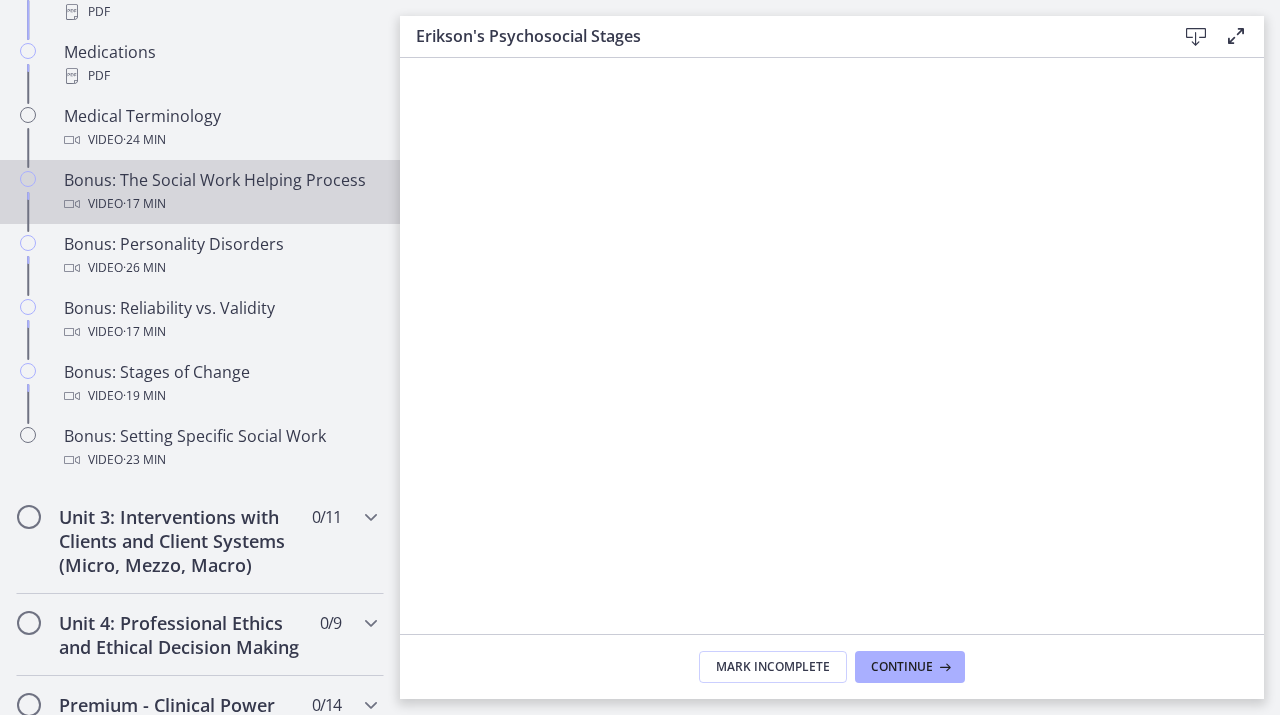 click on "Bonus: The Social Work Helping Process
Video
·  17 min" at bounding box center (220, 192) 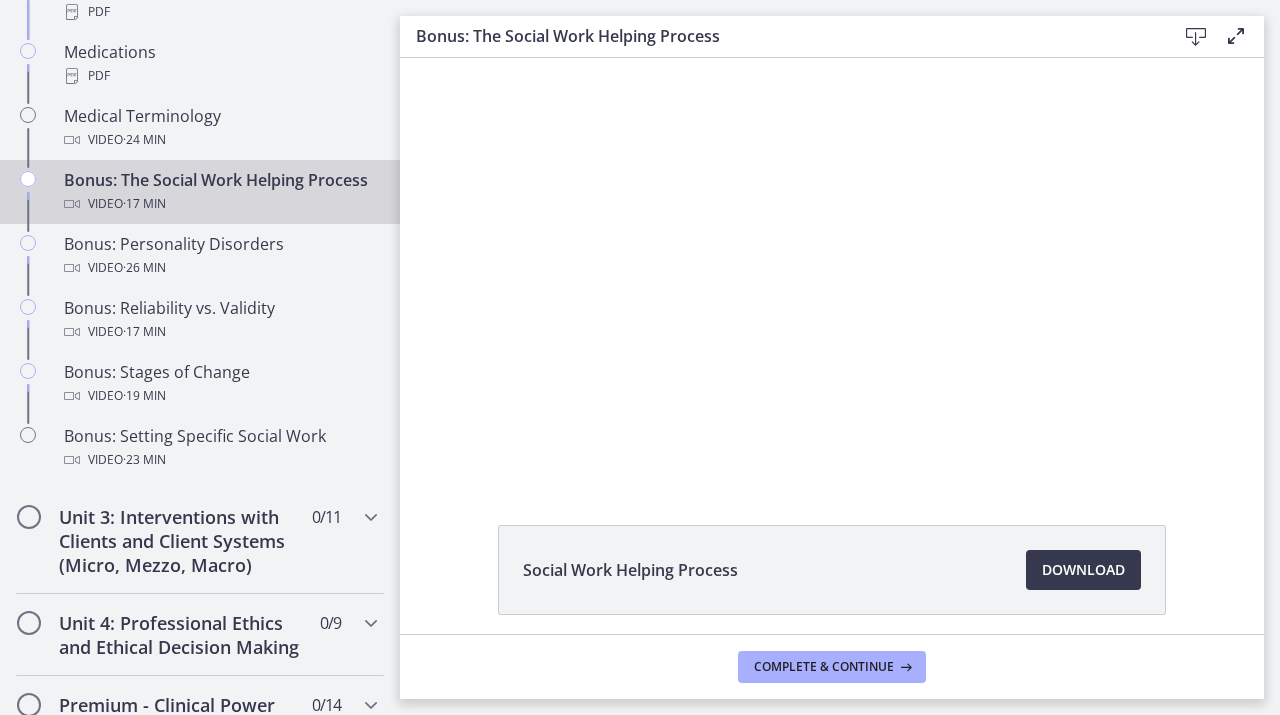 scroll, scrollTop: 0, scrollLeft: 0, axis: both 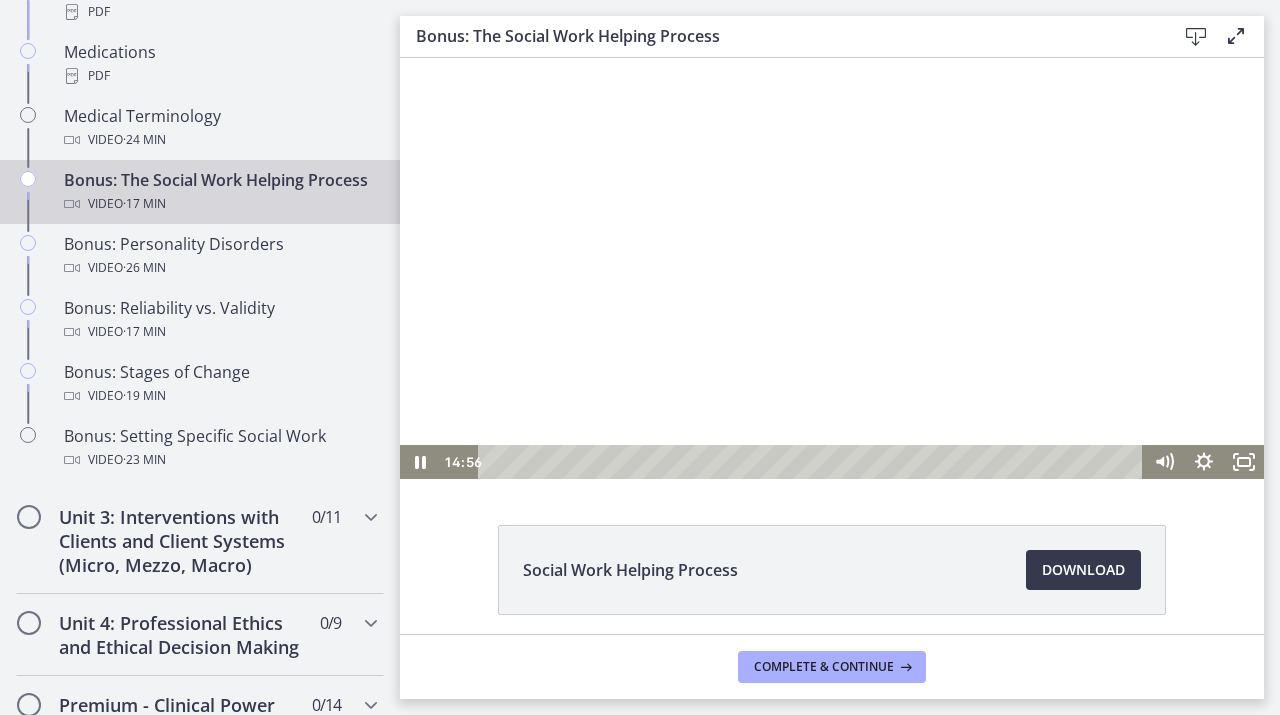 click at bounding box center [813, 462] 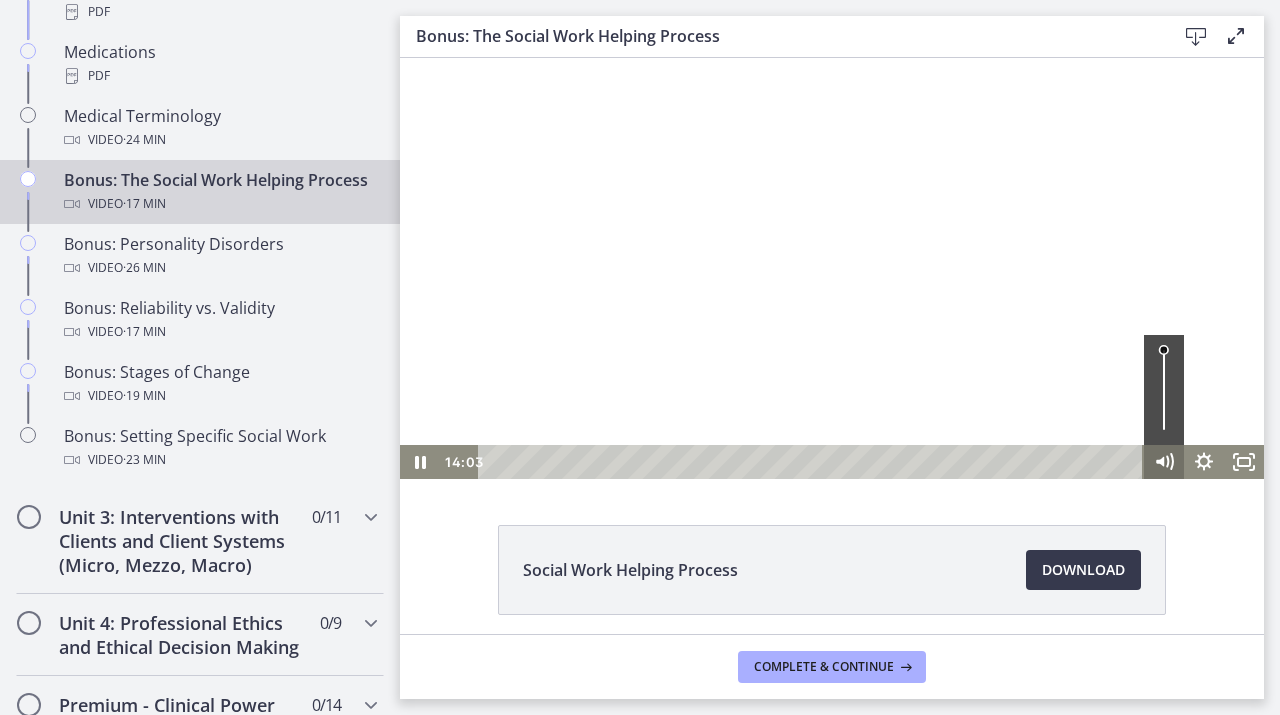 click 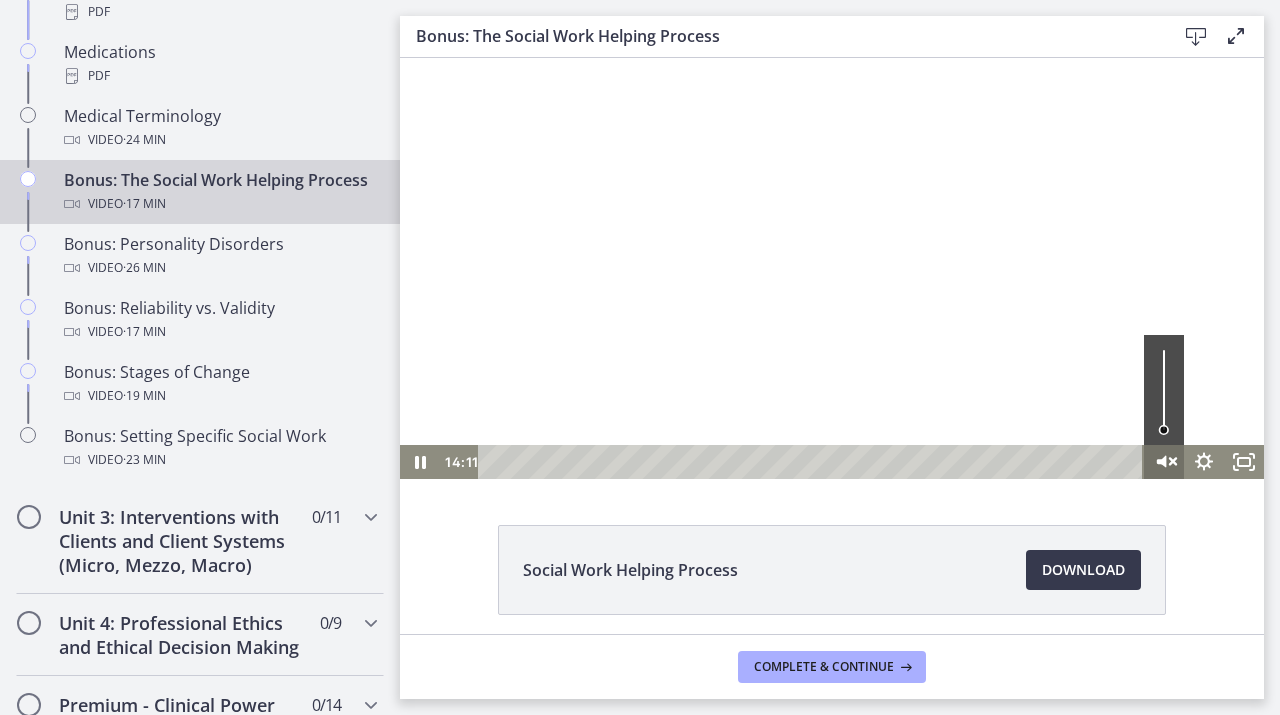 click 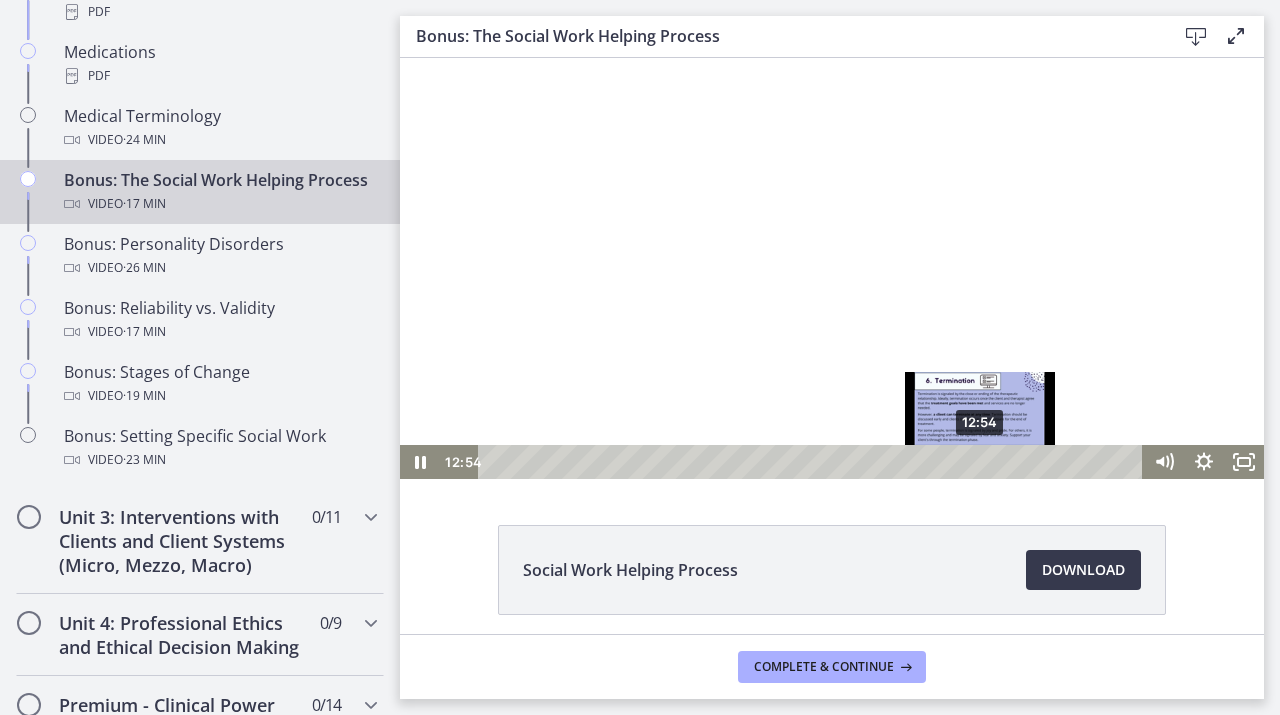 click on "12:54" at bounding box center (813, 462) 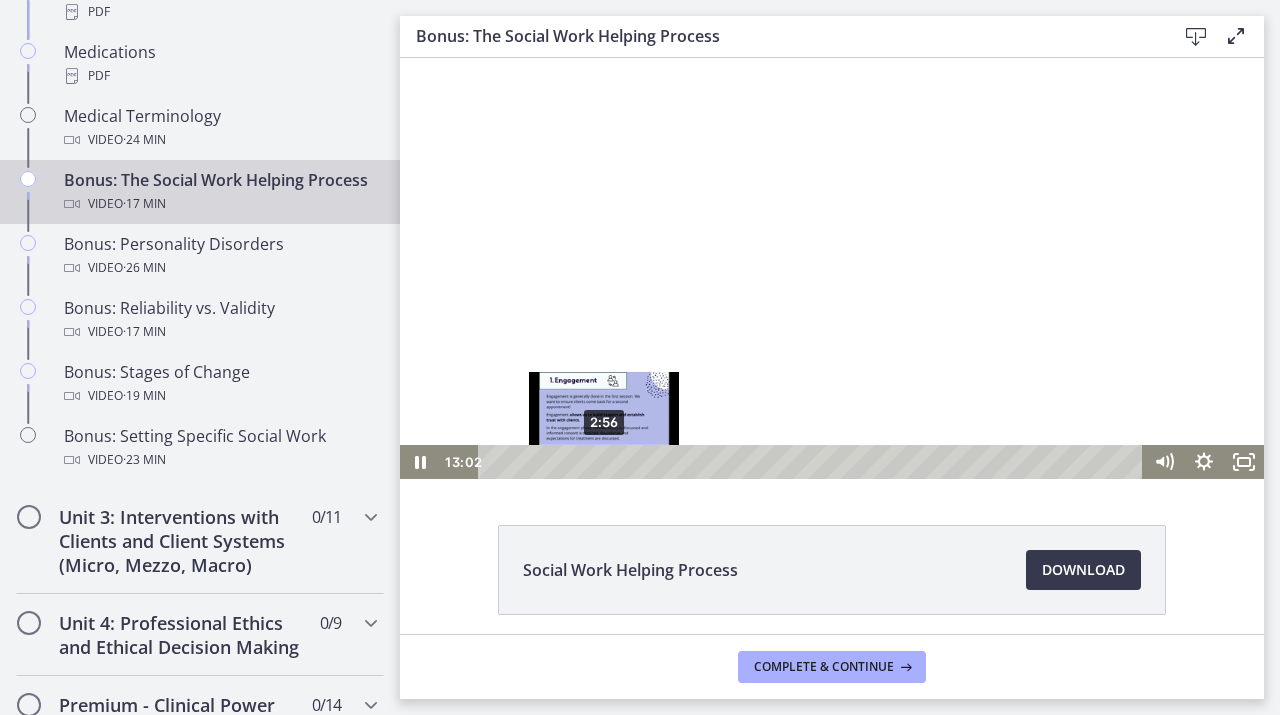 click on "2:56" at bounding box center (813, 462) 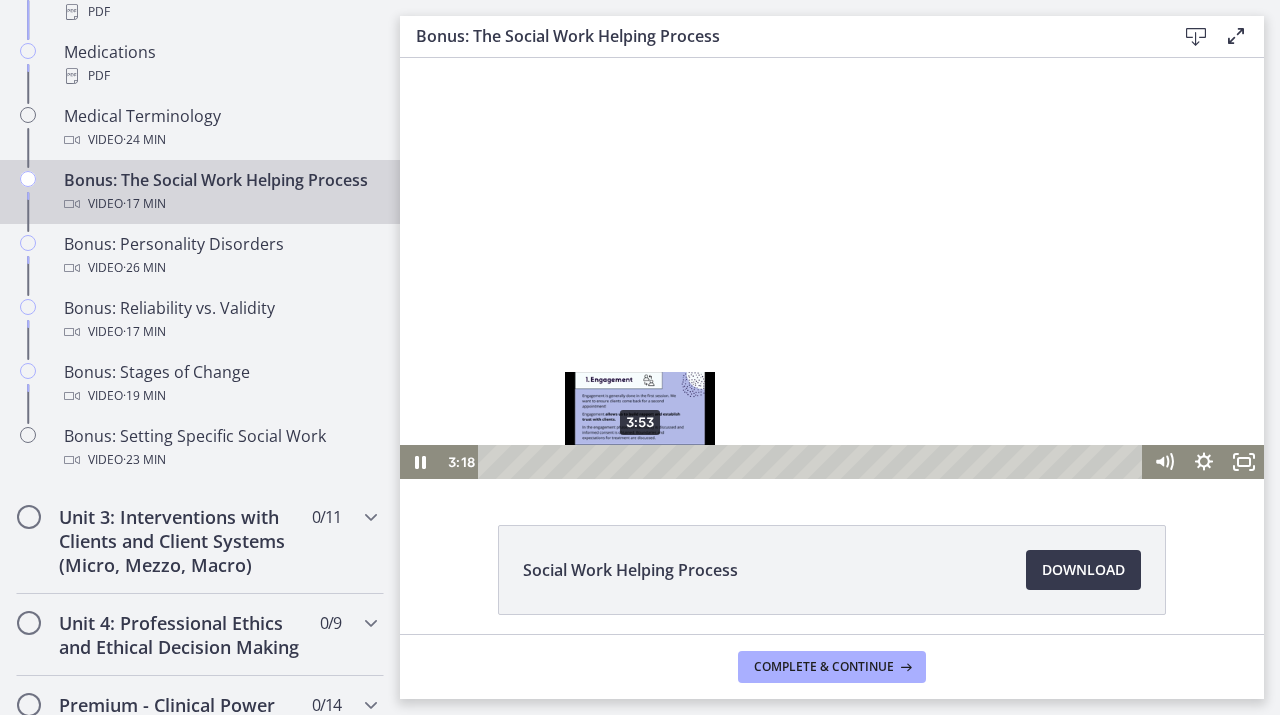 click on "3:53" at bounding box center [813, 462] 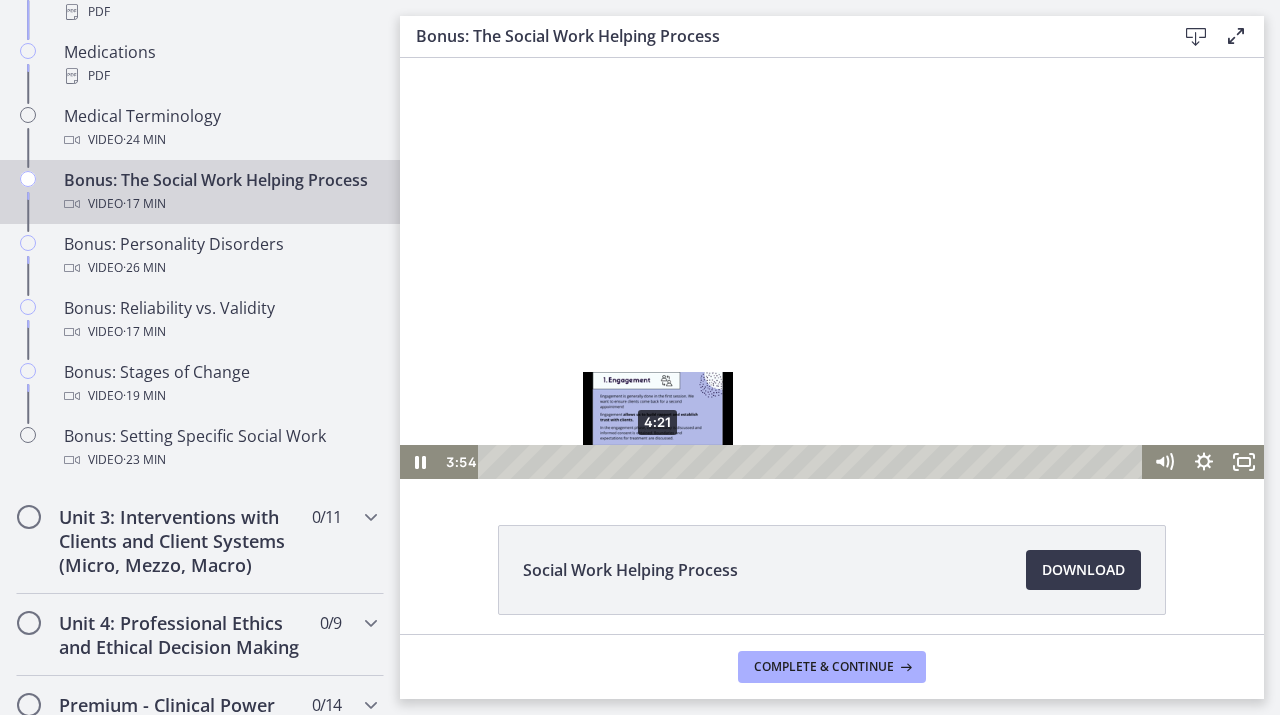 click on "4:21" at bounding box center [813, 462] 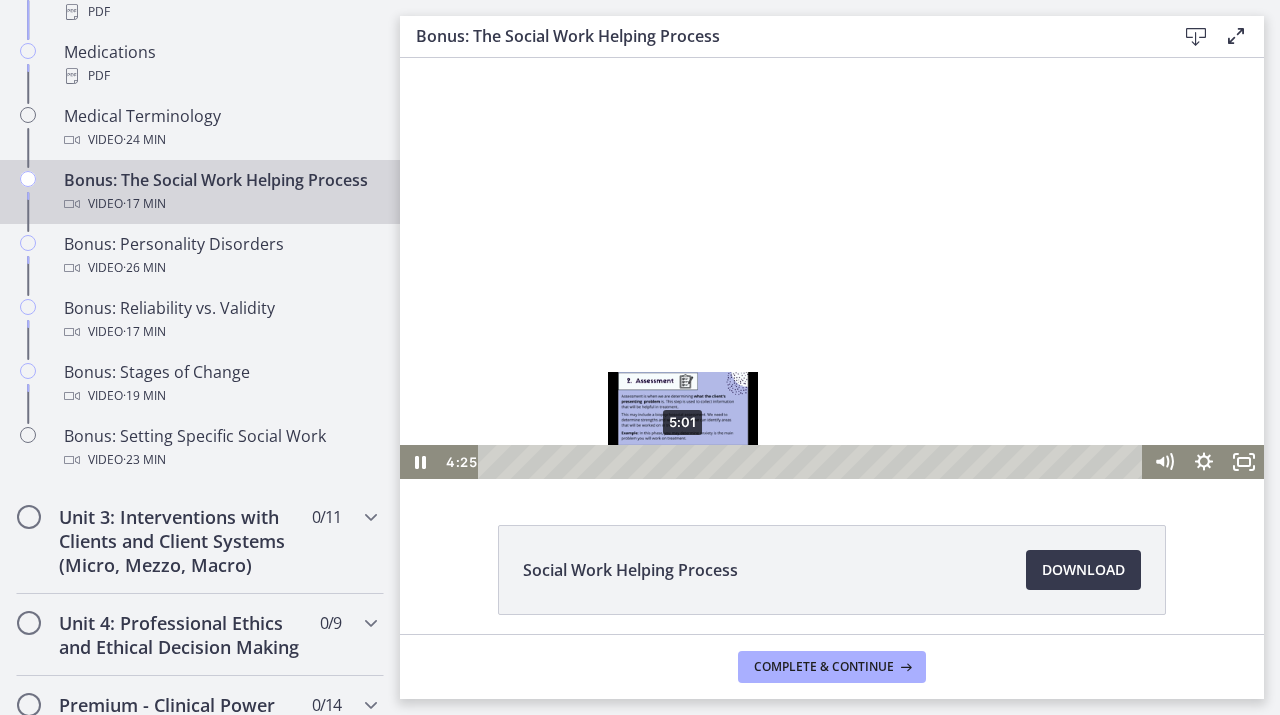click on "5:01" at bounding box center (813, 462) 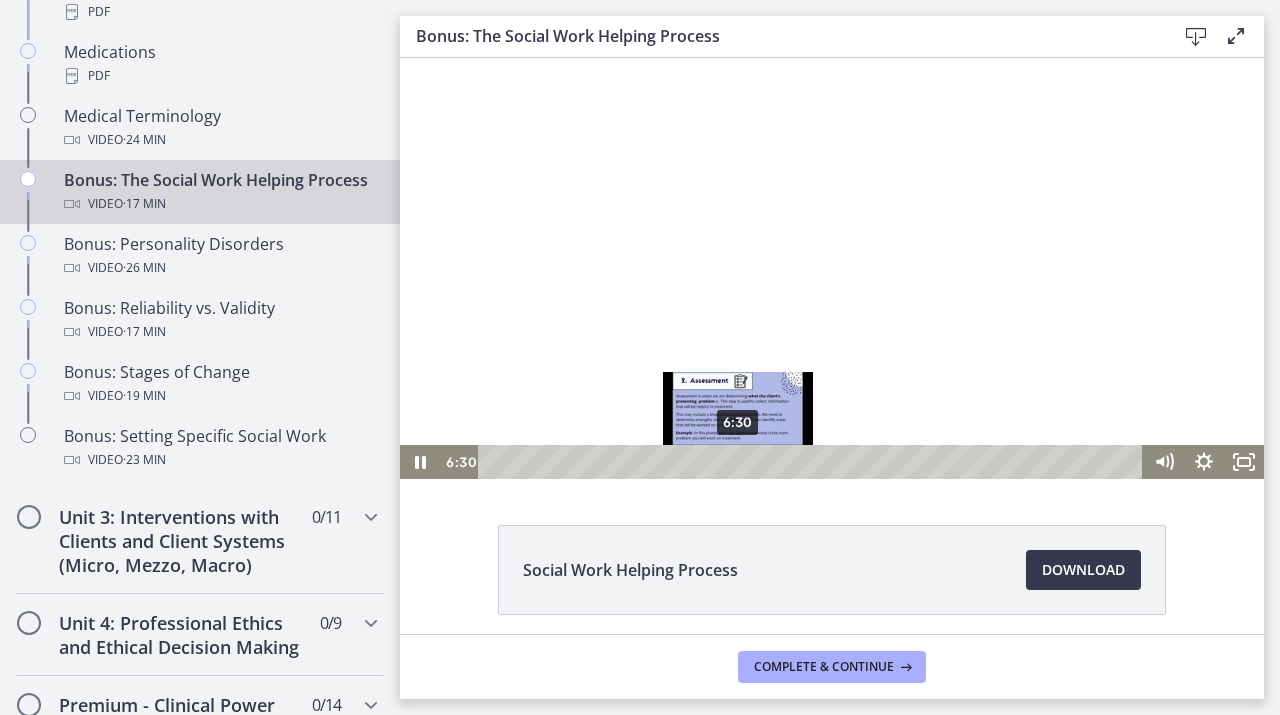 click on "6:30" at bounding box center [813, 462] 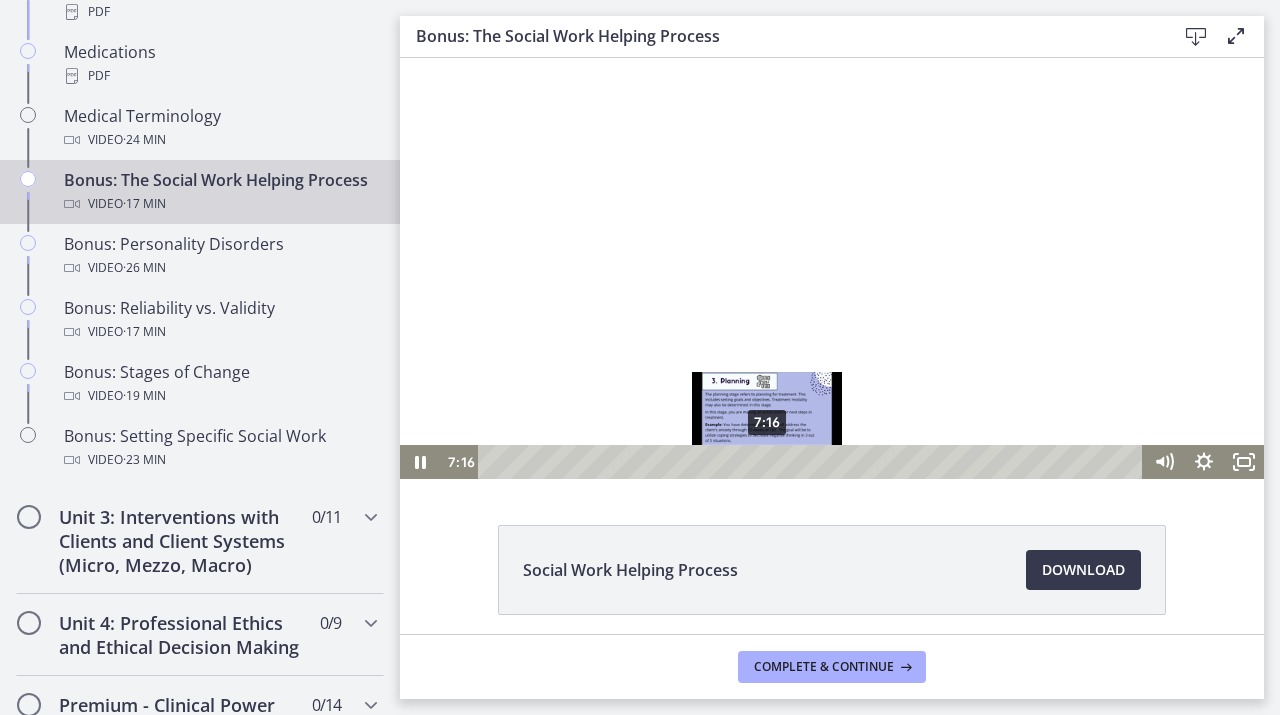 click on "7:16" at bounding box center (813, 462) 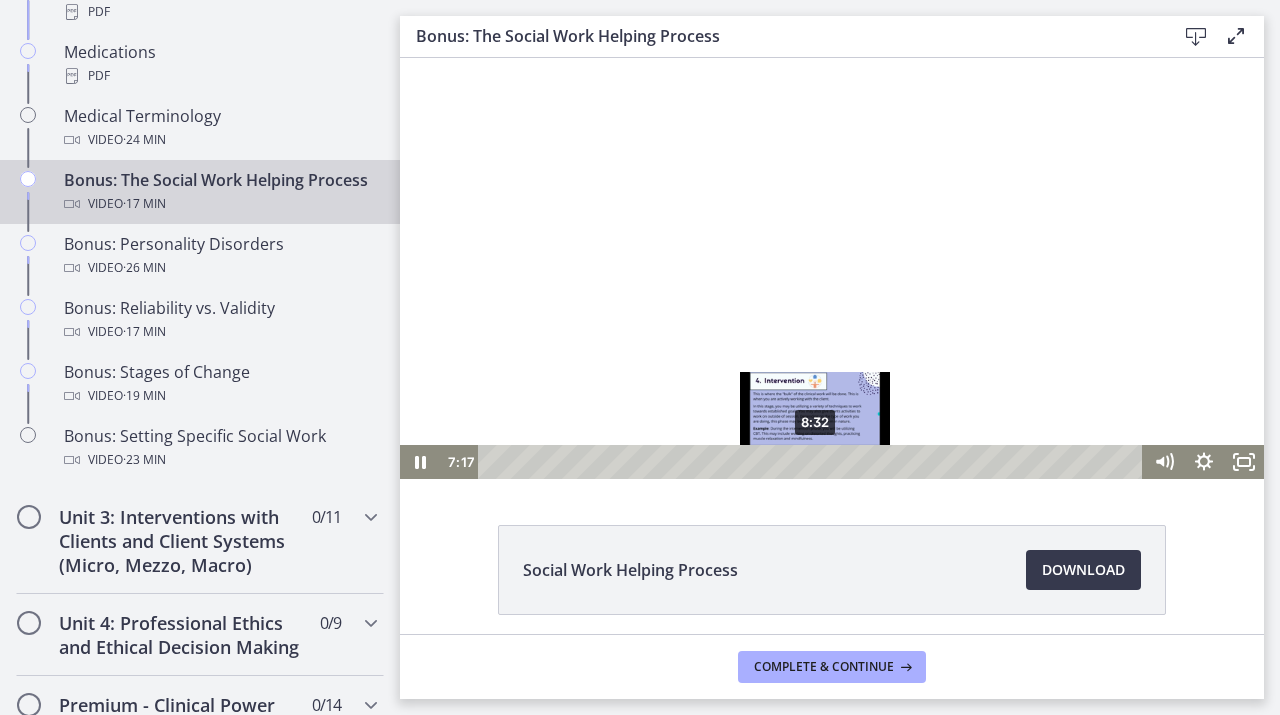 click on "8:32" at bounding box center [813, 462] 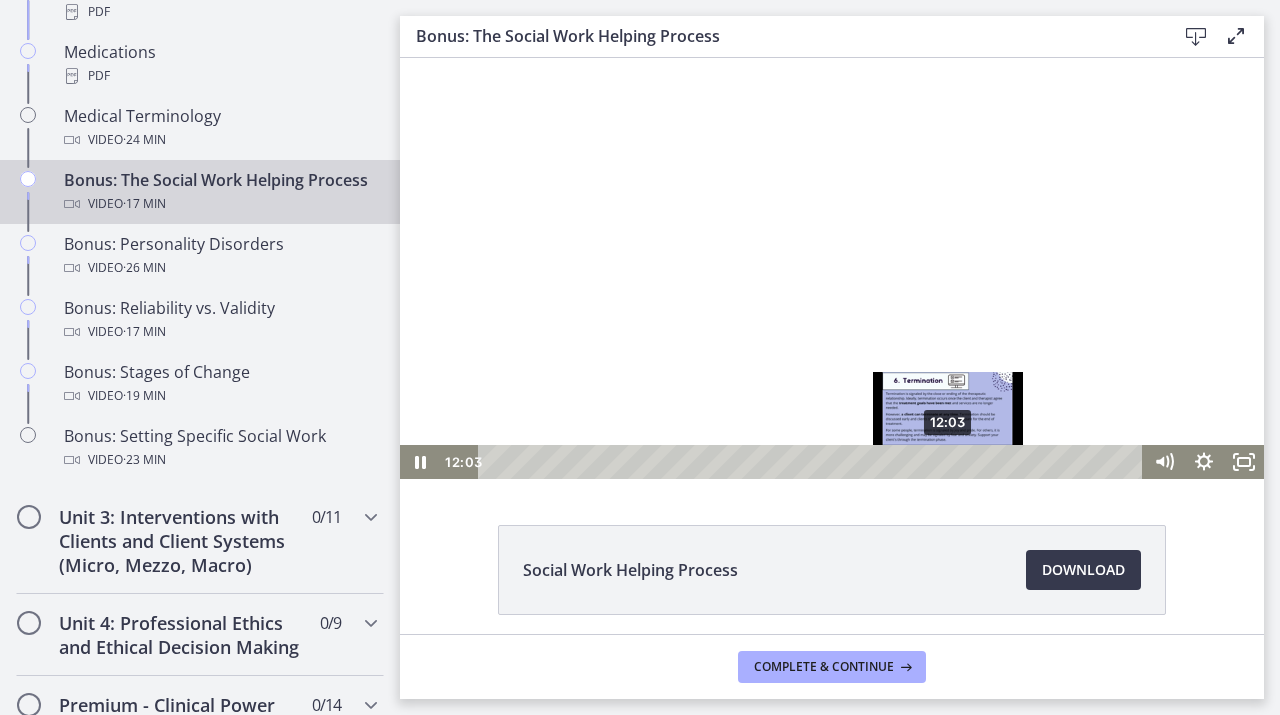 click on "12:03" at bounding box center (813, 462) 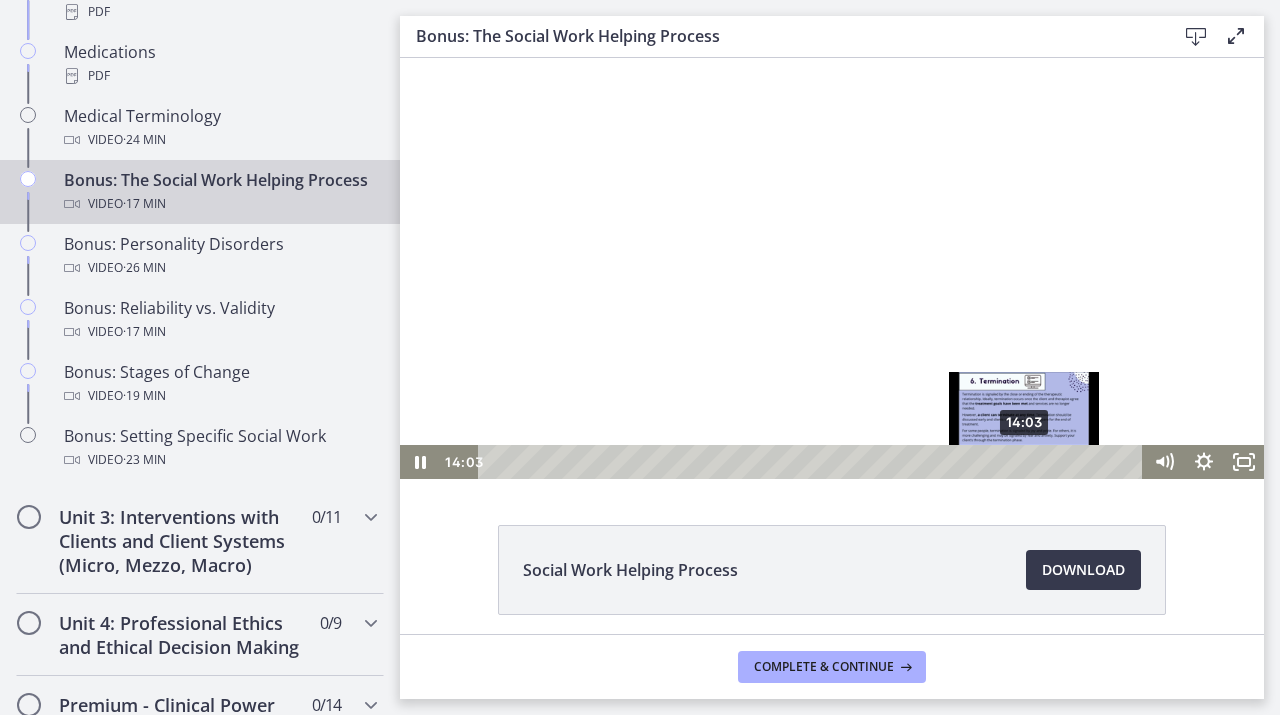 click on "14:03" at bounding box center (813, 462) 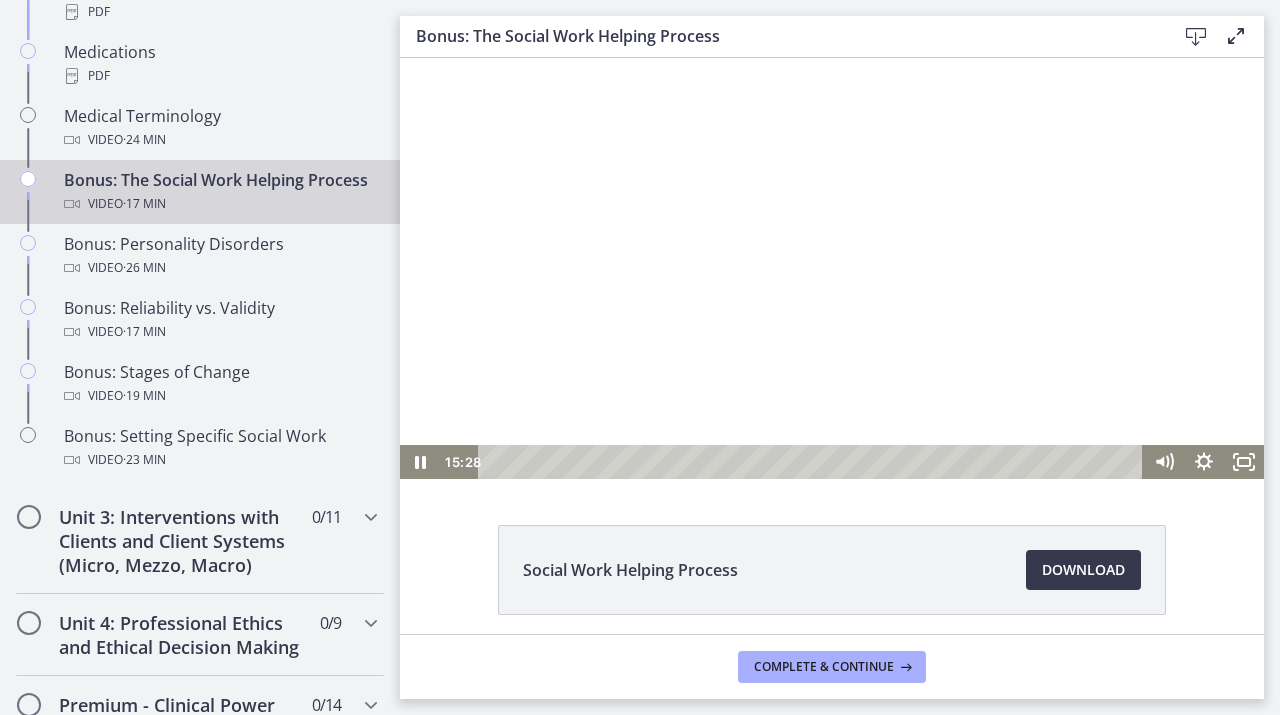 click at bounding box center [832, 268] 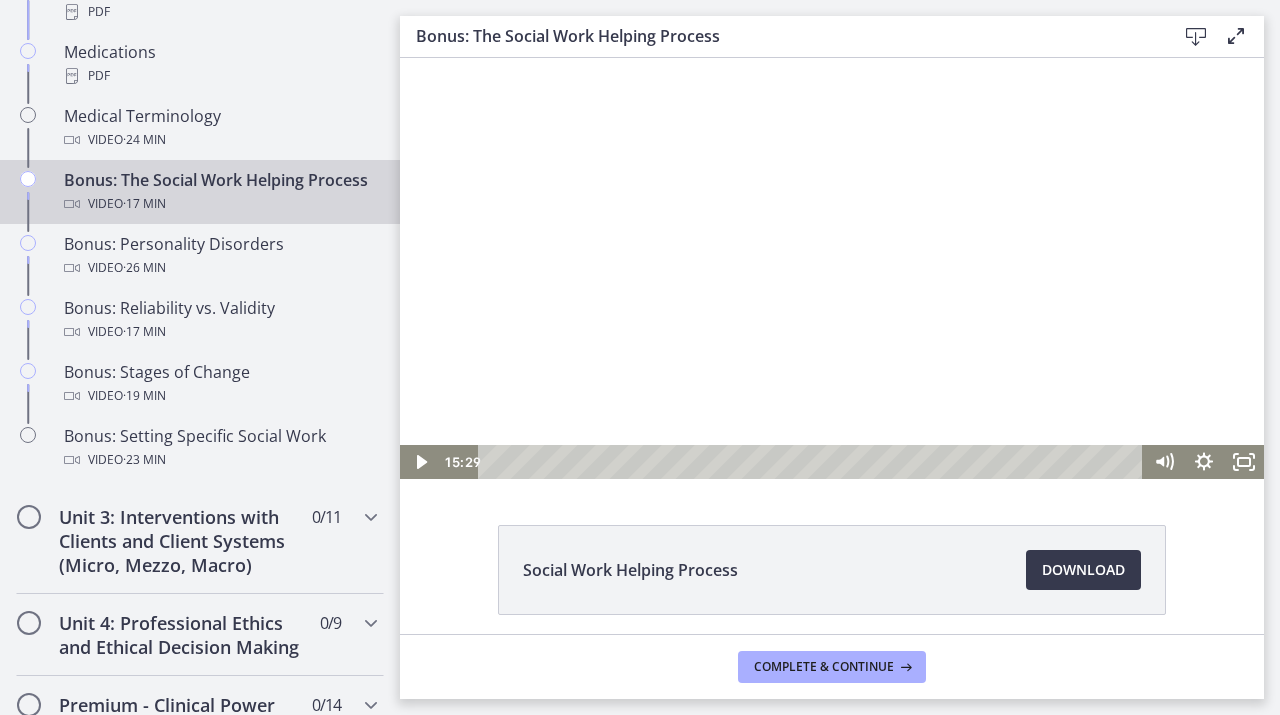 click at bounding box center (832, 268) 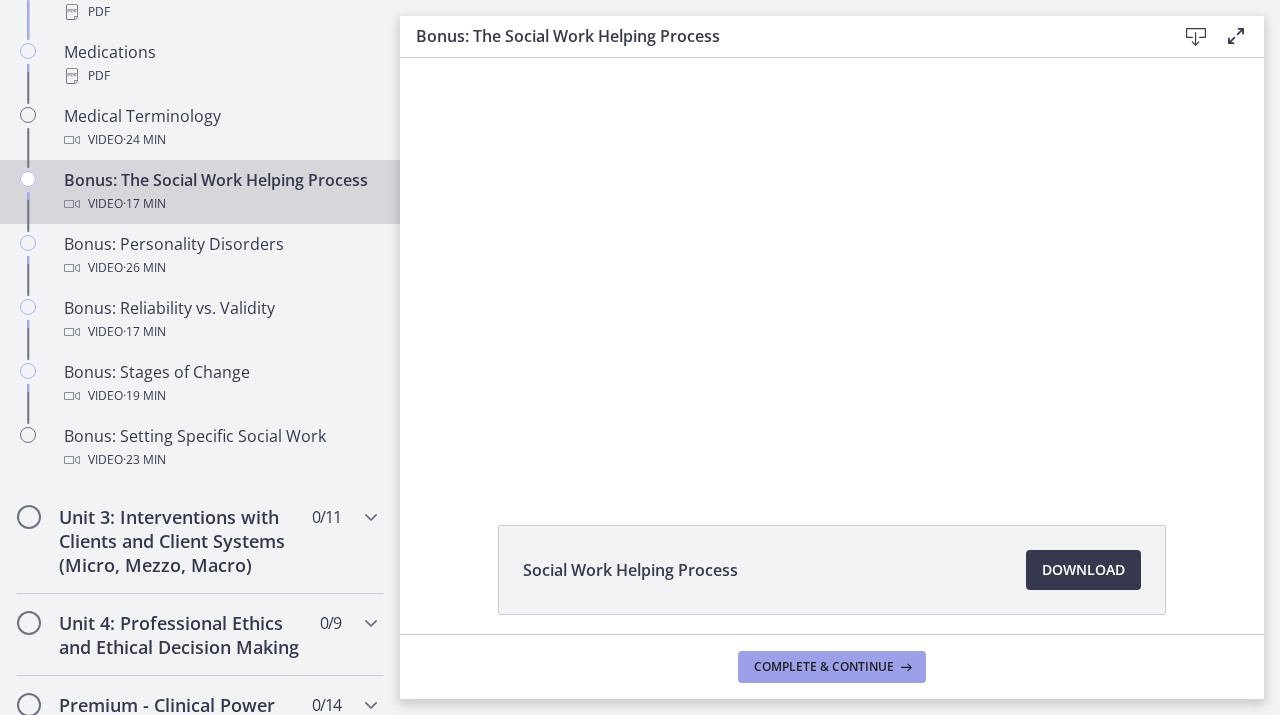 click on "Complete & continue" at bounding box center [824, 667] 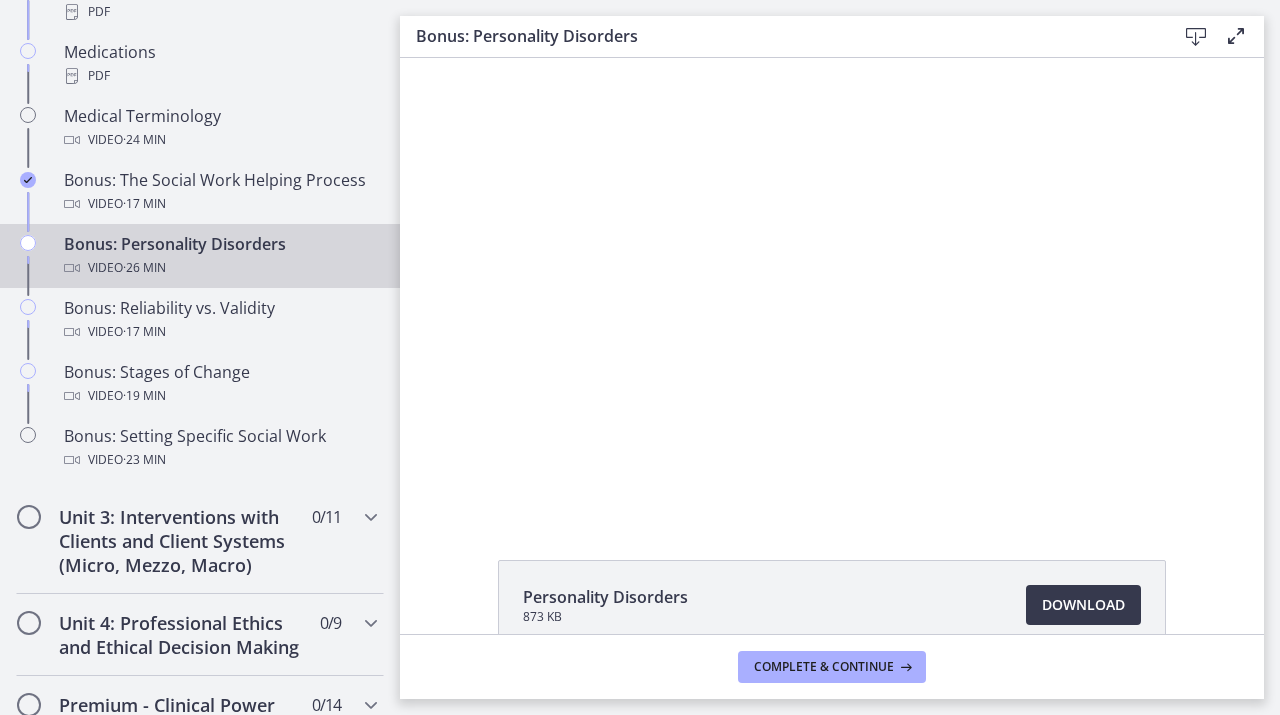 scroll, scrollTop: 0, scrollLeft: 0, axis: both 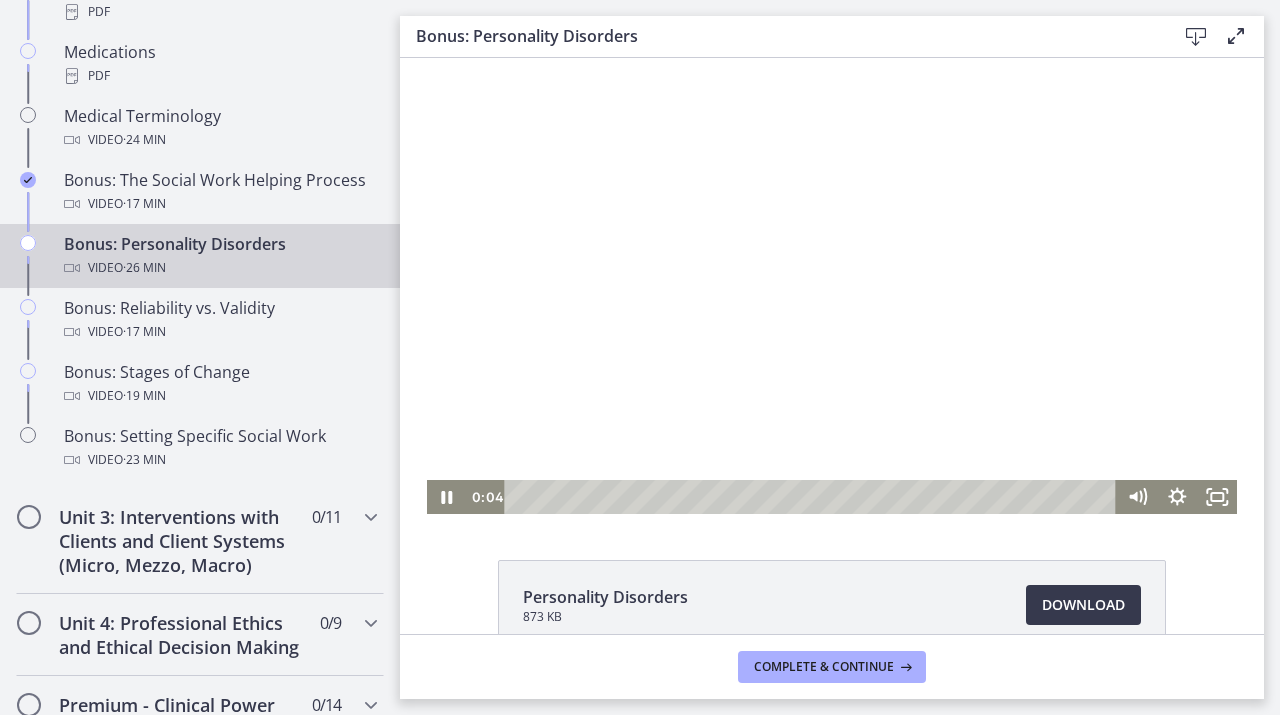 click at bounding box center [814, 497] 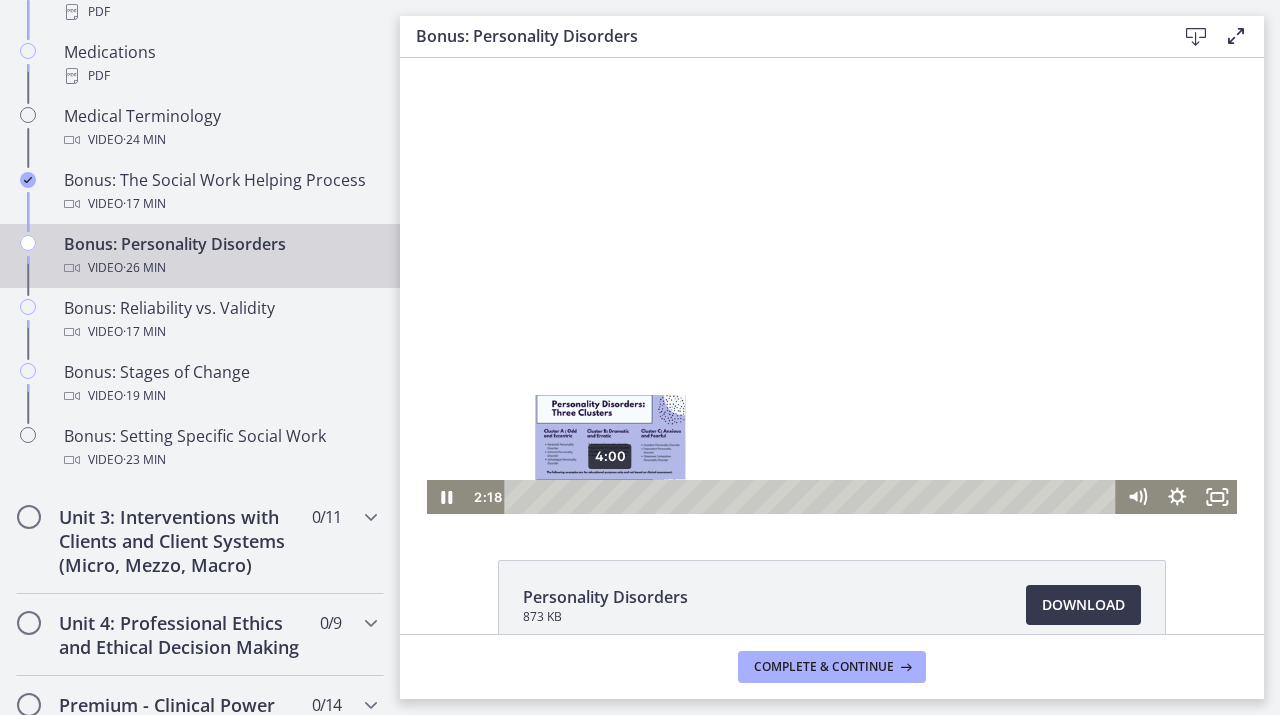 click on "4:00" at bounding box center [814, 497] 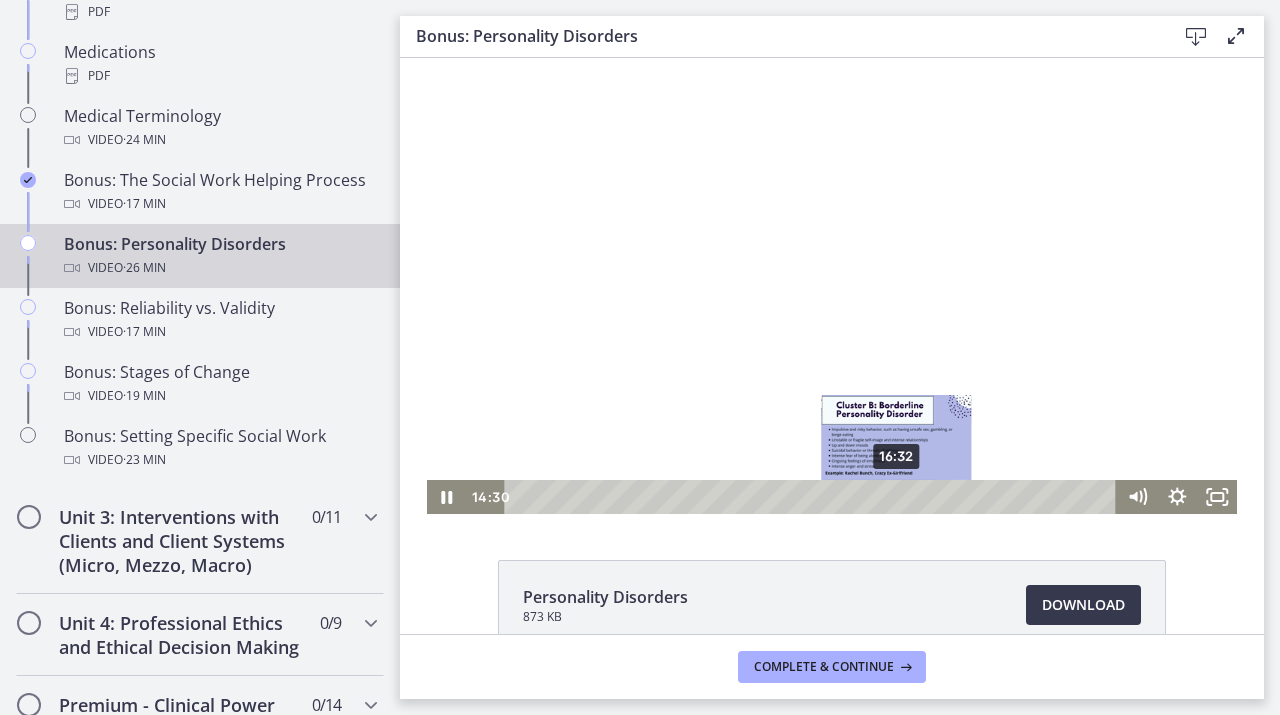 click on "16:32" at bounding box center [814, 497] 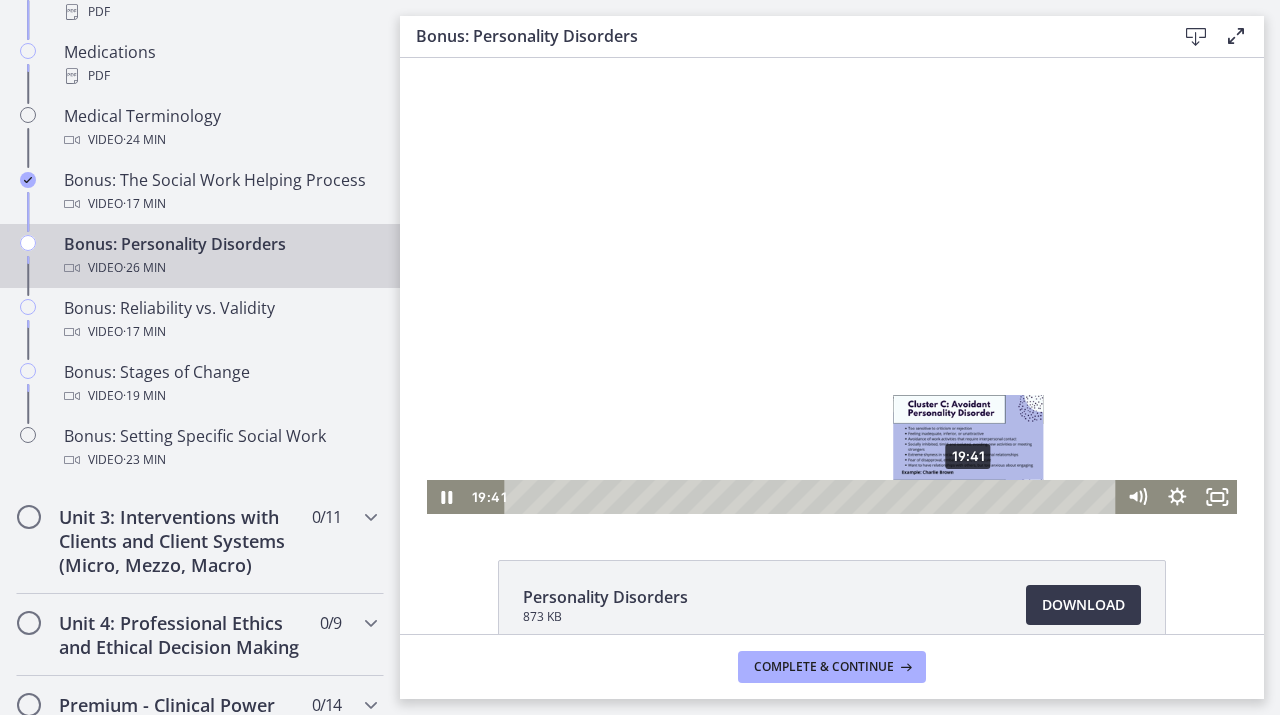 click on "19:41" at bounding box center (814, 497) 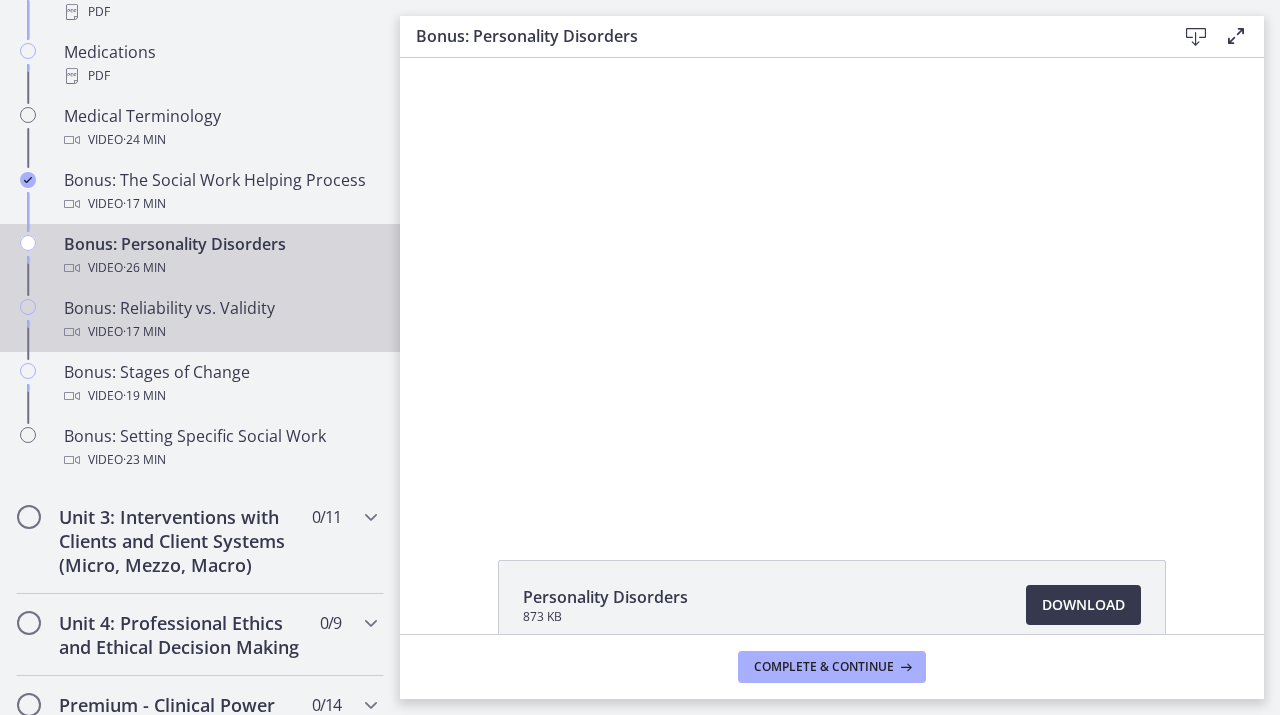 click on "Video
·  17 min" at bounding box center [220, 332] 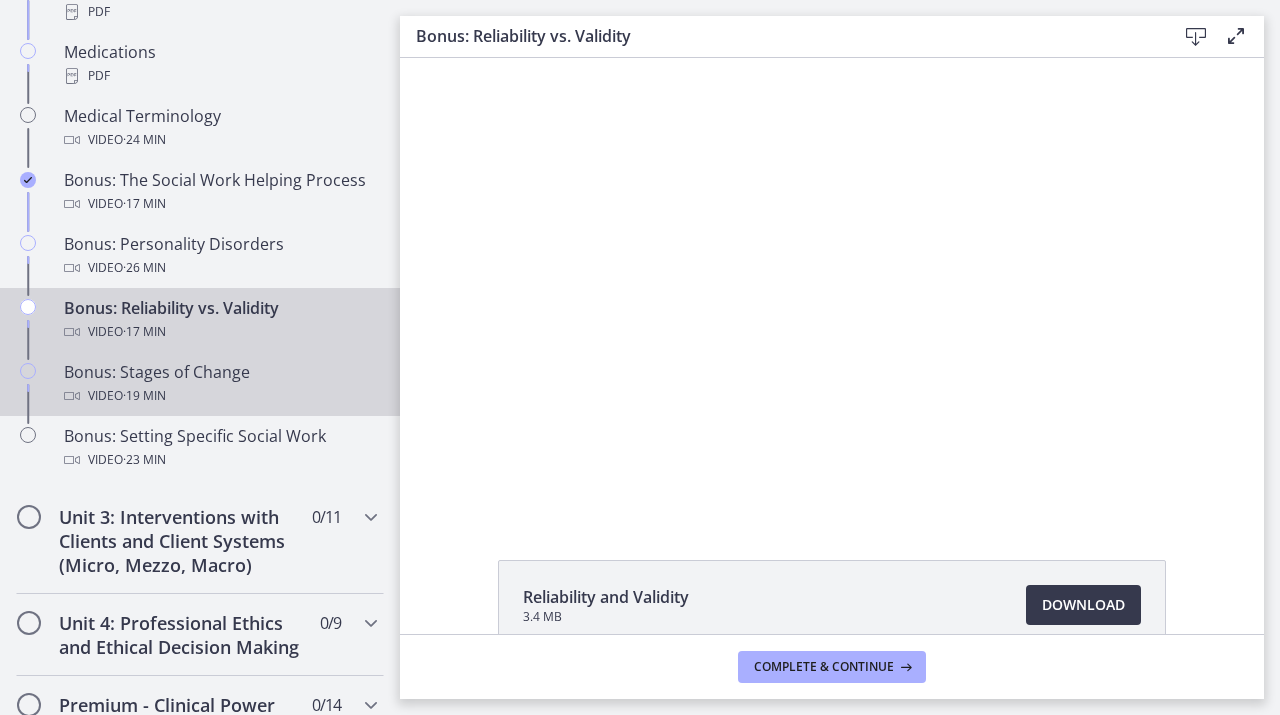 scroll, scrollTop: 0, scrollLeft: 0, axis: both 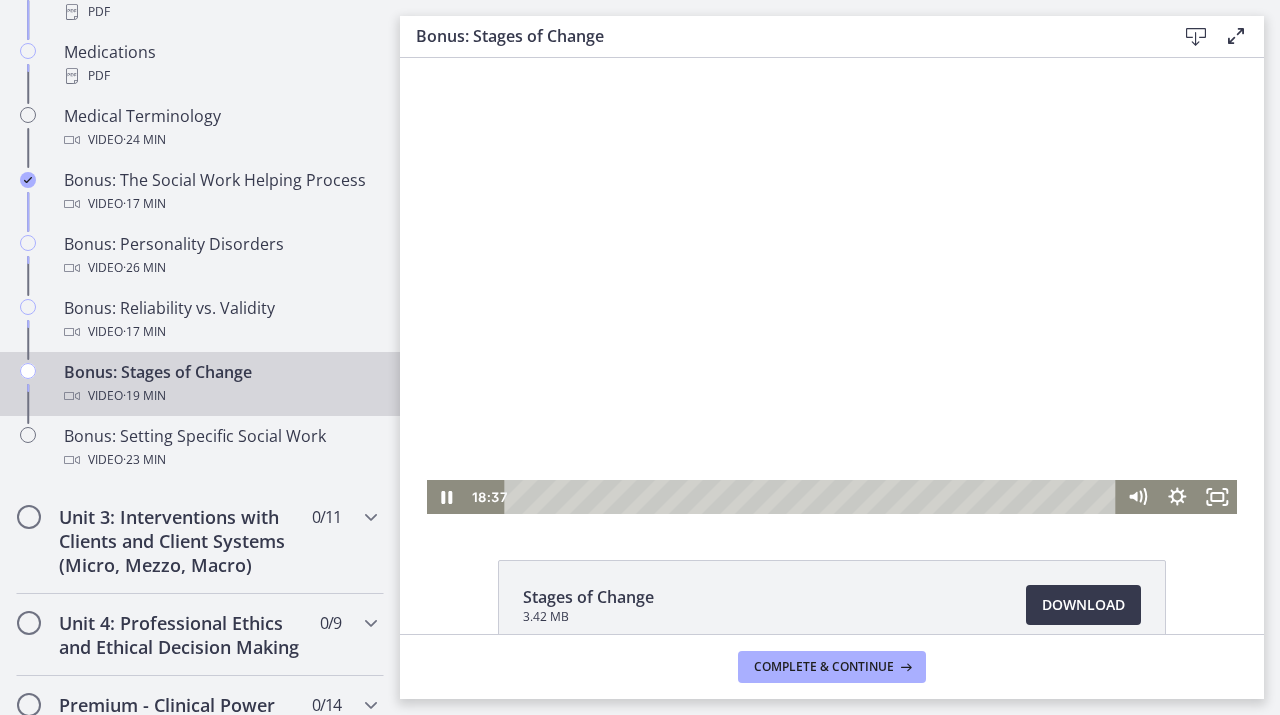 click at bounding box center (814, 497) 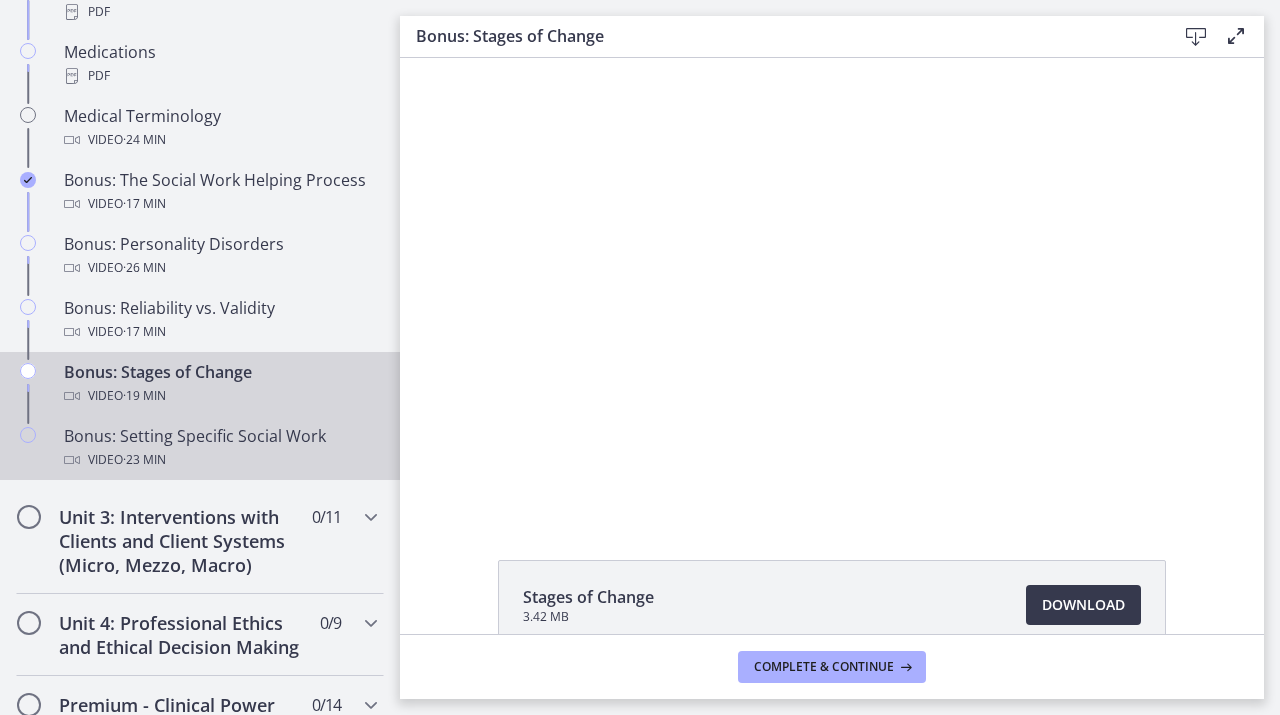 click on "Video
·  23 min" at bounding box center [220, 460] 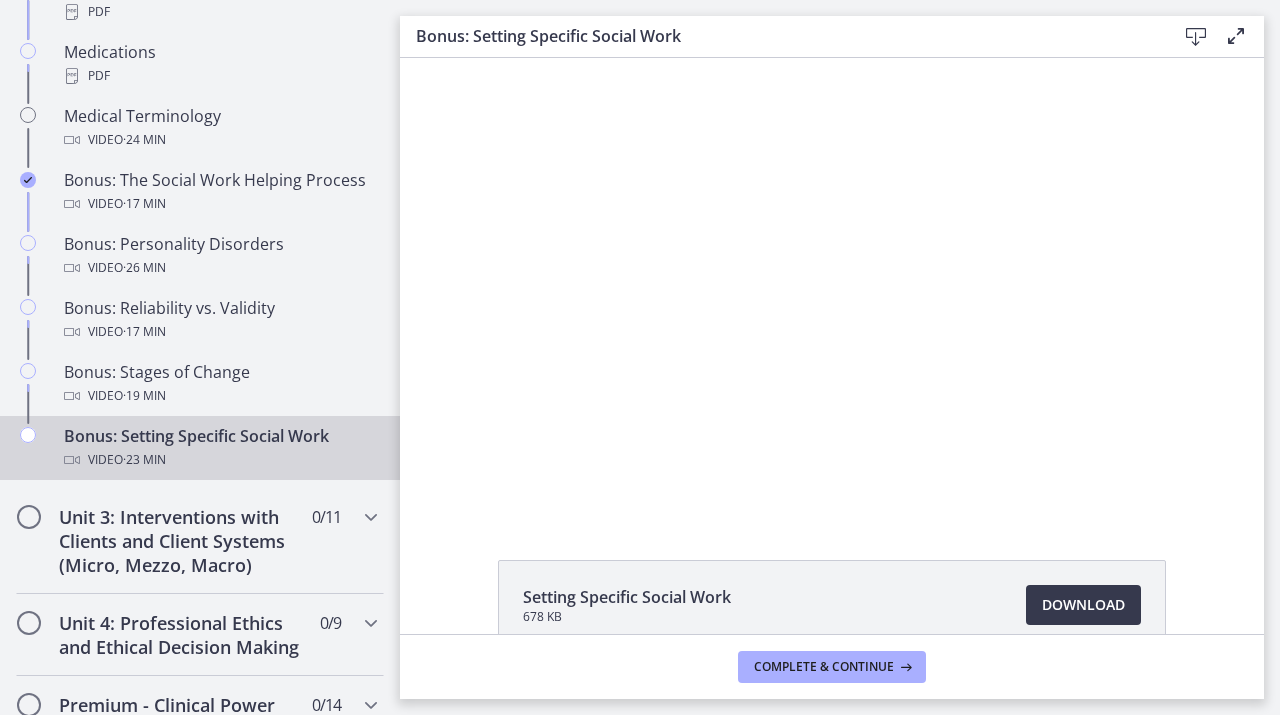 scroll, scrollTop: 0, scrollLeft: 0, axis: both 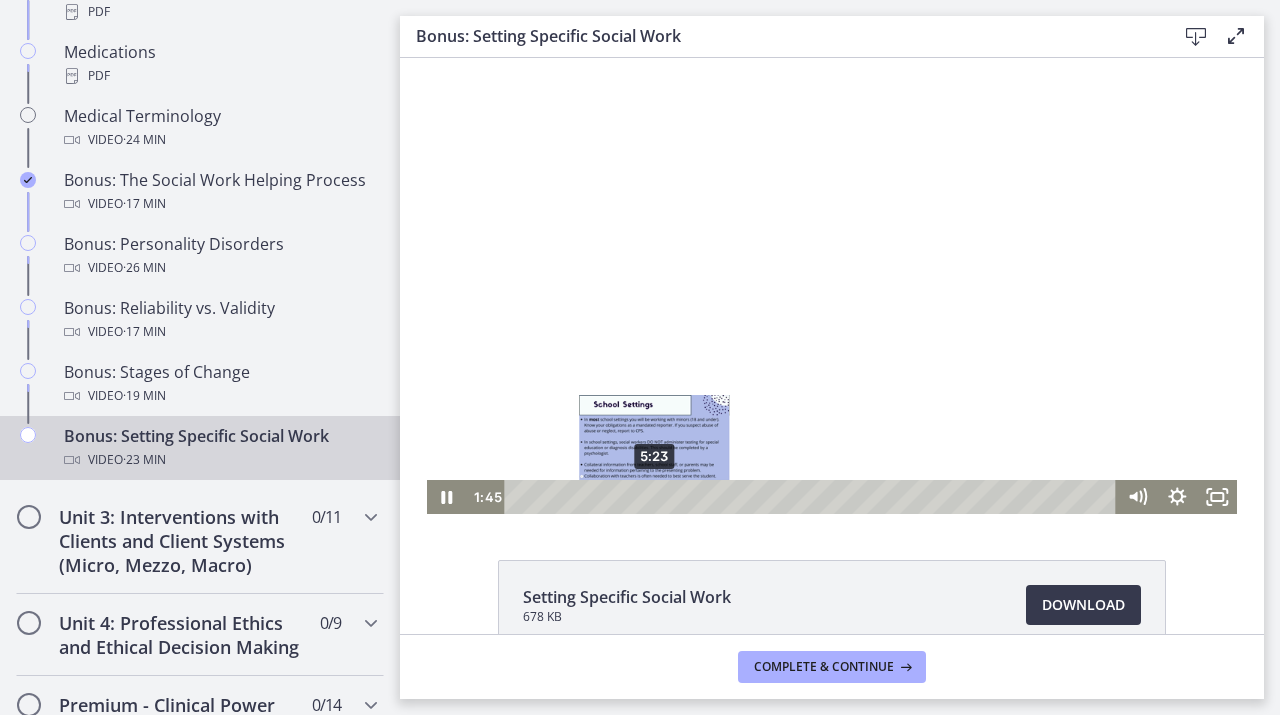 click on "5:23" at bounding box center (814, 497) 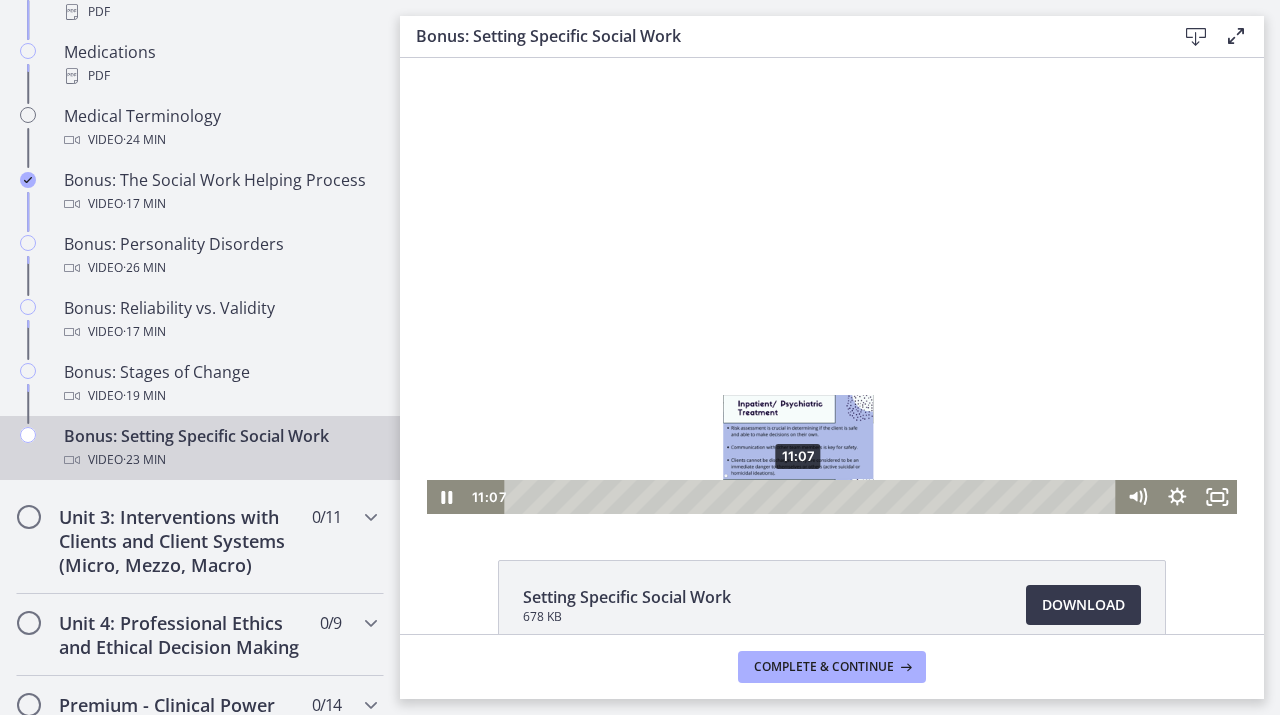 click on "11:07" at bounding box center (814, 497) 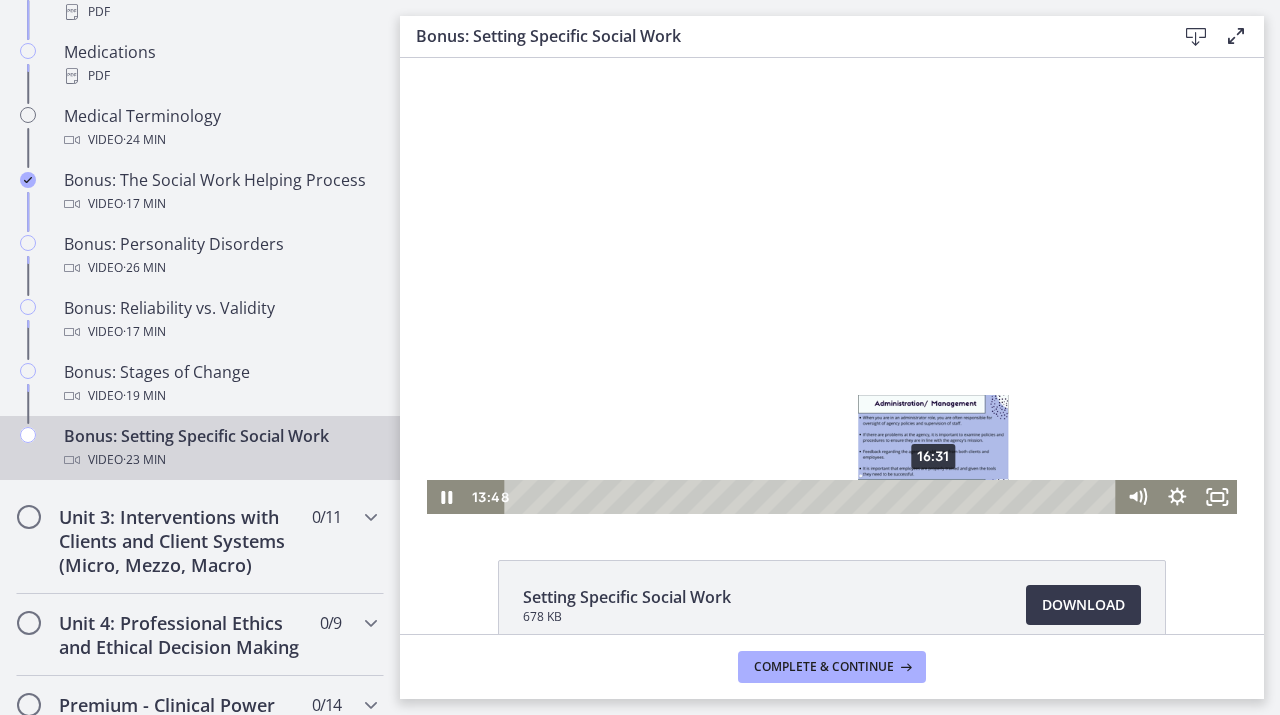 click on "16:31" at bounding box center (814, 497) 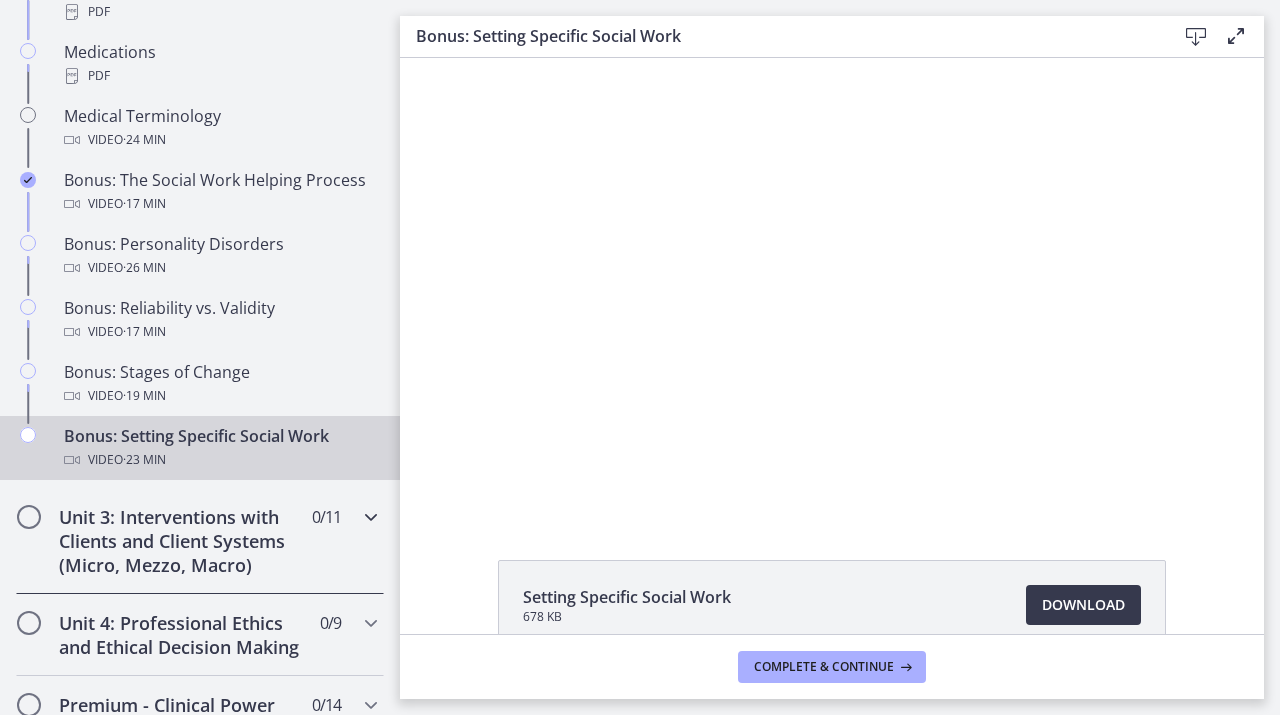click on "Unit 3: Interventions with Clients and Client Systems (Micro, Mezzo, Macro)" at bounding box center (181, 541) 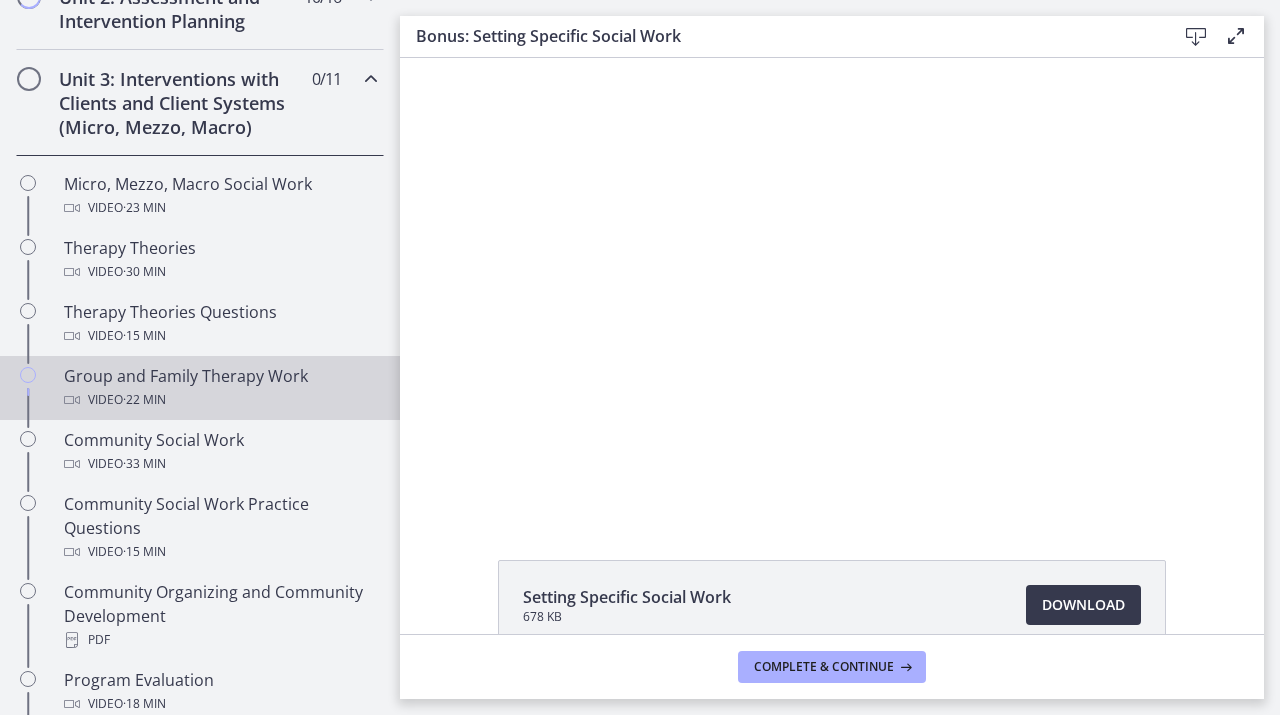 scroll, scrollTop: 670, scrollLeft: 0, axis: vertical 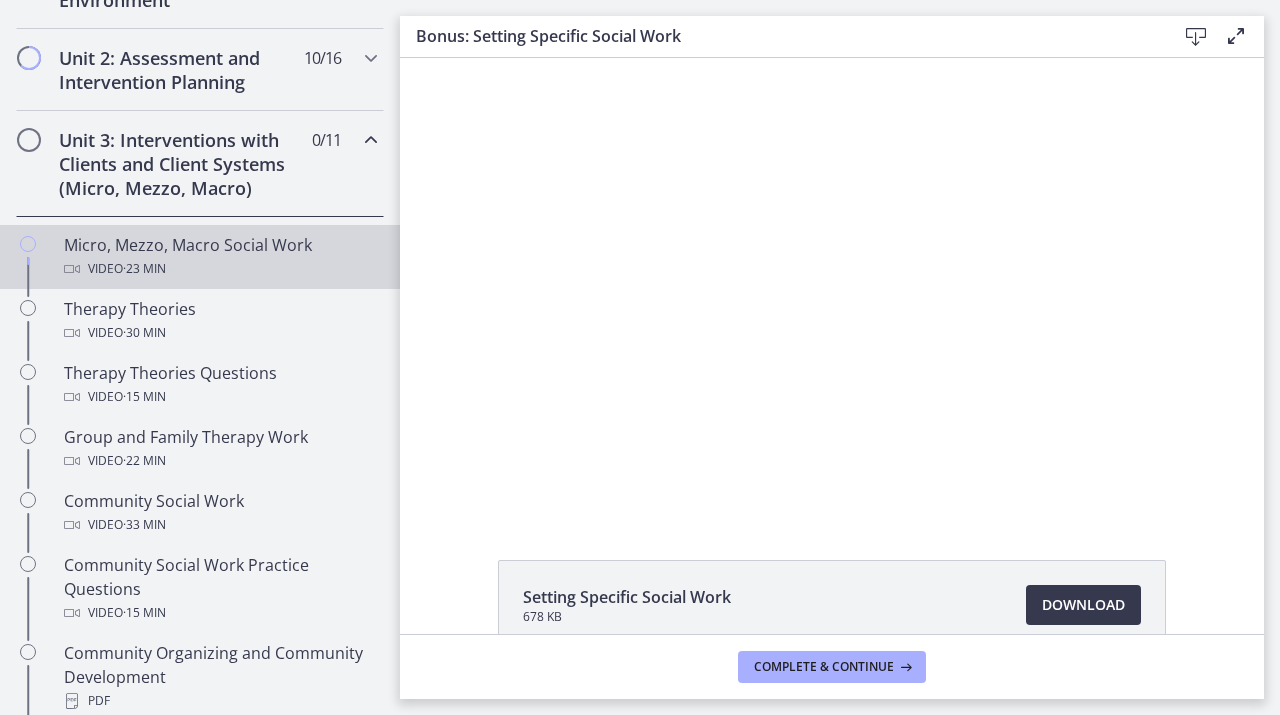 click on "Micro, Mezzo, Macro Social Work
Video
·  23 min" at bounding box center (200, 257) 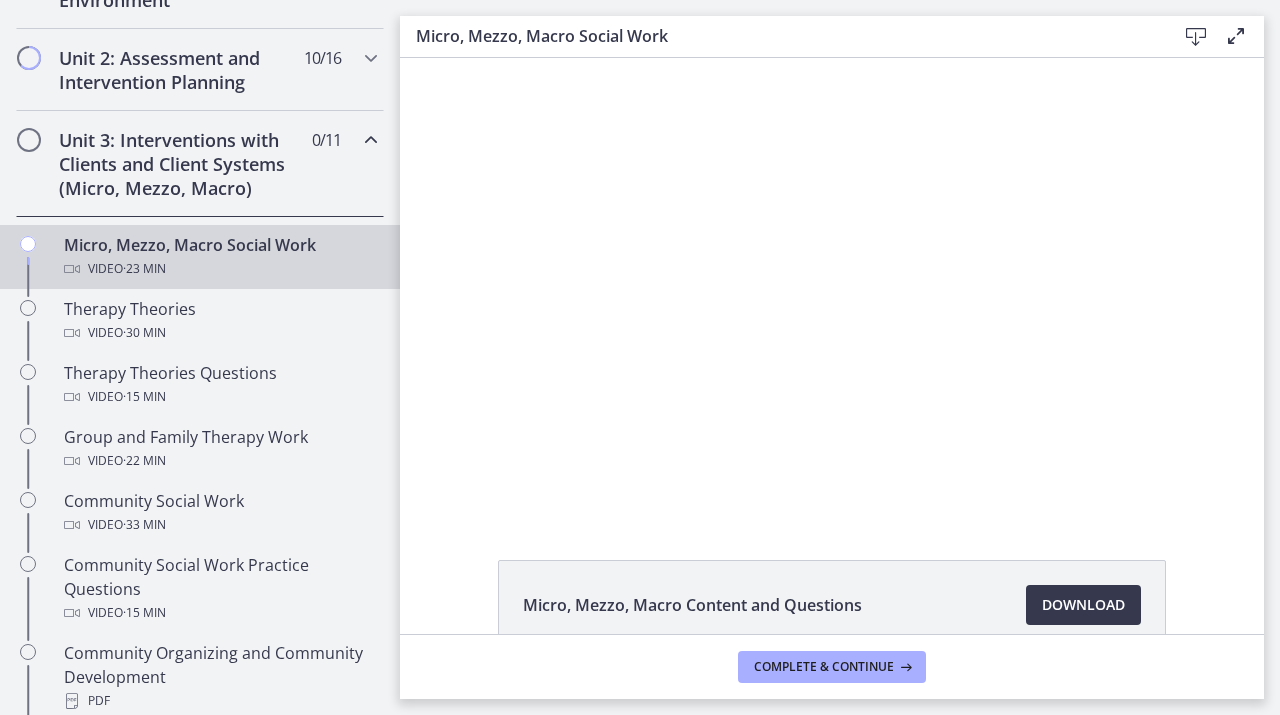 scroll, scrollTop: 0, scrollLeft: 0, axis: both 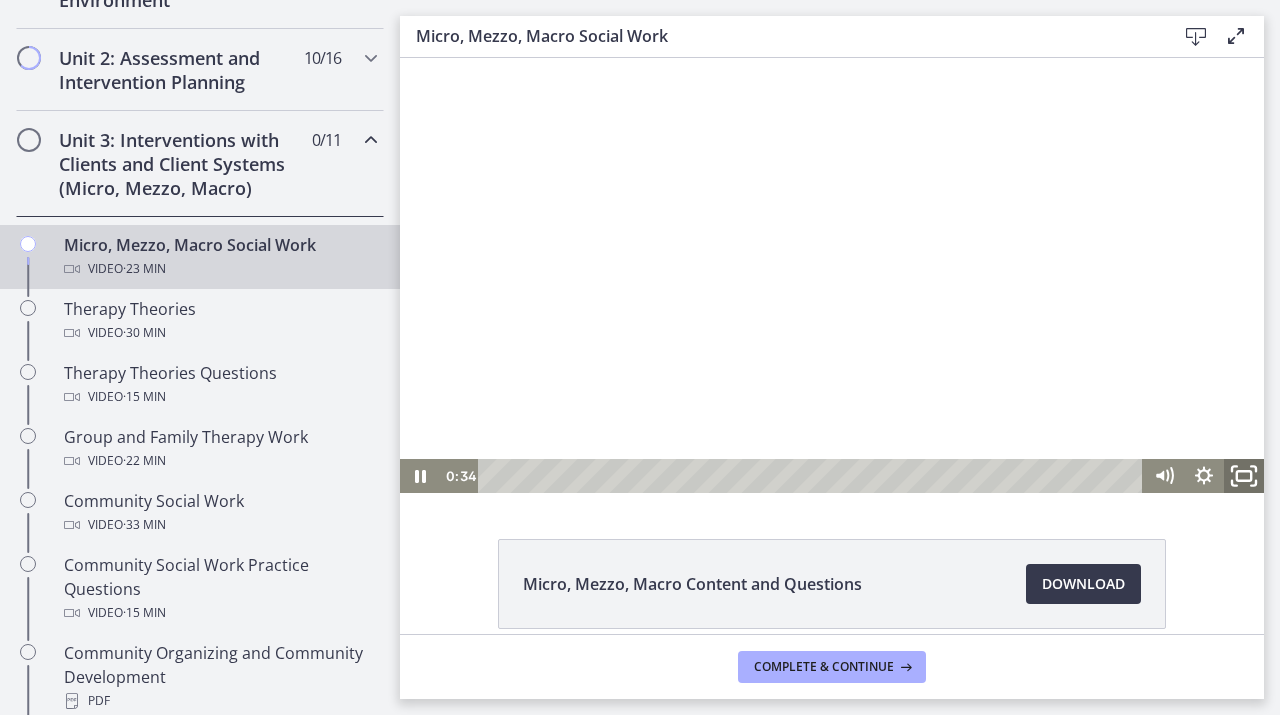 click 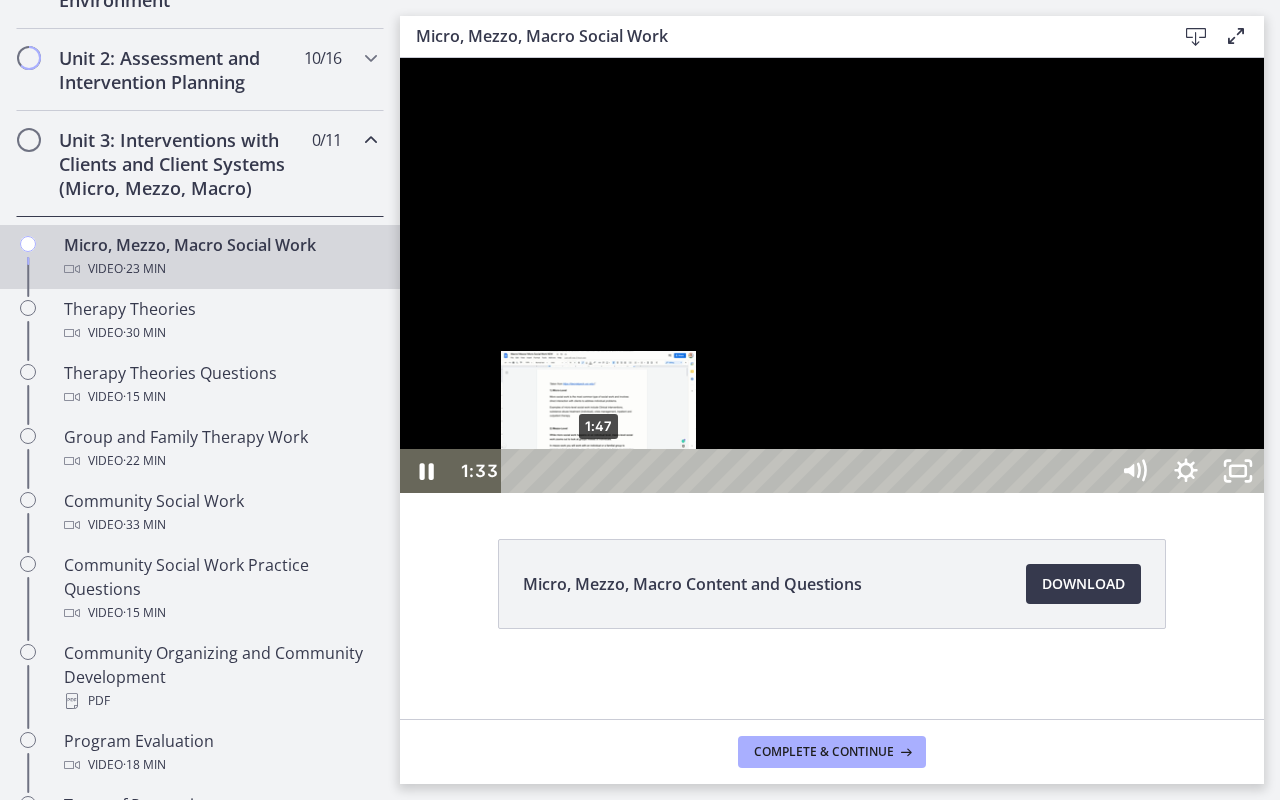 click on "1:47" at bounding box center [807, 471] 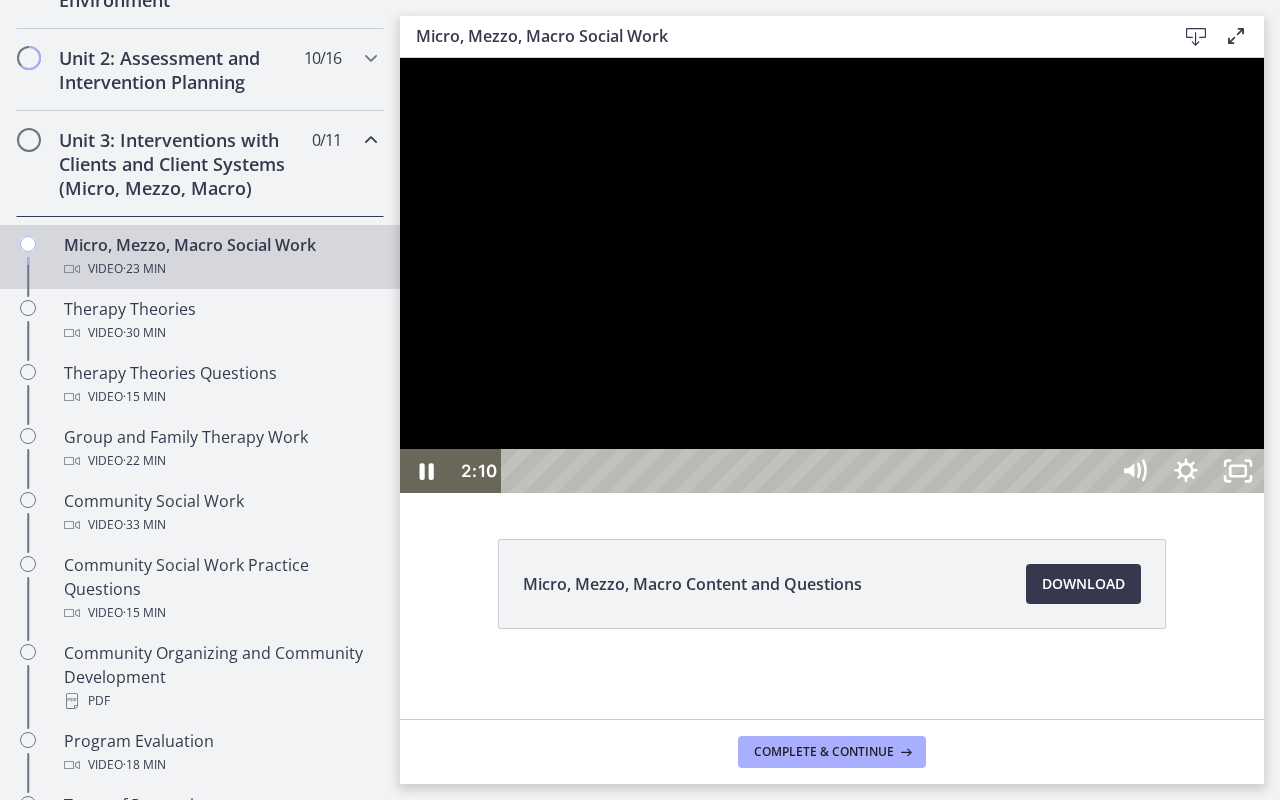 click at bounding box center [832, 275] 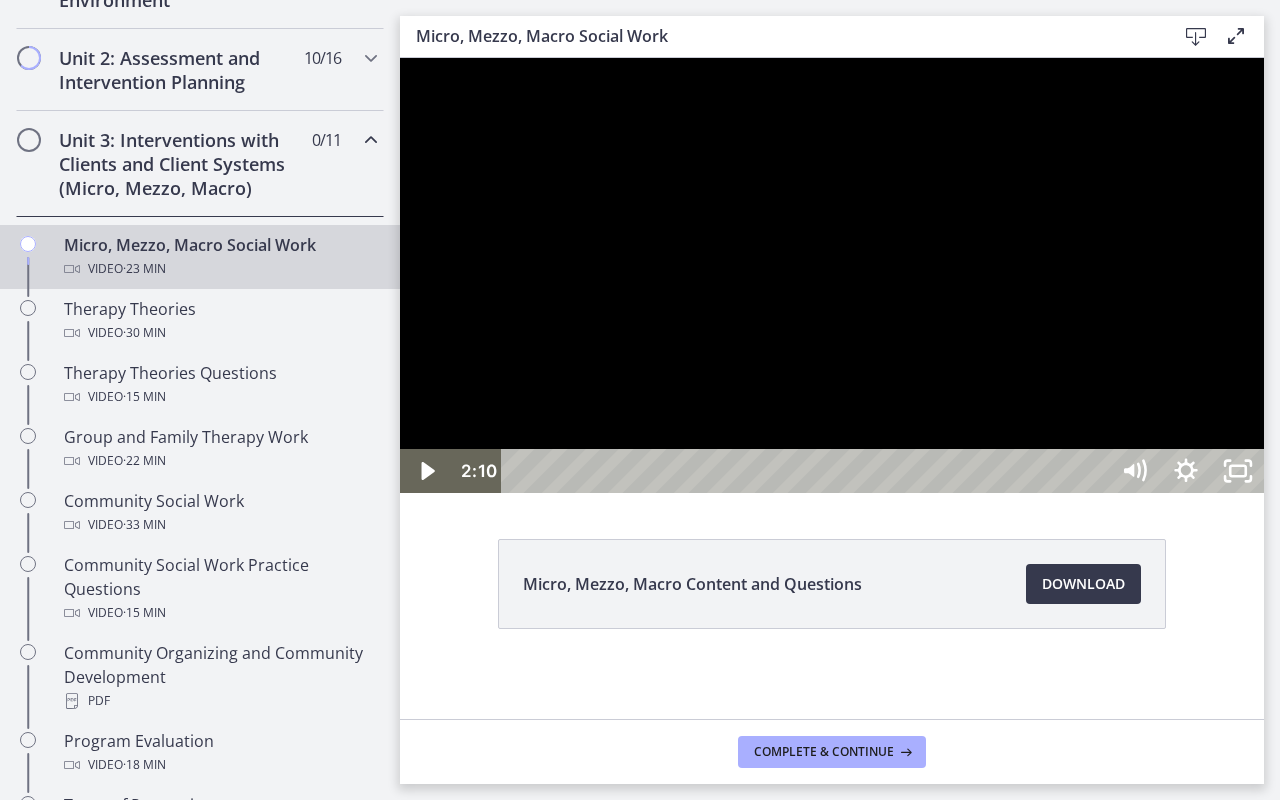 click at bounding box center [832, 275] 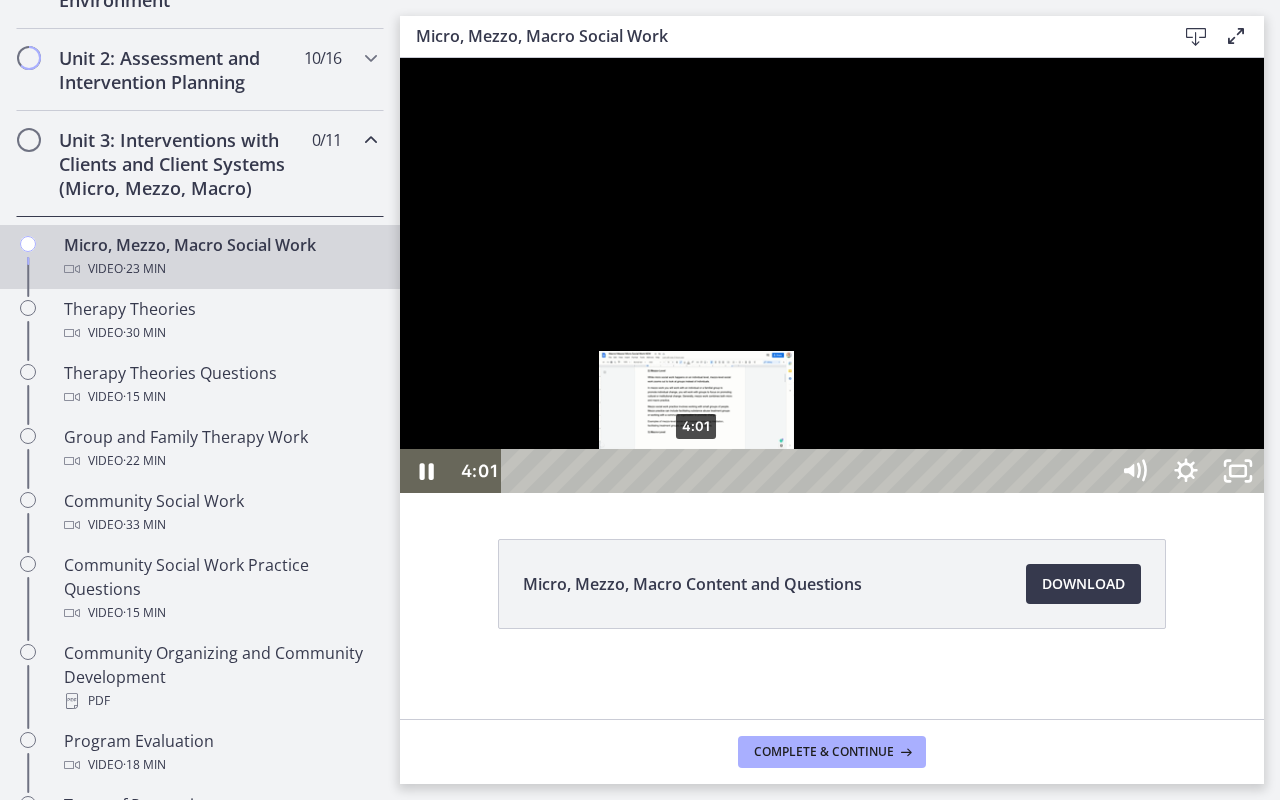 click on "4:01" at bounding box center [807, 471] 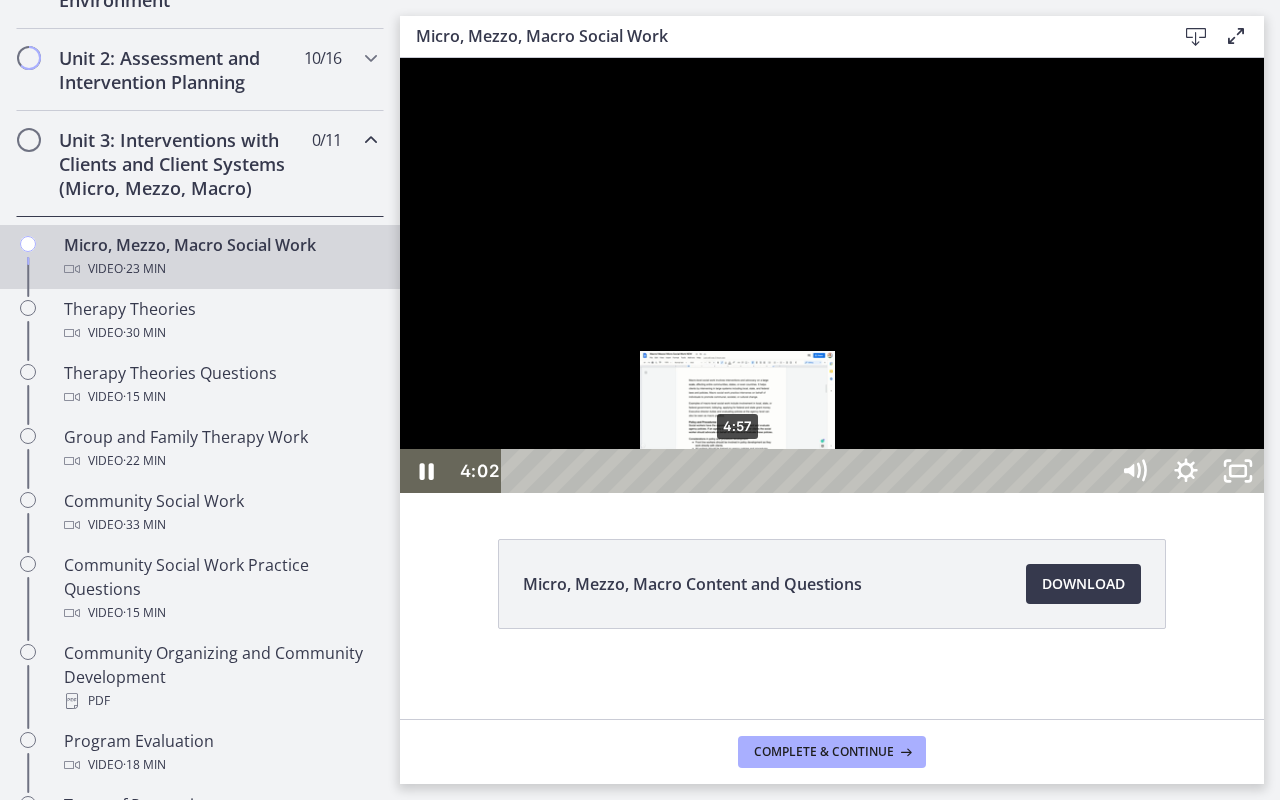 click on "4:57" at bounding box center (807, 471) 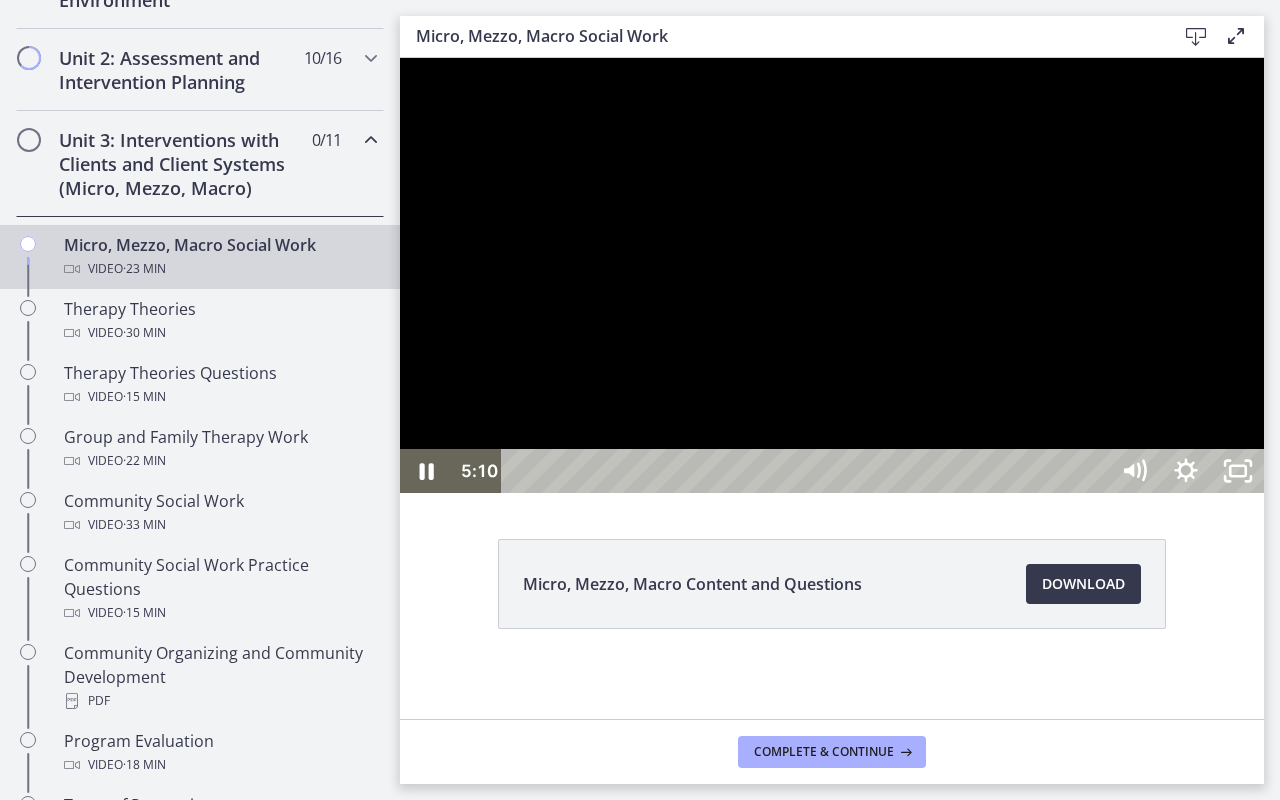 click at bounding box center (832, 275) 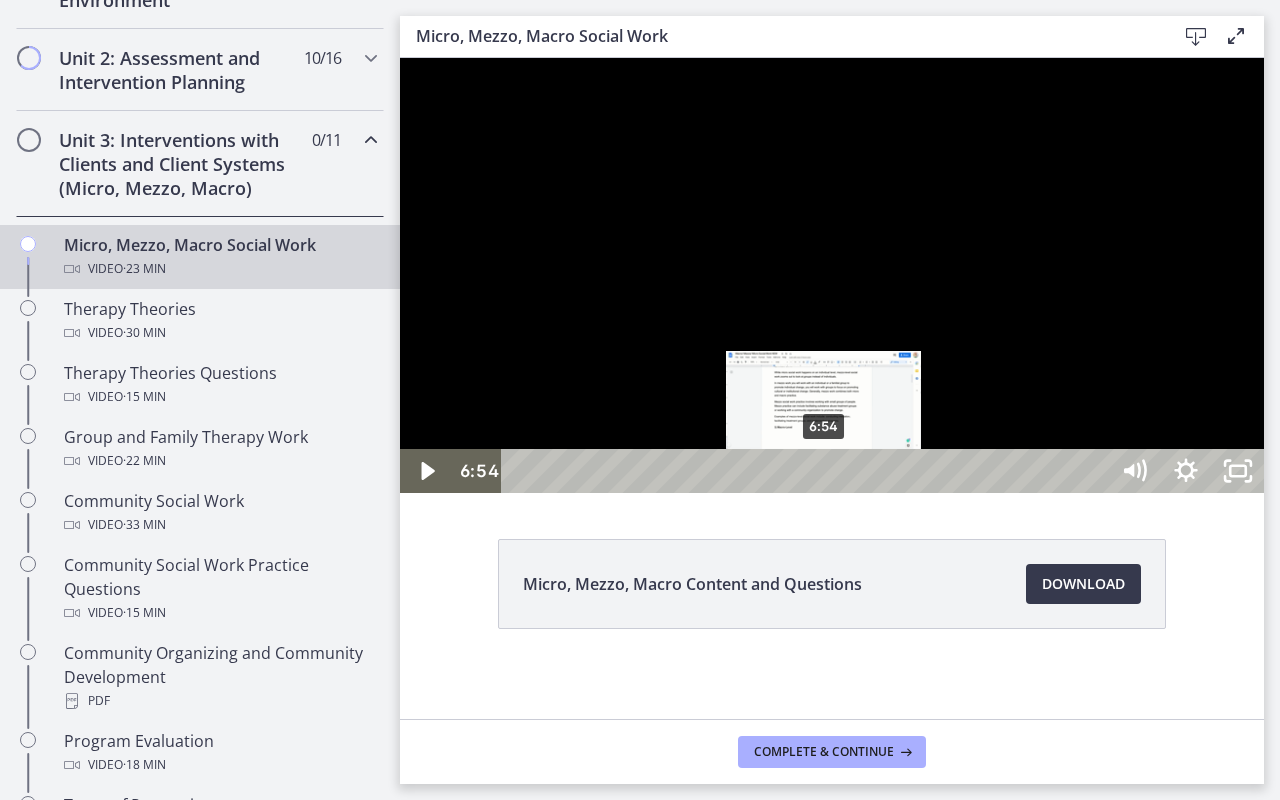 click on "6:54" at bounding box center [807, 471] 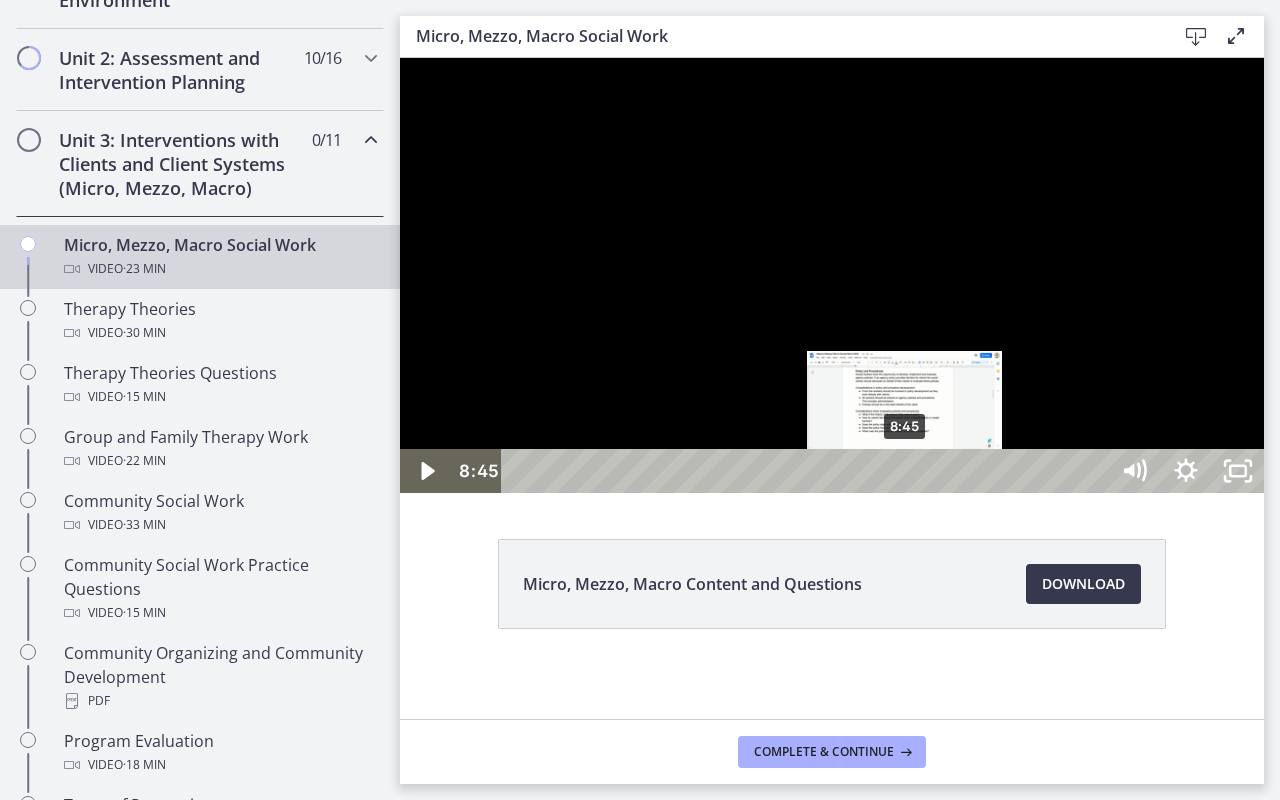 click on "8:45" at bounding box center [807, 471] 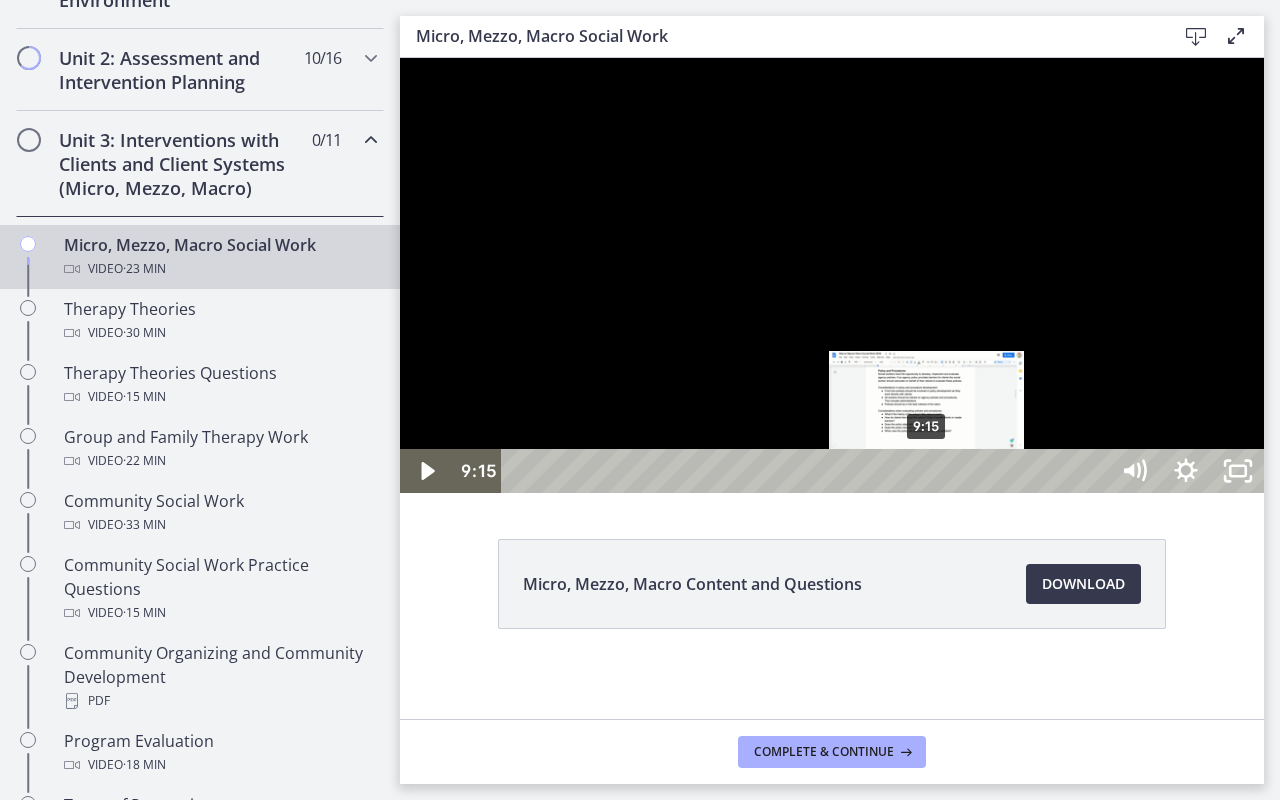 click on "9:15" at bounding box center (807, 471) 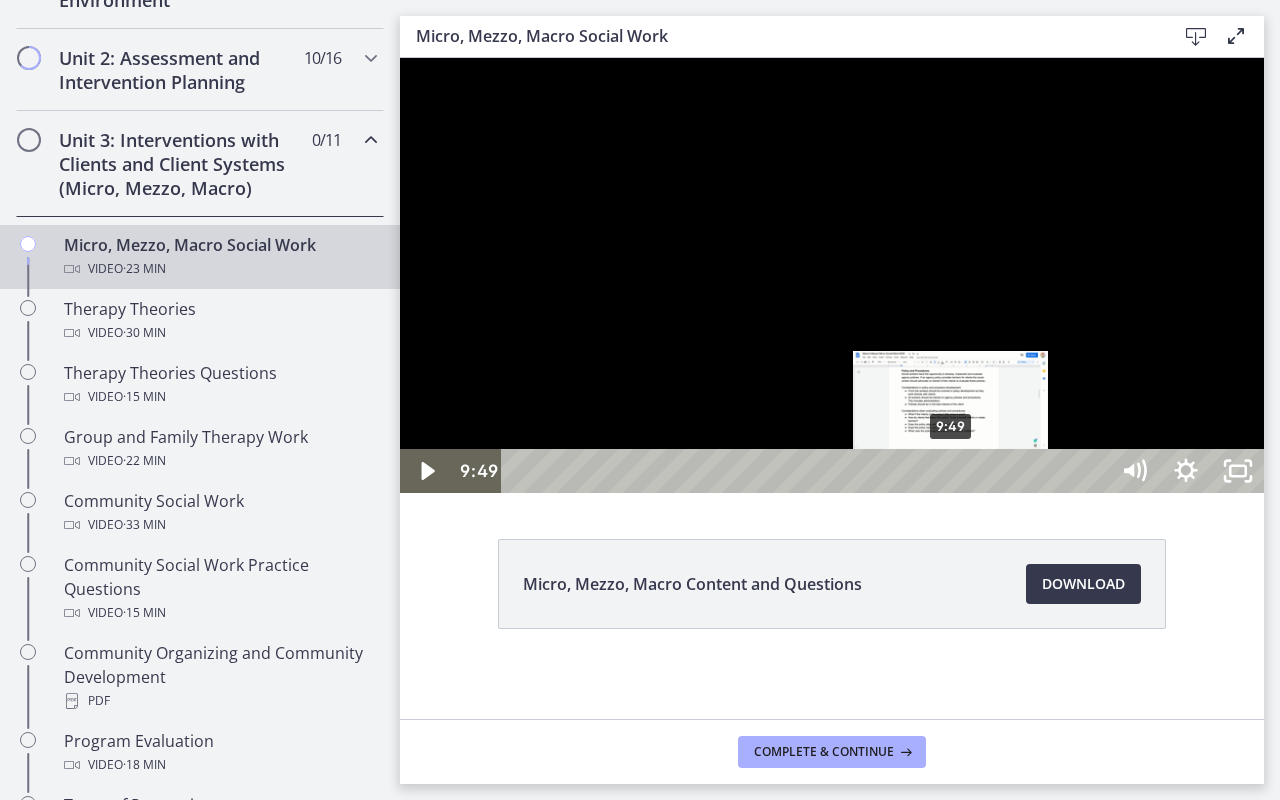 click on "9:49" at bounding box center [807, 471] 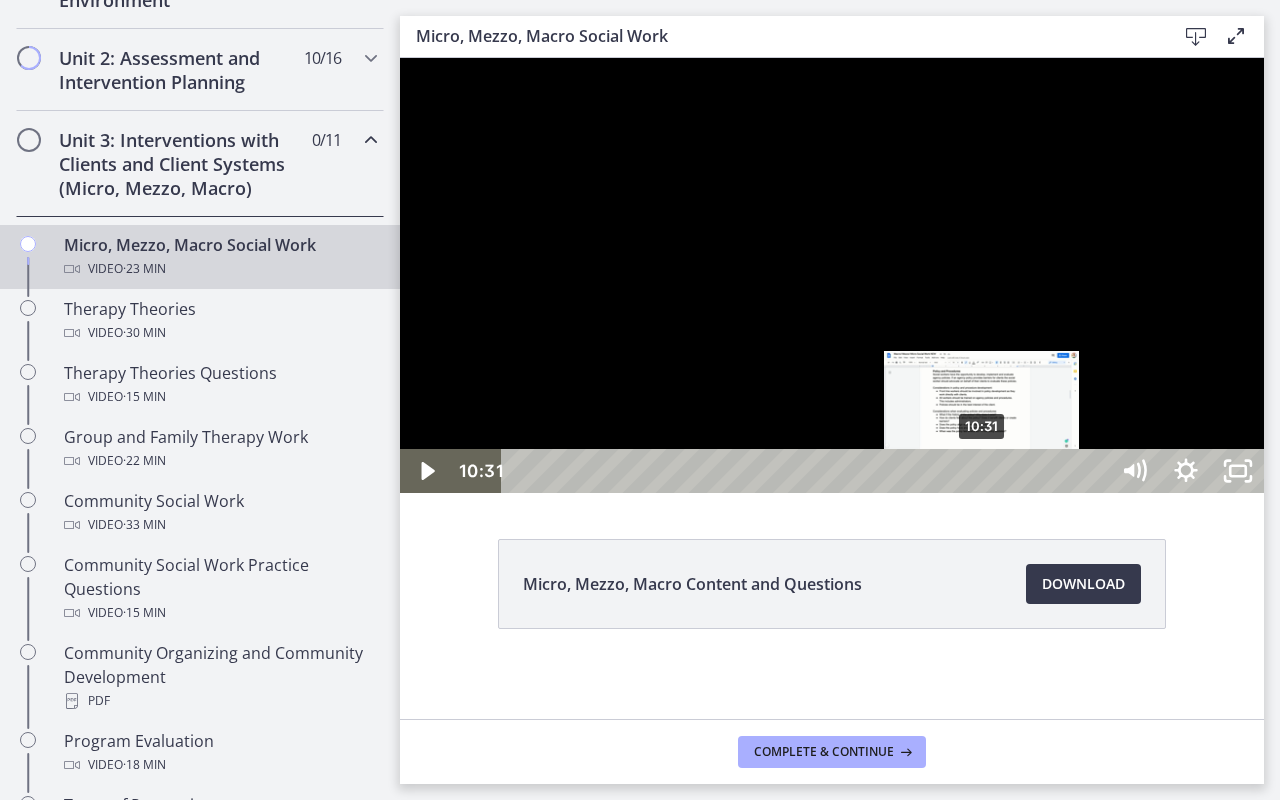 click on "10:31" at bounding box center [807, 471] 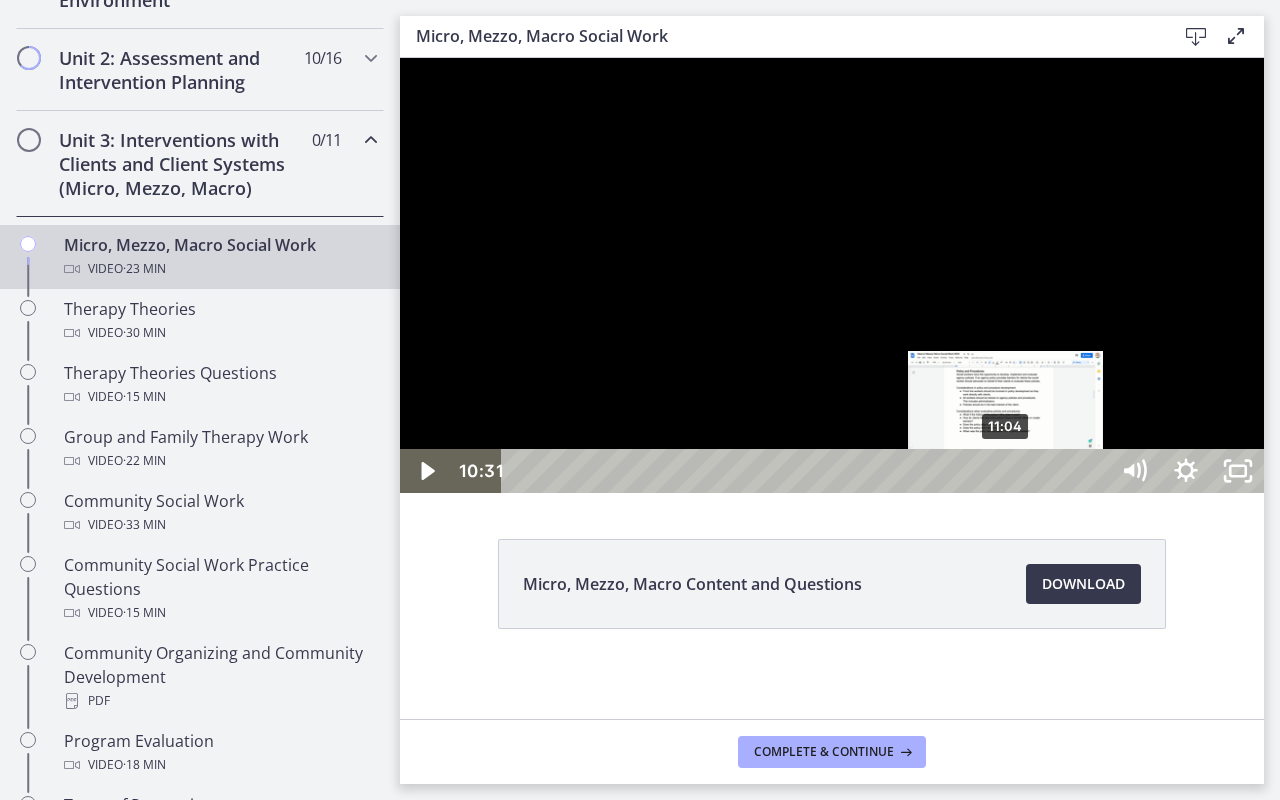 click on "11:04" at bounding box center [807, 471] 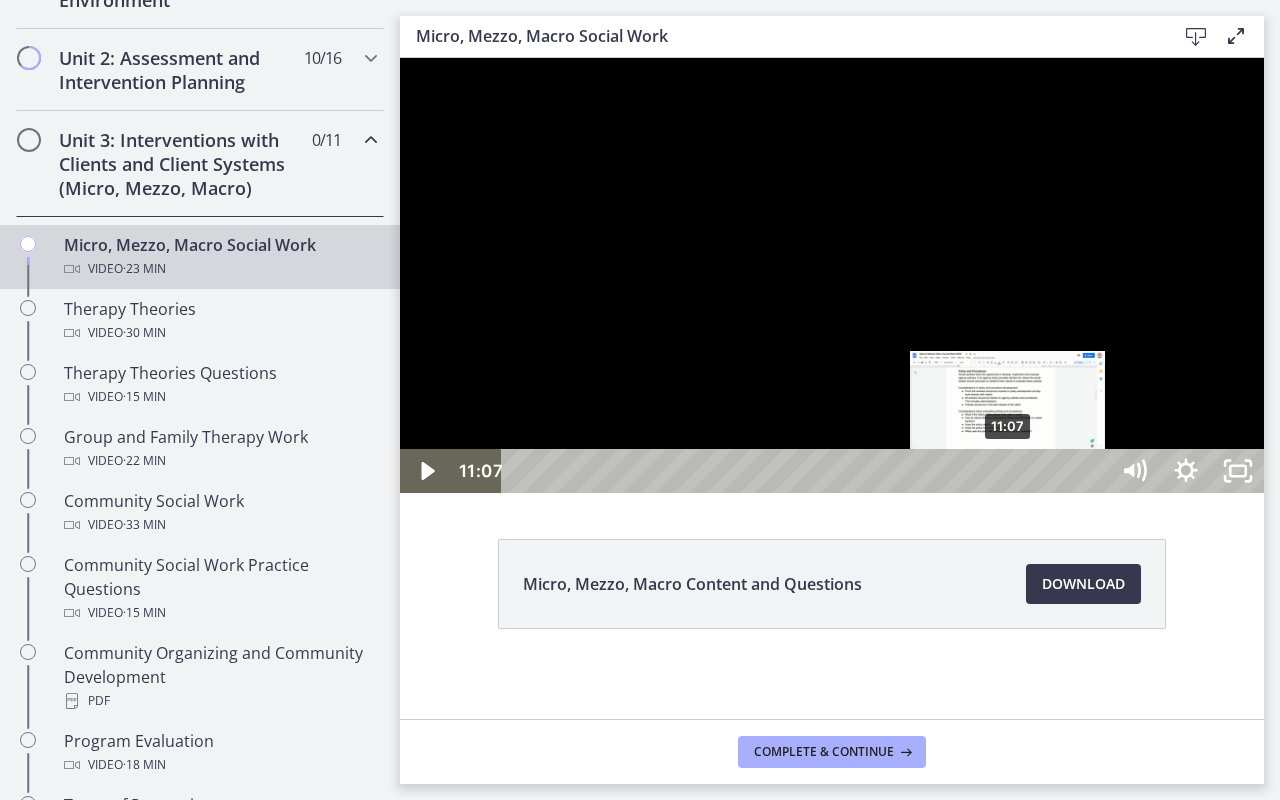 click at bounding box center (1007, 471) 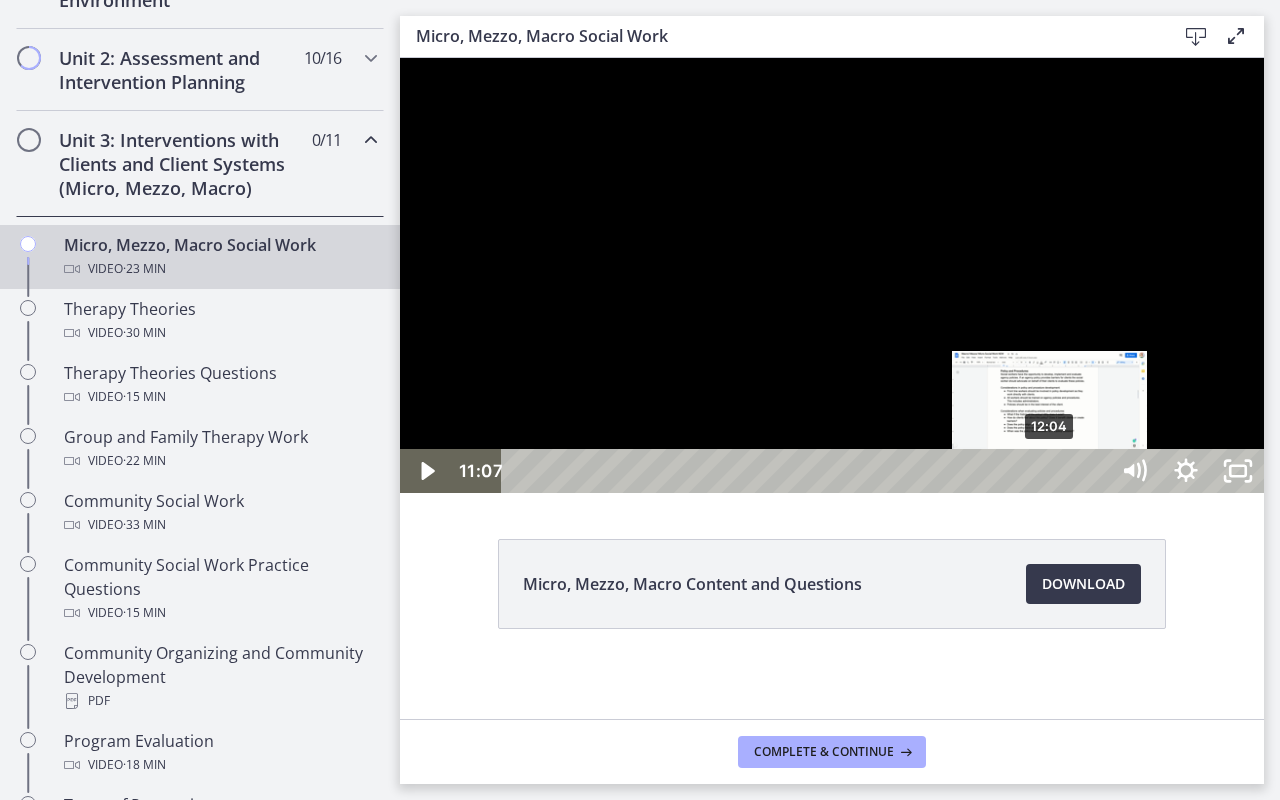 click on "12:04" at bounding box center (807, 471) 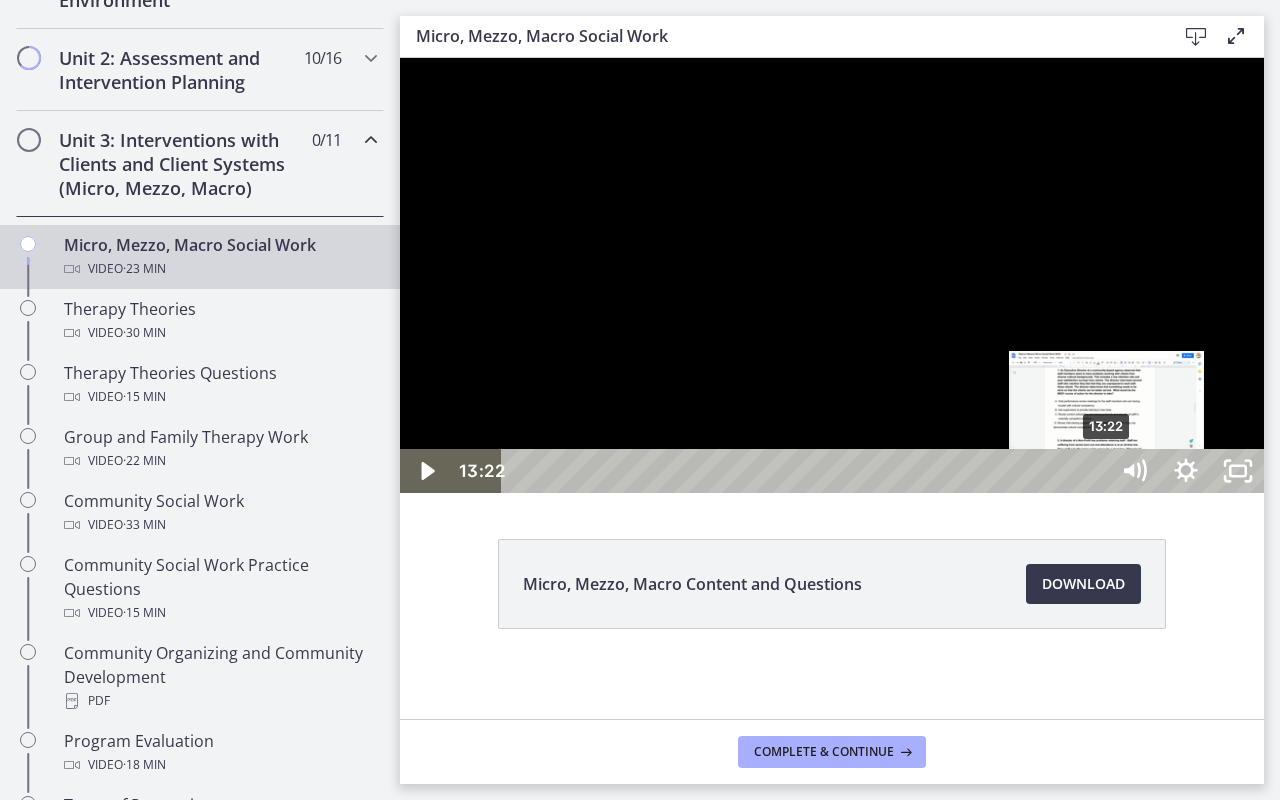 click on "13:22" at bounding box center [807, 471] 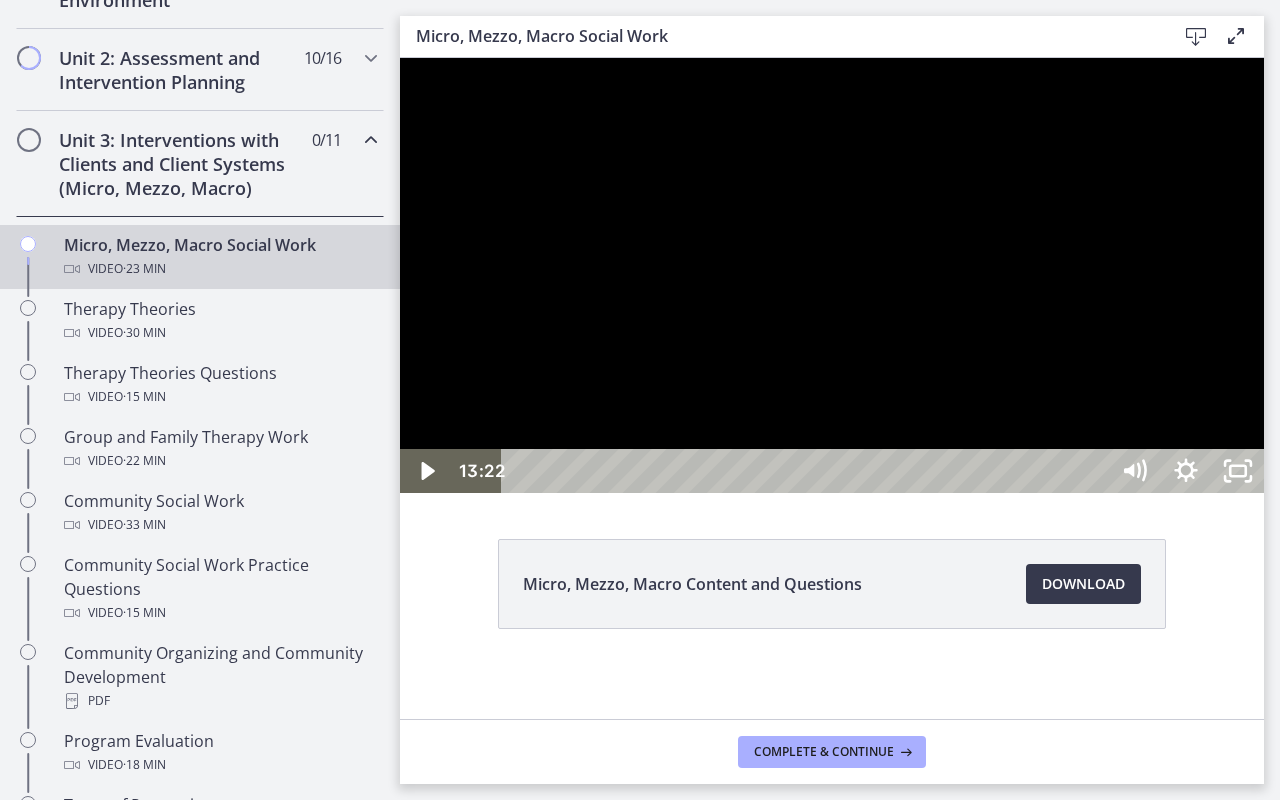 click at bounding box center (832, 275) 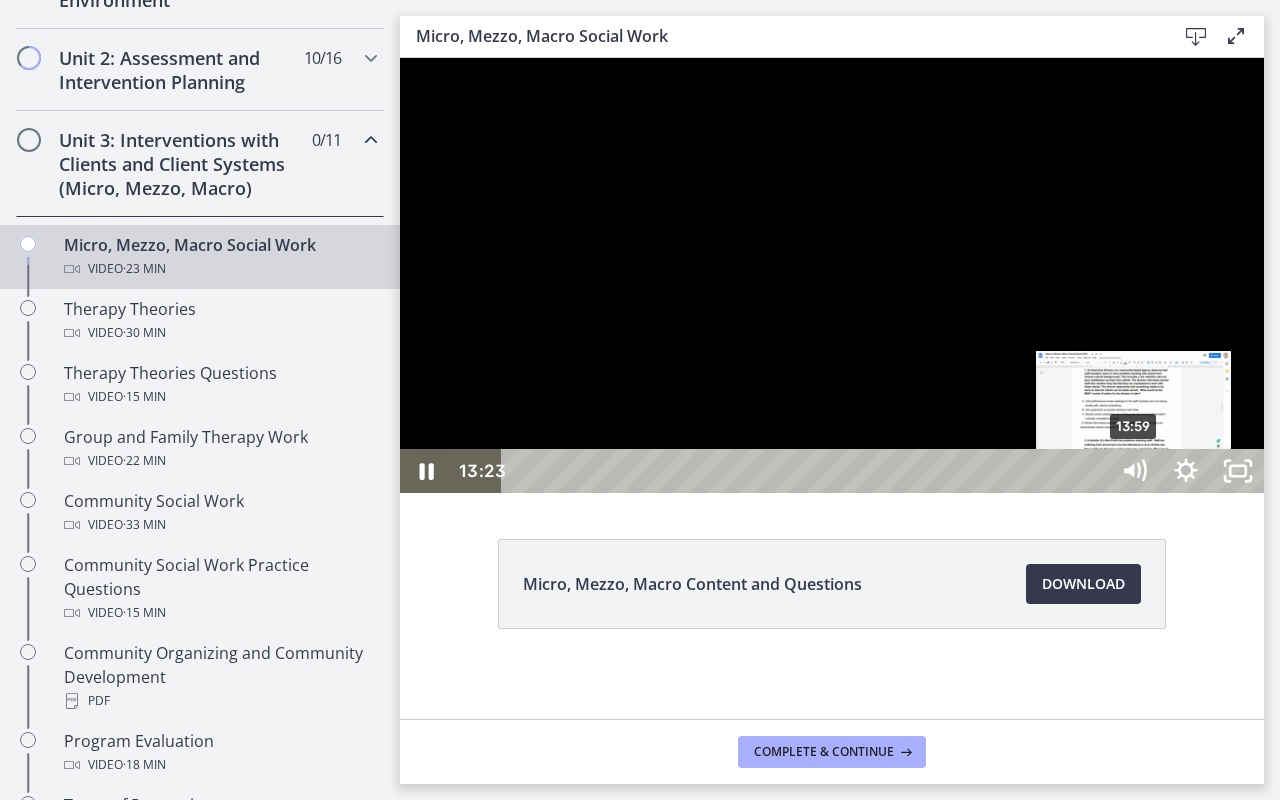 click on "13:59" at bounding box center (807, 471) 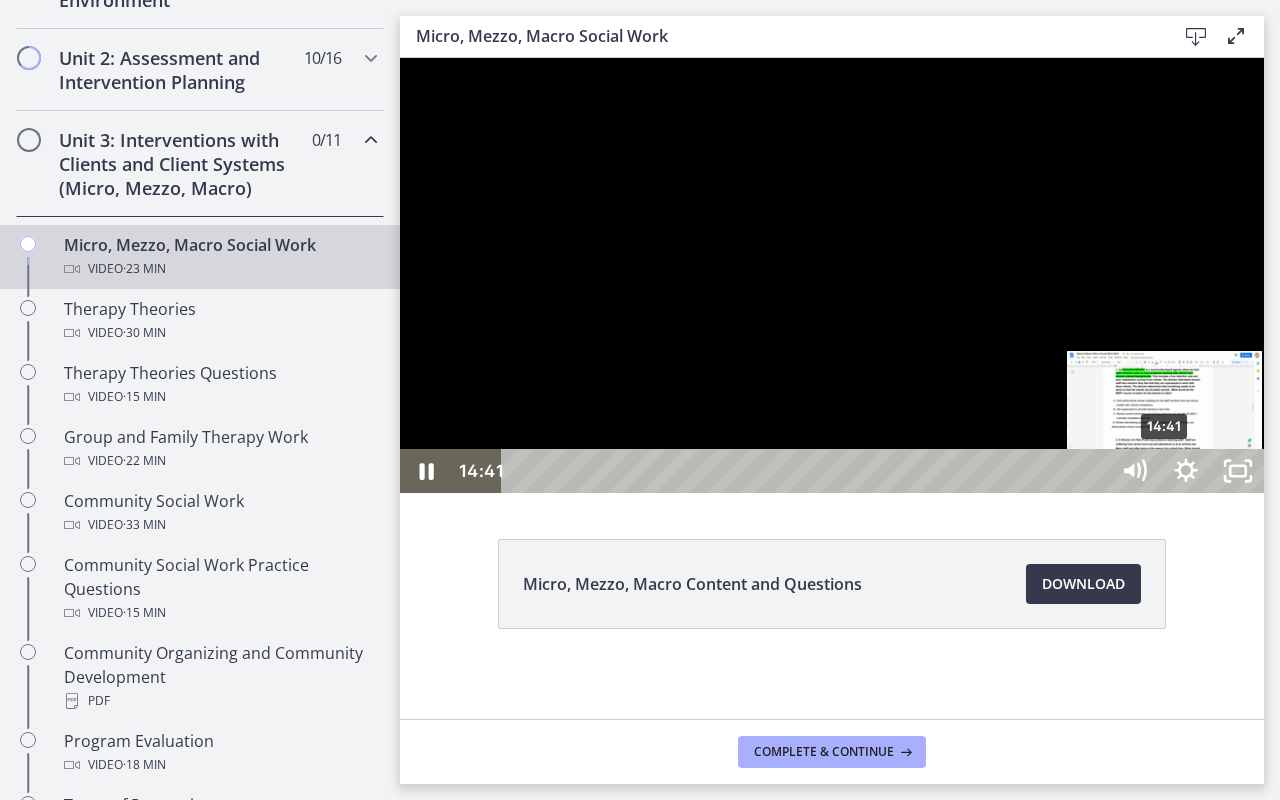click on "14:41" at bounding box center (807, 471) 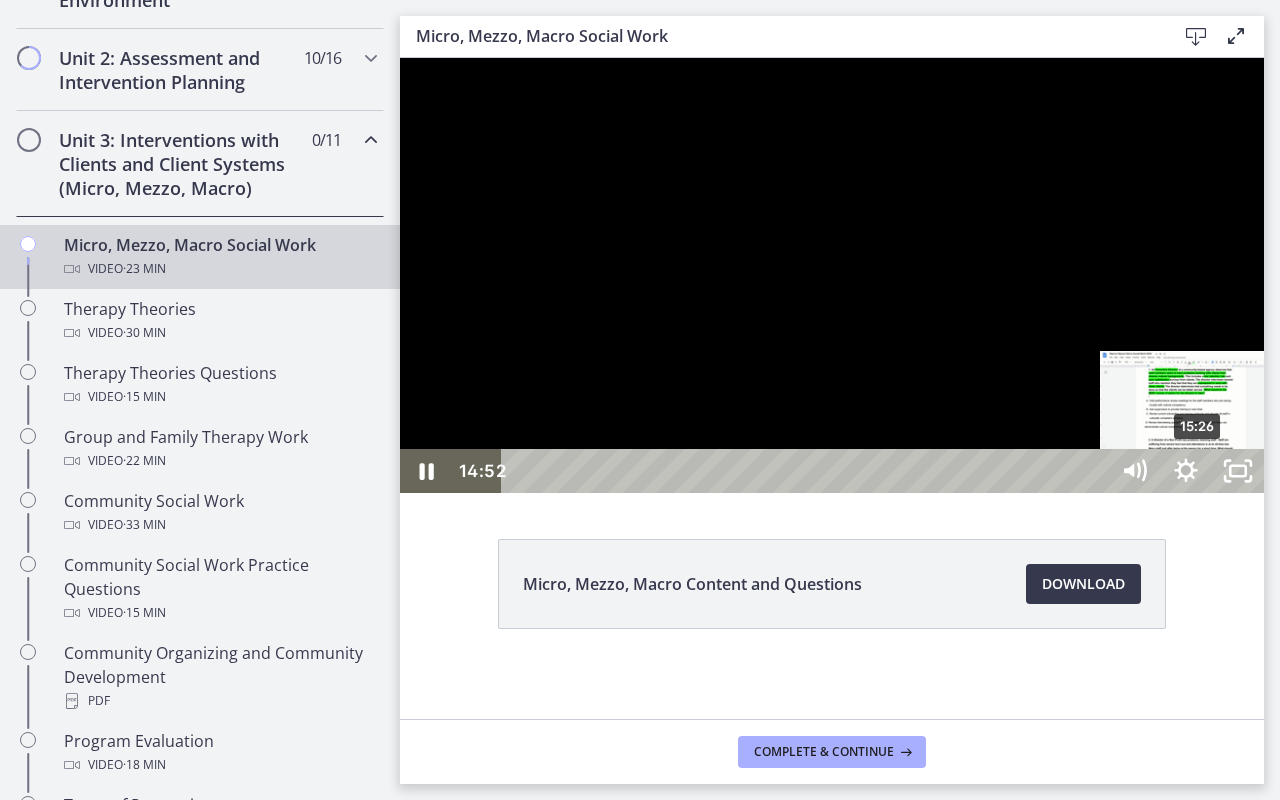 click on "15:26" at bounding box center (807, 471) 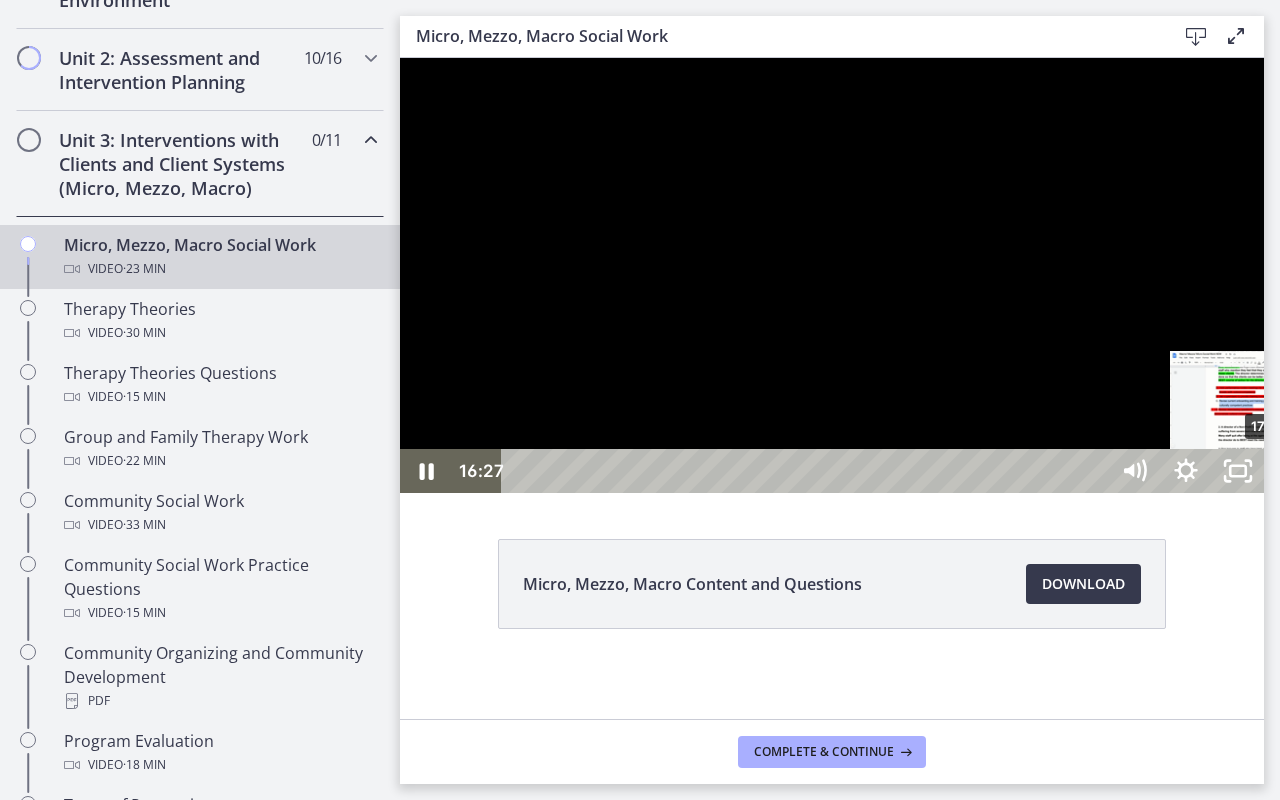click on "17:01" at bounding box center (807, 471) 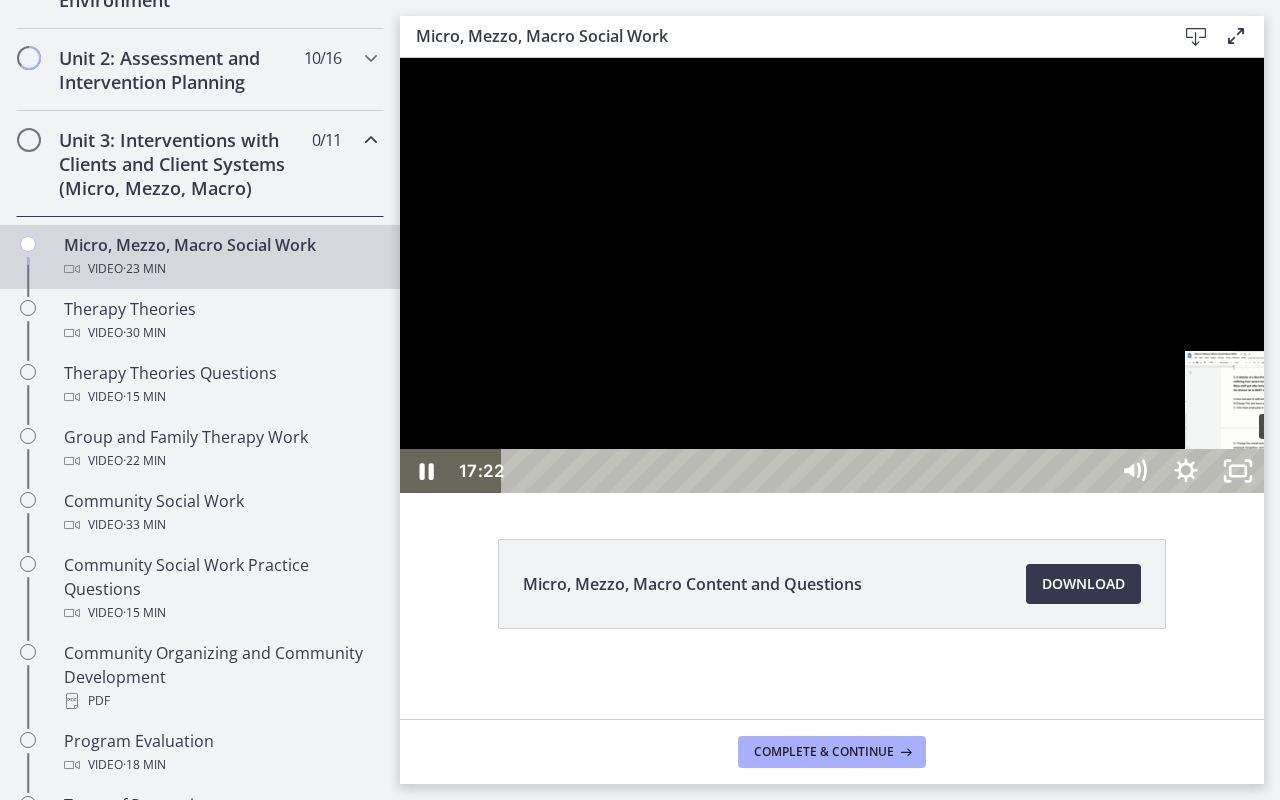click on "17:22" at bounding box center [807, 471] 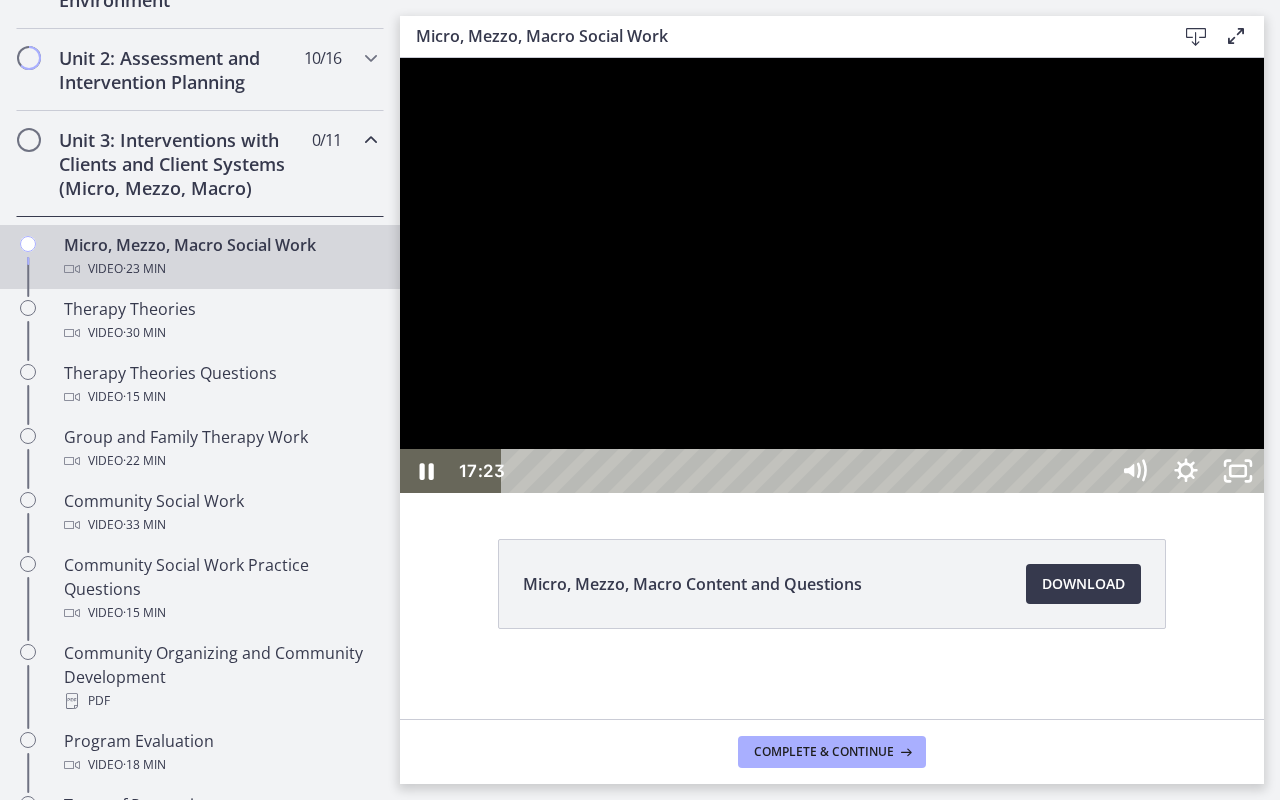 click at bounding box center (832, 275) 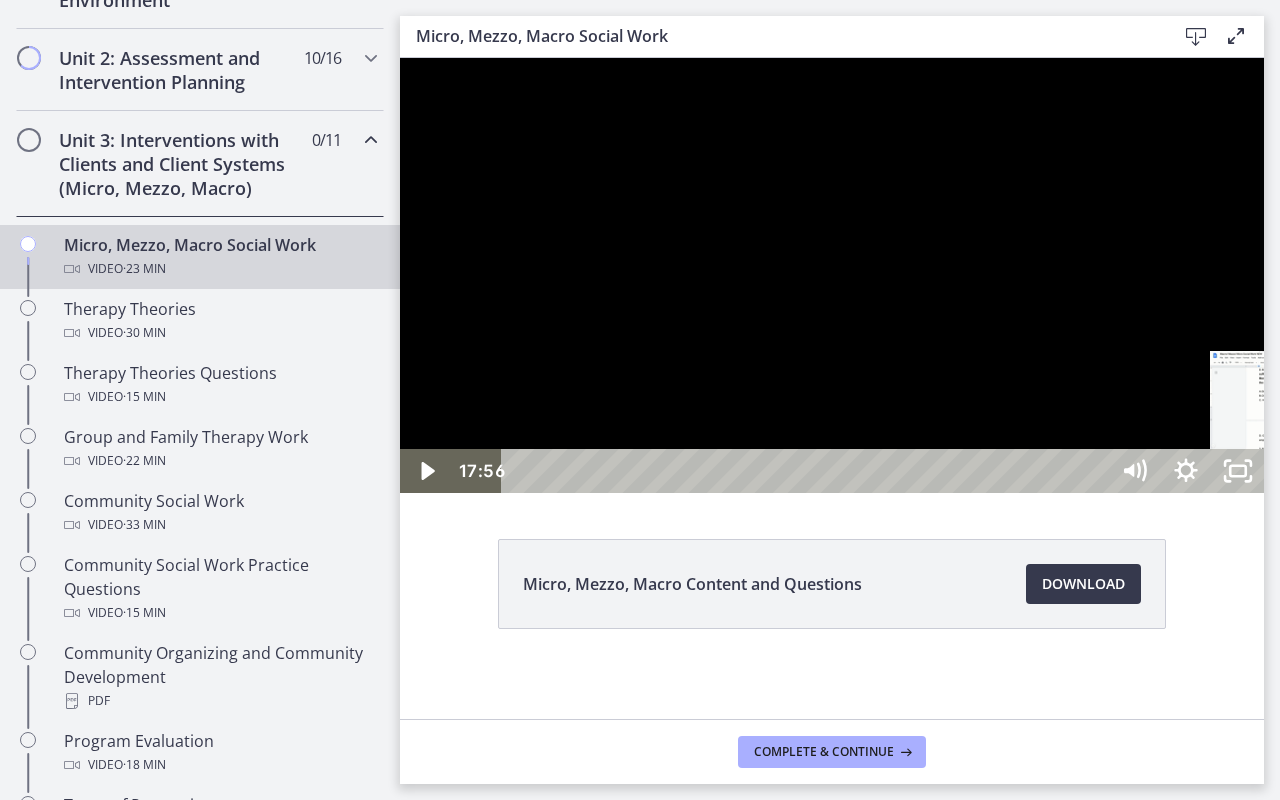 click on "17:56" at bounding box center (807, 471) 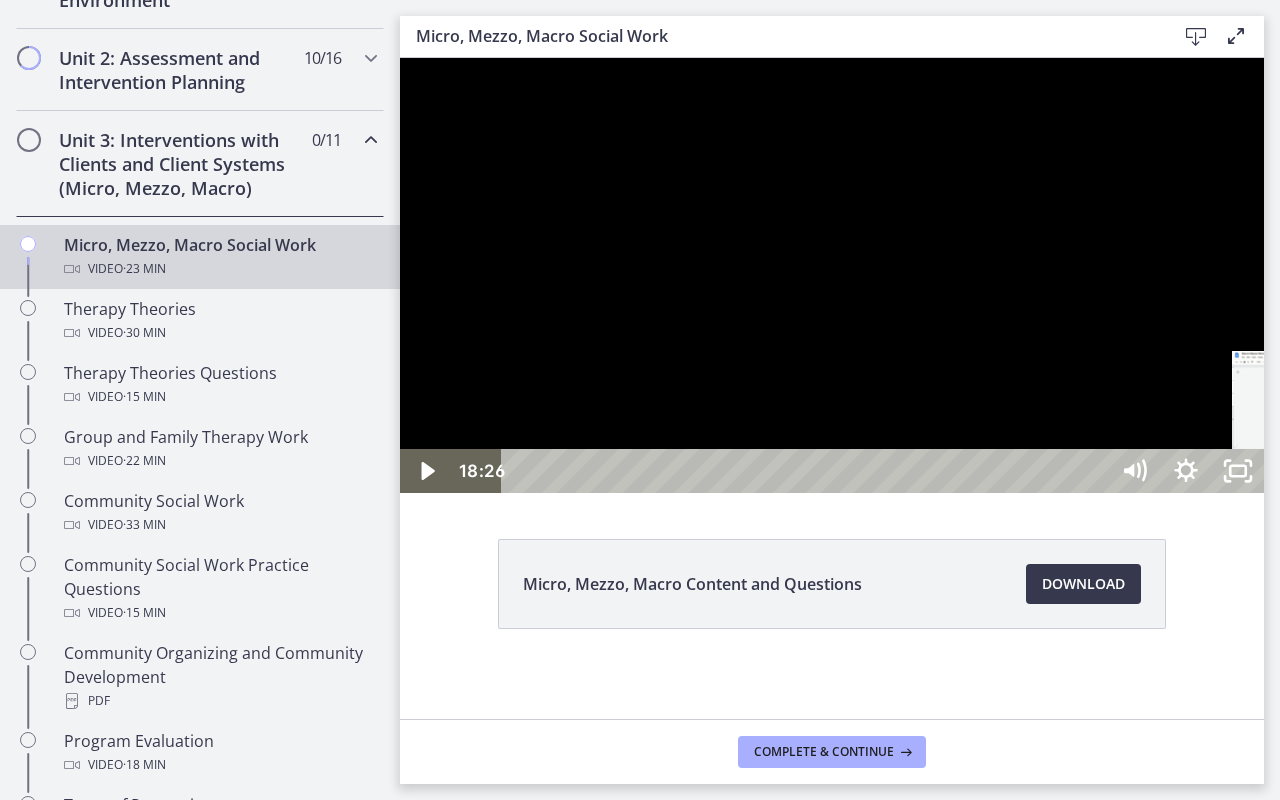 click on "18:26" at bounding box center [807, 471] 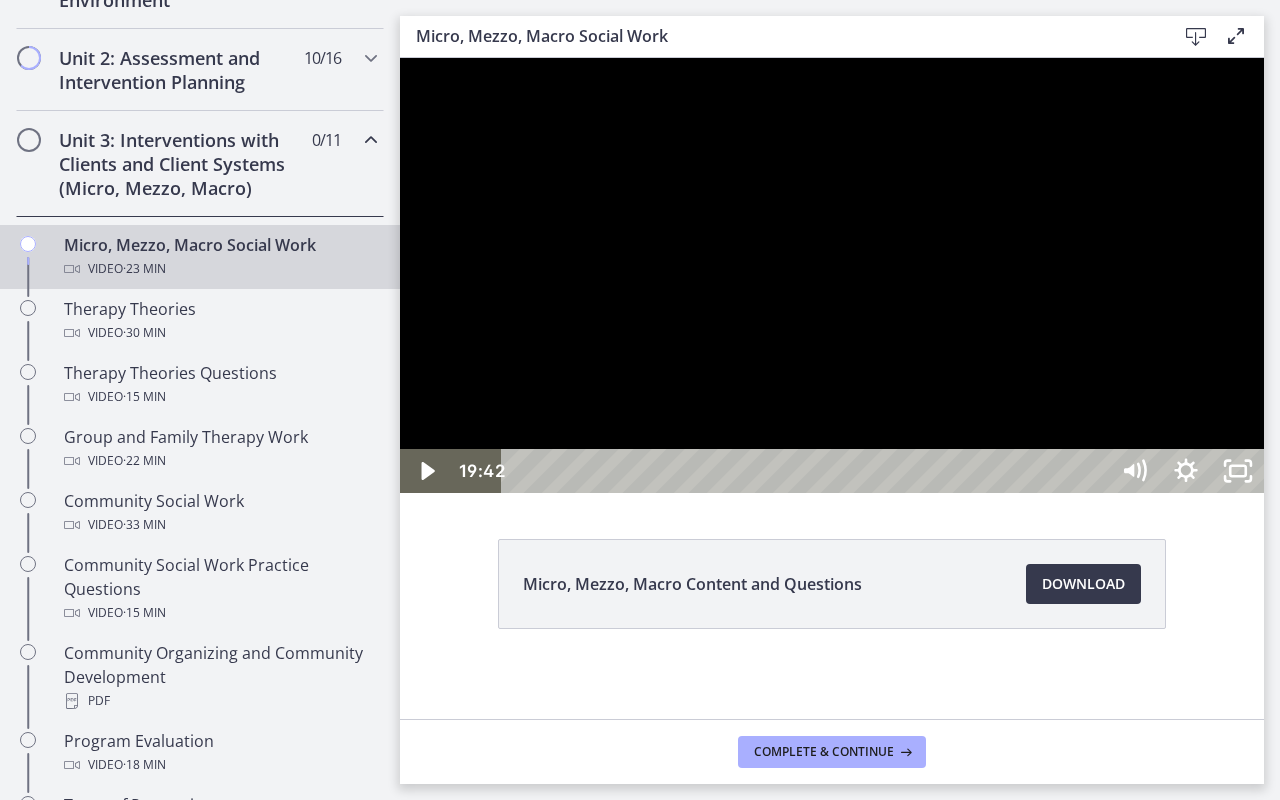 click on "19:42" at bounding box center (807, 471) 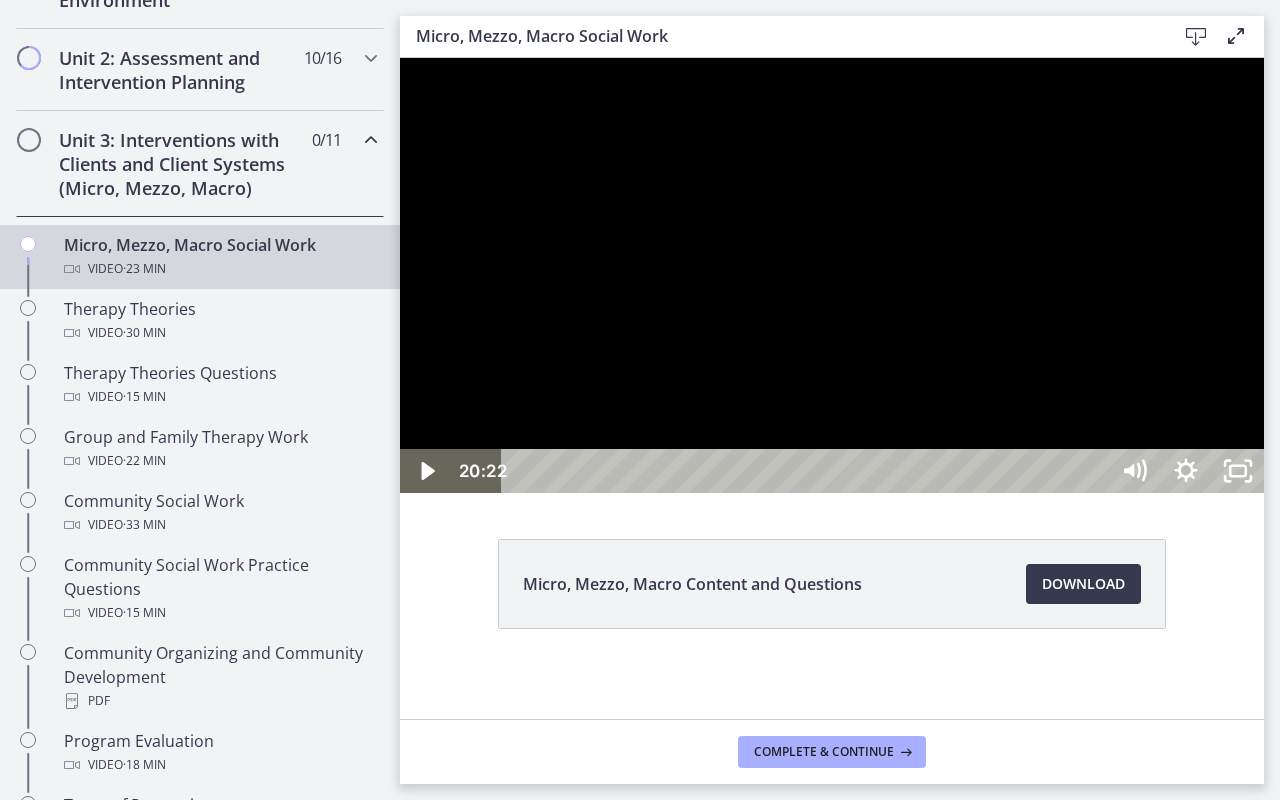 click on "20:22" at bounding box center [807, 471] 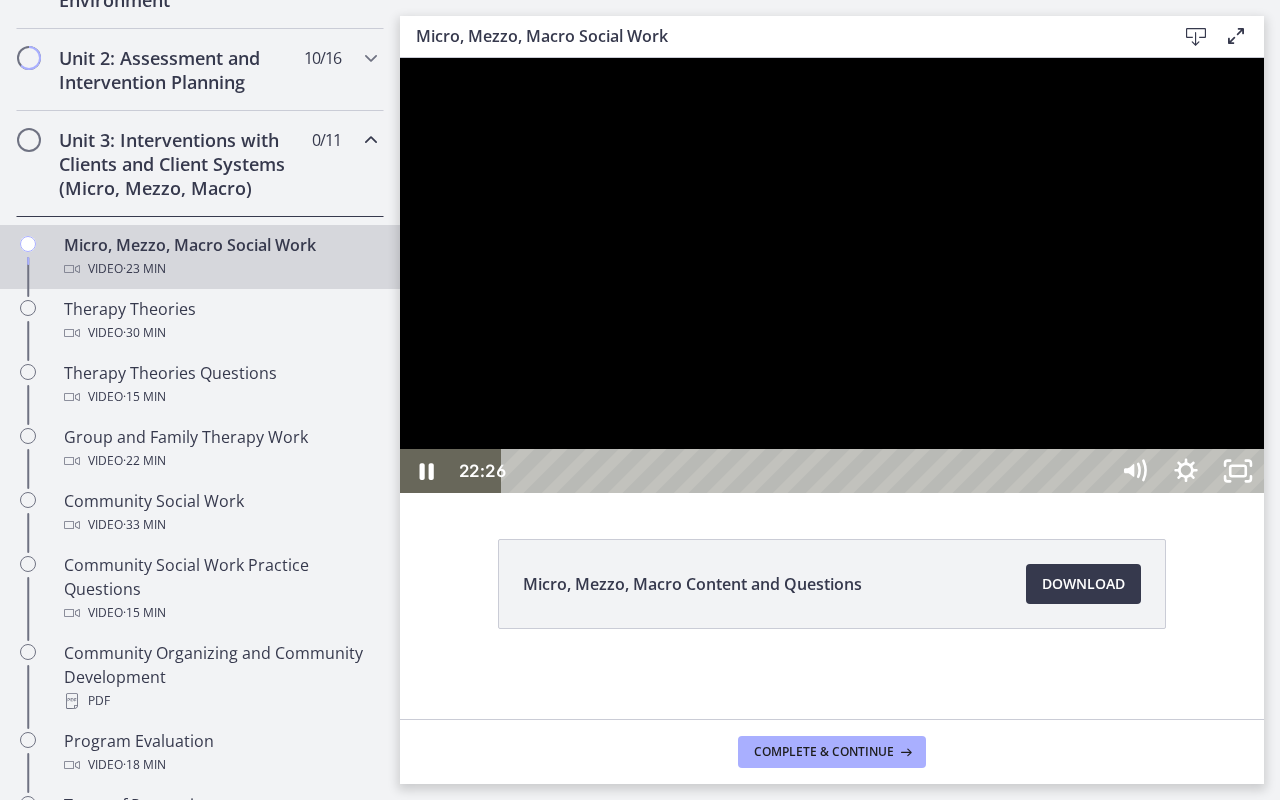 click on "22:26" at bounding box center [807, 471] 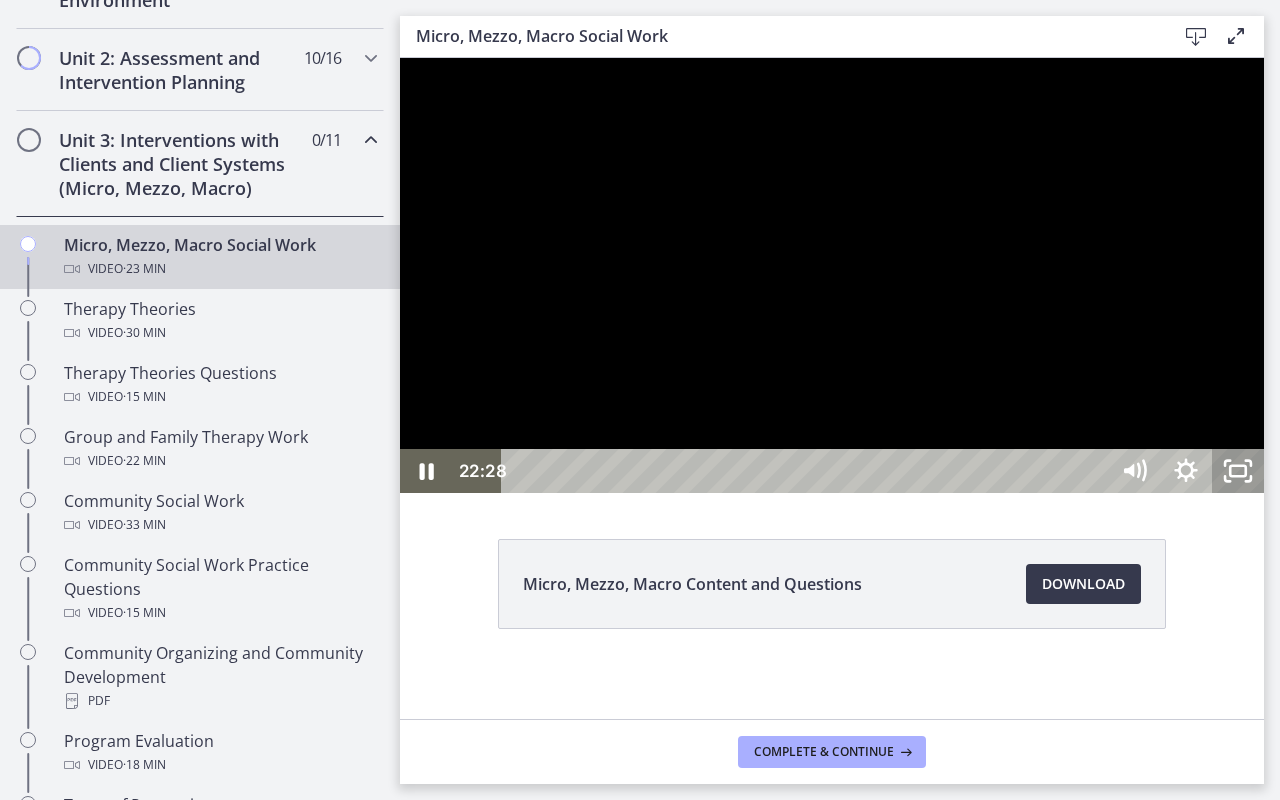 click 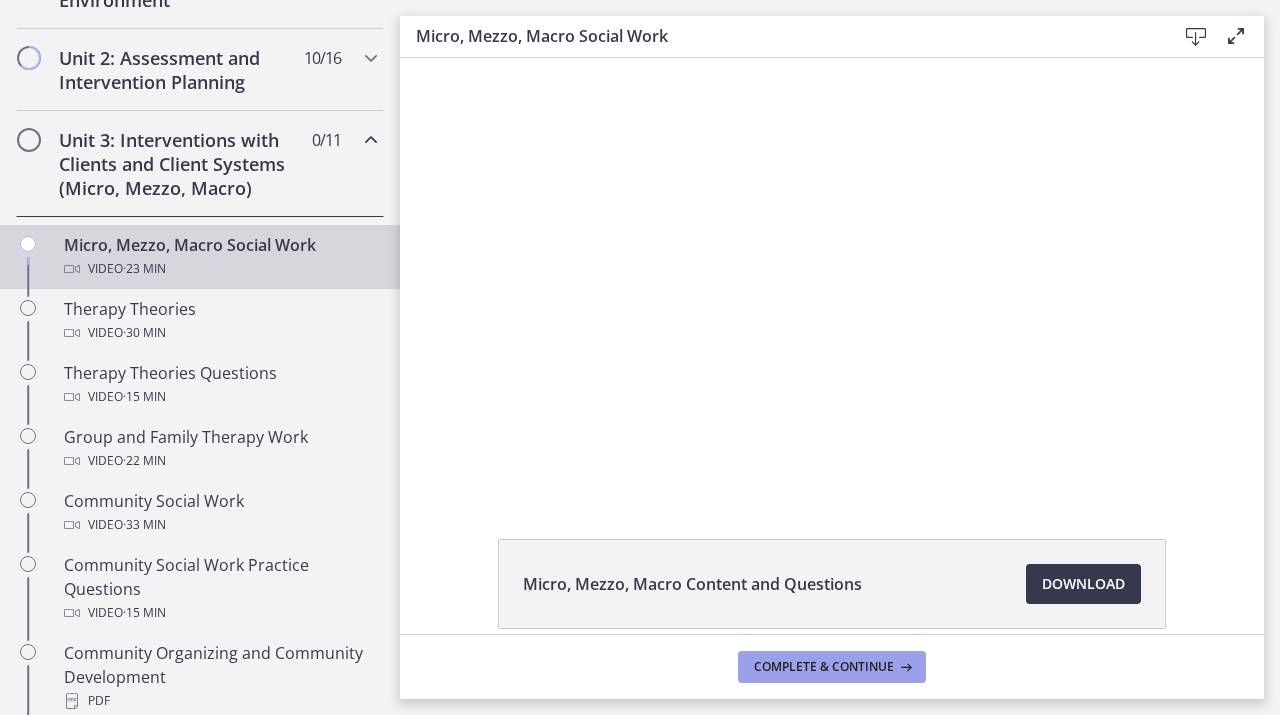 click on "Complete & continue" at bounding box center [824, 667] 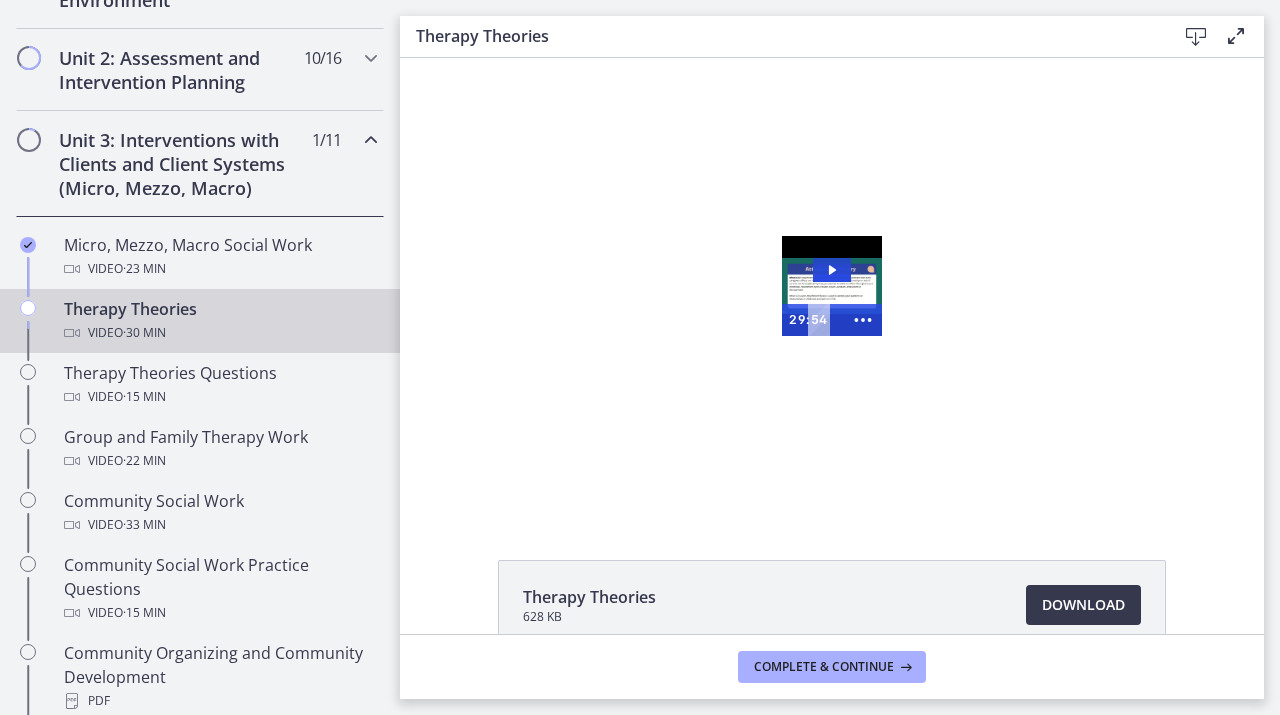scroll, scrollTop: 0, scrollLeft: 0, axis: both 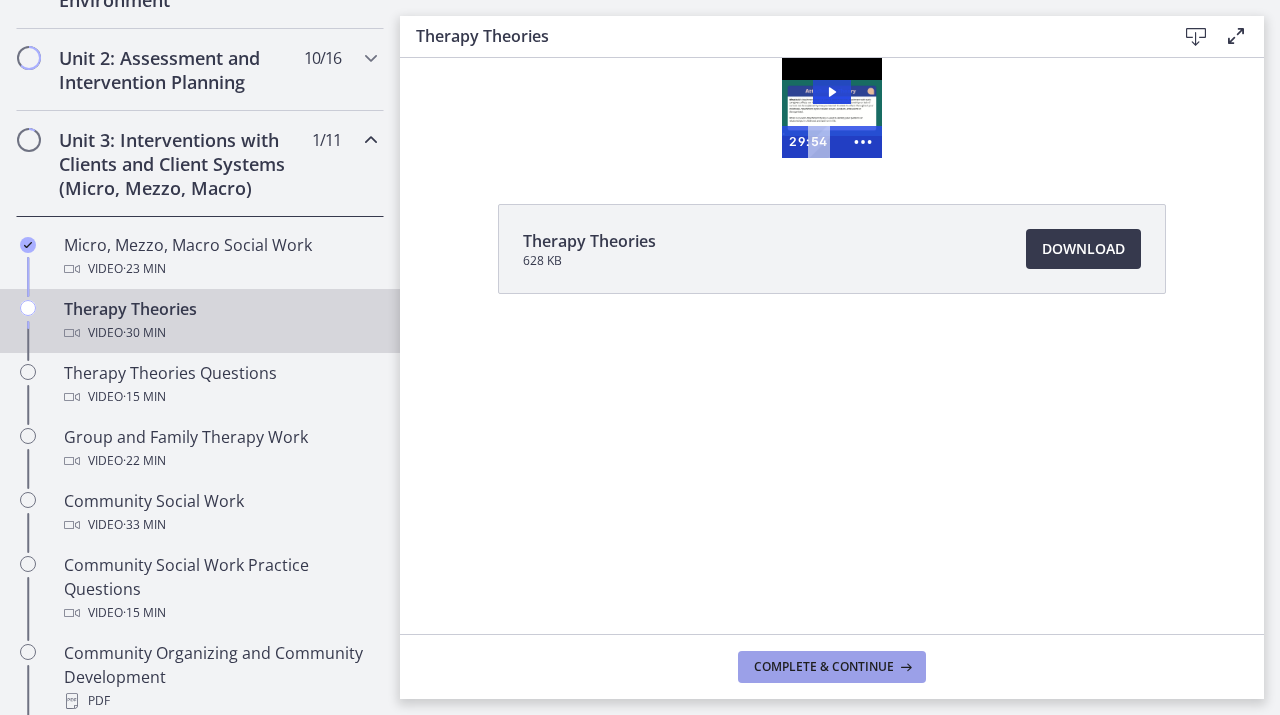 click on "Complete & continue" at bounding box center [832, 667] 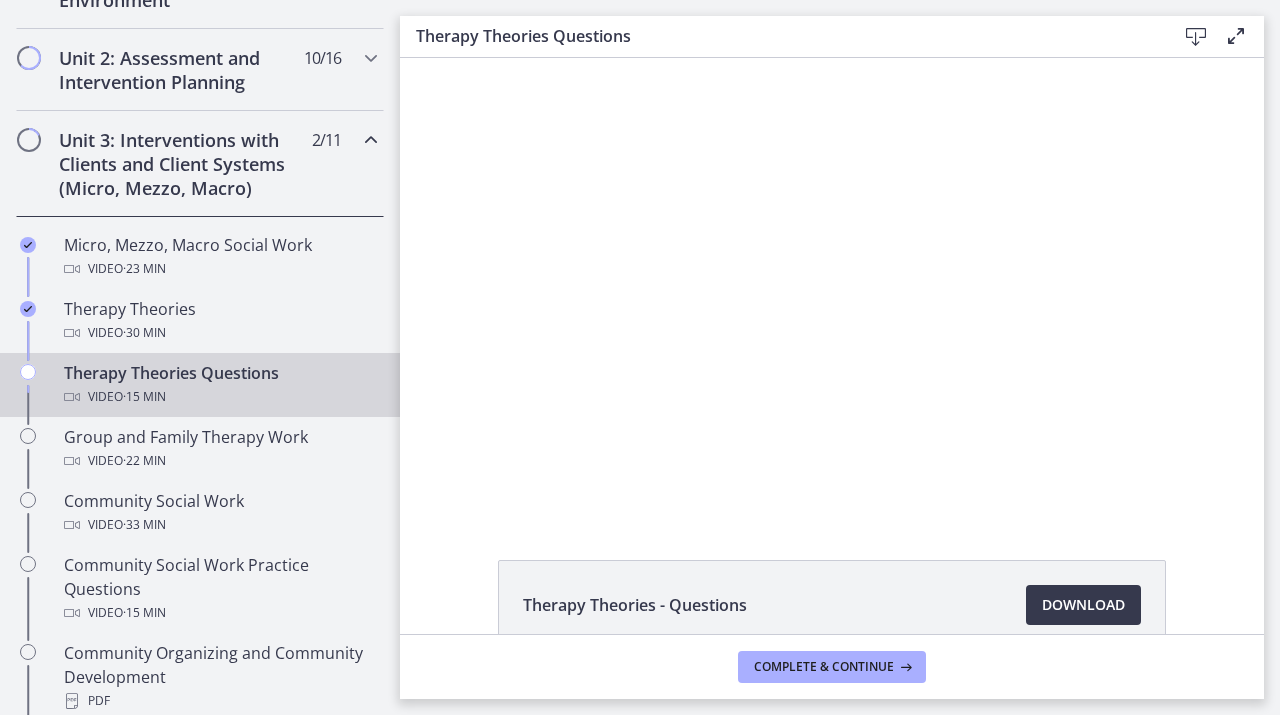 scroll, scrollTop: 0, scrollLeft: 0, axis: both 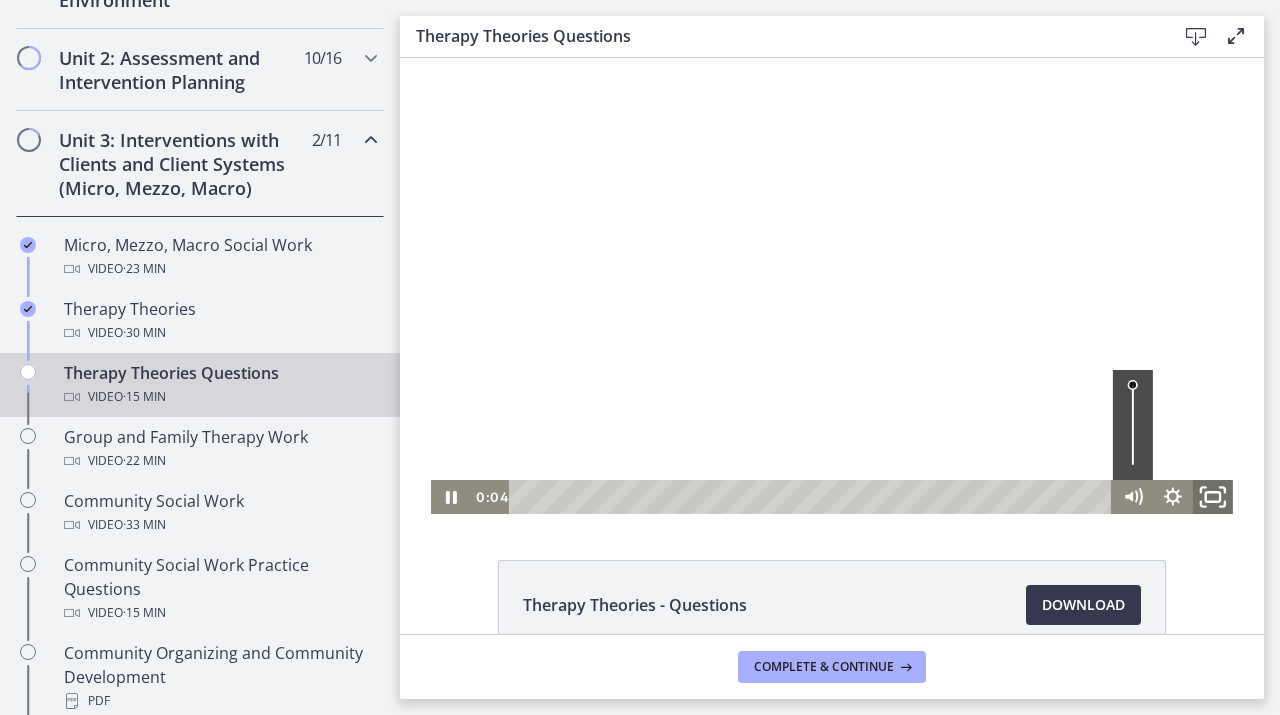 click 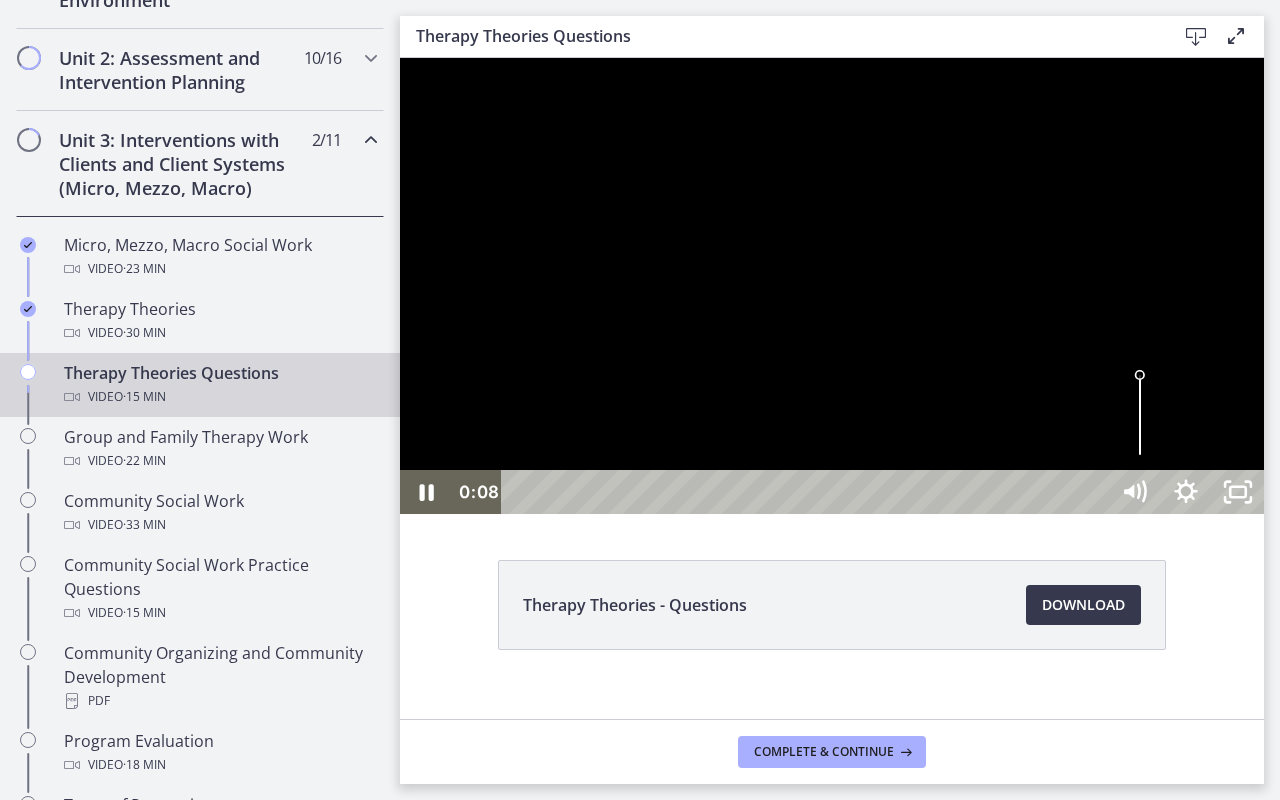 click at bounding box center (832, 286) 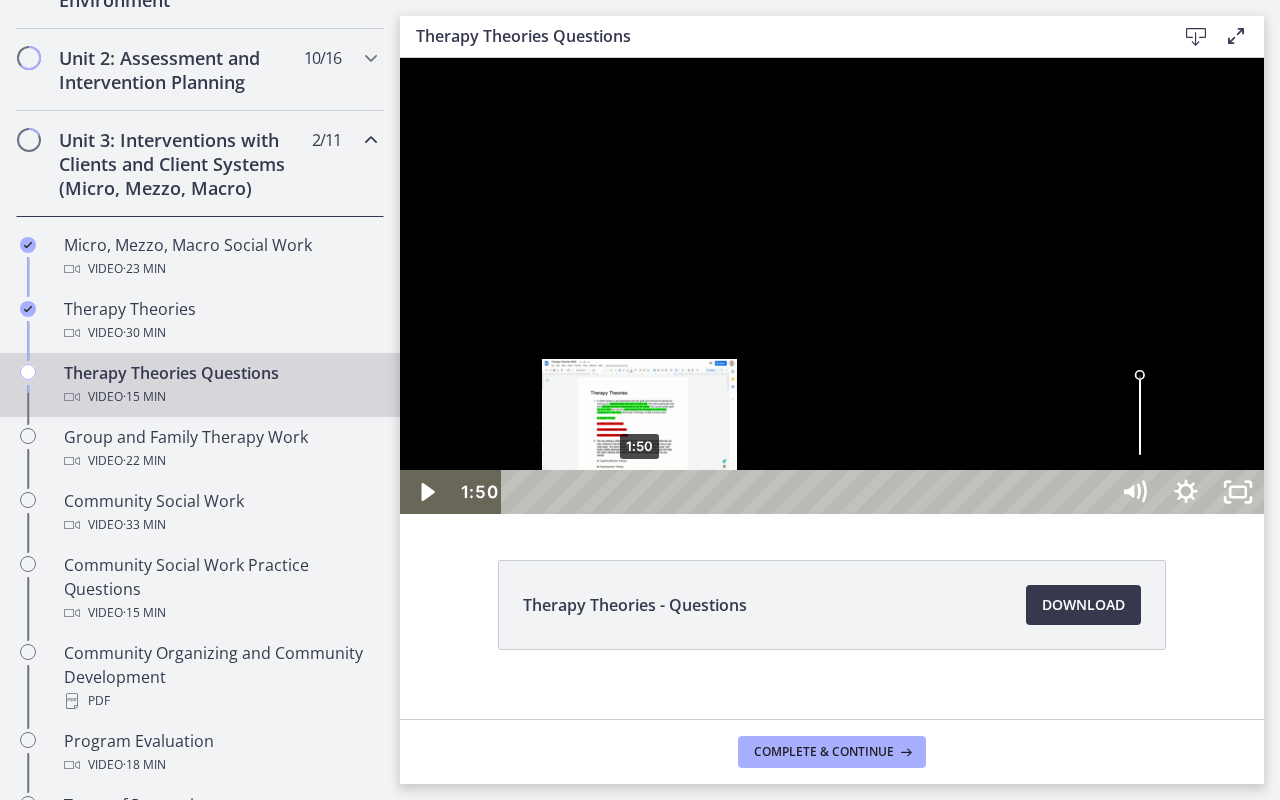 click on "1:50" at bounding box center [807, 492] 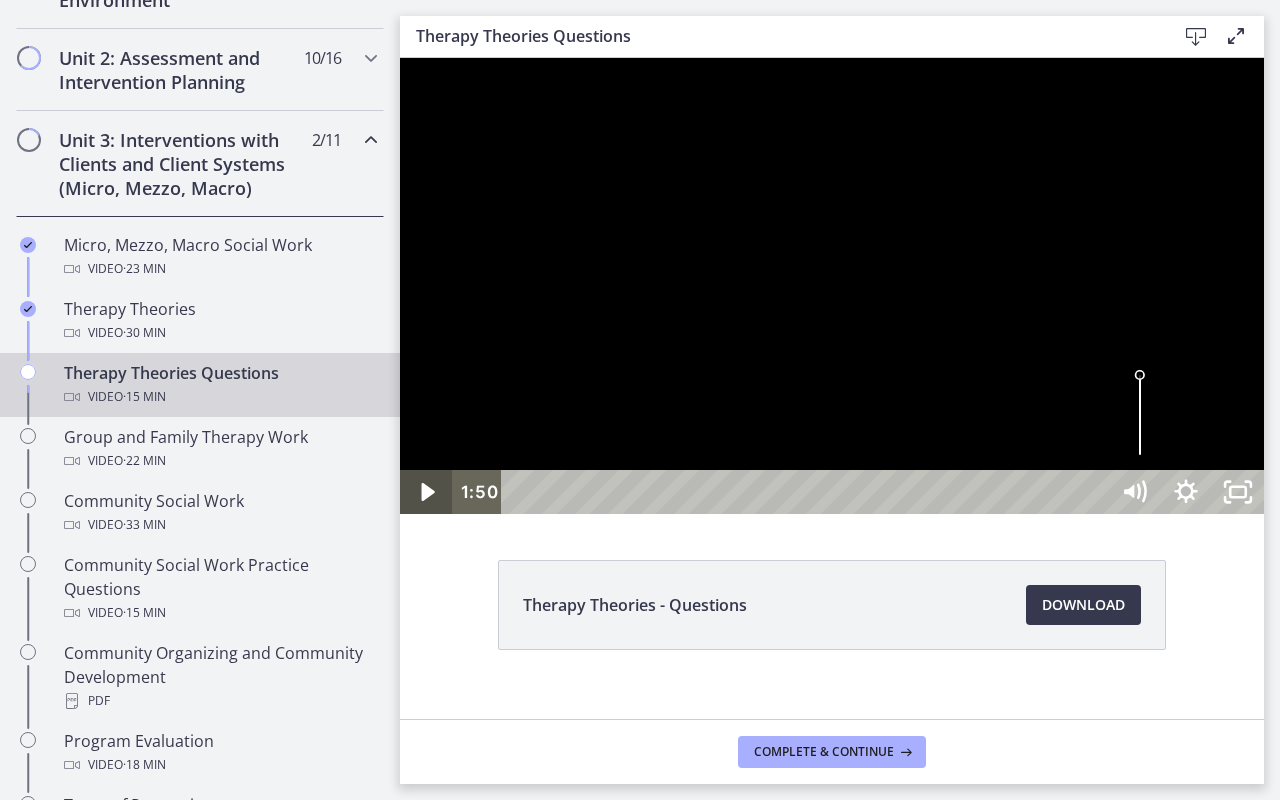 click 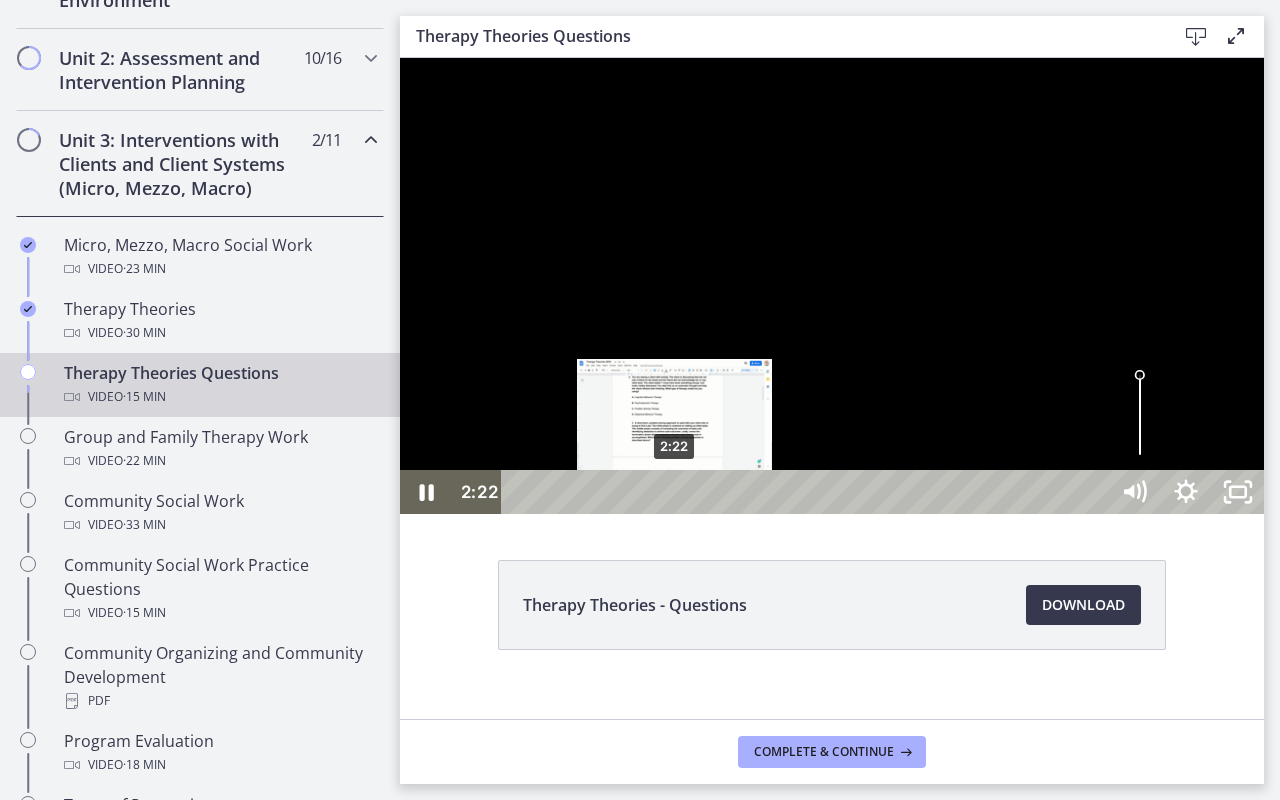 click on "2:22" at bounding box center [807, 492] 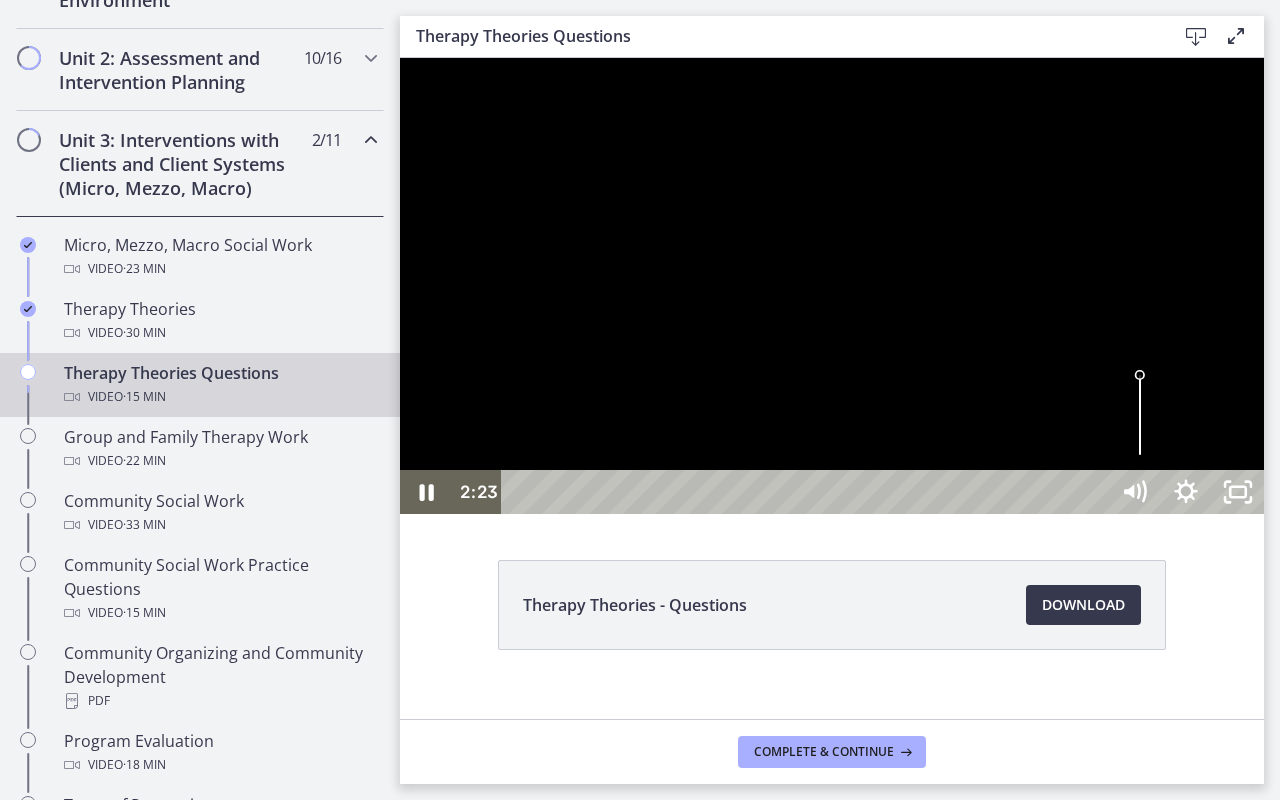 click at bounding box center [832, 286] 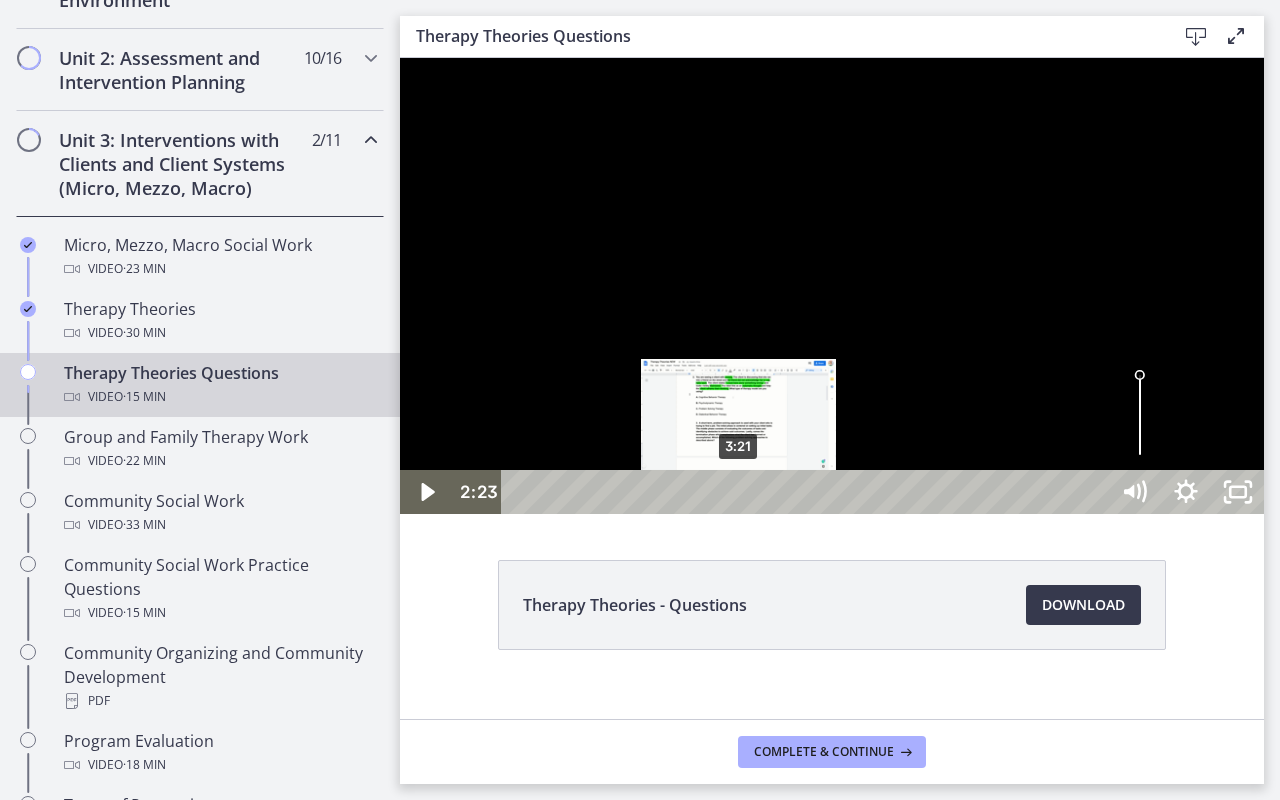 click on "3:21" at bounding box center [807, 492] 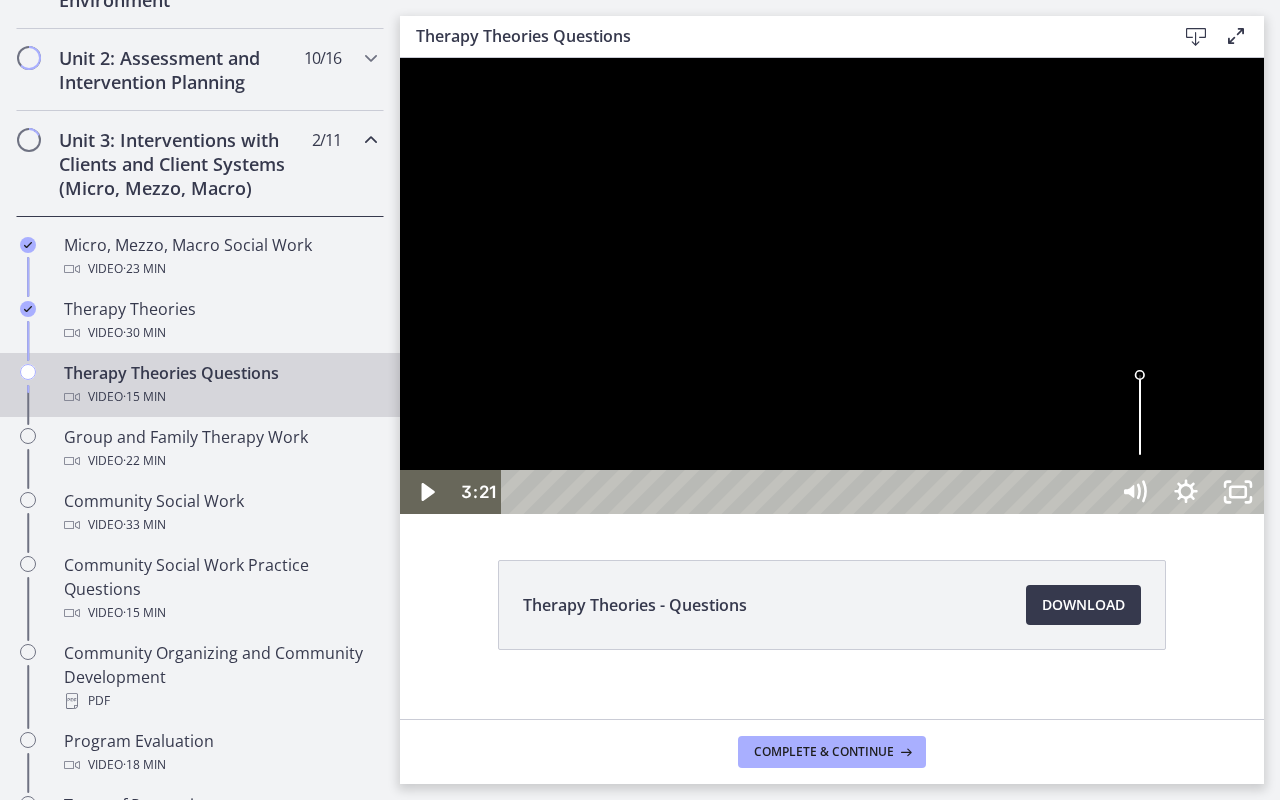 click at bounding box center (832, 286) 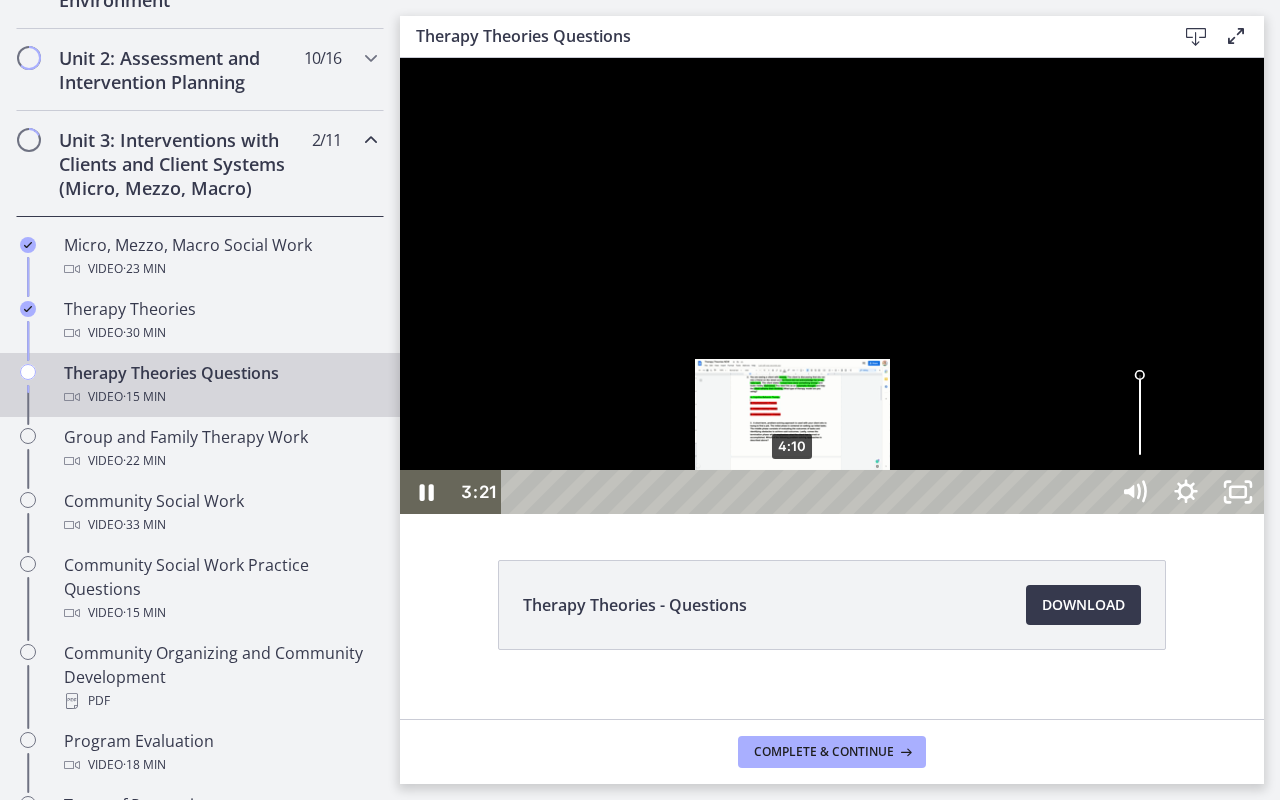 click on "4:10" at bounding box center (807, 492) 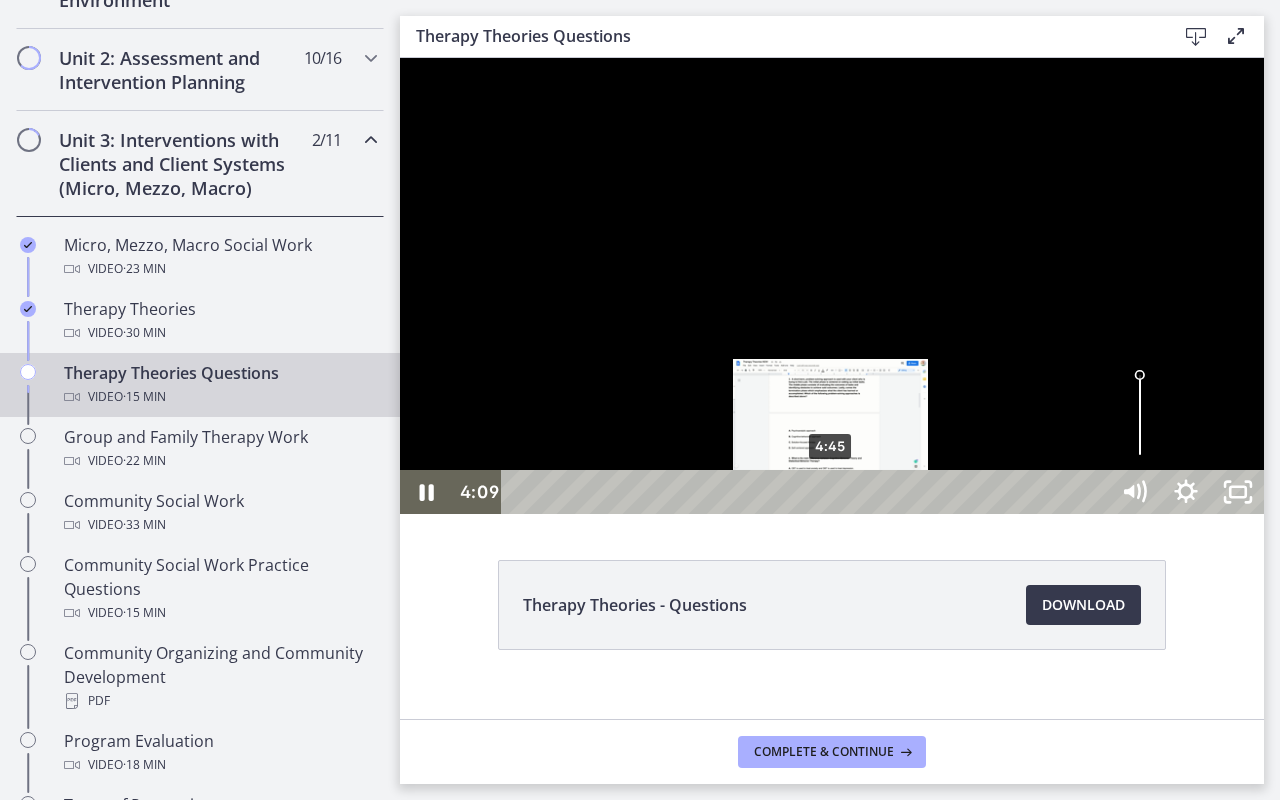click on "4:45" at bounding box center [807, 492] 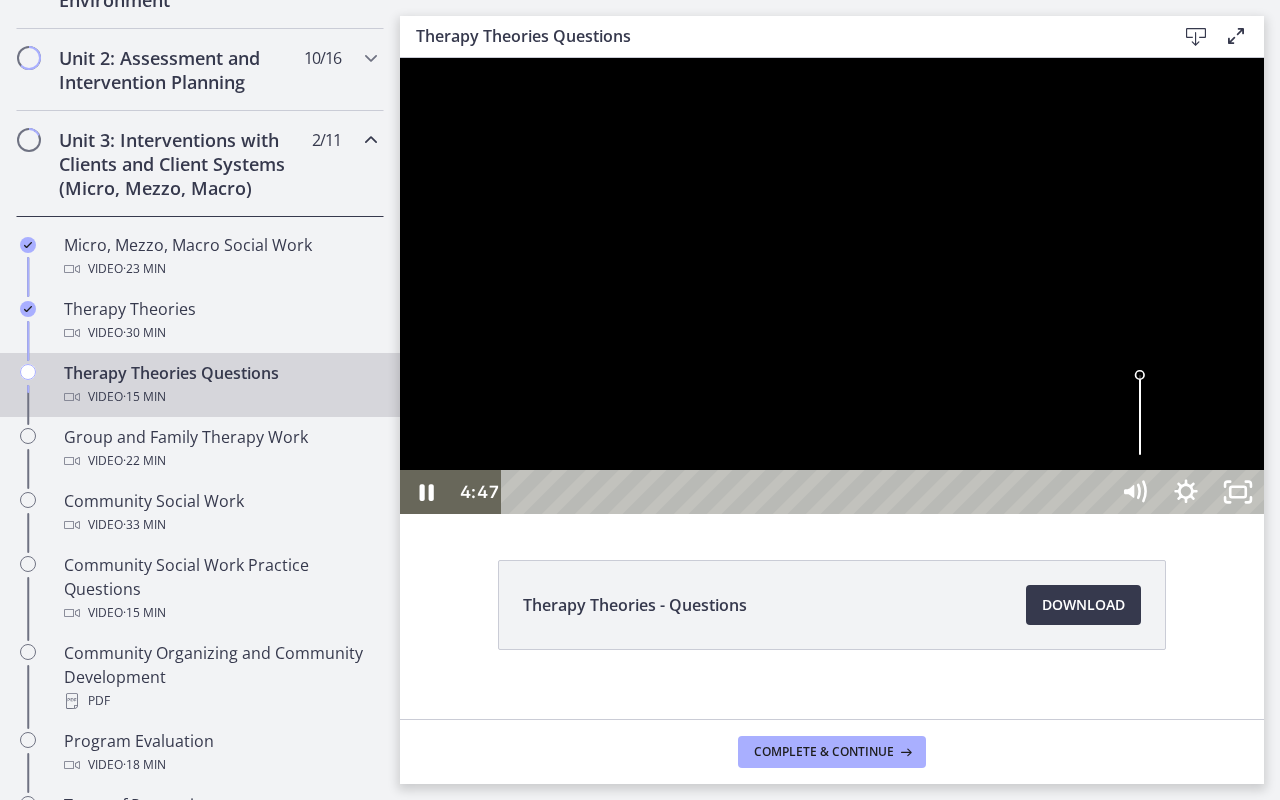 click at bounding box center [832, 286] 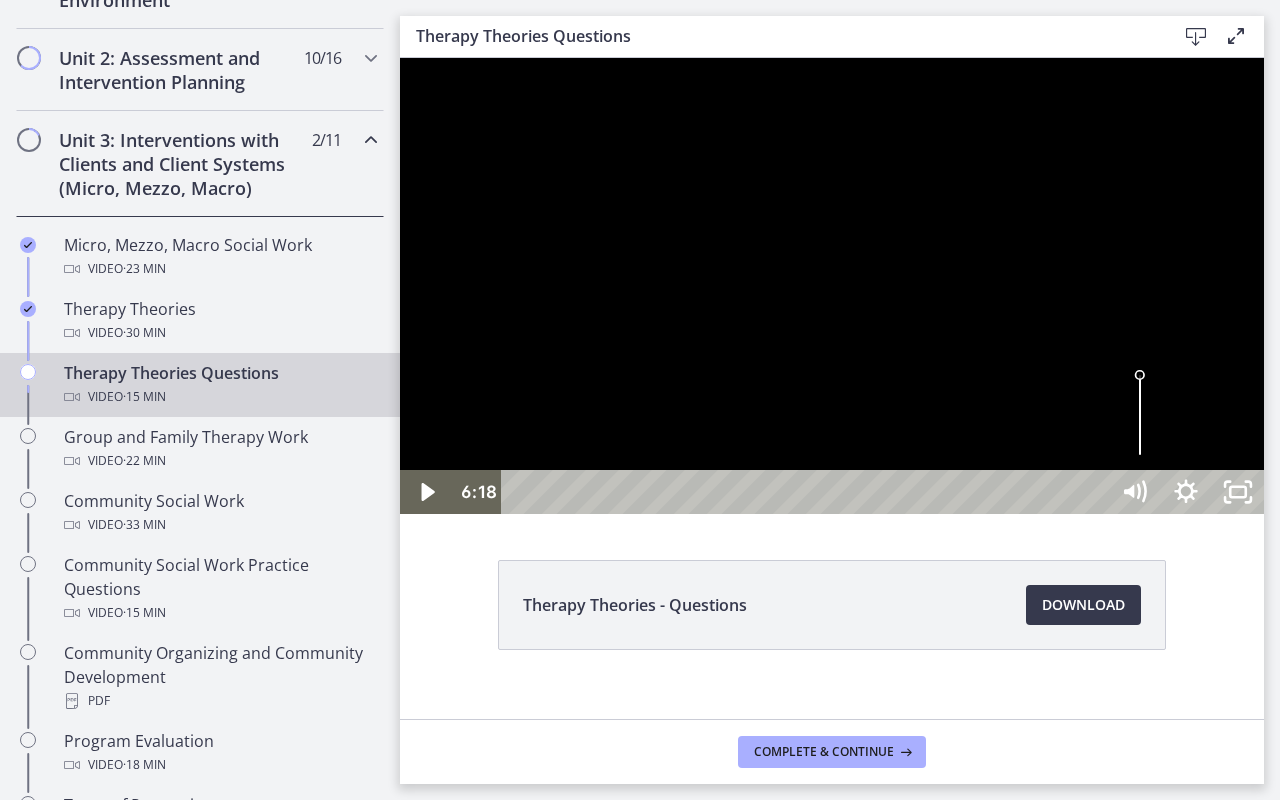 click at bounding box center [832, 286] 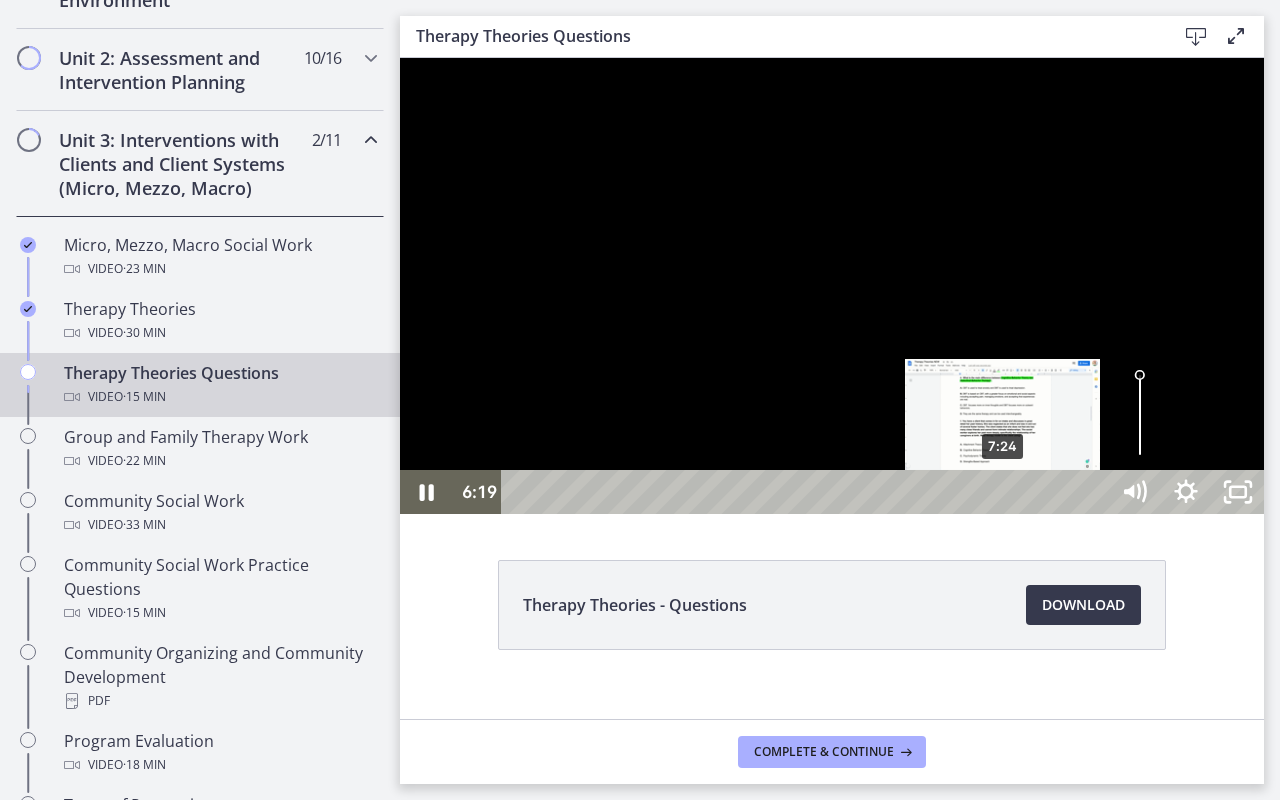 click on "7:24" at bounding box center (807, 492) 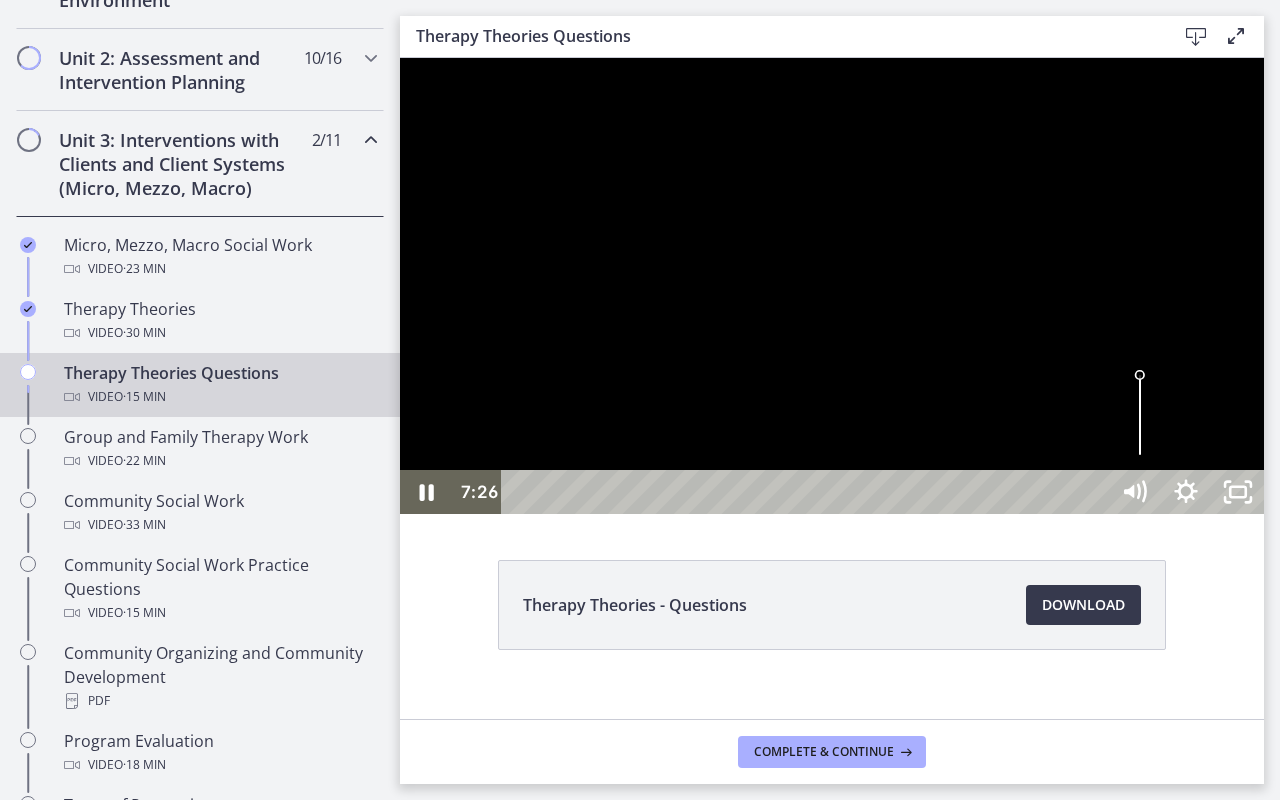 click at bounding box center (832, 286) 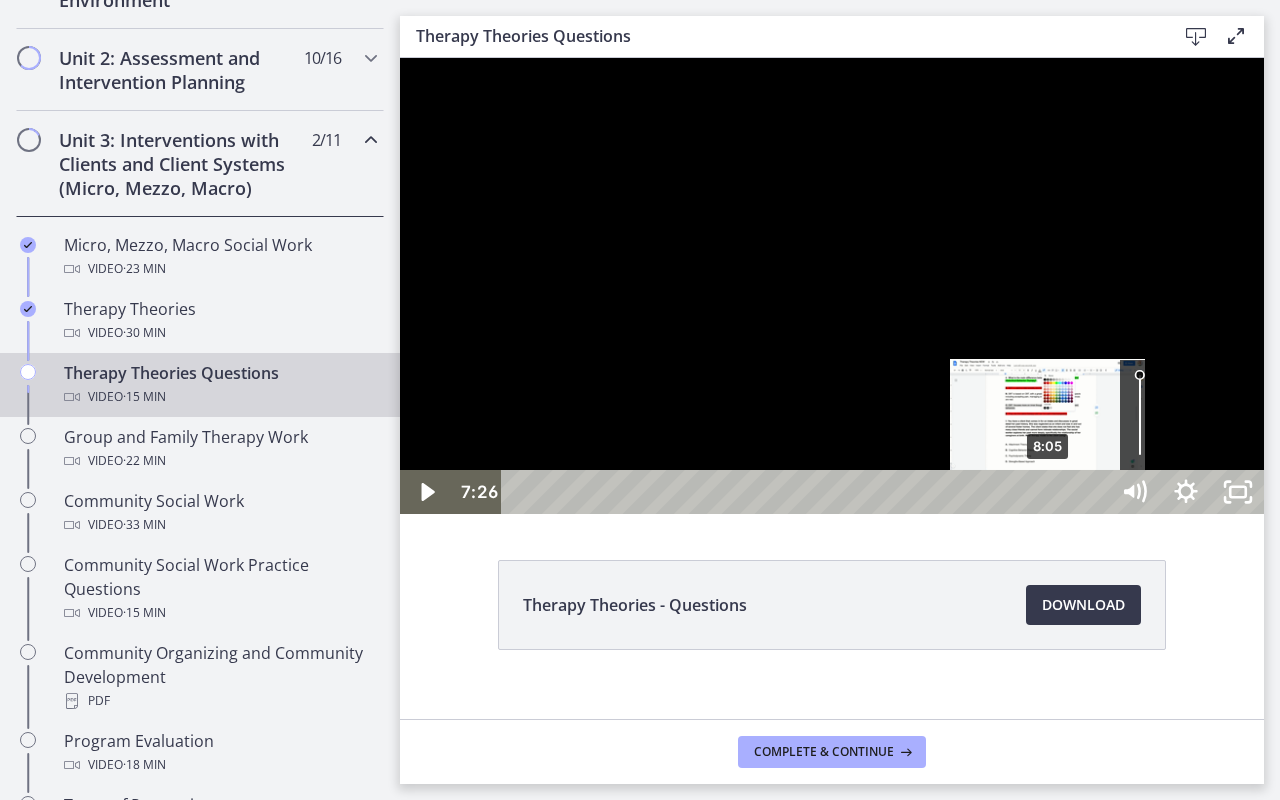 click on "8:05" at bounding box center [807, 492] 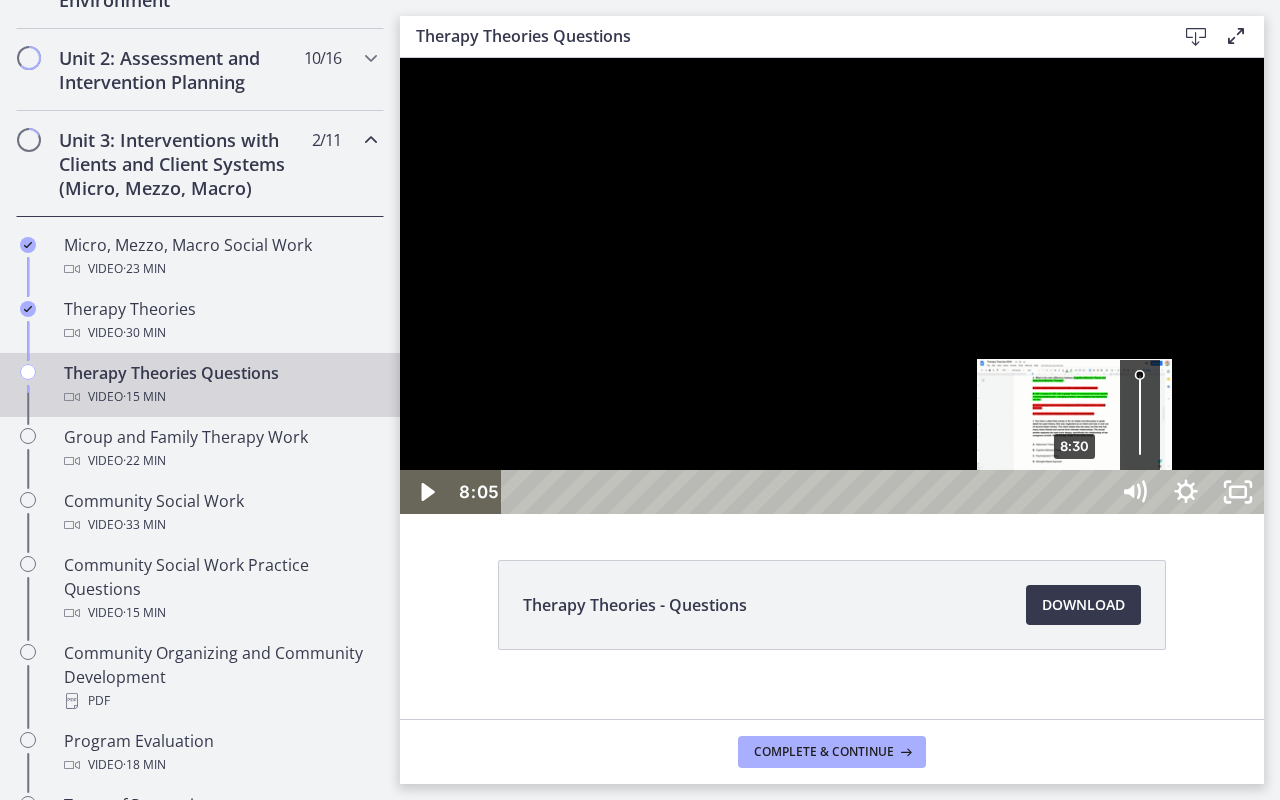 click on "8:30" at bounding box center (807, 492) 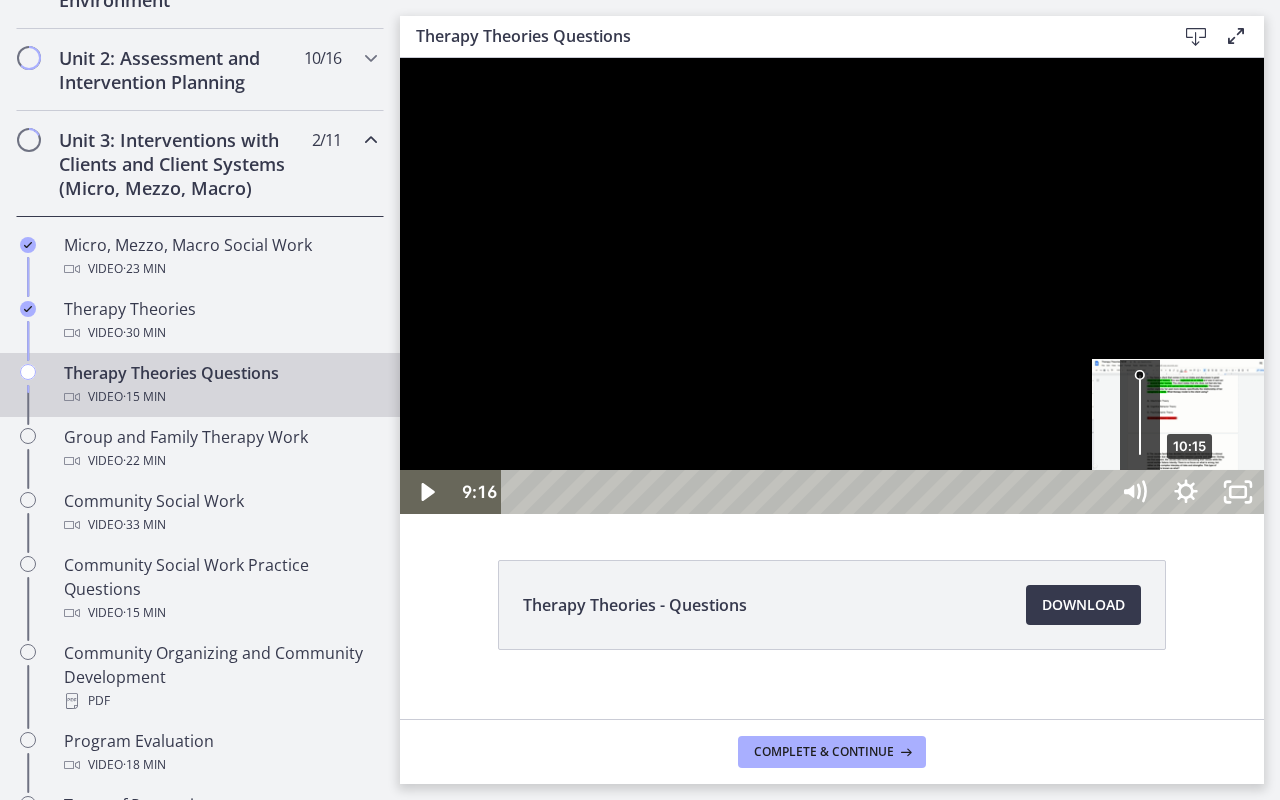 click on "10:15" at bounding box center [807, 492] 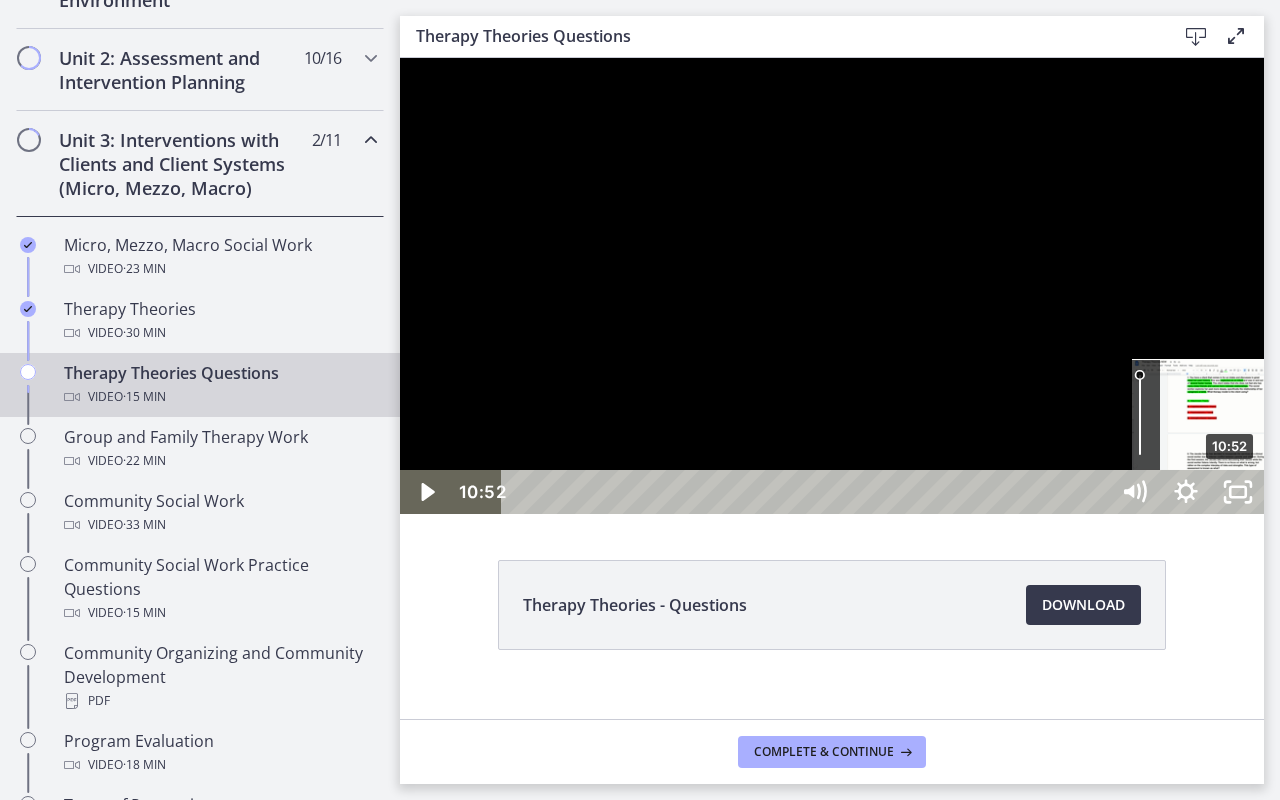 click on "10:52" at bounding box center [807, 492] 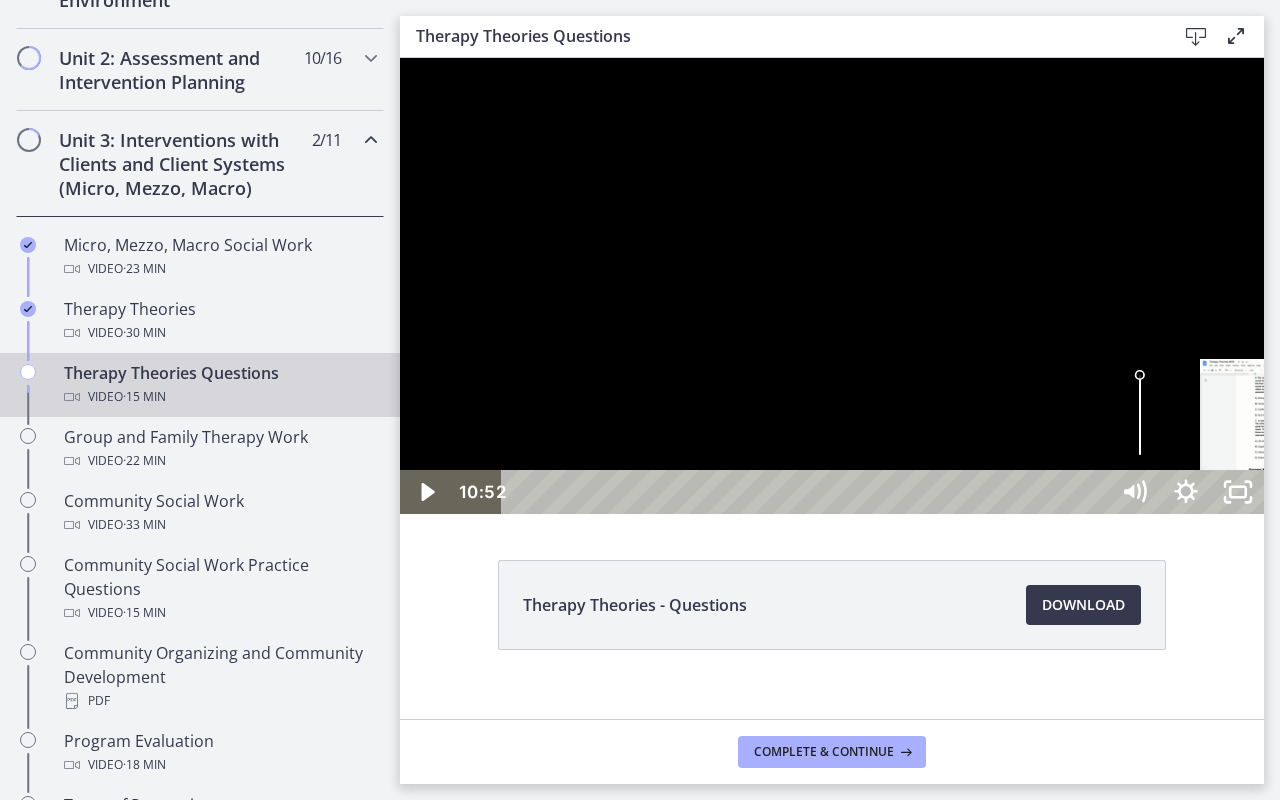 click on "11:55" at bounding box center [807, 492] 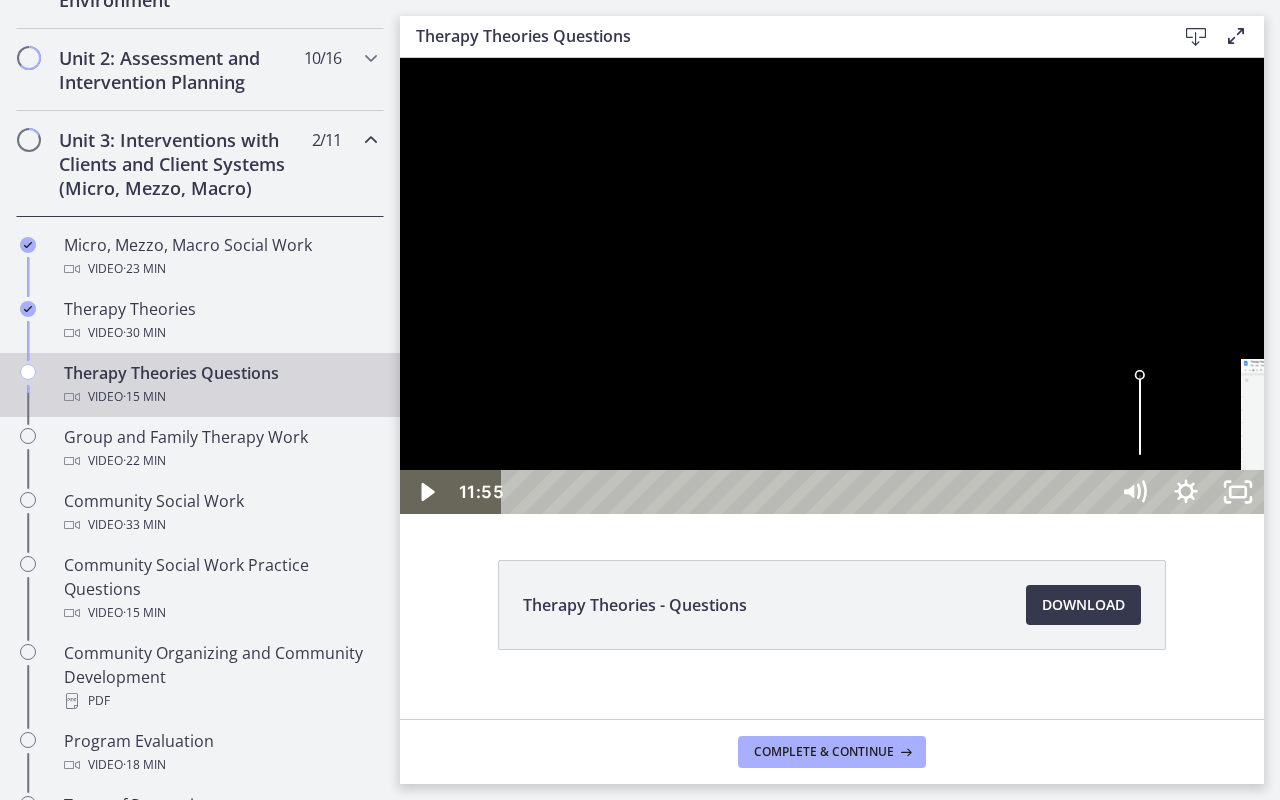 click on "12:32" at bounding box center [807, 492] 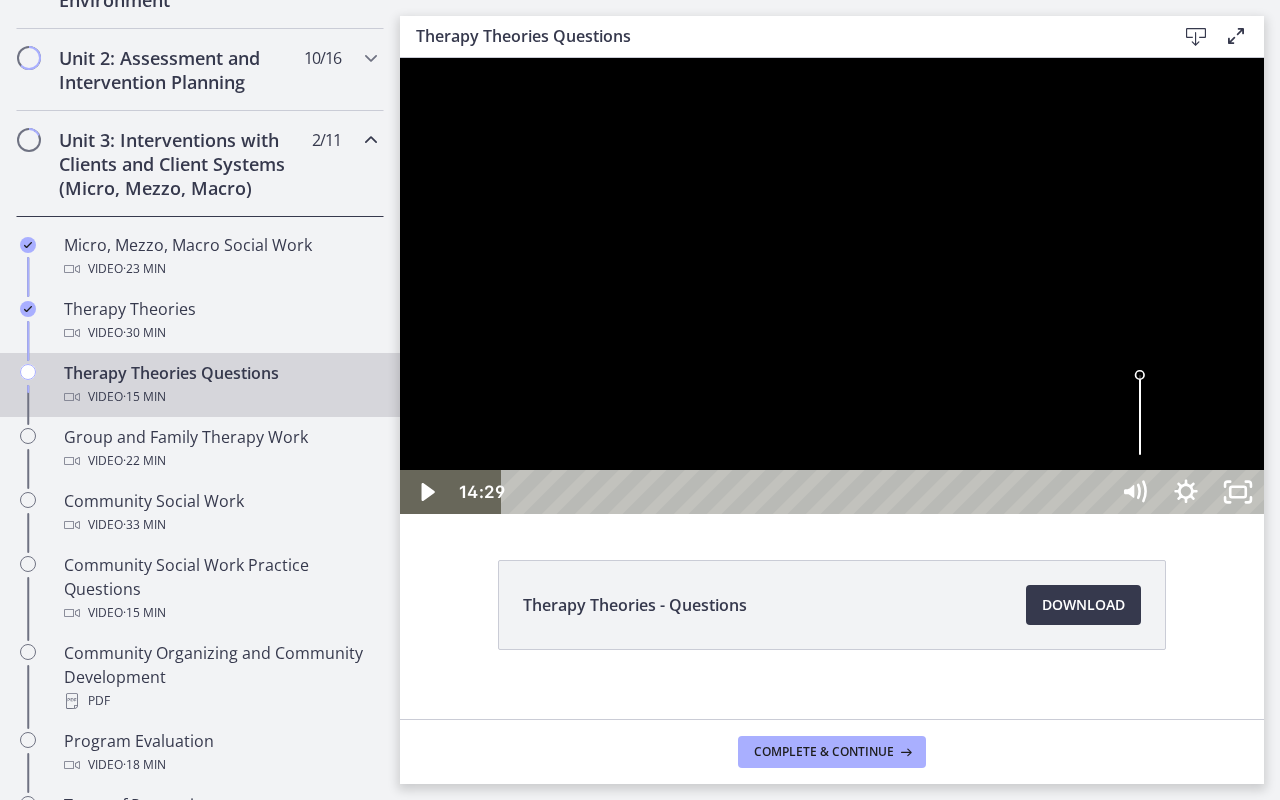click on "14:29" at bounding box center (807, 492) 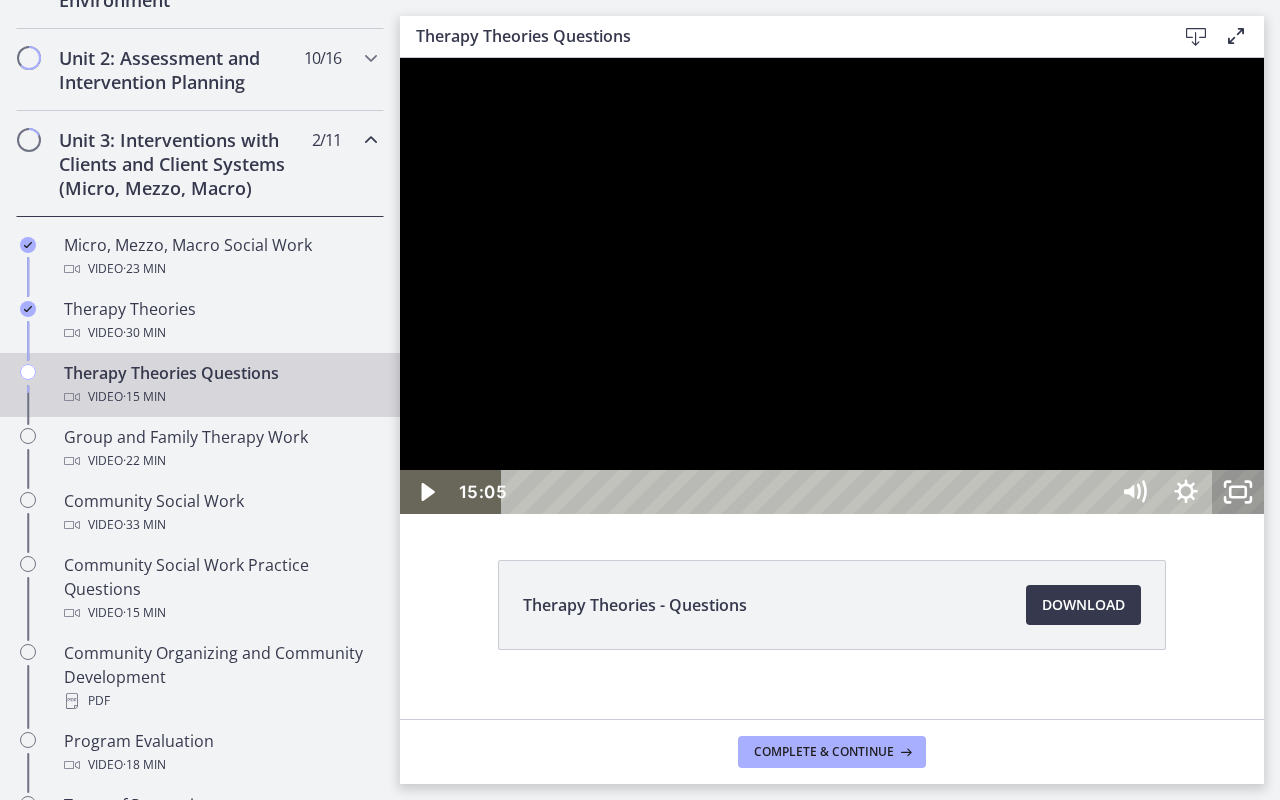 click 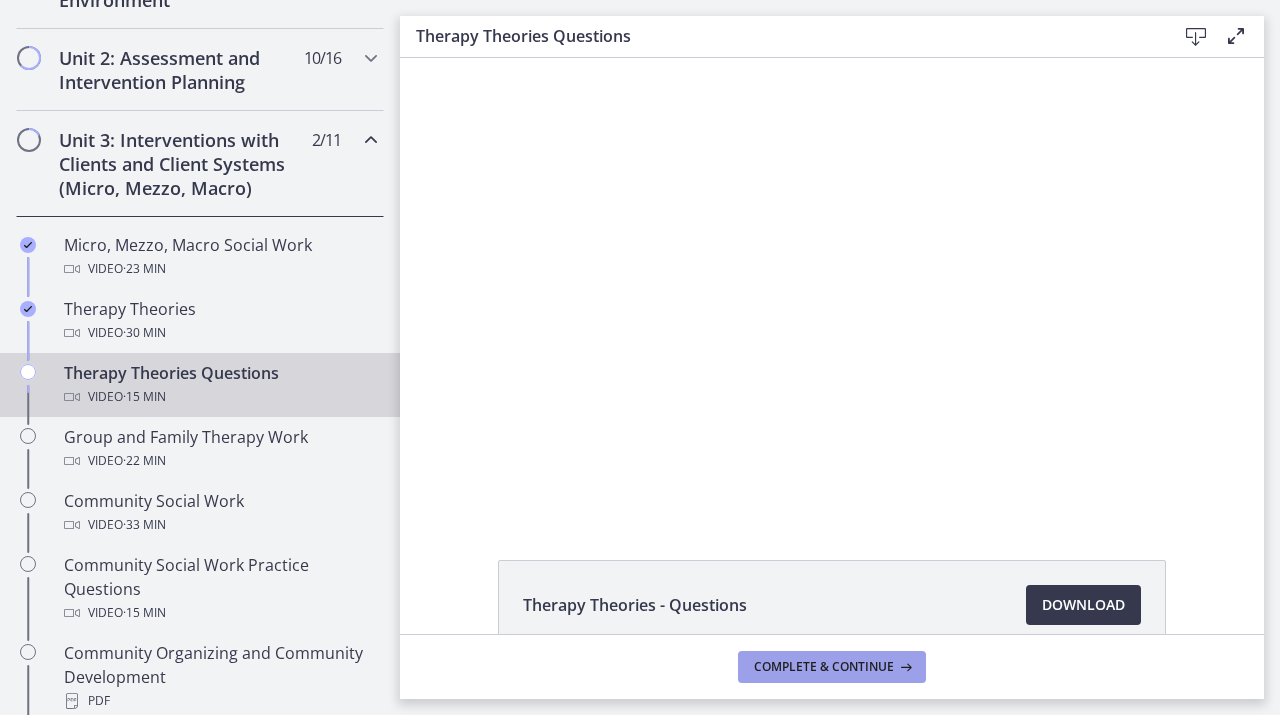 click on "Complete & continue" at bounding box center [824, 667] 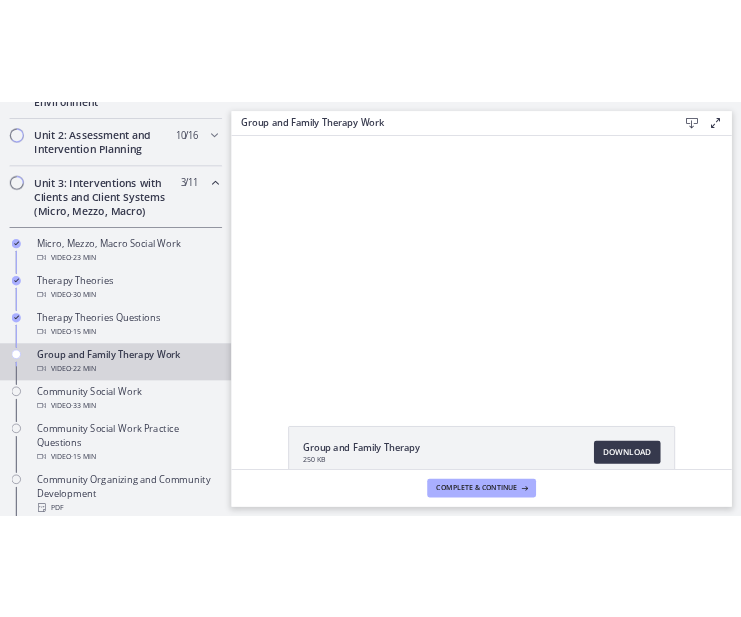 scroll, scrollTop: 0, scrollLeft: 0, axis: both 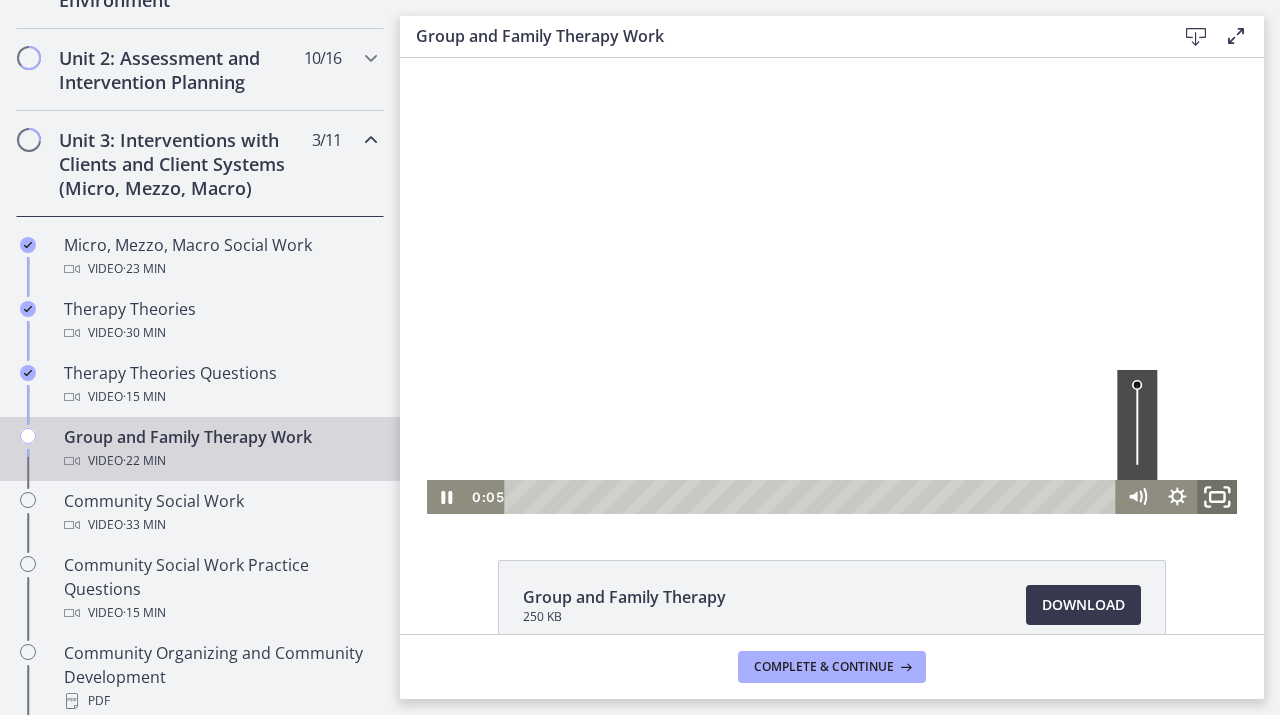click 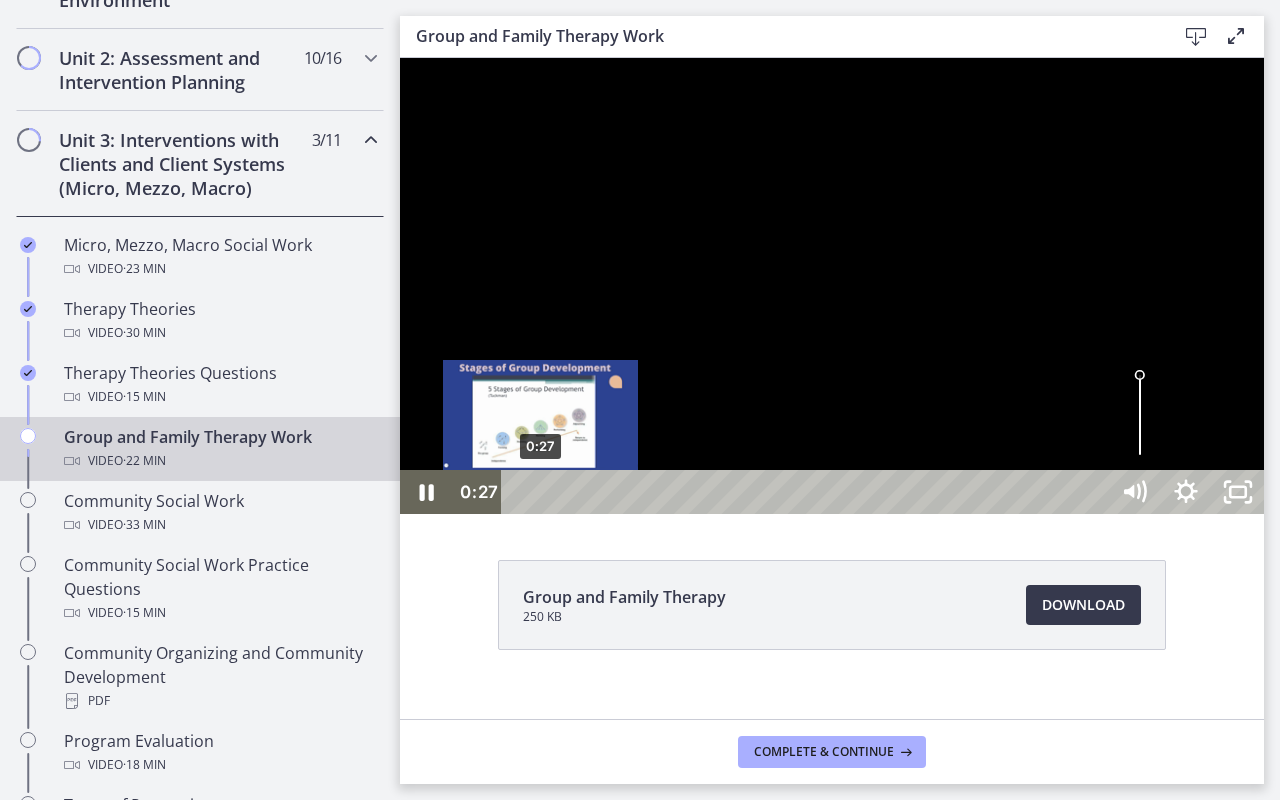 click on "0:27" at bounding box center (807, 492) 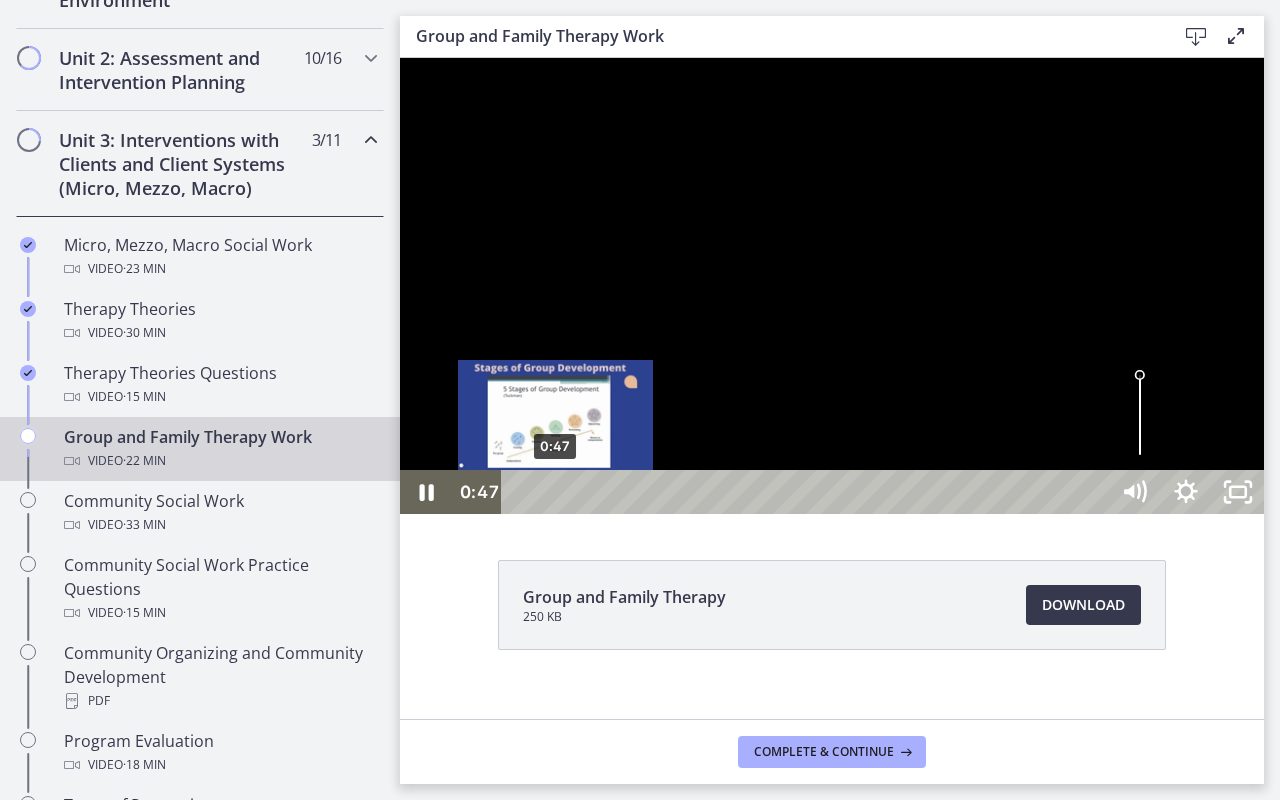 click on "0:47" at bounding box center [807, 492] 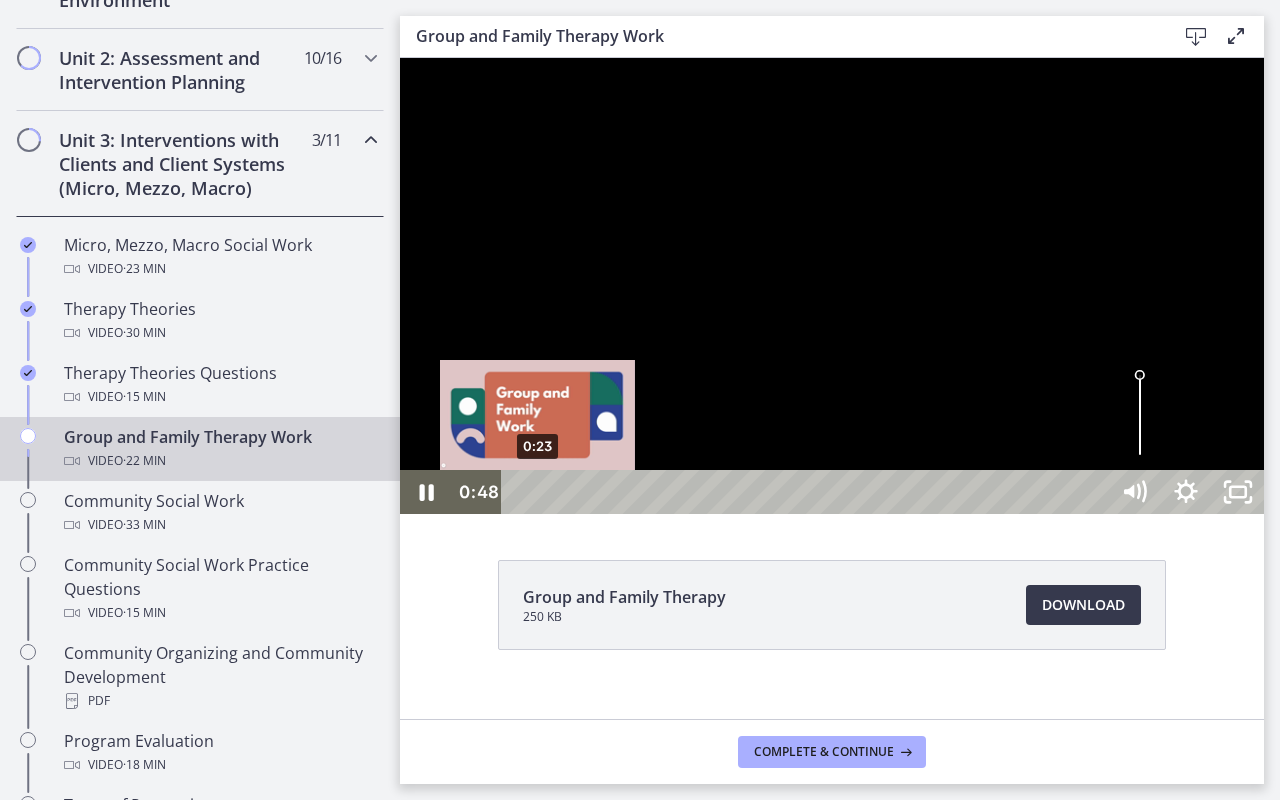 click on "0:23" at bounding box center (807, 492) 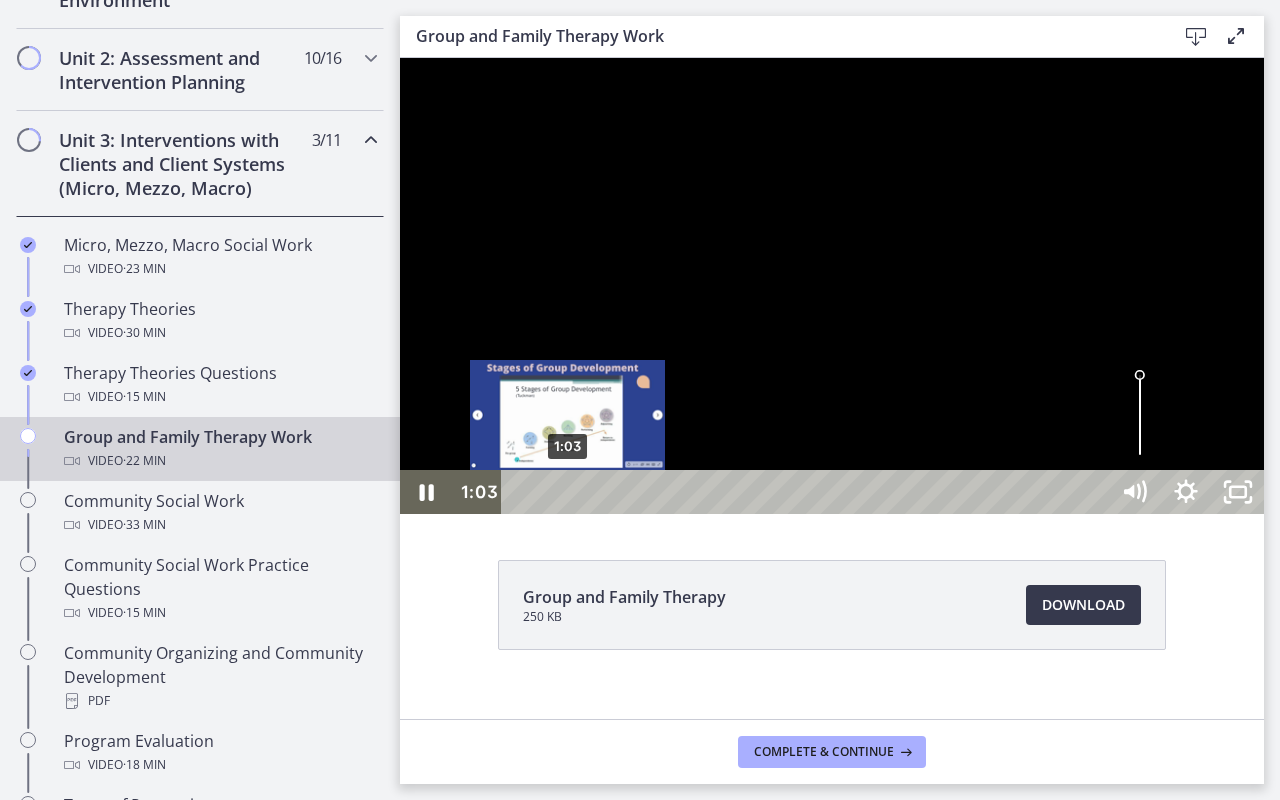 click on "1:03" at bounding box center (807, 492) 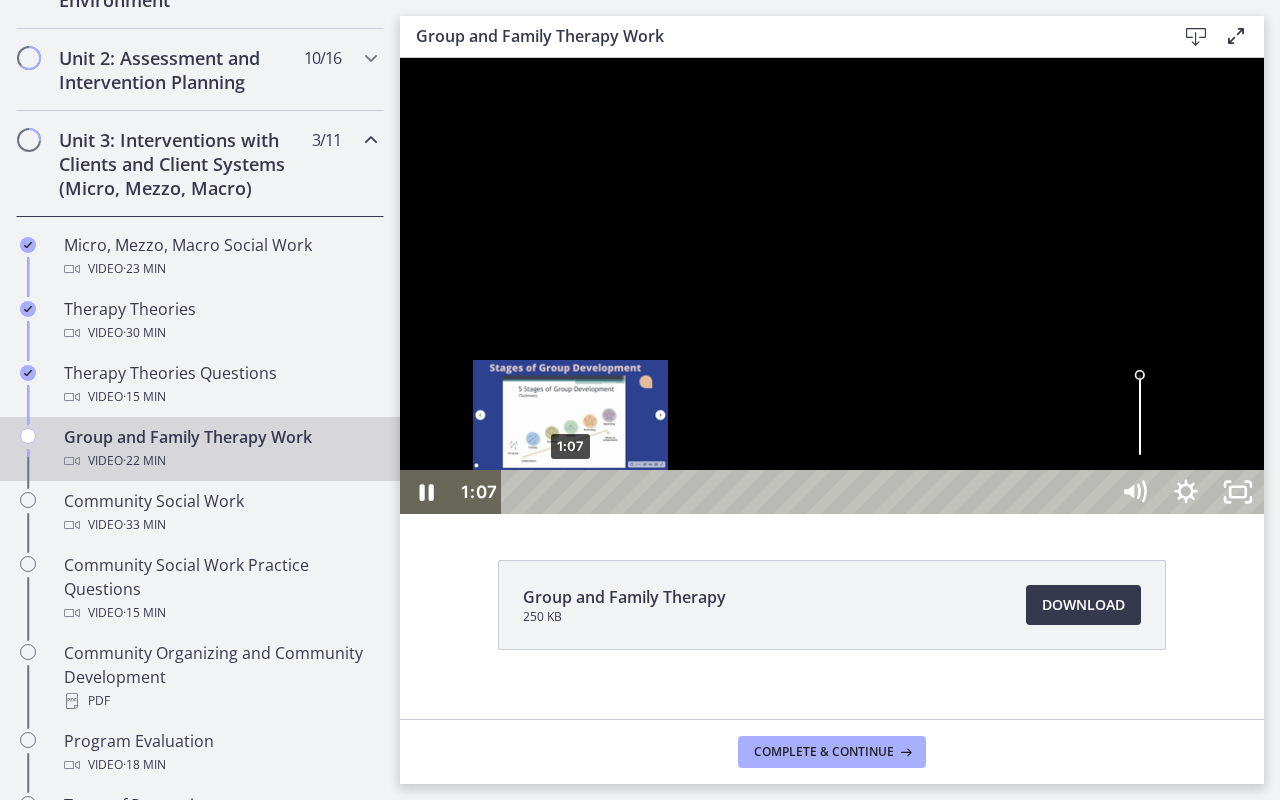 click on "1:07" at bounding box center [807, 492] 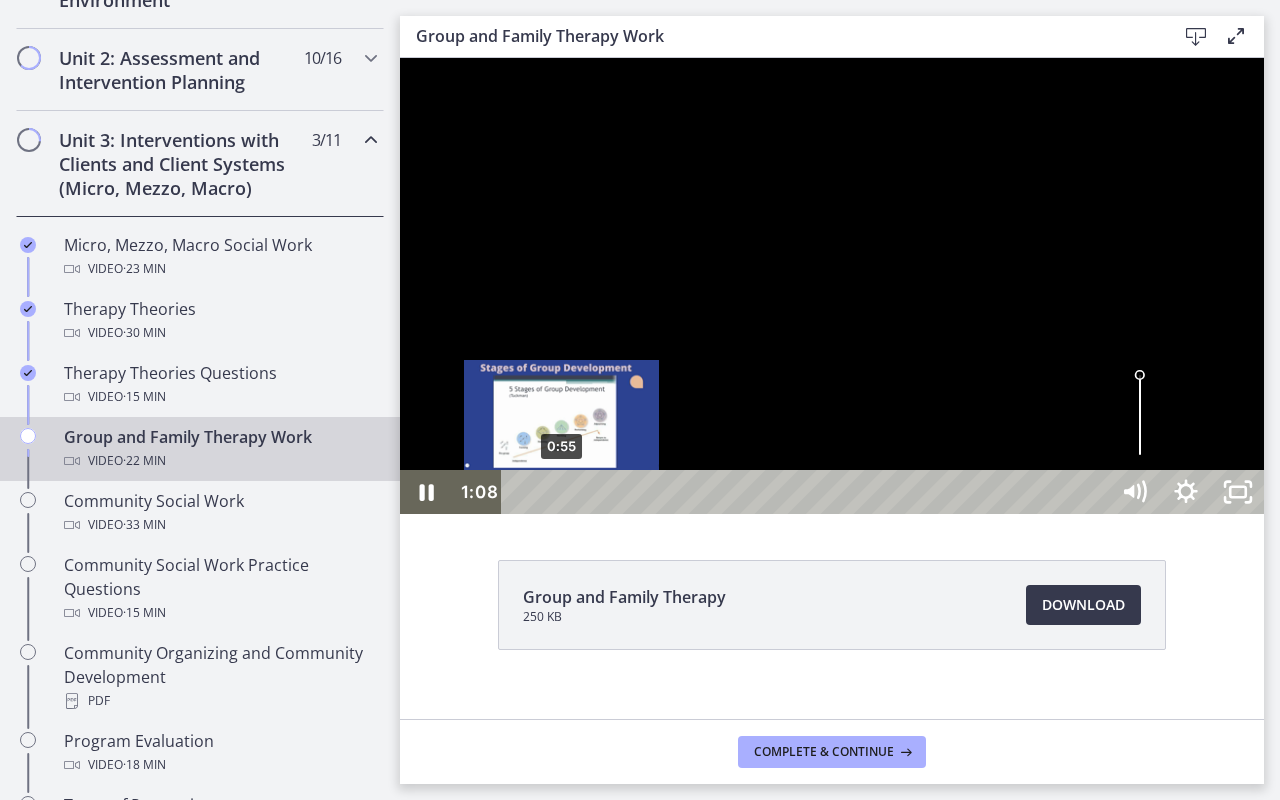 click on "0:55" at bounding box center [807, 492] 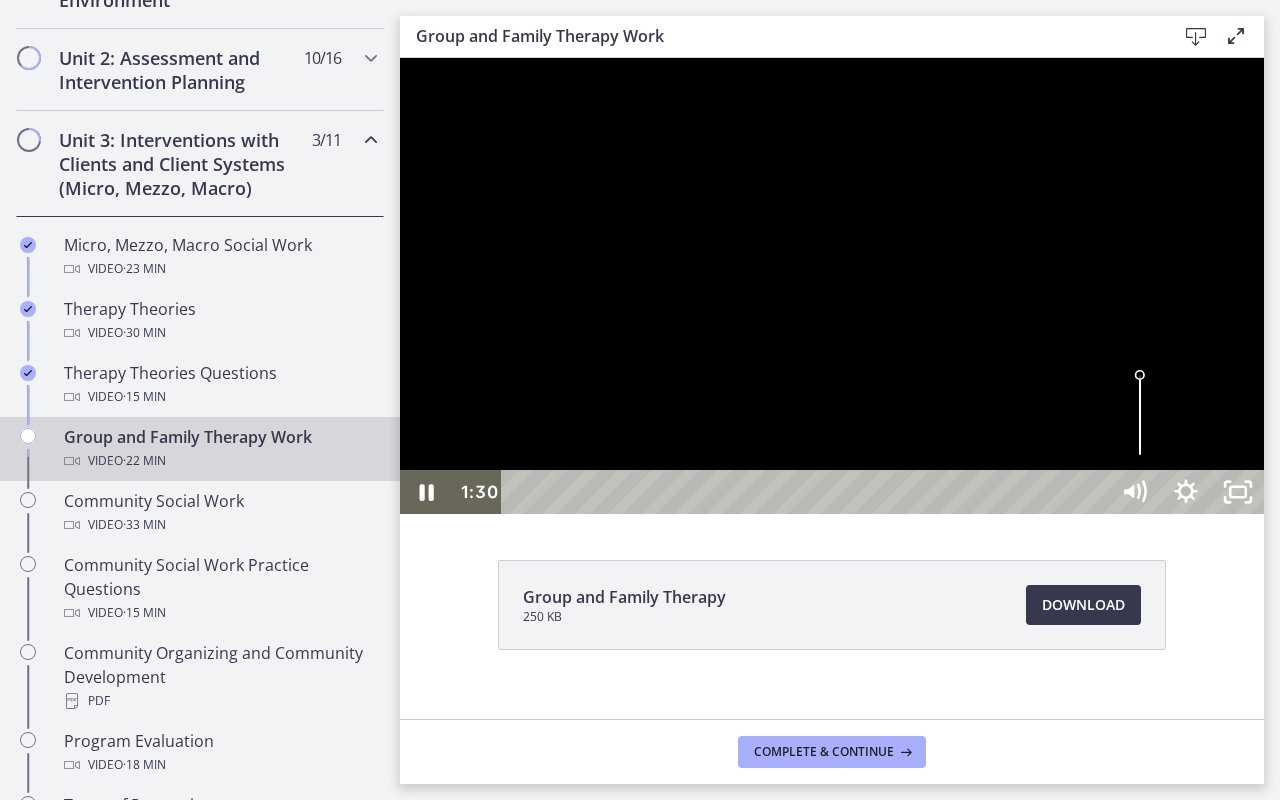 click at bounding box center [832, 286] 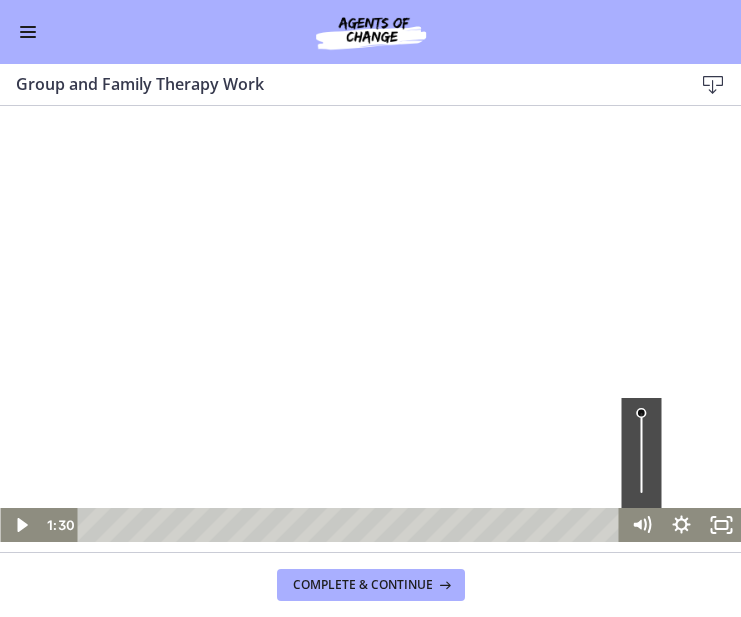 click at bounding box center (370, 334) 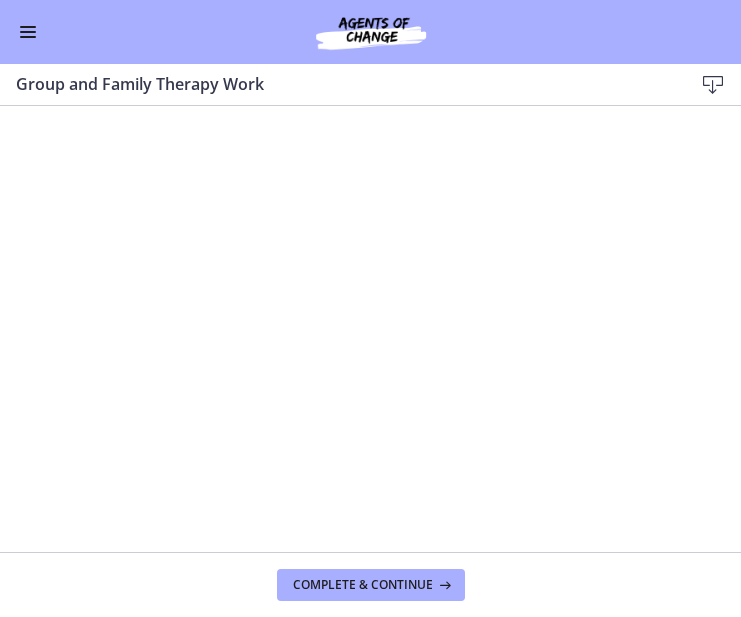 click at bounding box center (370, 334) 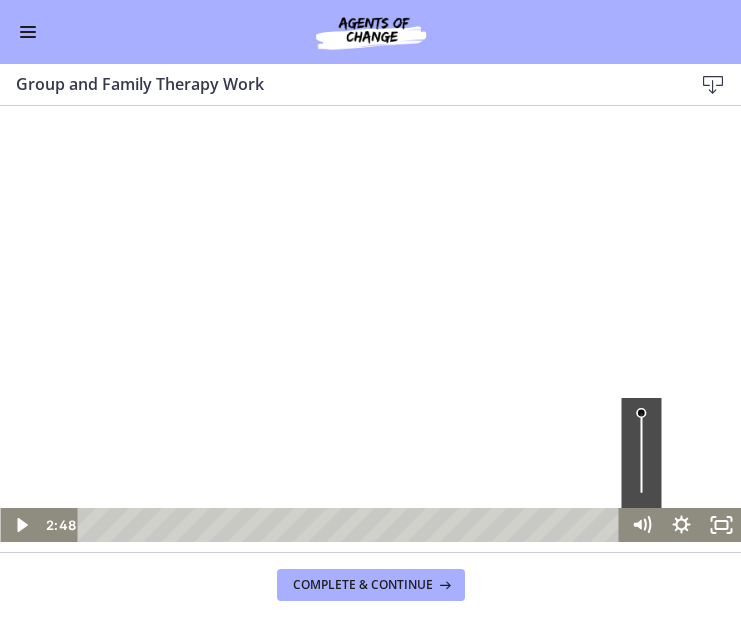 click at bounding box center [370, 334] 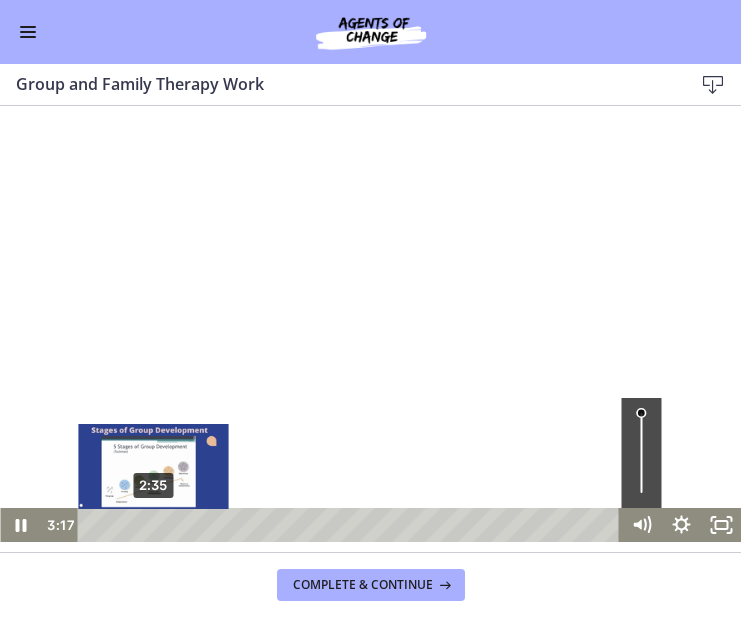 click on "2:35" at bounding box center (352, 525) 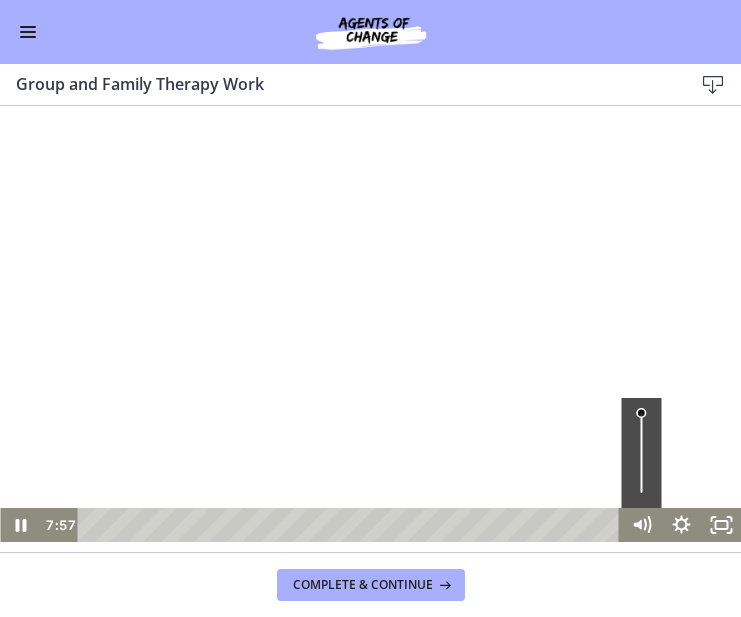 click at bounding box center (370, 334) 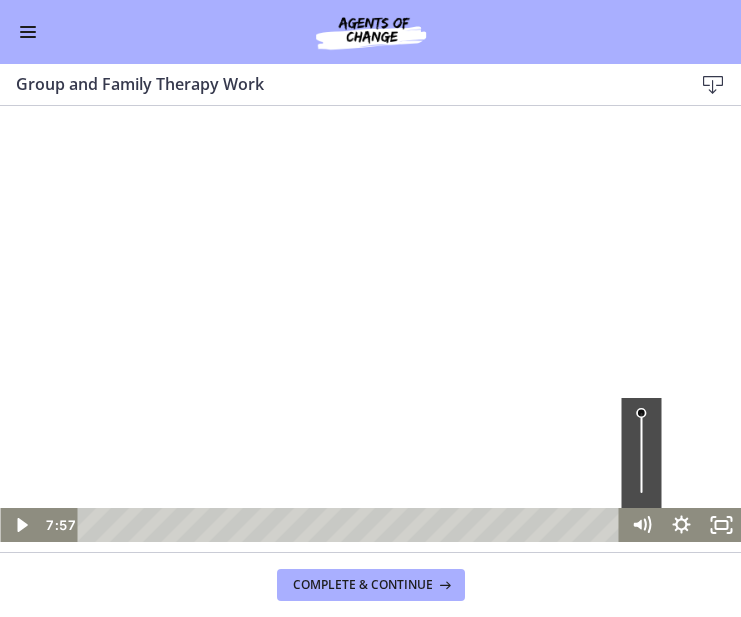 click at bounding box center (370, 334) 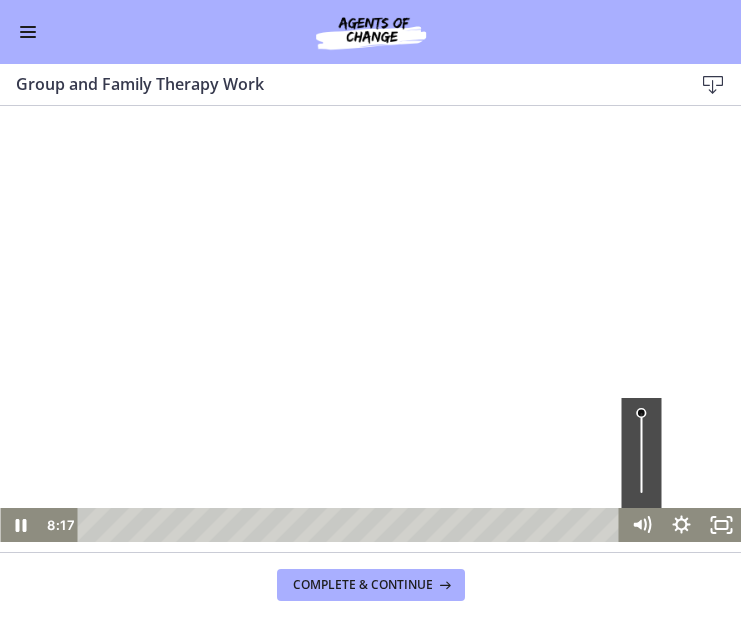 click at bounding box center [370, 334] 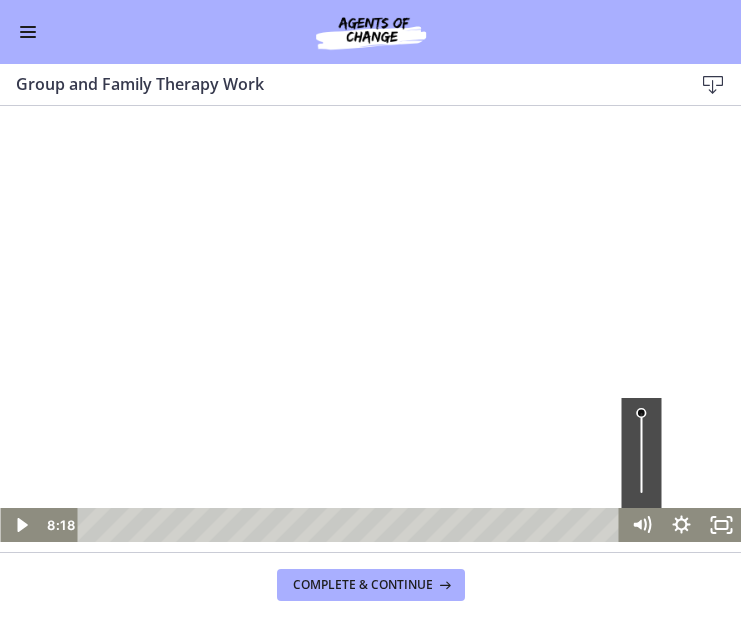 click at bounding box center [370, 334] 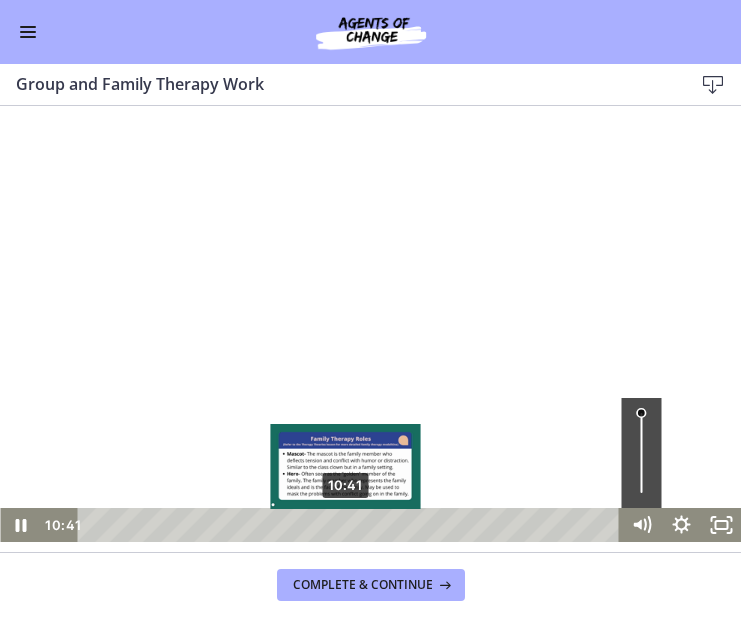 click on "10:41" at bounding box center [352, 525] 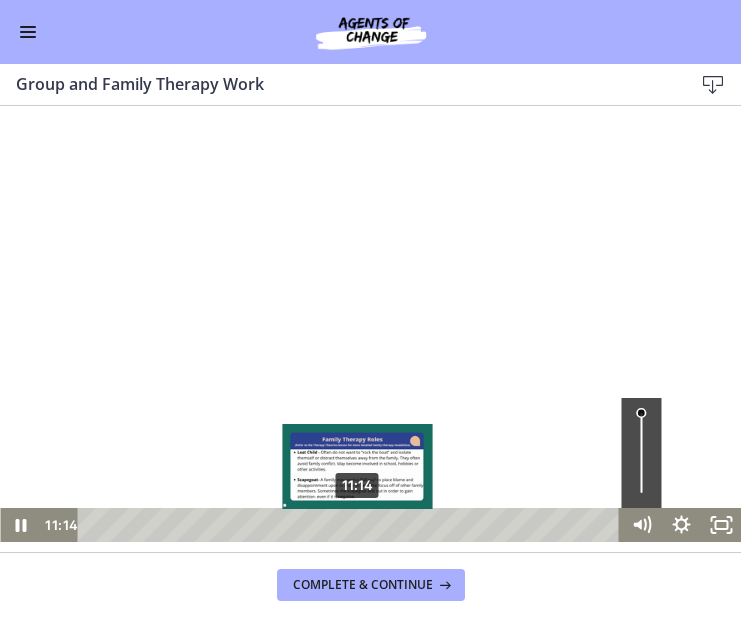 click on "11:14" at bounding box center [352, 525] 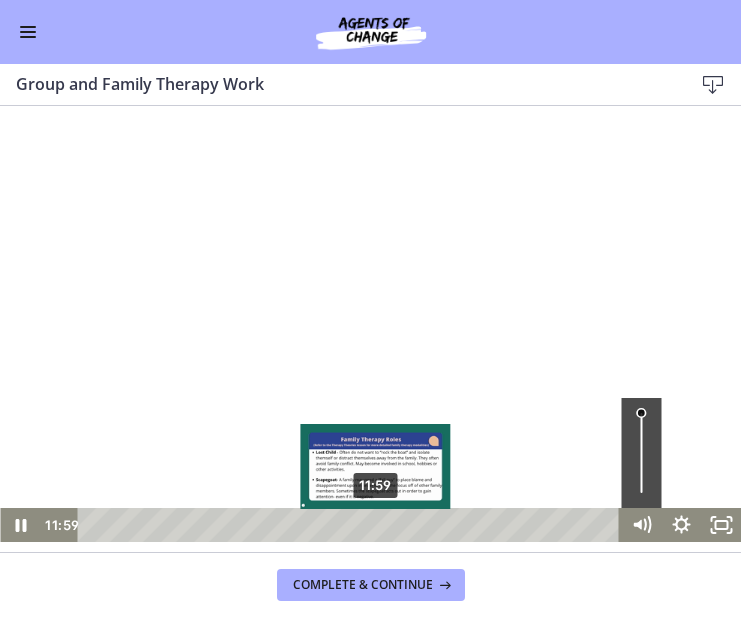 click on "11:59" at bounding box center [352, 525] 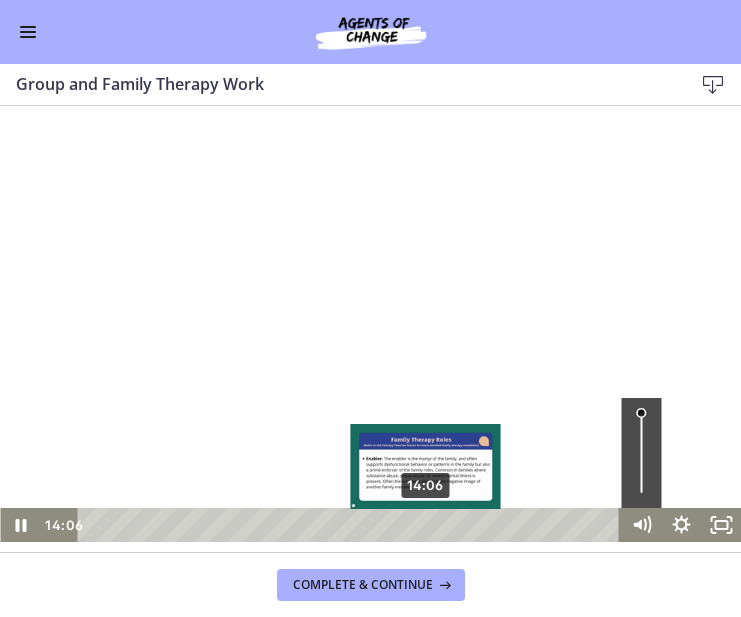 click on "14:06" at bounding box center (352, 525) 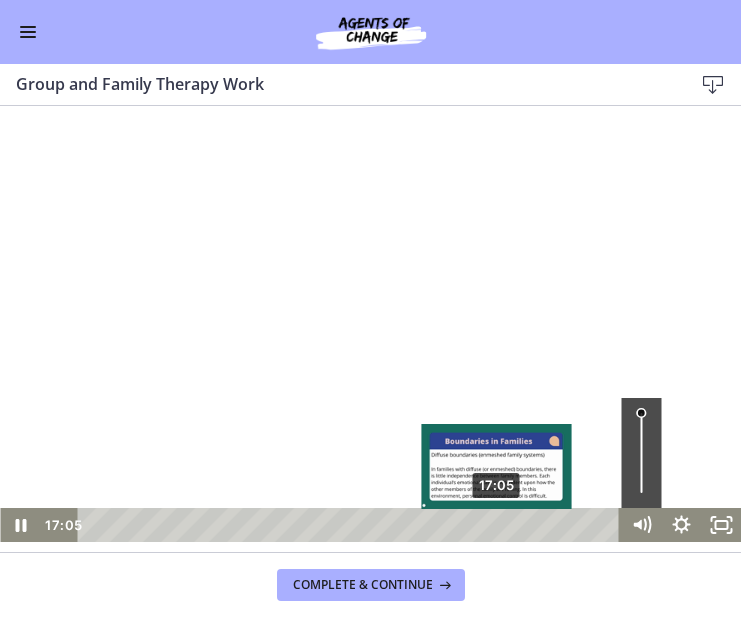 click on "17:05" at bounding box center [352, 525] 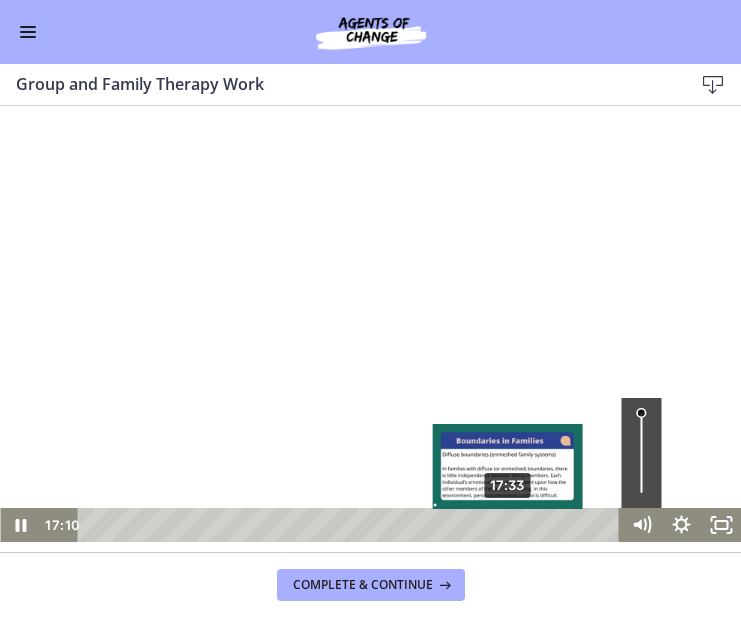 click on "17:33" at bounding box center (352, 525) 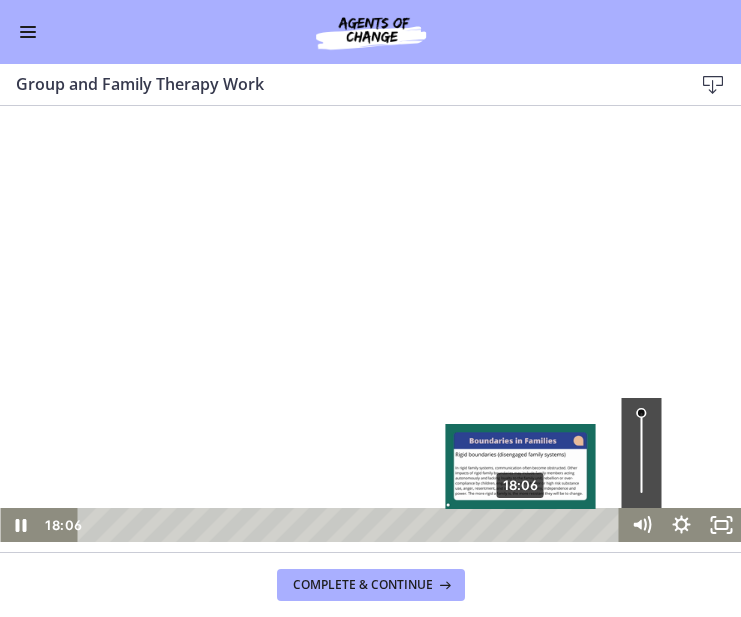 click on "18:06" at bounding box center (352, 525) 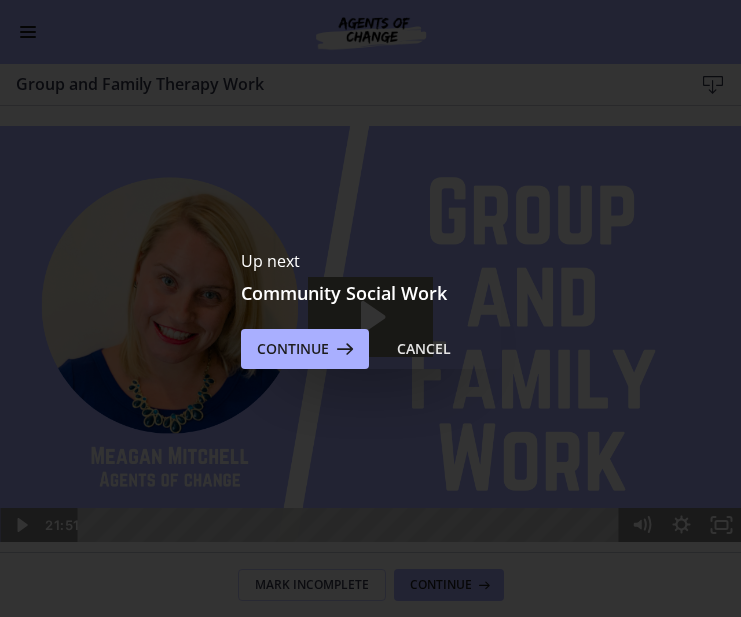 scroll, scrollTop: 0, scrollLeft: 0, axis: both 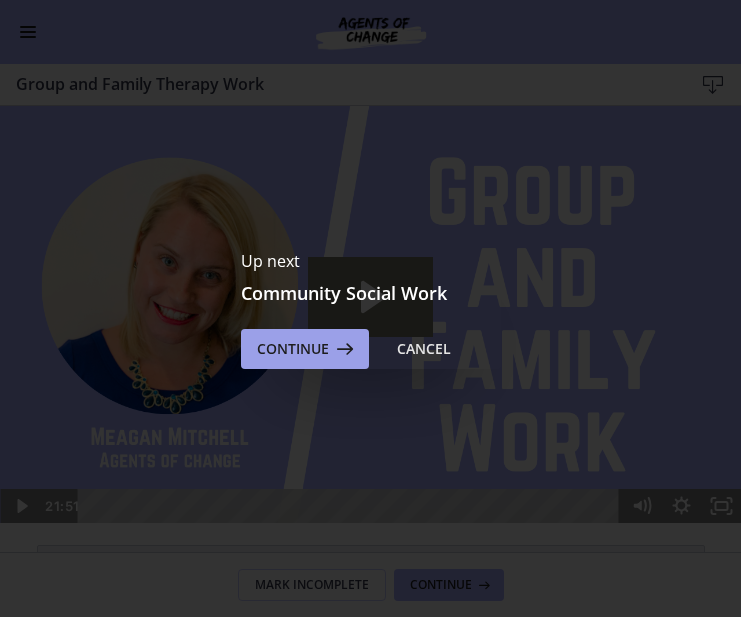 click on "Continue" at bounding box center (293, 349) 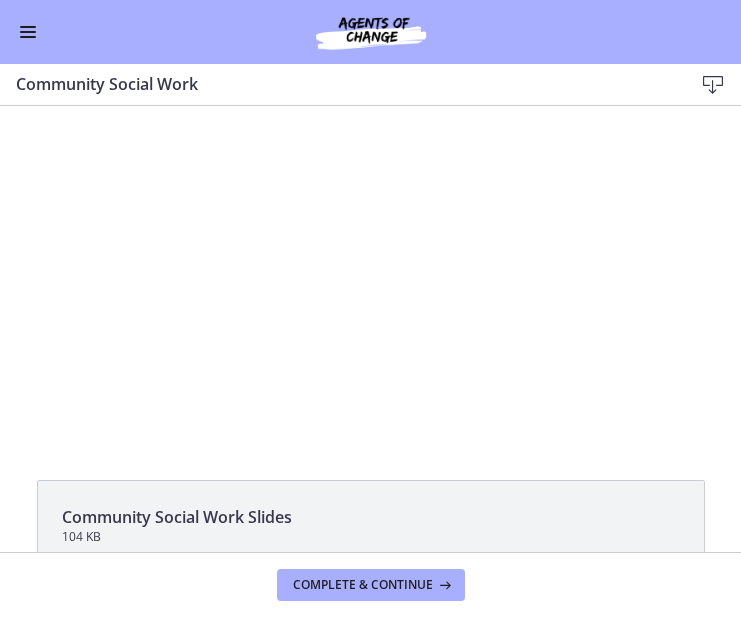 scroll, scrollTop: 0, scrollLeft: 0, axis: both 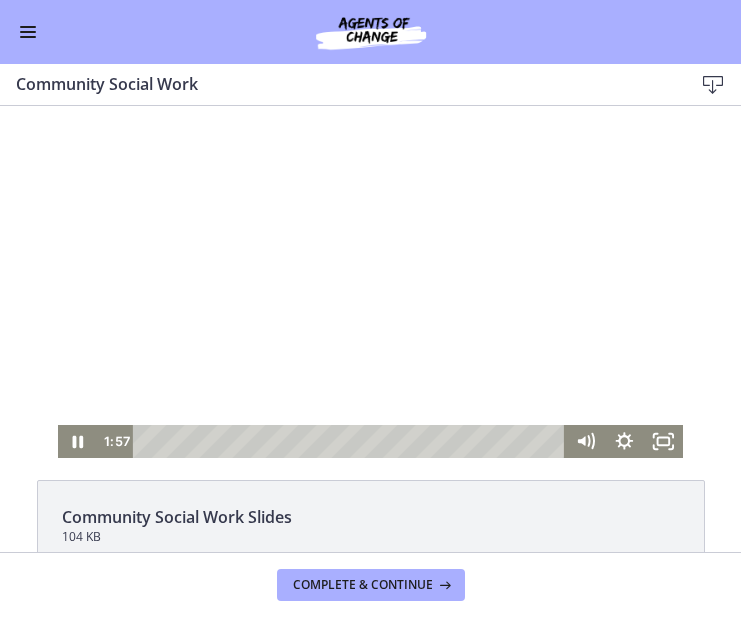 click at bounding box center [352, 441] 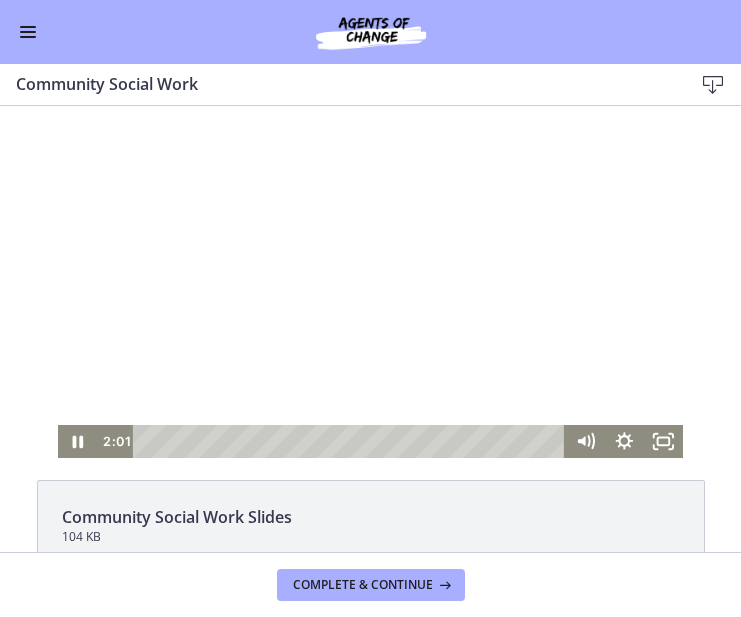 click at bounding box center [371, 282] 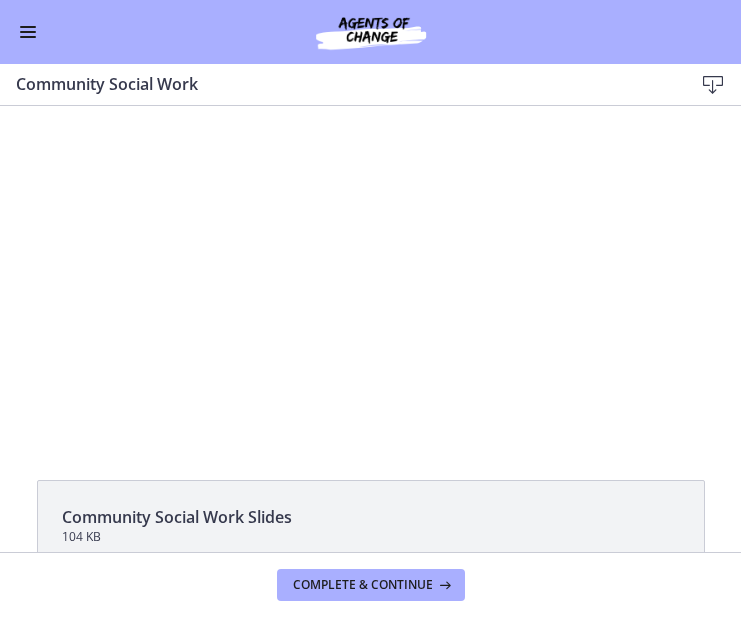 click at bounding box center [371, 282] 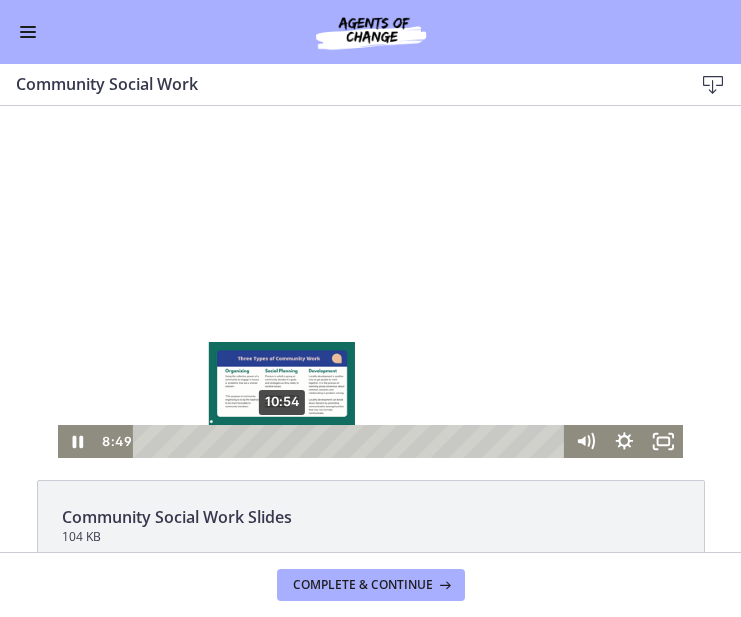 click on "10:54" at bounding box center [352, 441] 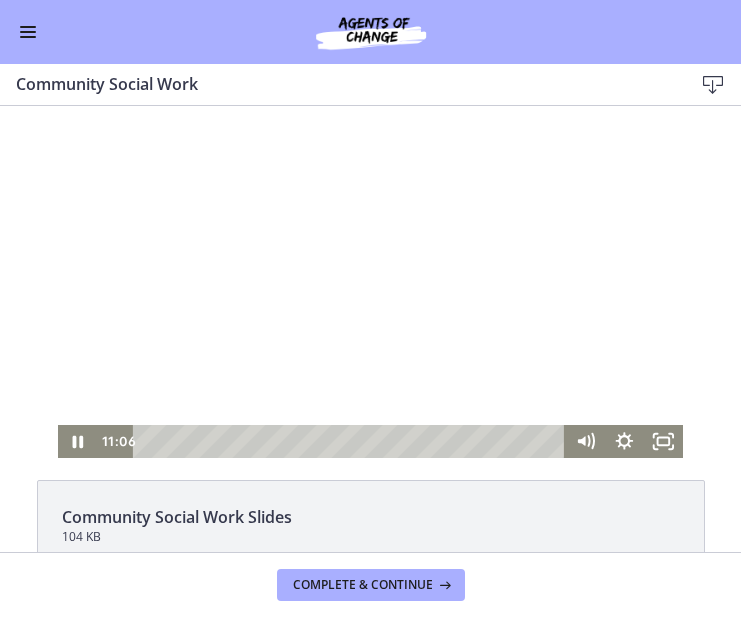 click at bounding box center (371, 282) 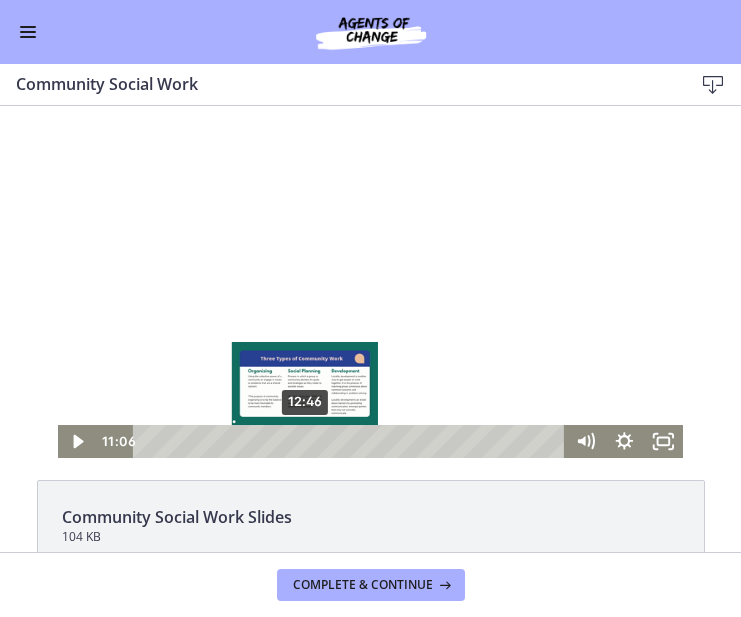 click on "12:46" at bounding box center (352, 441) 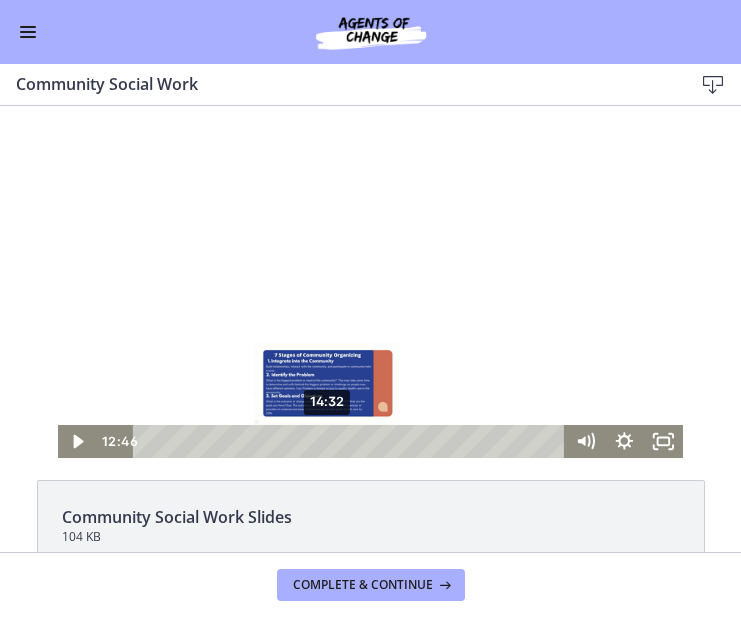 click on "14:32" at bounding box center (352, 441) 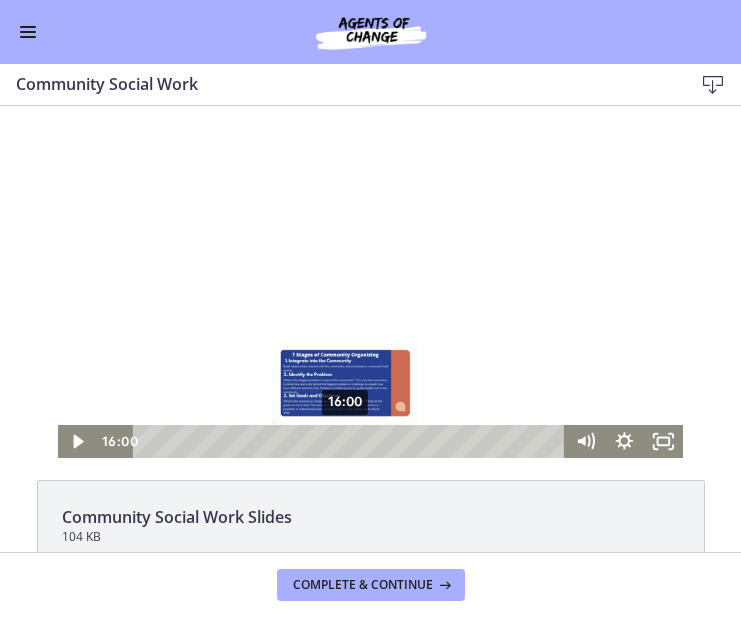 click on "16:00" at bounding box center (352, 441) 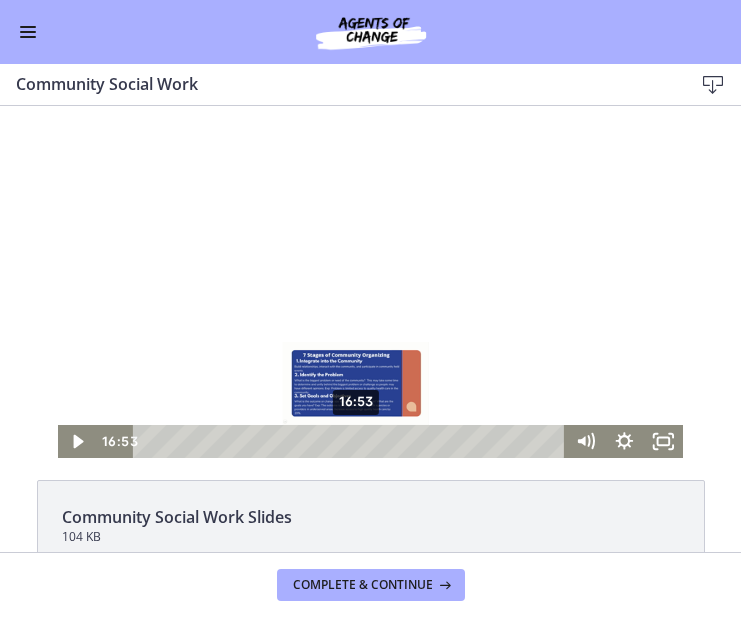 click on "16:53" at bounding box center (352, 441) 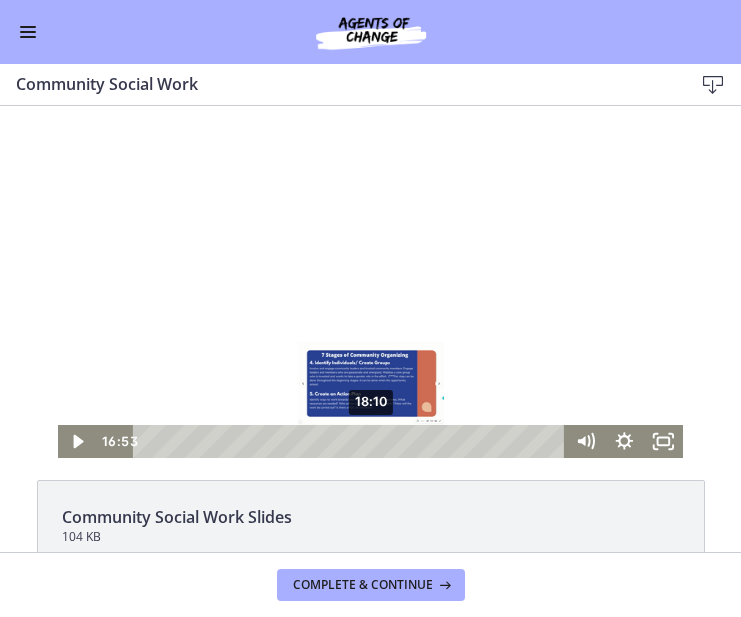 click on "18:10" at bounding box center (352, 441) 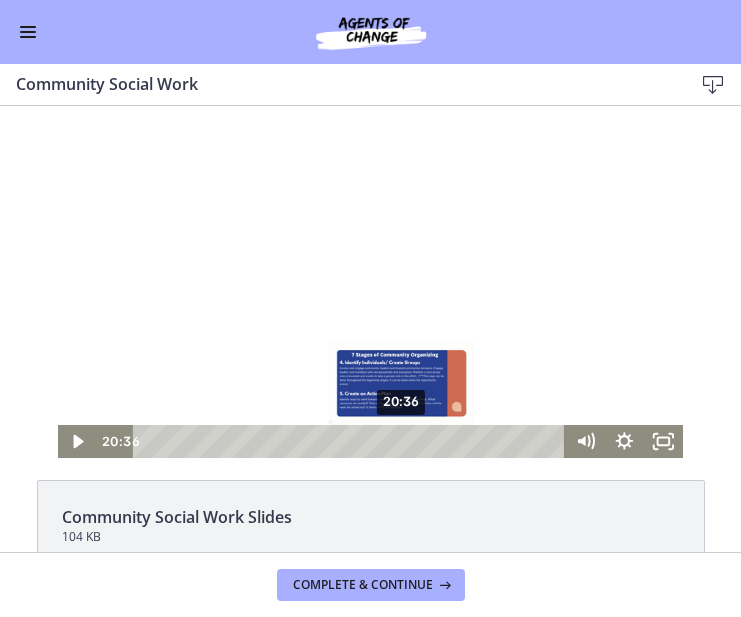 click on "20:36" at bounding box center [352, 441] 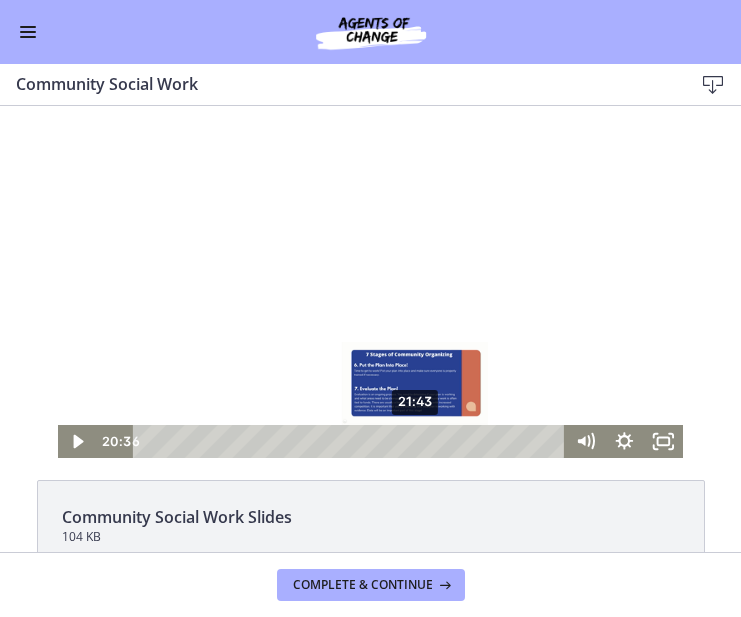 click on "21:43" at bounding box center (352, 441) 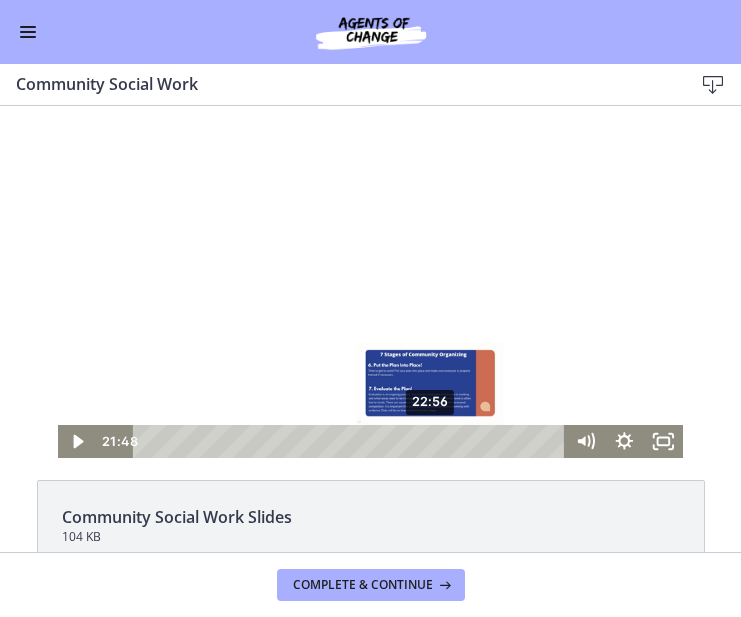 click on "22:56" at bounding box center (352, 441) 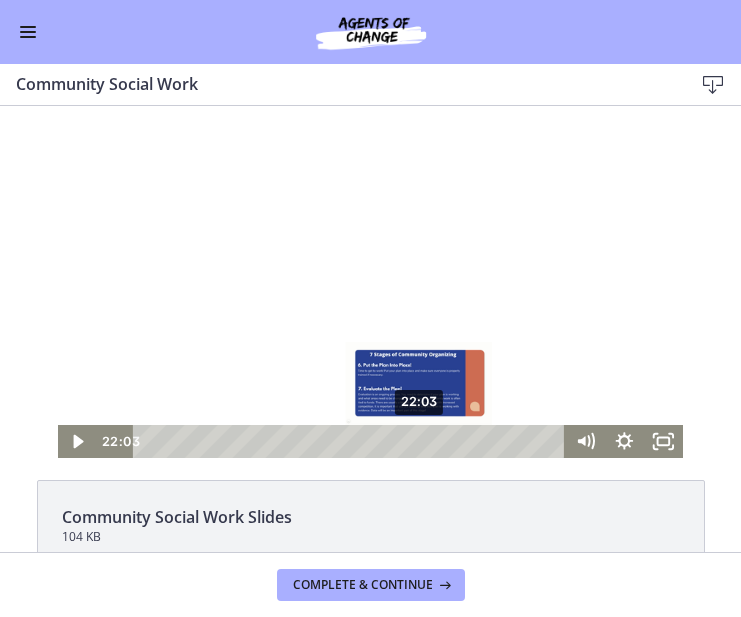 click on "22:03" at bounding box center [352, 441] 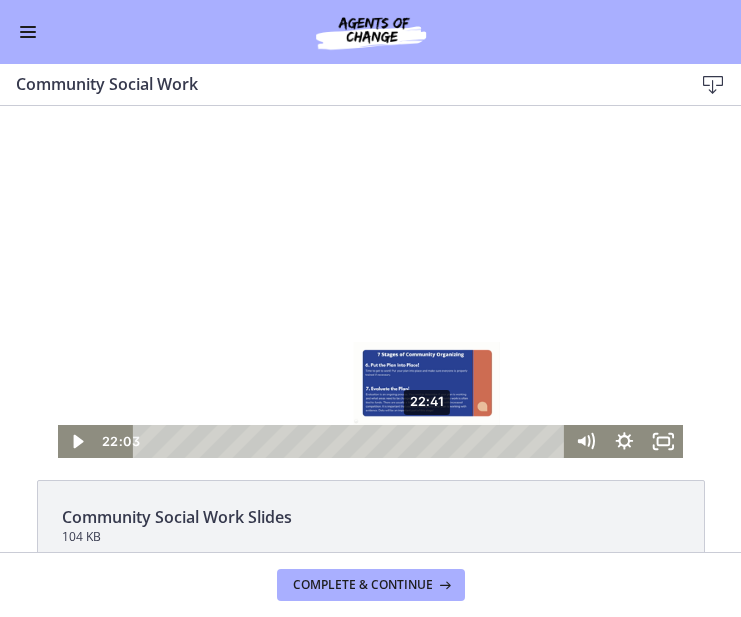 click on "22:41" at bounding box center [352, 441] 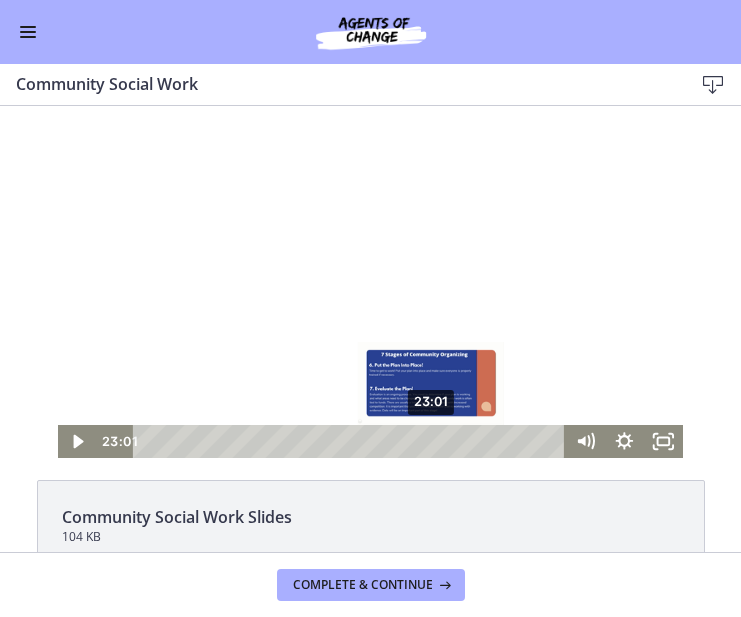 click on "23:01" at bounding box center [352, 441] 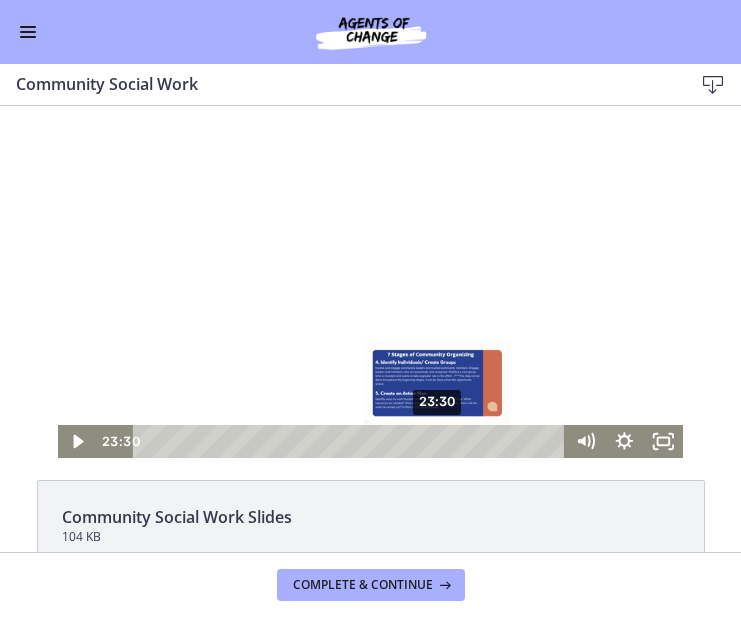 click on "23:30" at bounding box center [352, 441] 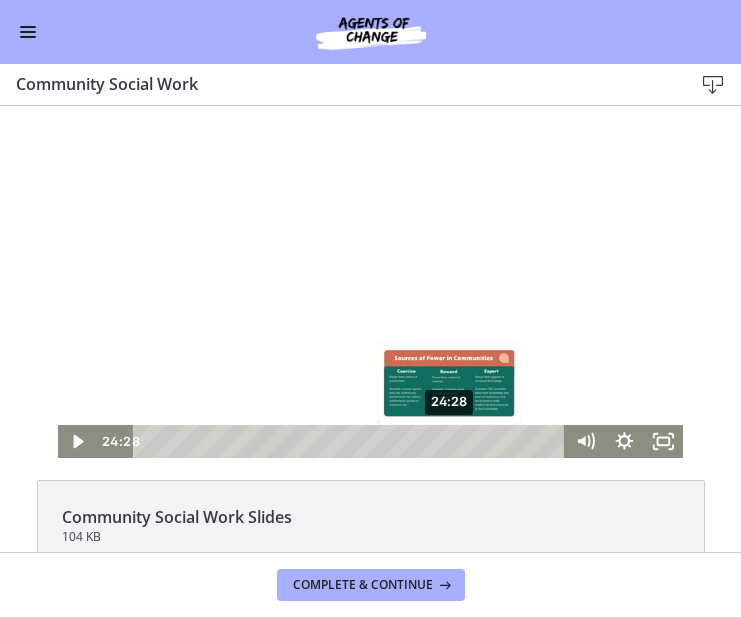 click on "24:28" at bounding box center [352, 441] 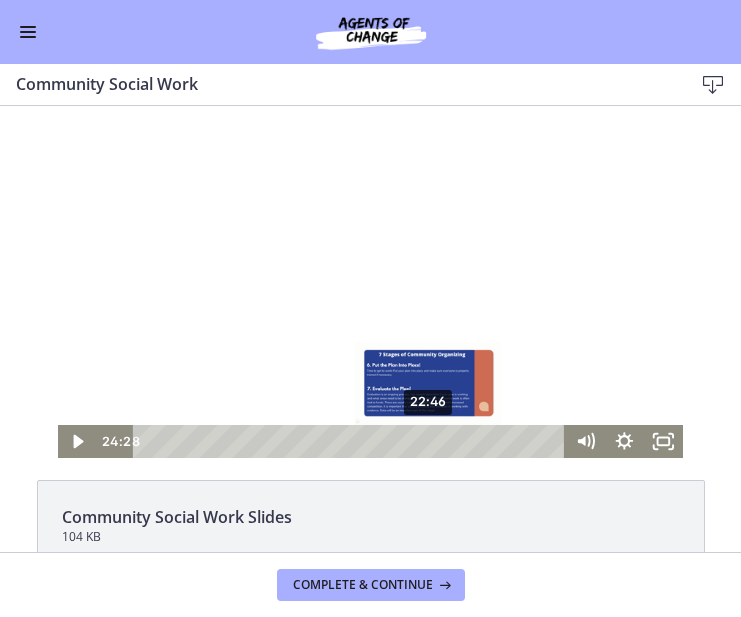 click on "22:46" at bounding box center (352, 441) 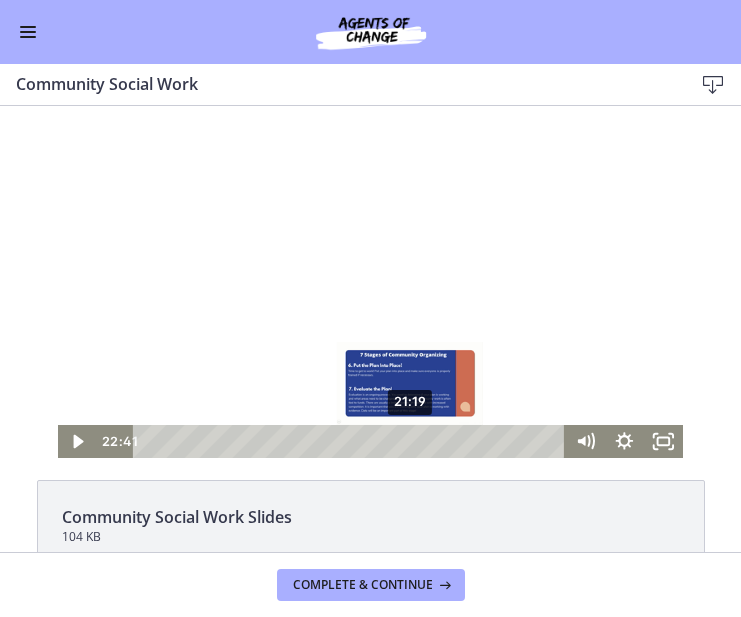 click on "21:19" at bounding box center [352, 441] 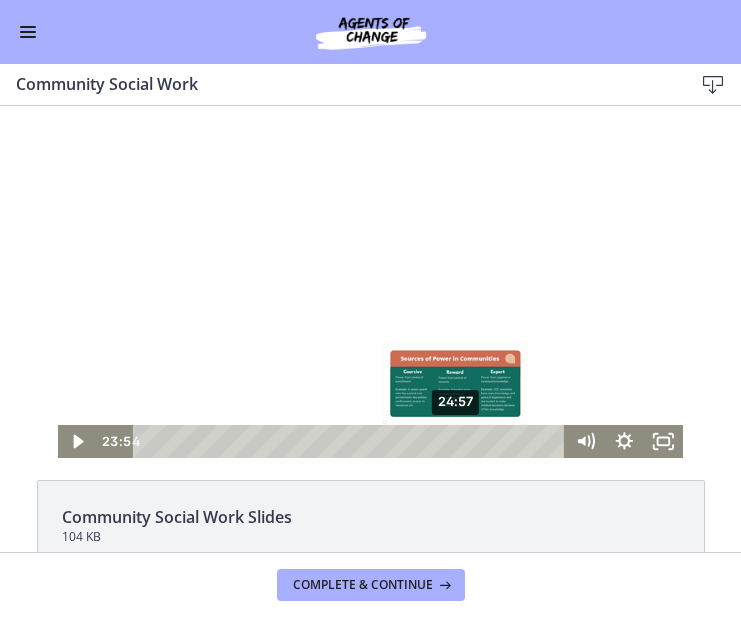 click on "24:57" at bounding box center (352, 441) 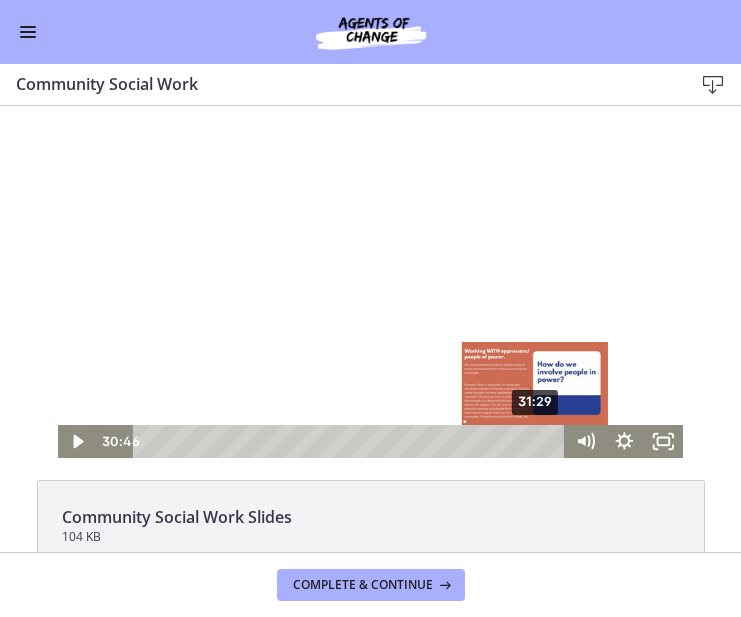 click on "31:29" at bounding box center (352, 441) 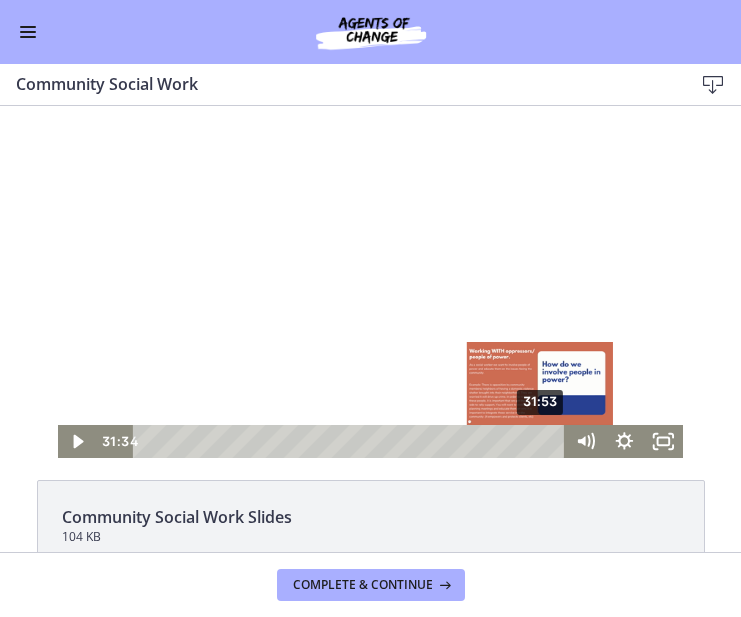 click on "31:53" at bounding box center (352, 441) 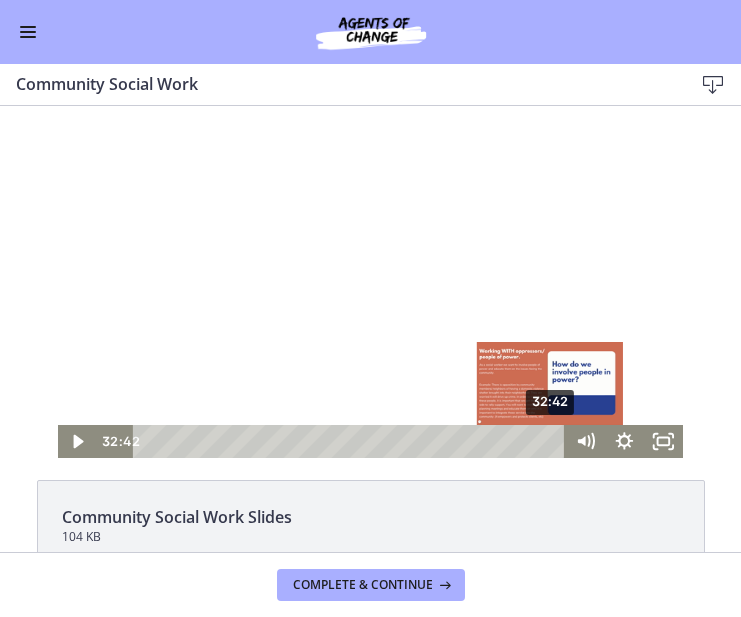 click on "32:42" at bounding box center (352, 441) 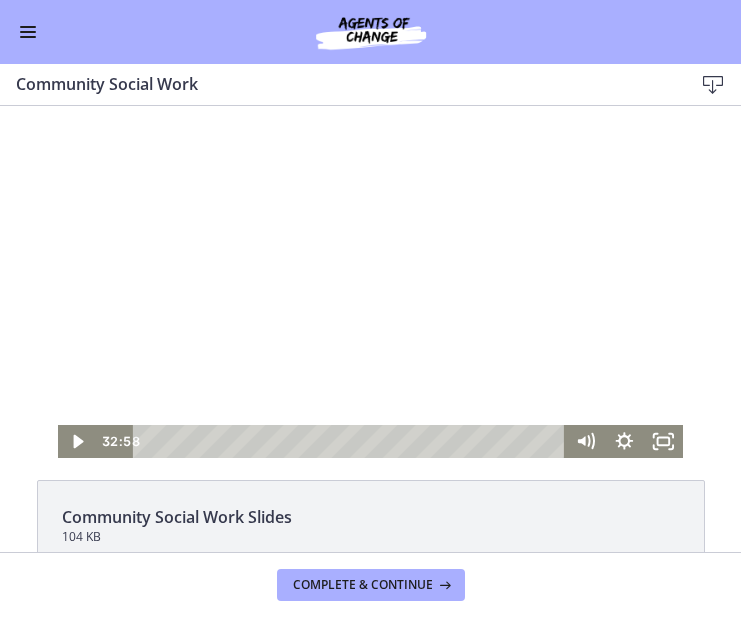 click at bounding box center (371, 282) 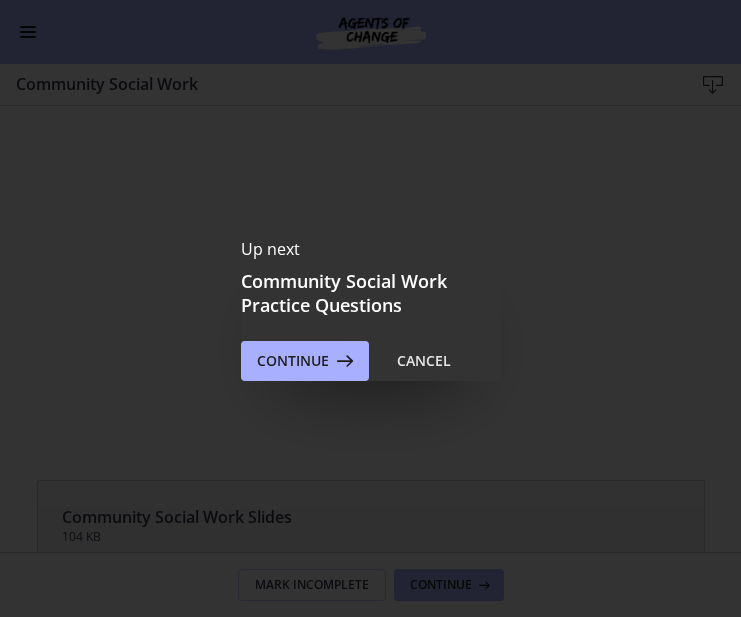 scroll, scrollTop: 0, scrollLeft: 0, axis: both 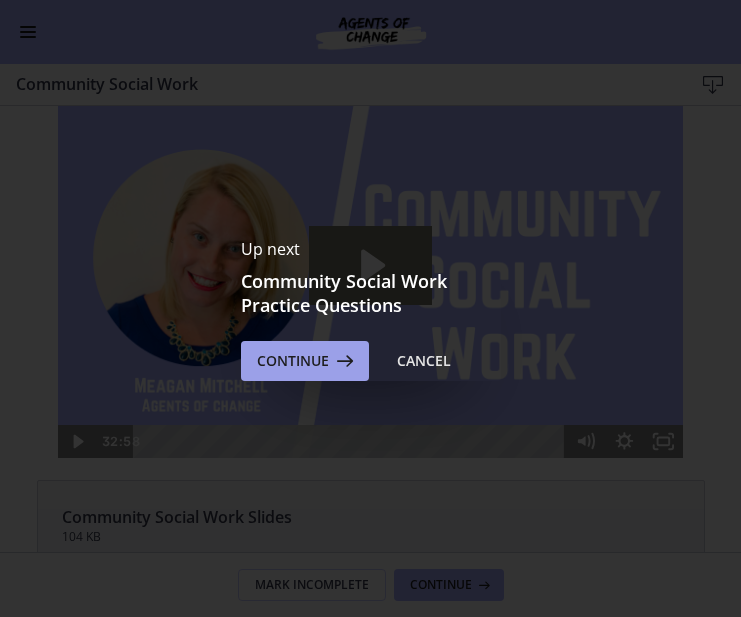 click on "Continue" at bounding box center (305, 361) 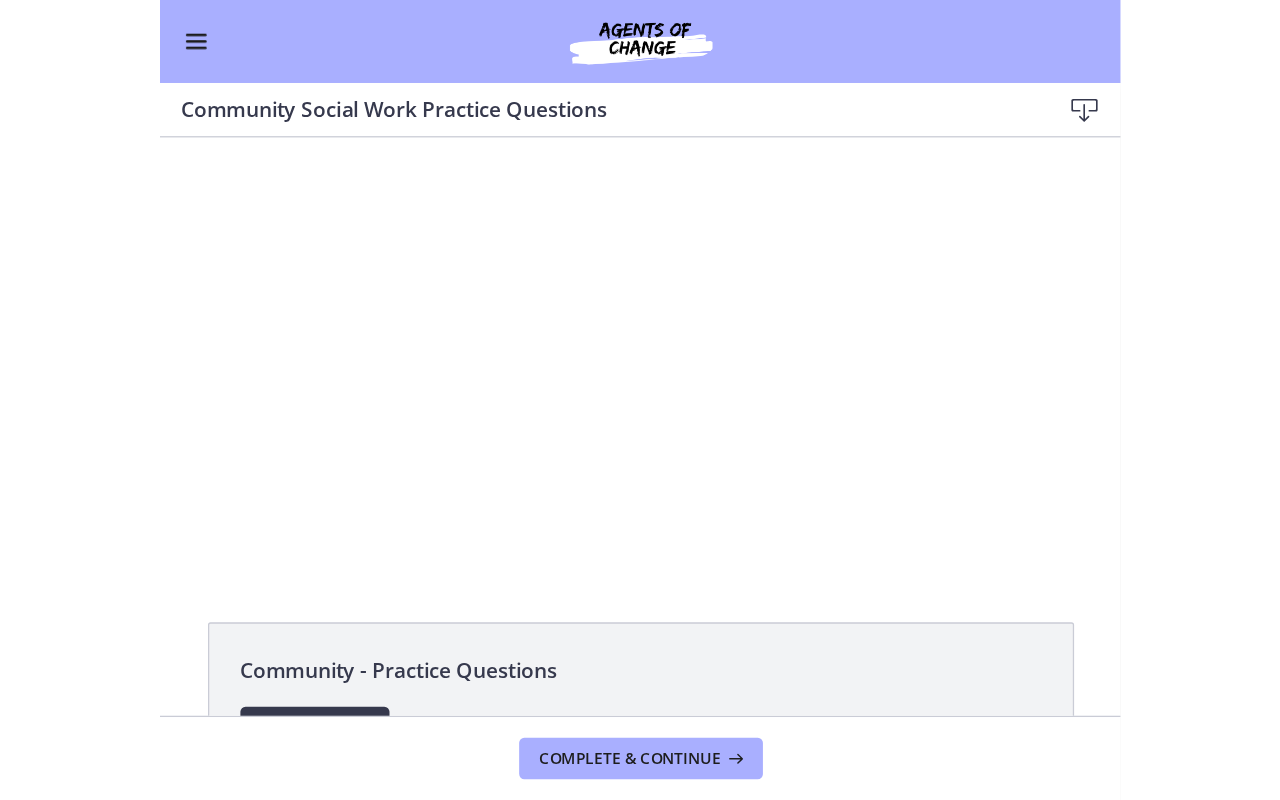 scroll, scrollTop: 0, scrollLeft: 0, axis: both 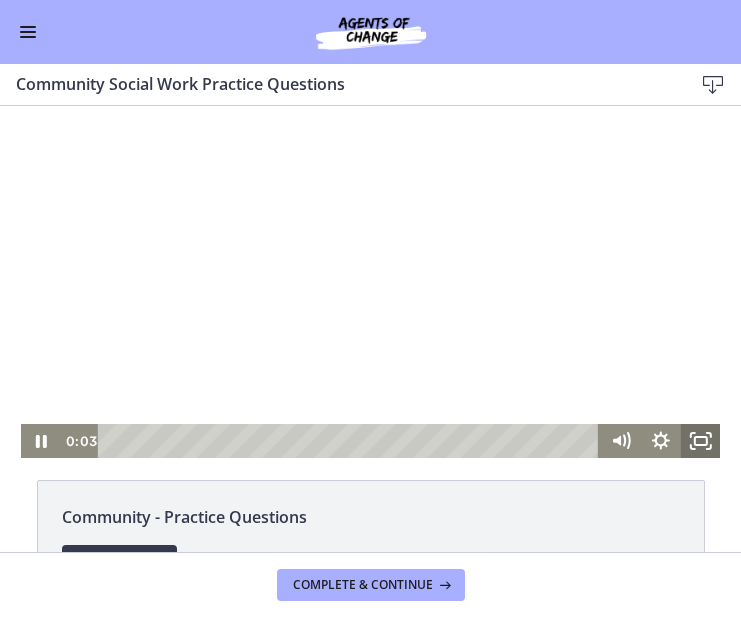 click 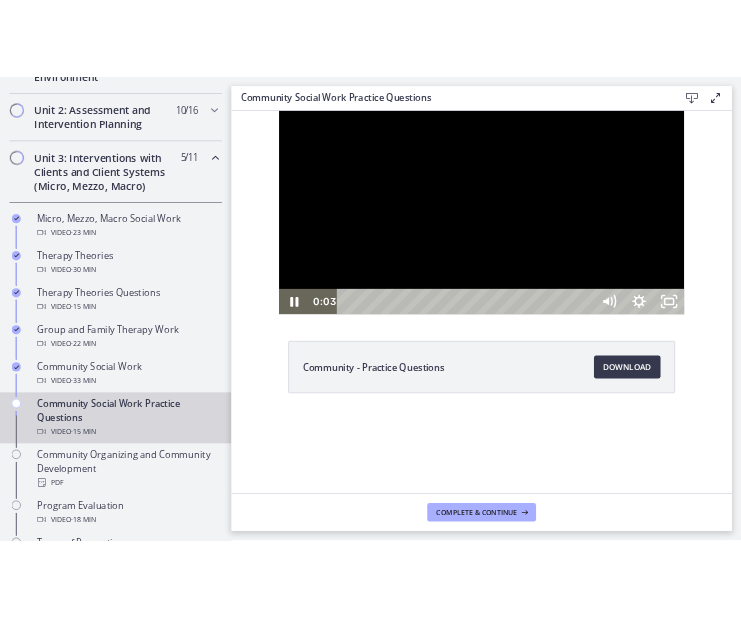scroll, scrollTop: 673, scrollLeft: 0, axis: vertical 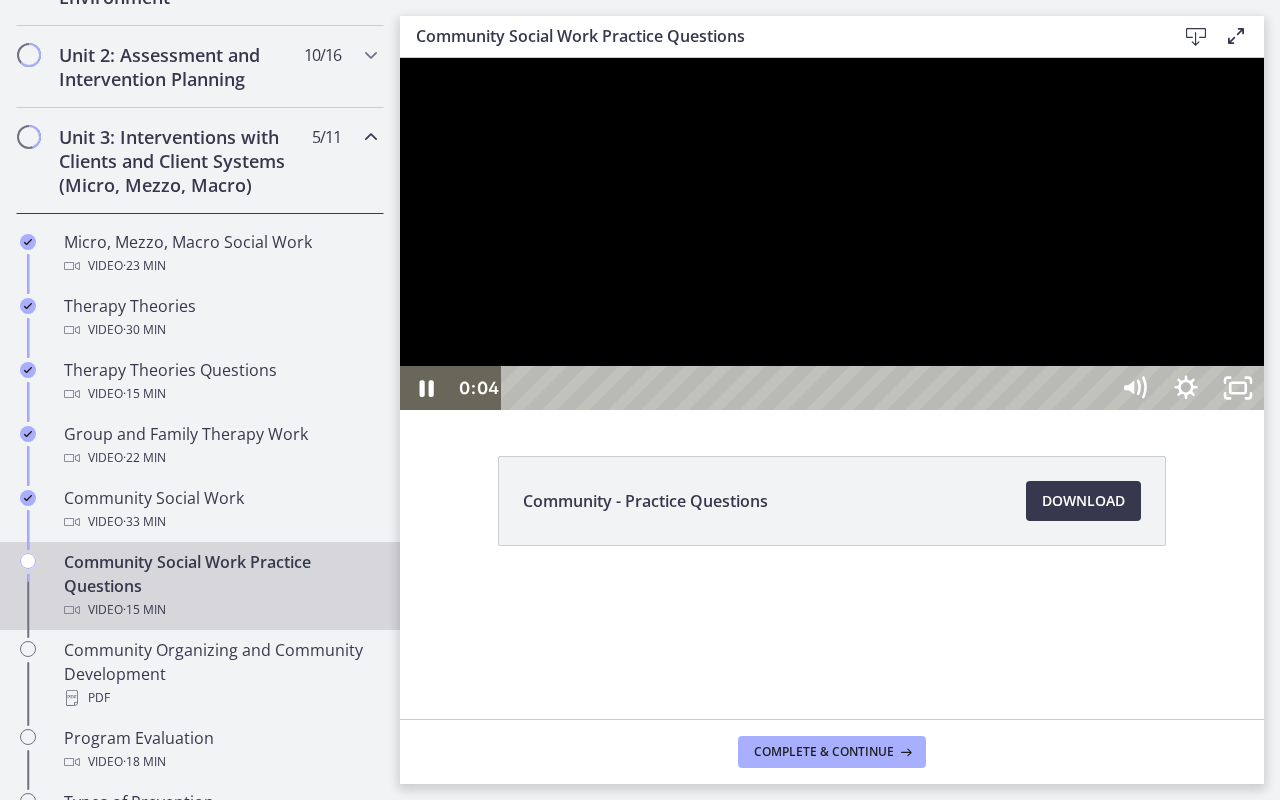 click at bounding box center (832, 234) 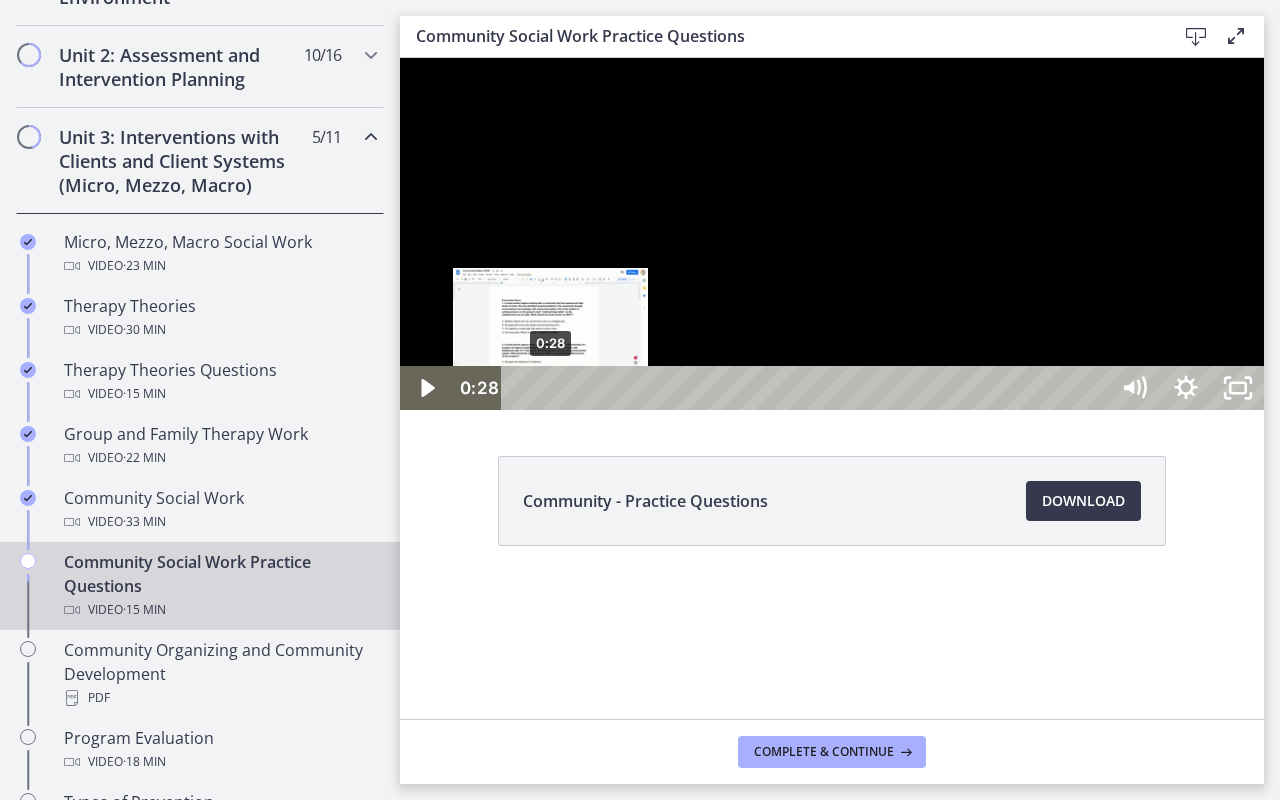 click on "0:28" at bounding box center [807, 388] 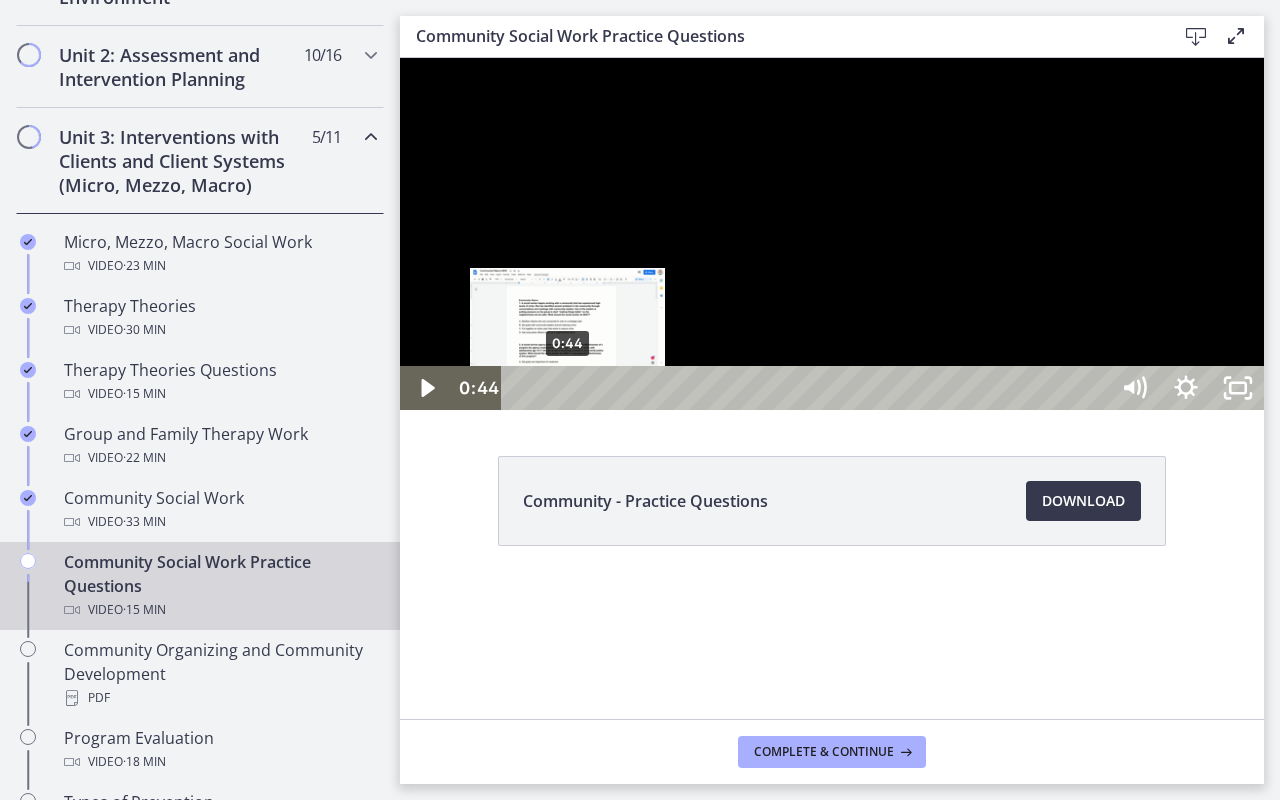 click on "0:44" at bounding box center [807, 388] 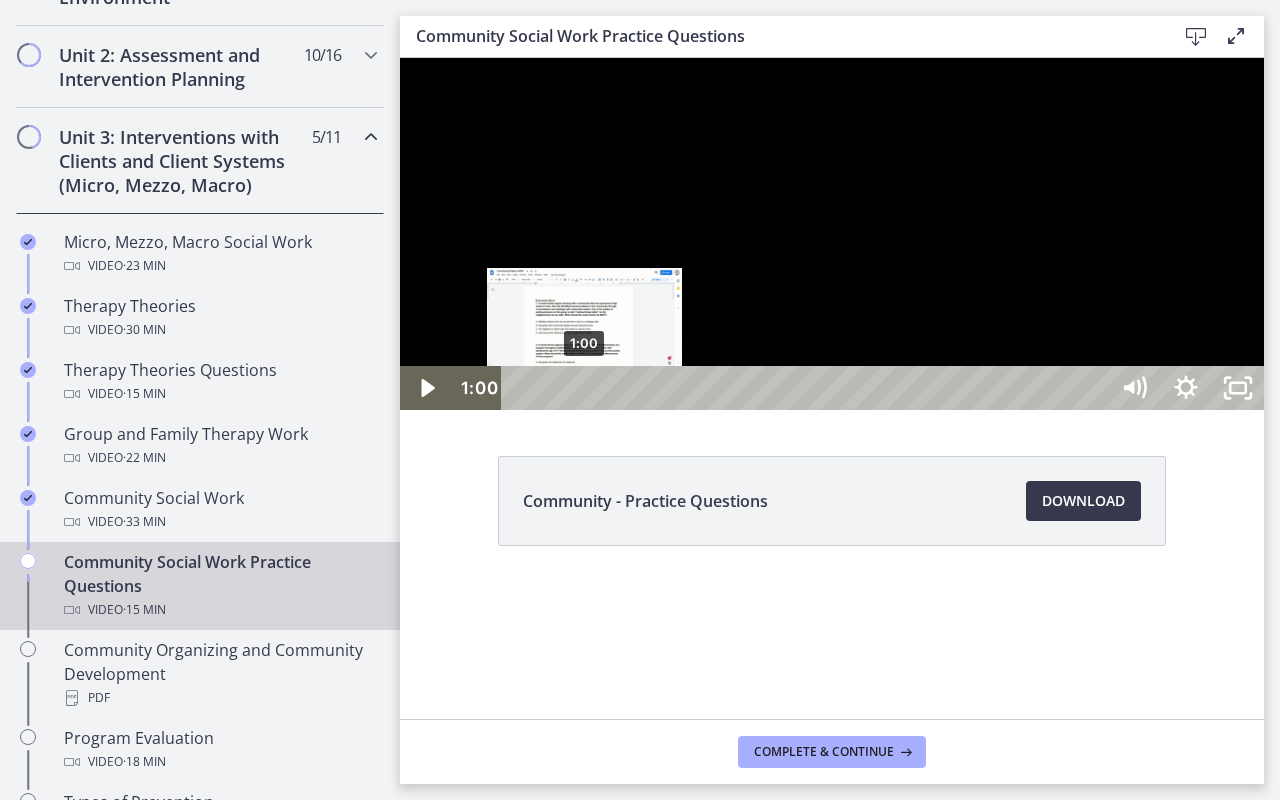 click on "1:00" at bounding box center (807, 388) 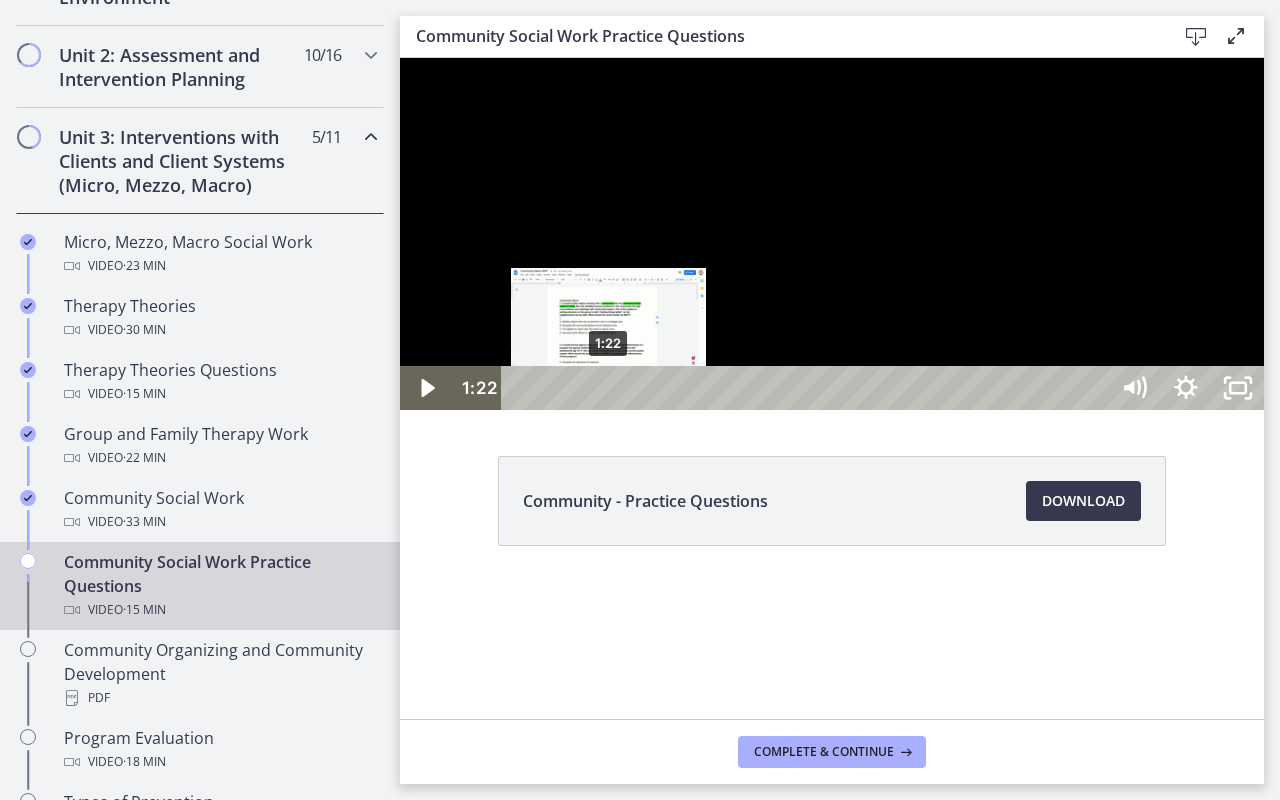click on "1:22" at bounding box center [807, 388] 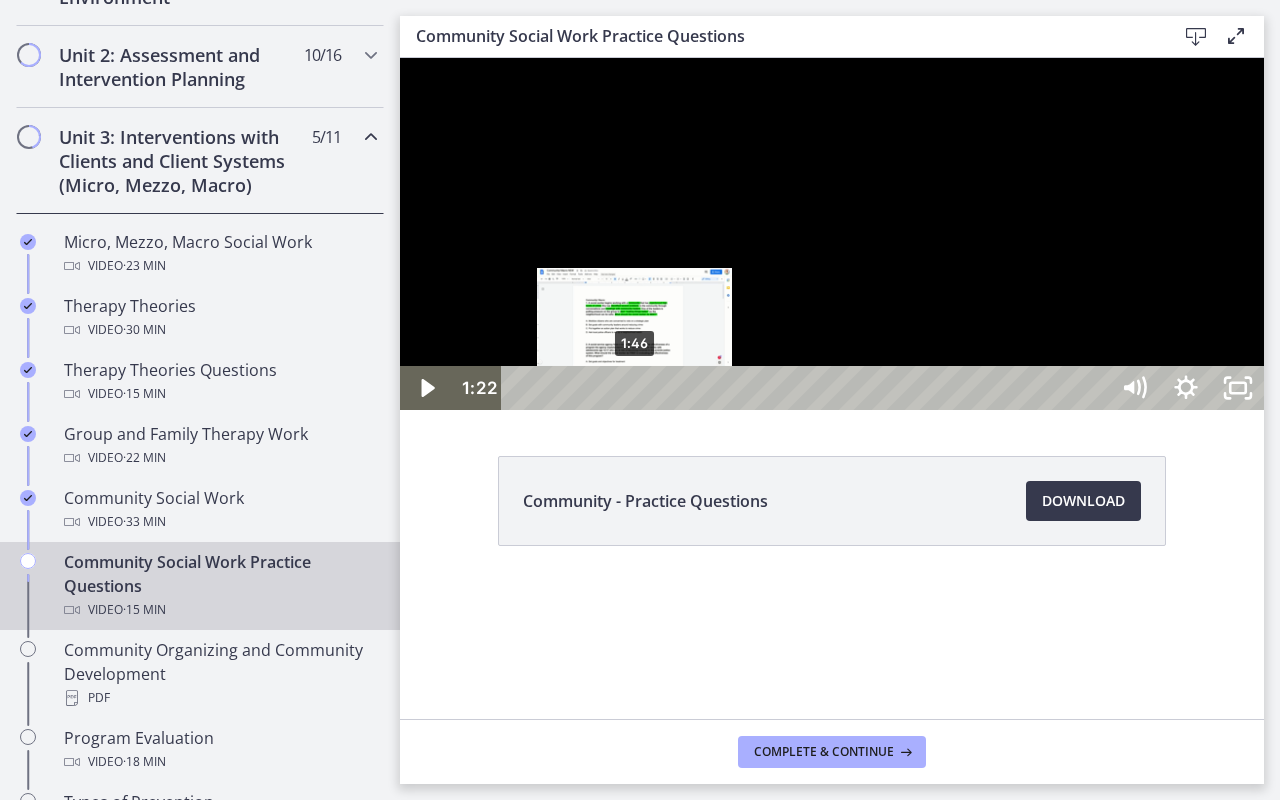 click on "1:46" at bounding box center [807, 388] 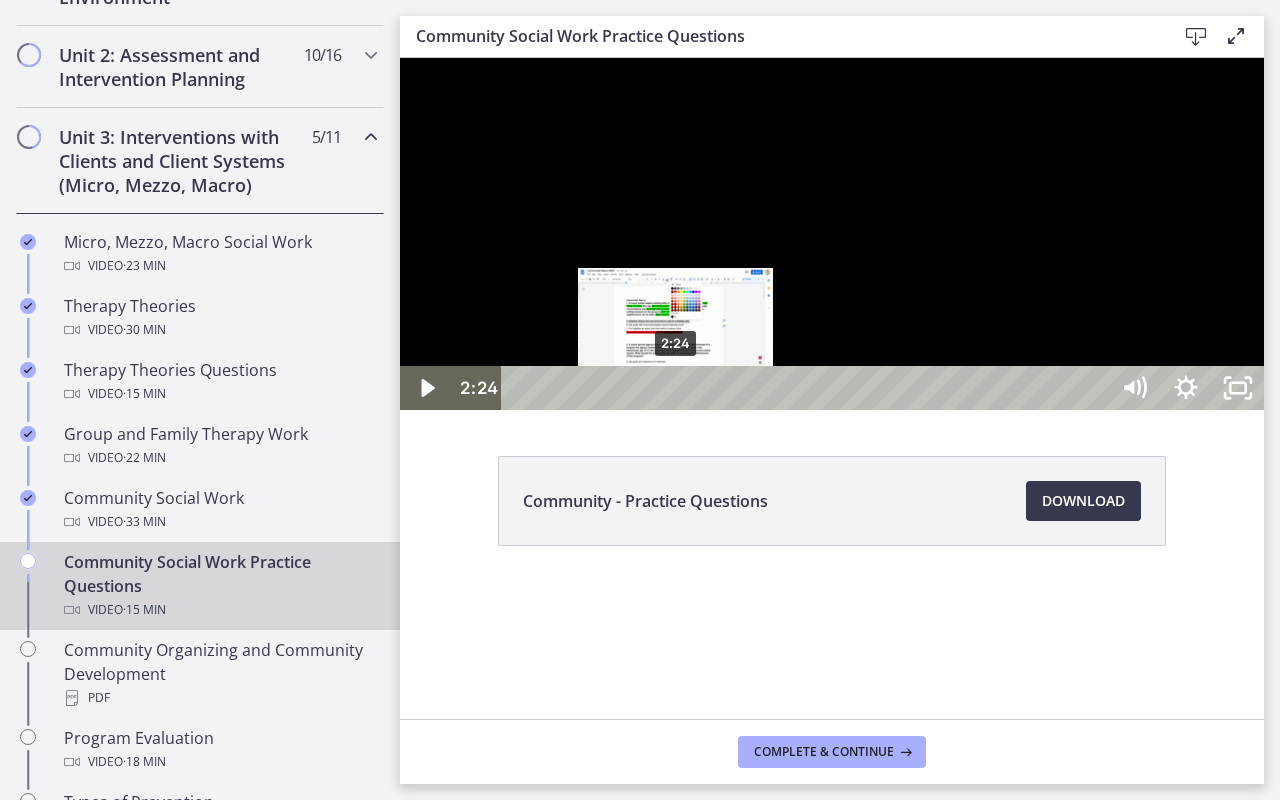 click on "2:24" at bounding box center [807, 388] 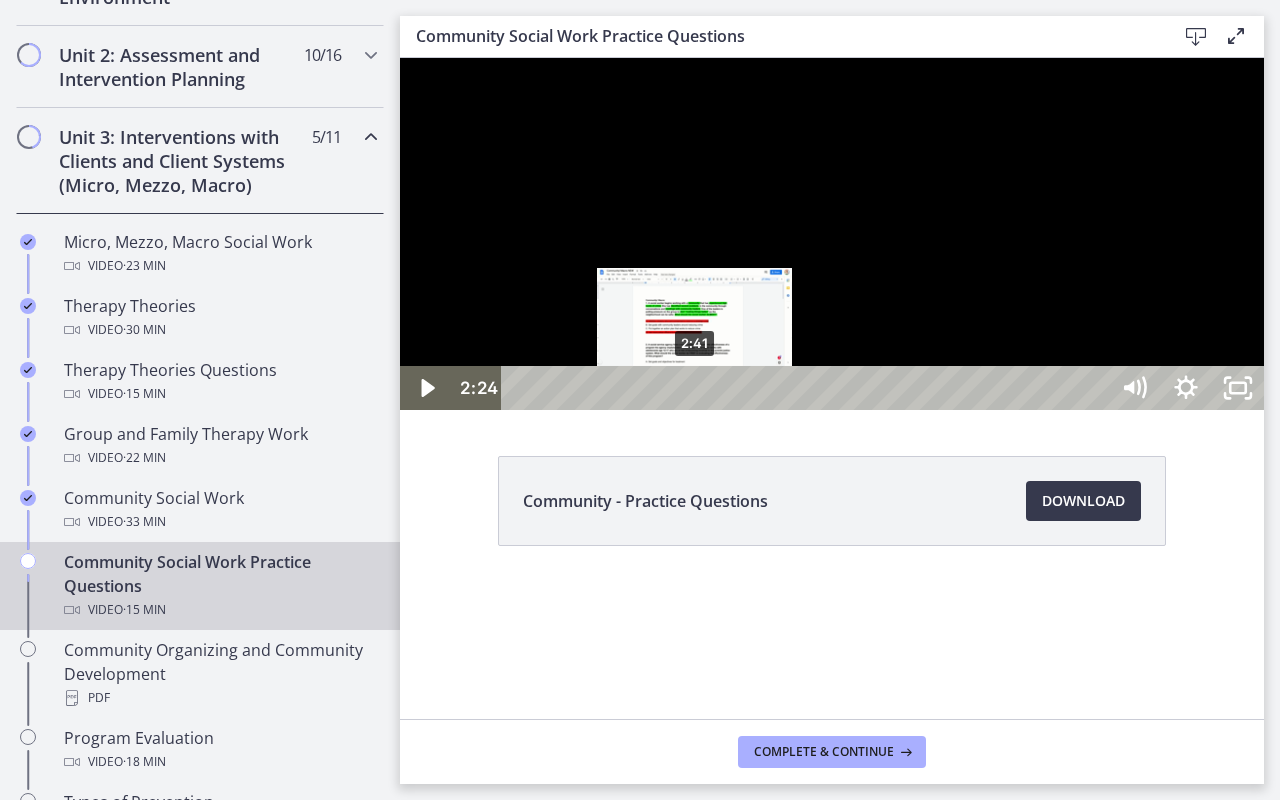 click on "2:41" at bounding box center (807, 388) 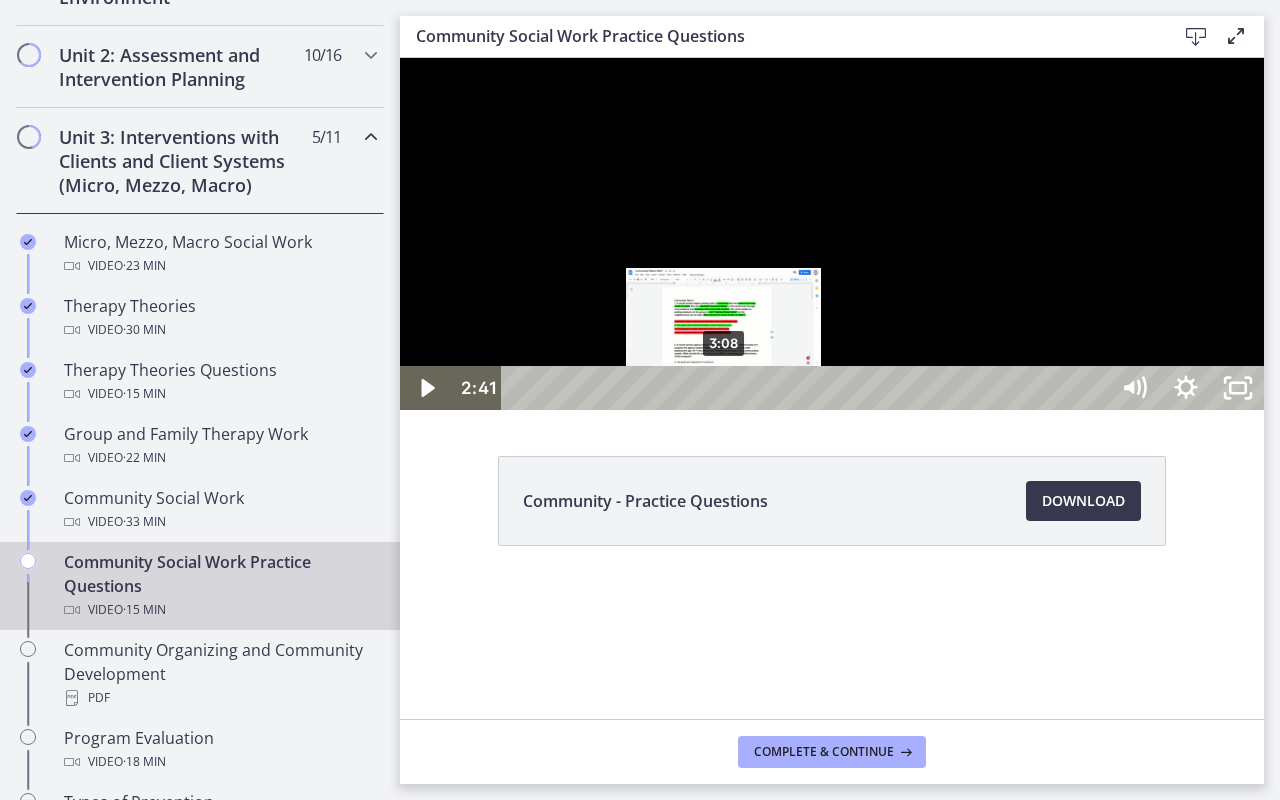click on "3:08" at bounding box center (807, 388) 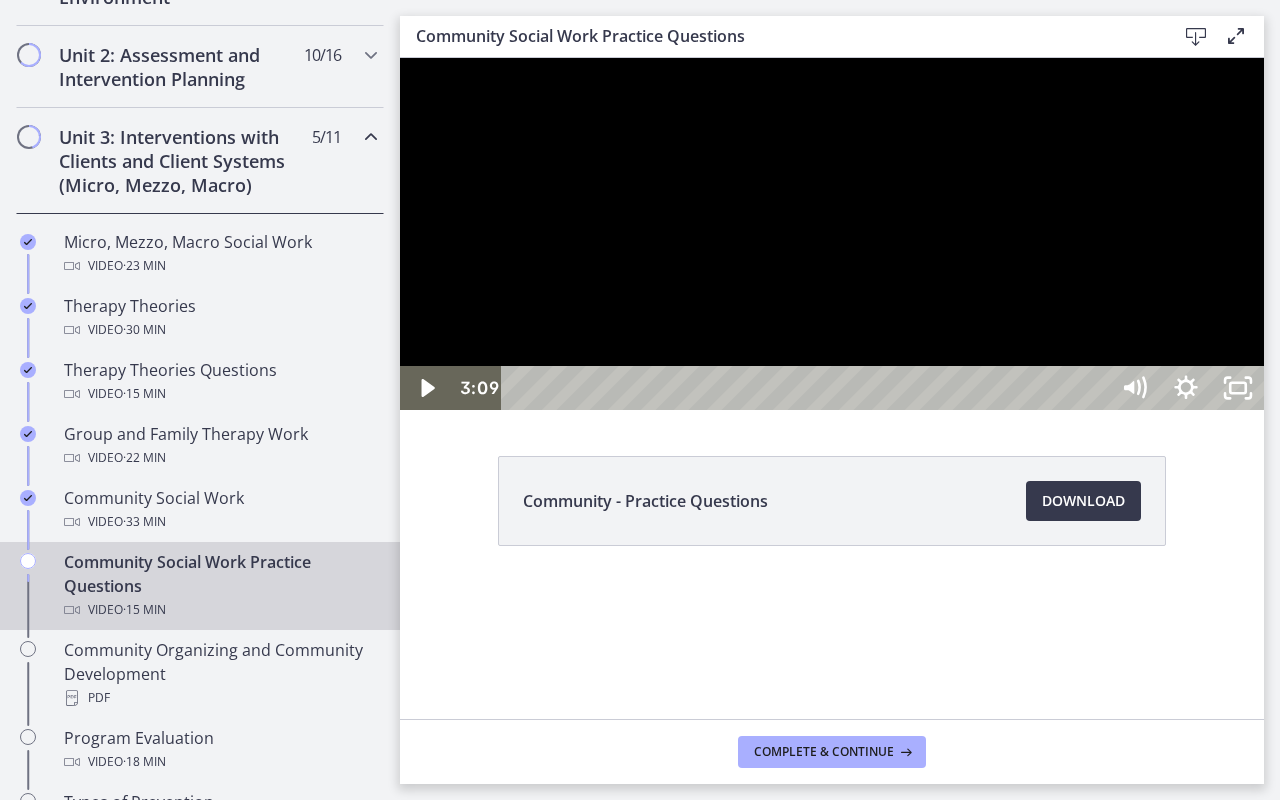 click at bounding box center [832, 234] 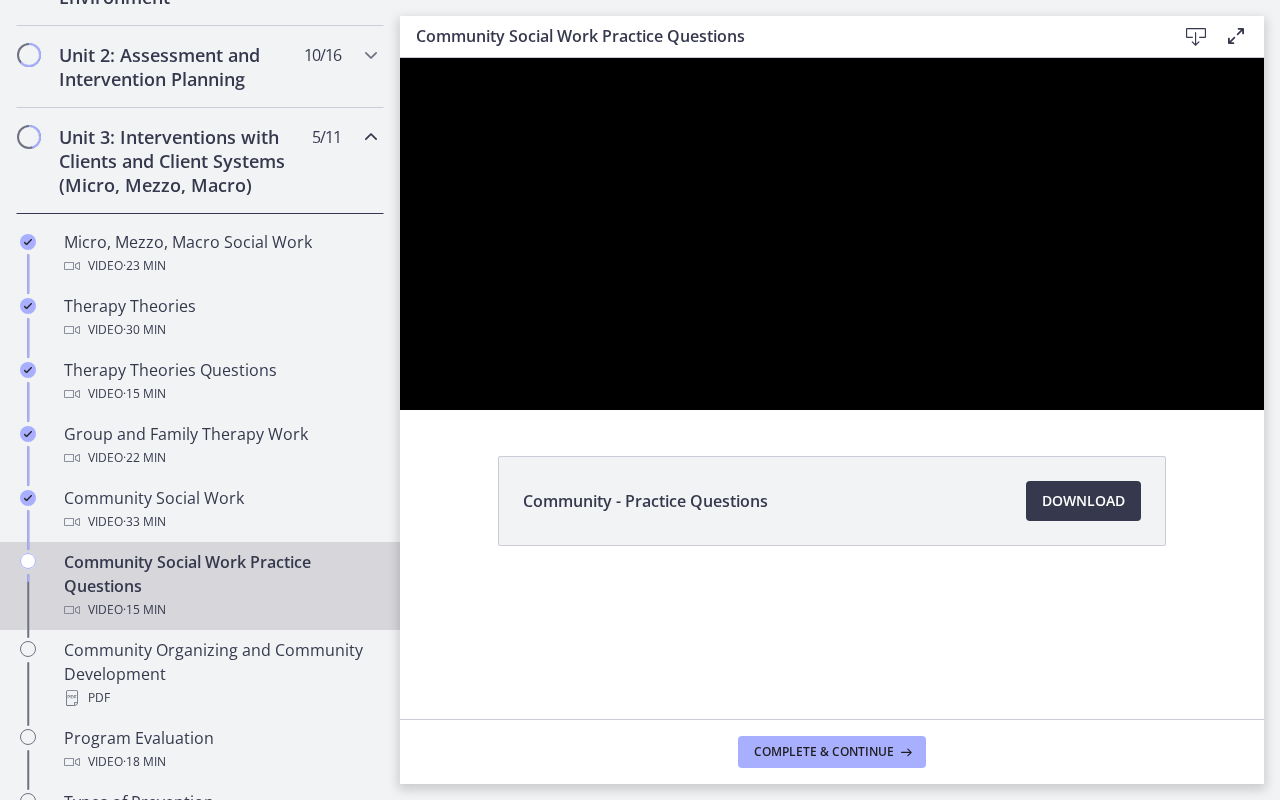 click at bounding box center [832, 234] 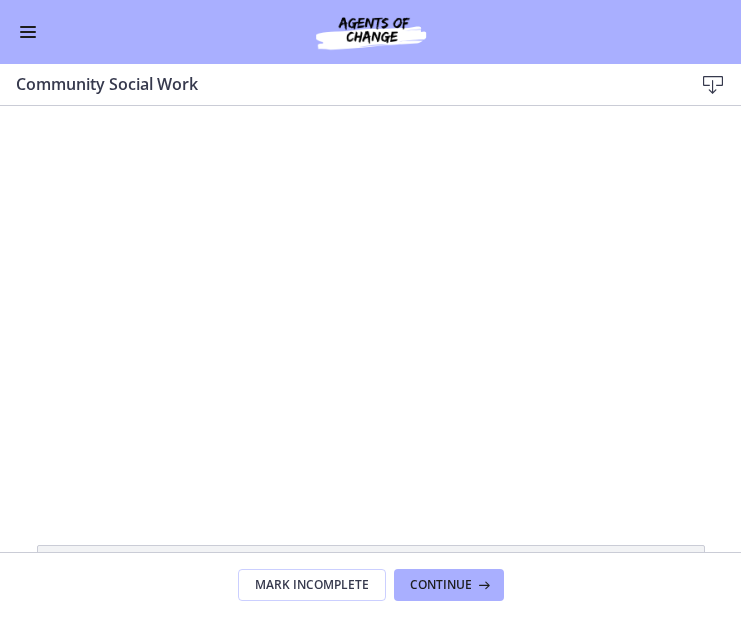scroll, scrollTop: 0, scrollLeft: 0, axis: both 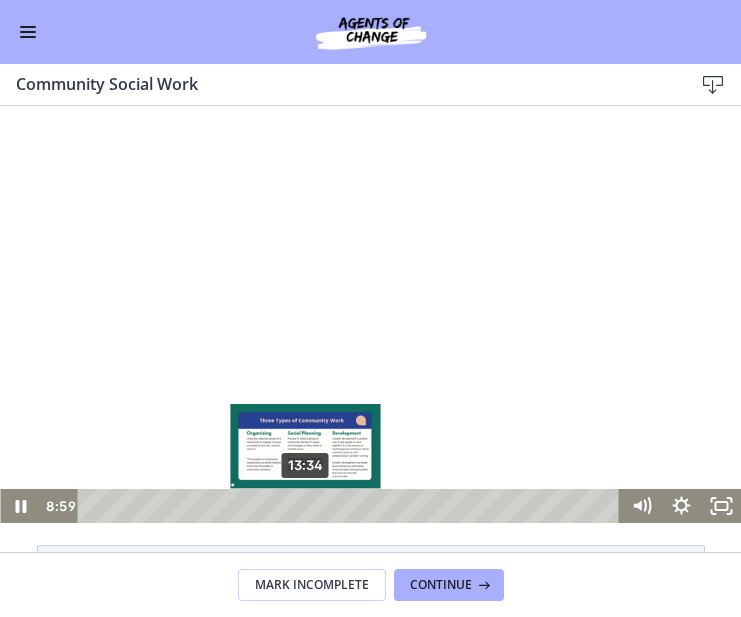 click on "13:34" at bounding box center [352, 506] 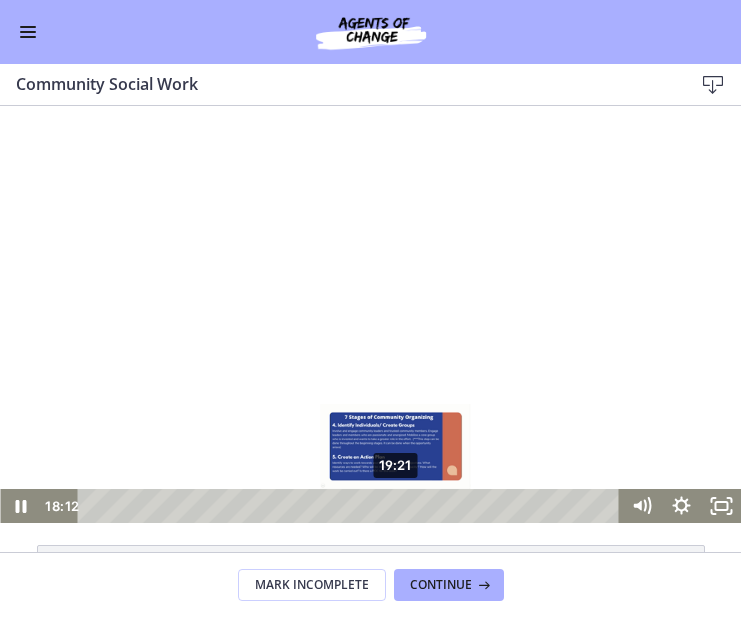 click on "19:21" at bounding box center [352, 506] 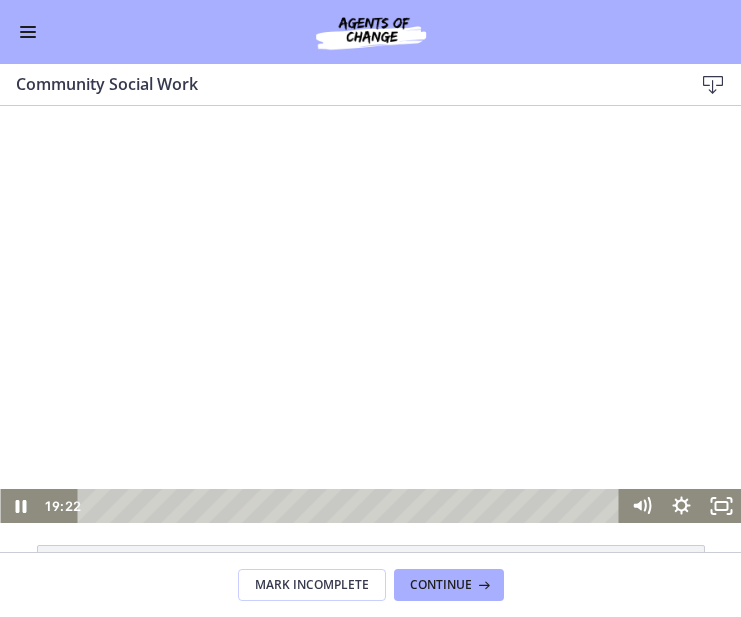 click at bounding box center (370, 314) 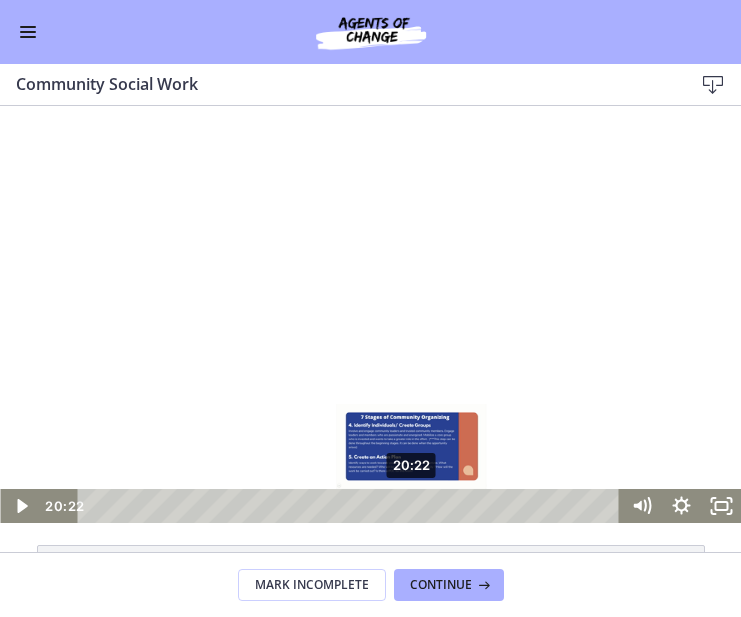 click on "20:22" at bounding box center (352, 506) 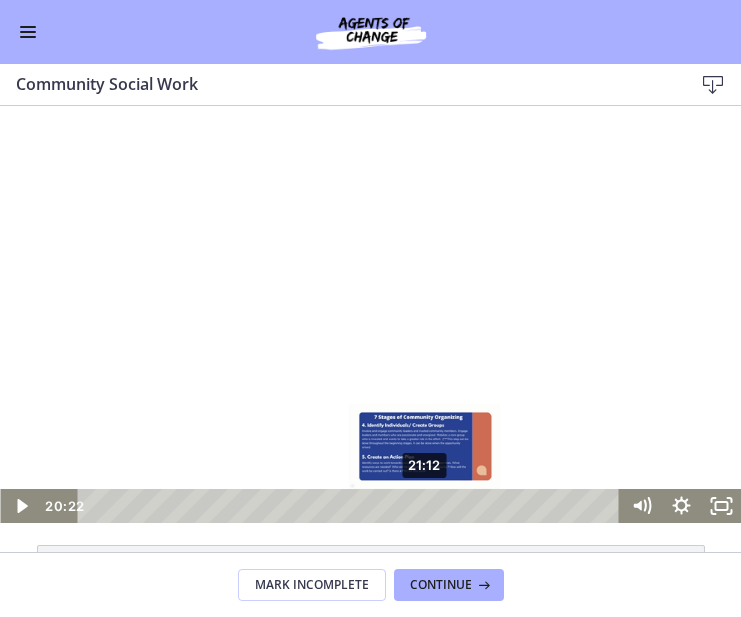 click on "21:12" at bounding box center (352, 506) 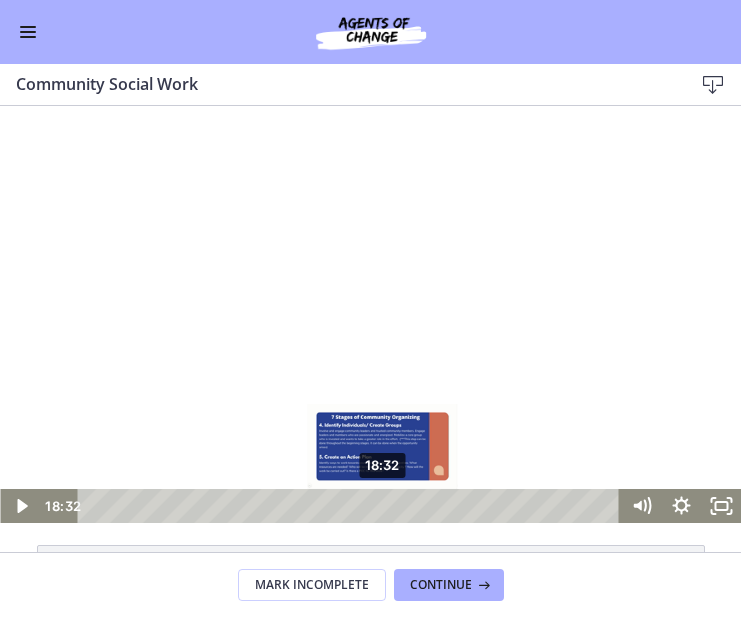 click on "18:32" at bounding box center [352, 506] 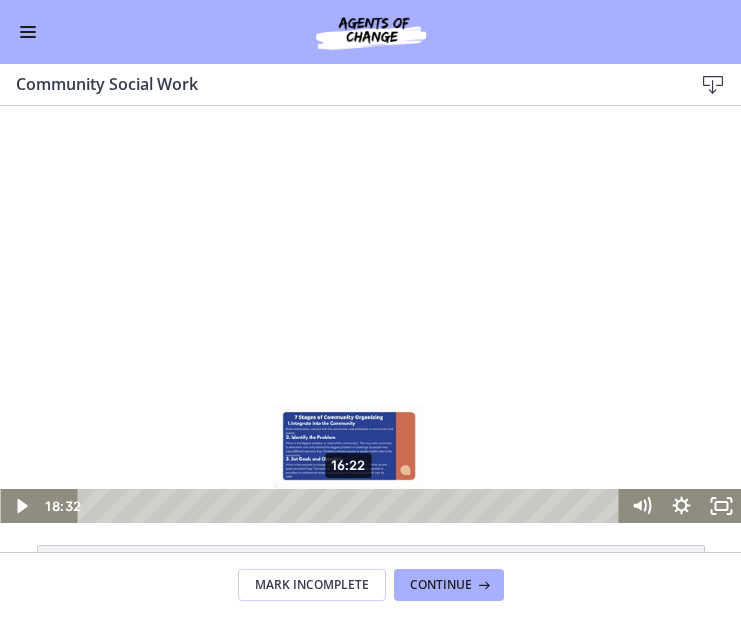 click on "16:22" at bounding box center (352, 506) 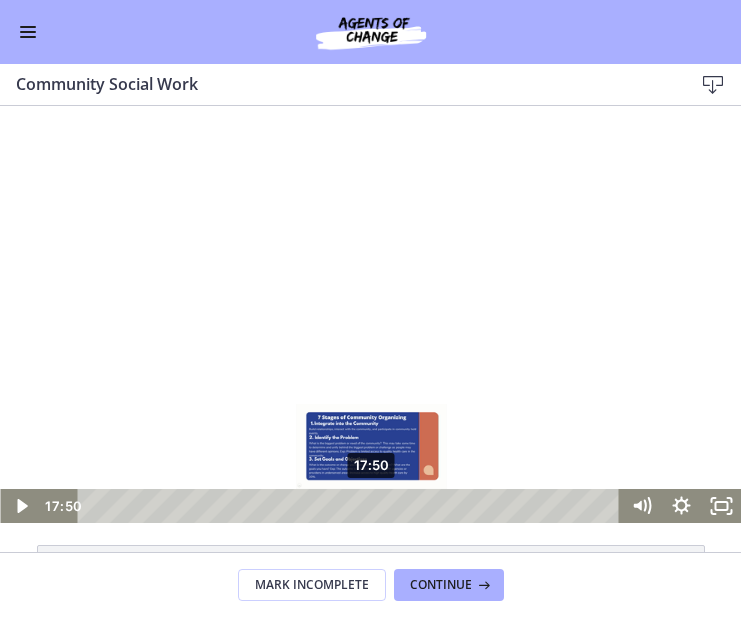 click on "17:50" at bounding box center [352, 506] 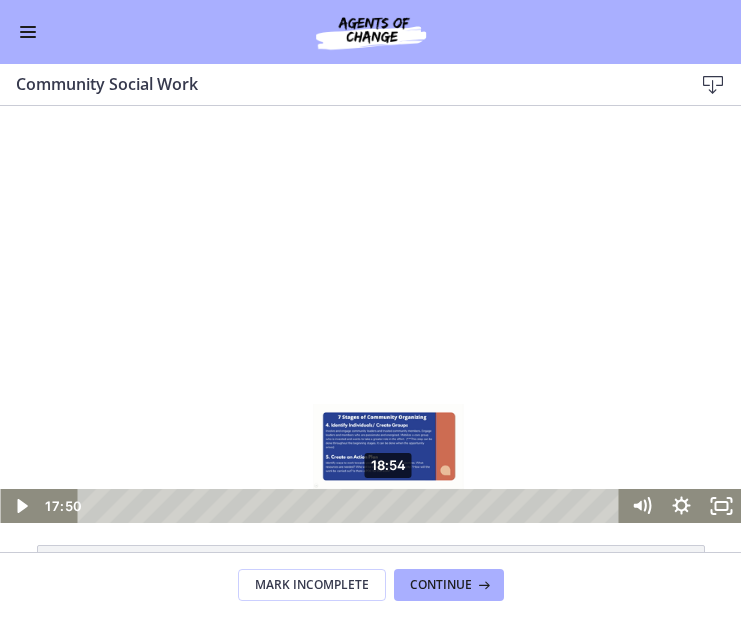 click on "18:54" at bounding box center [352, 506] 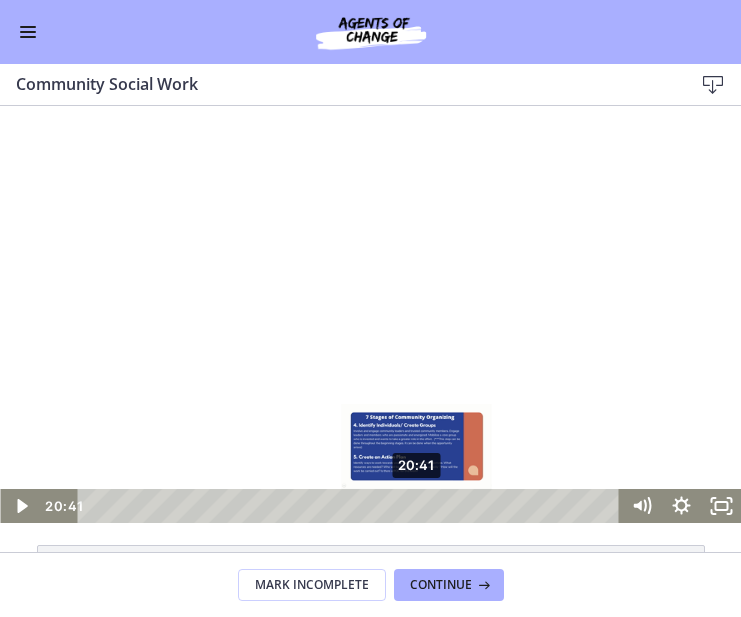 click on "20:41" at bounding box center (352, 506) 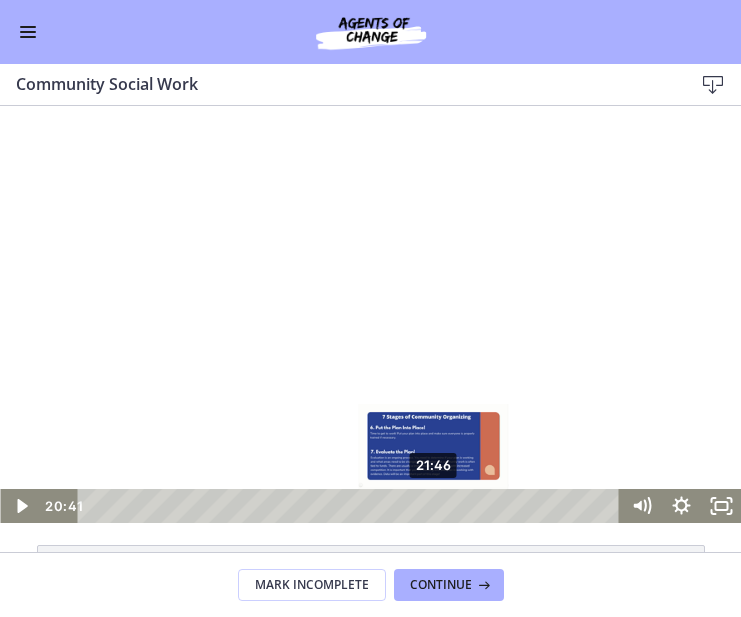 click on "21:46" at bounding box center [352, 506] 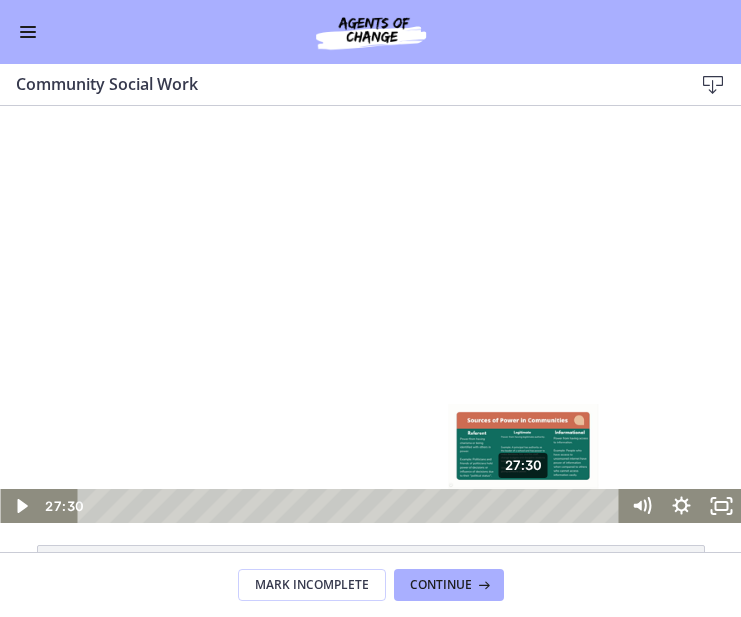 click on "27:30" at bounding box center (352, 506) 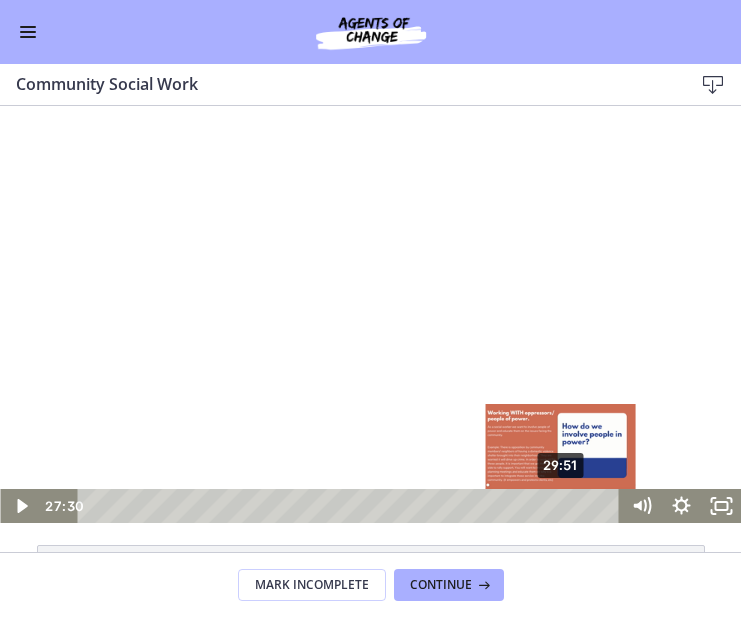 click on "29:51" at bounding box center (352, 506) 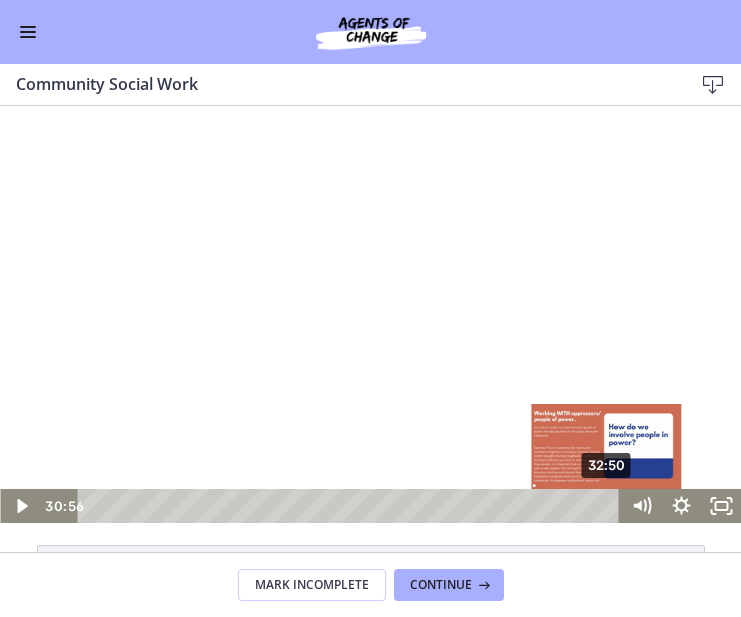 click on "32:50" at bounding box center [352, 506] 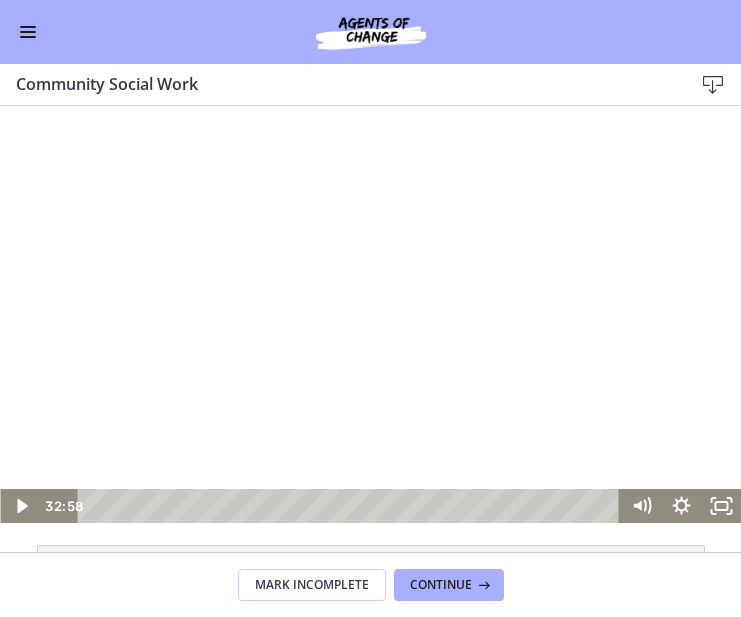 click at bounding box center [370, 314] 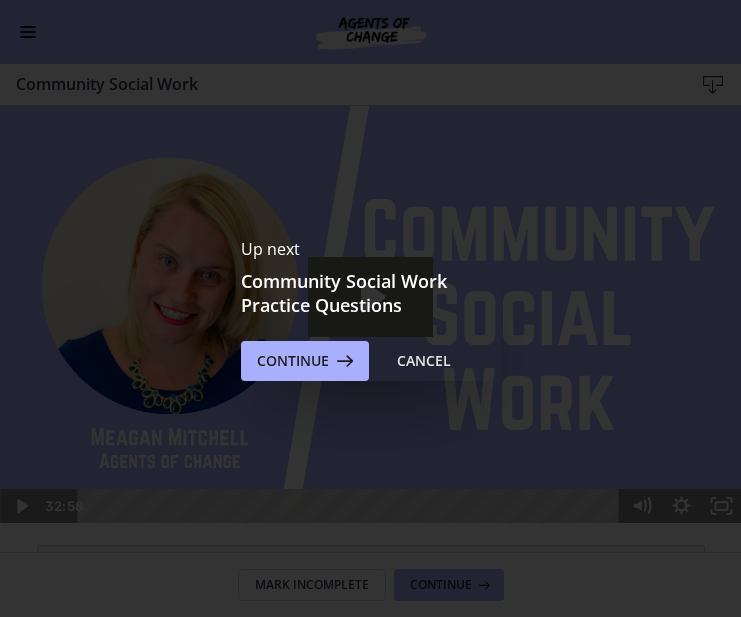 scroll, scrollTop: 0, scrollLeft: 0, axis: both 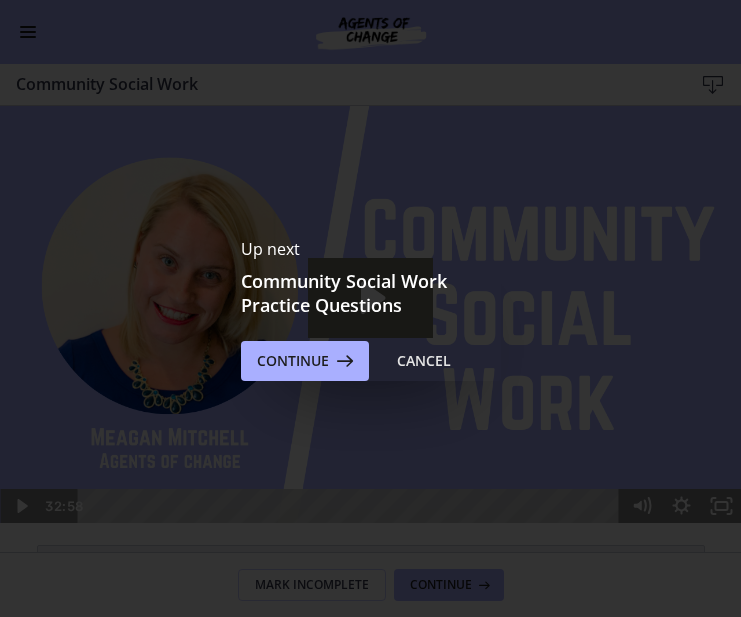 click at bounding box center [370, 314] 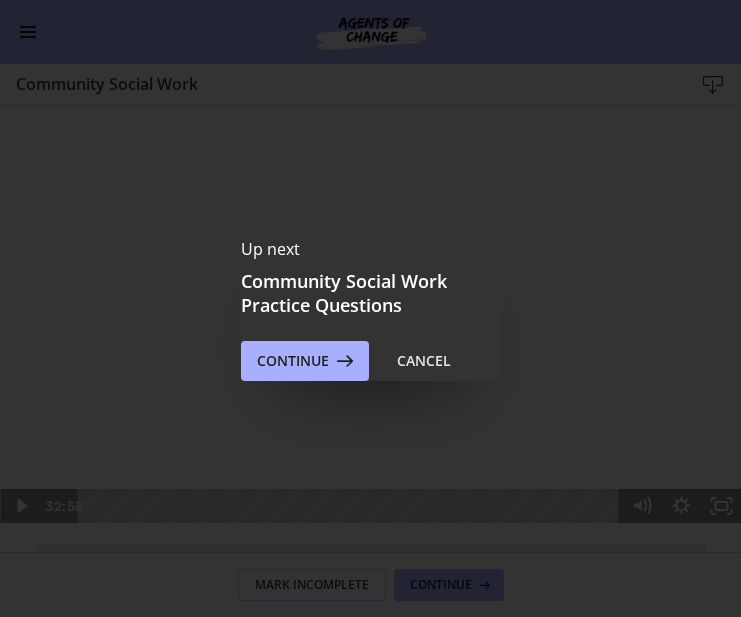 click at bounding box center (370, 314) 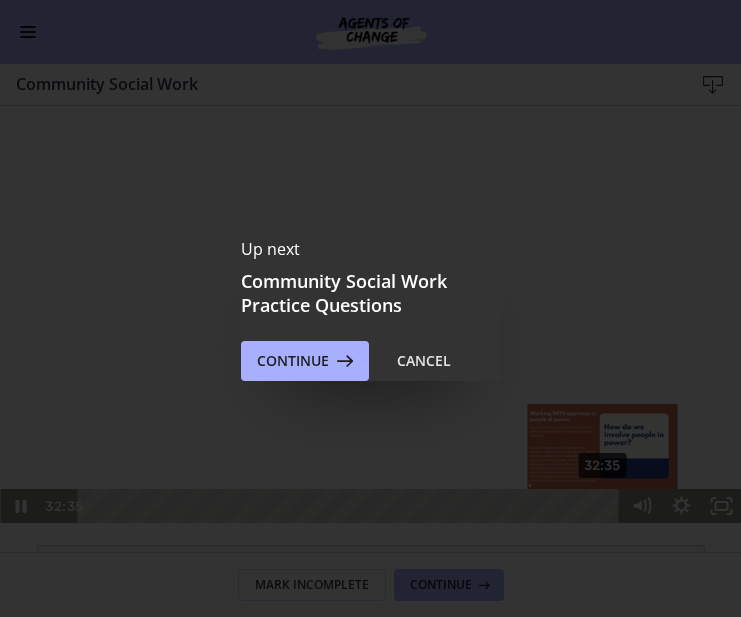 click on "32:35" at bounding box center (352, 506) 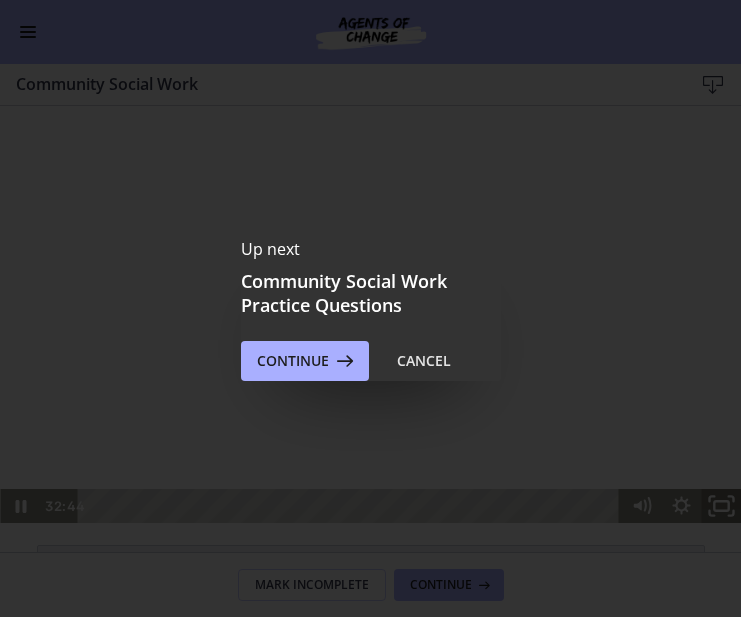 click 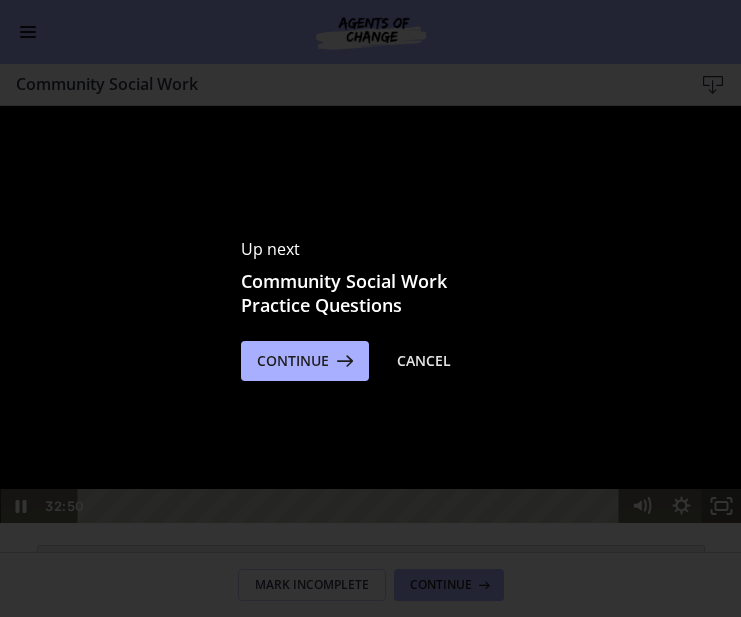 click 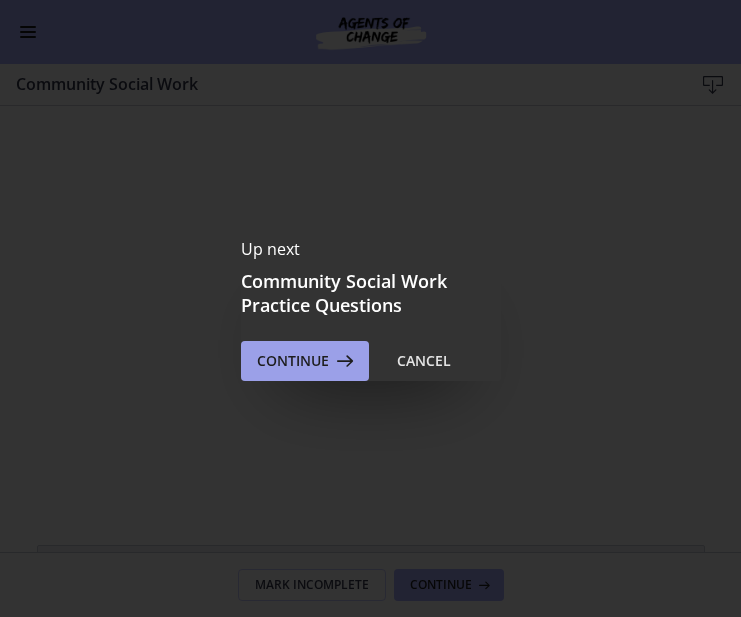 click at bounding box center (343, 361) 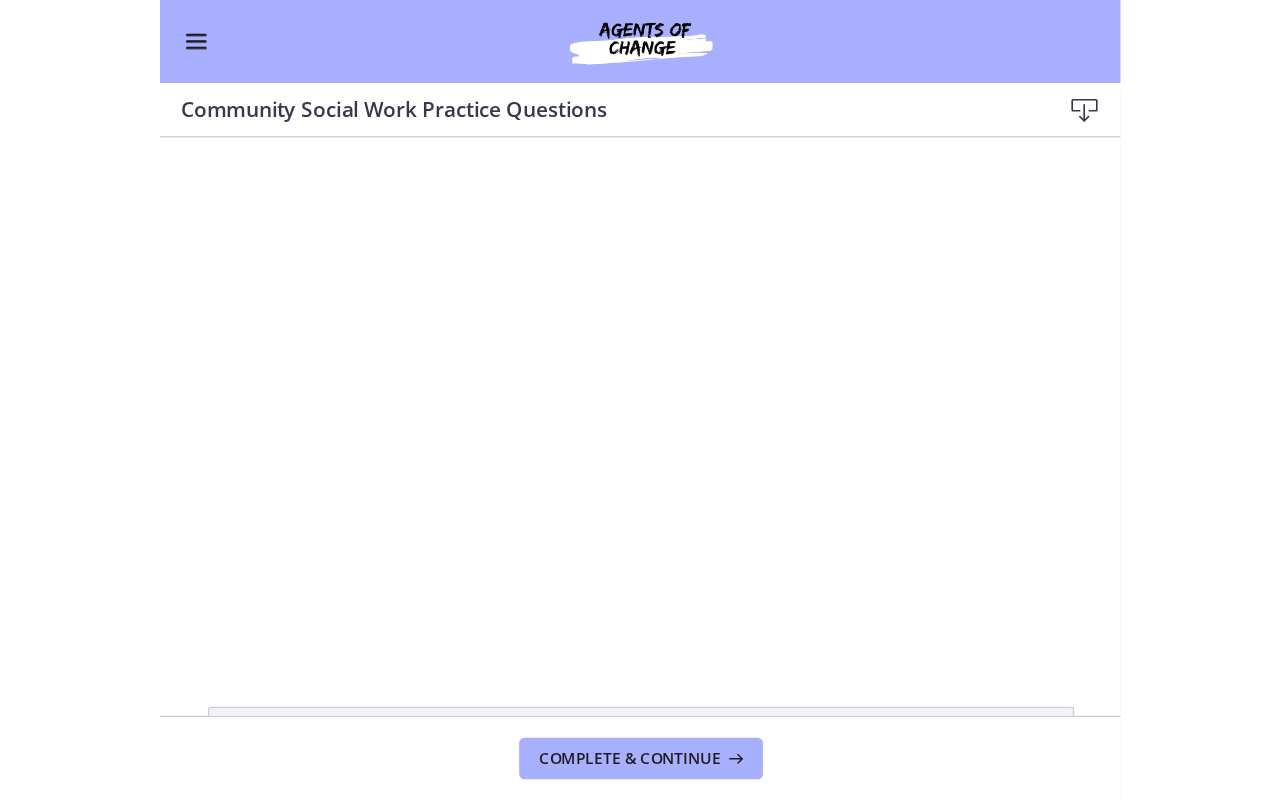 scroll, scrollTop: 0, scrollLeft: 0, axis: both 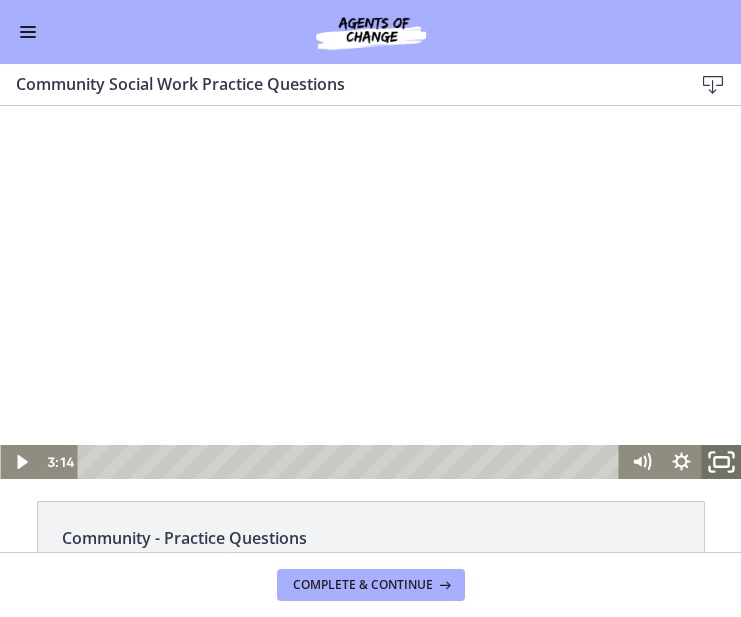 click 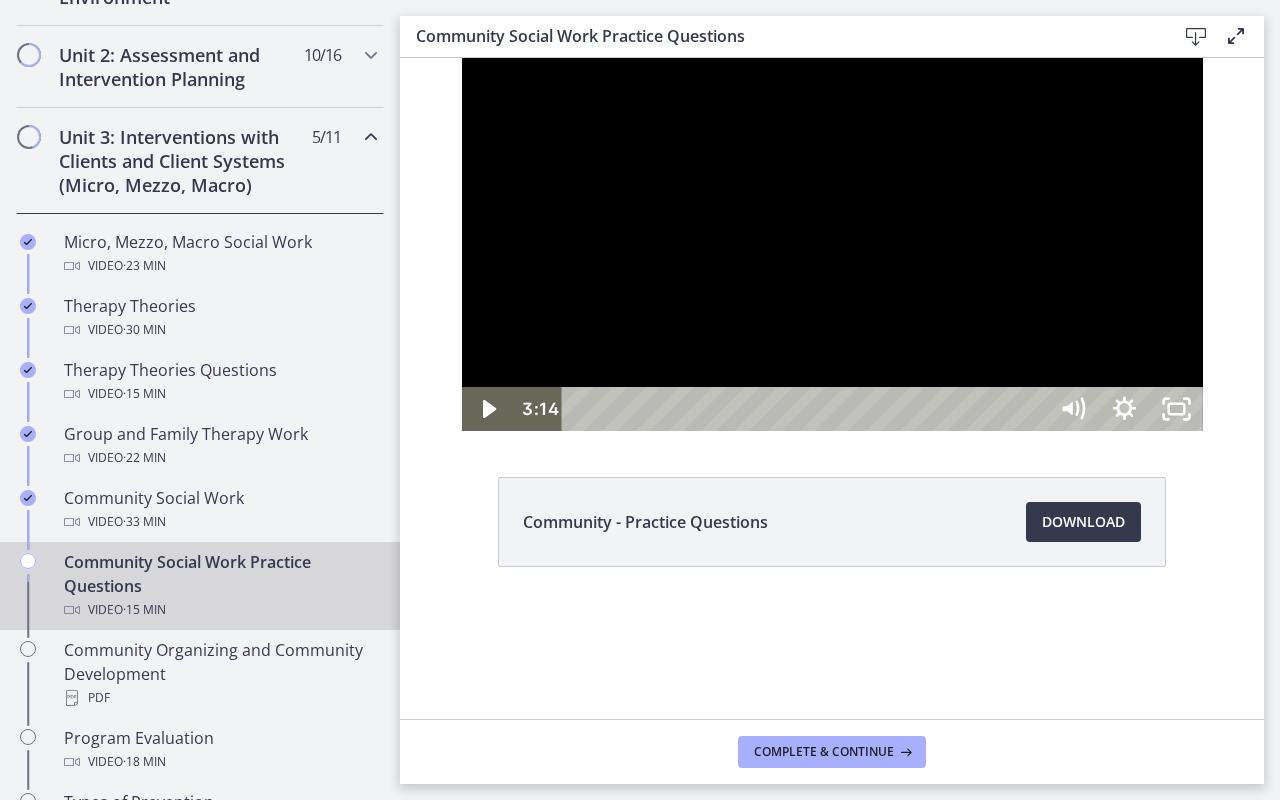 scroll, scrollTop: 677, scrollLeft: 0, axis: vertical 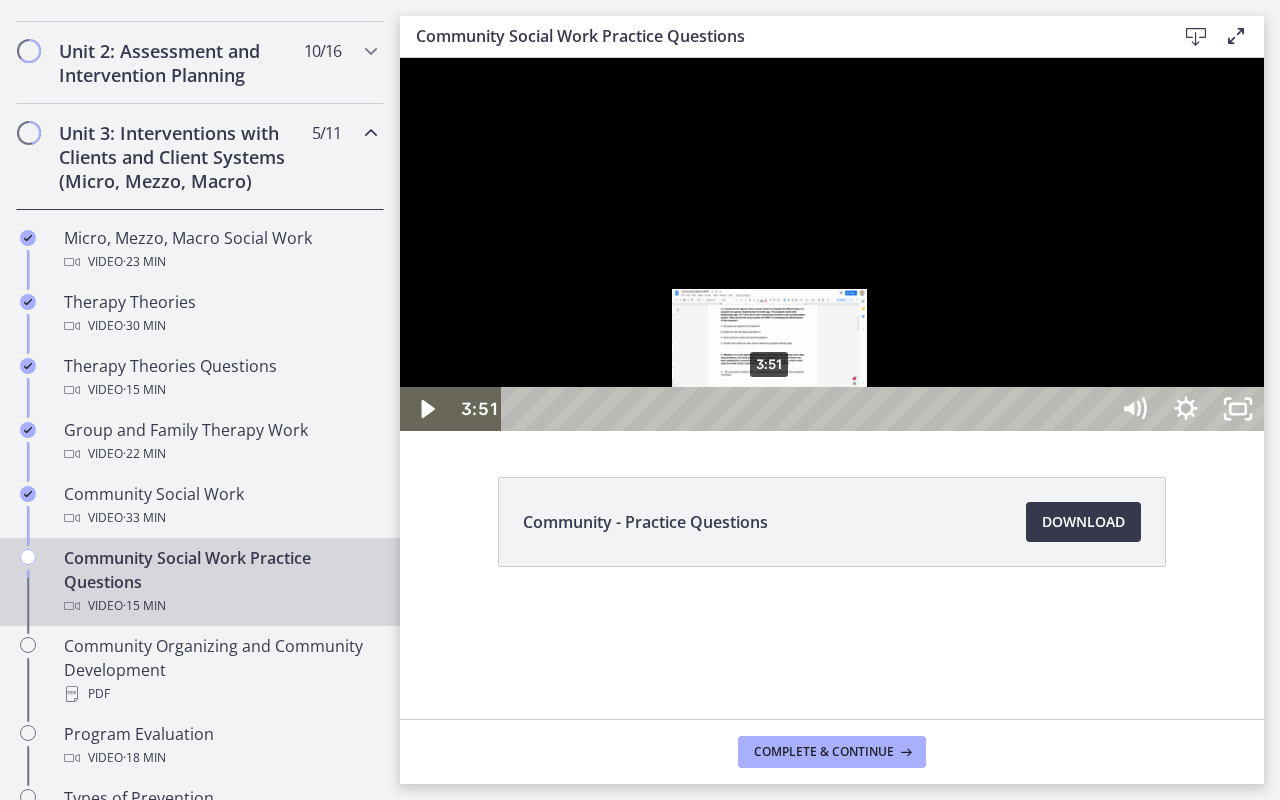 click on "3:51" at bounding box center (807, 409) 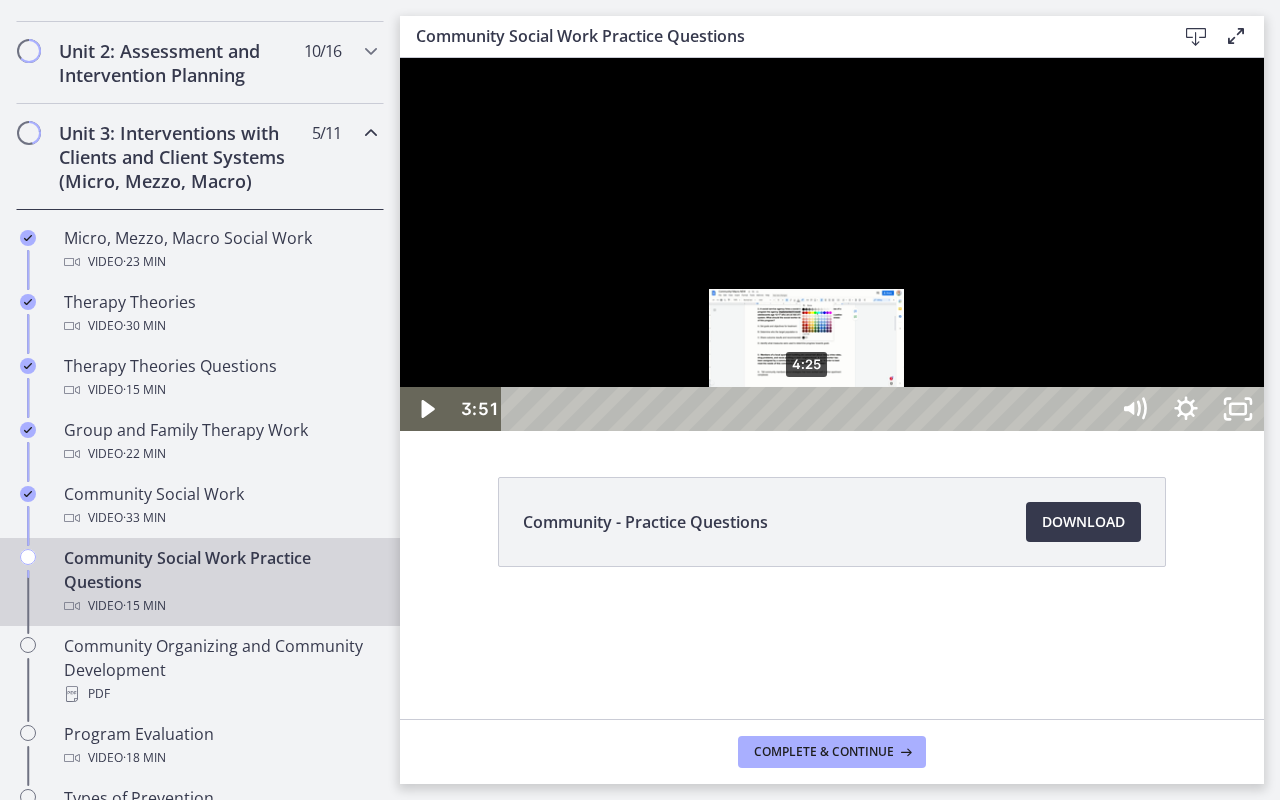 click on "4:25" at bounding box center (807, 409) 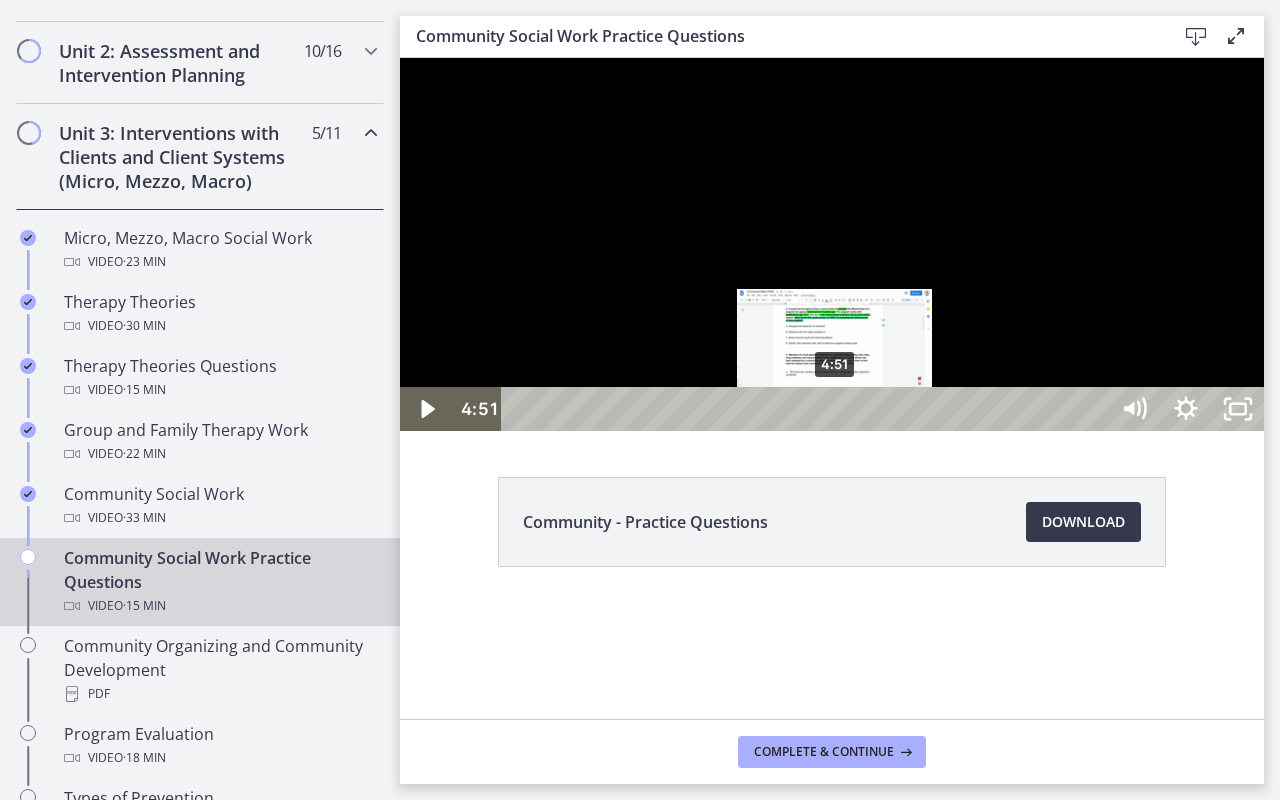click on "4:51" at bounding box center [807, 409] 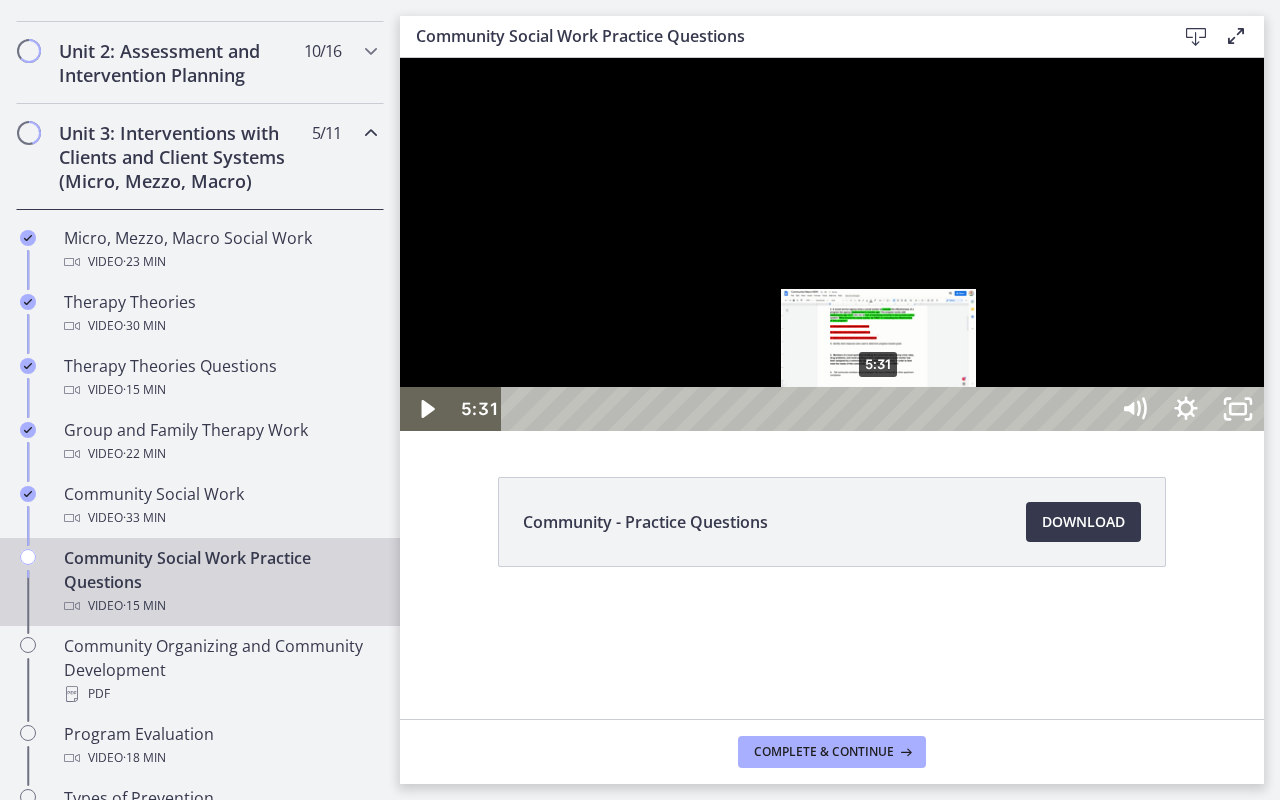 click on "5:31" at bounding box center [807, 409] 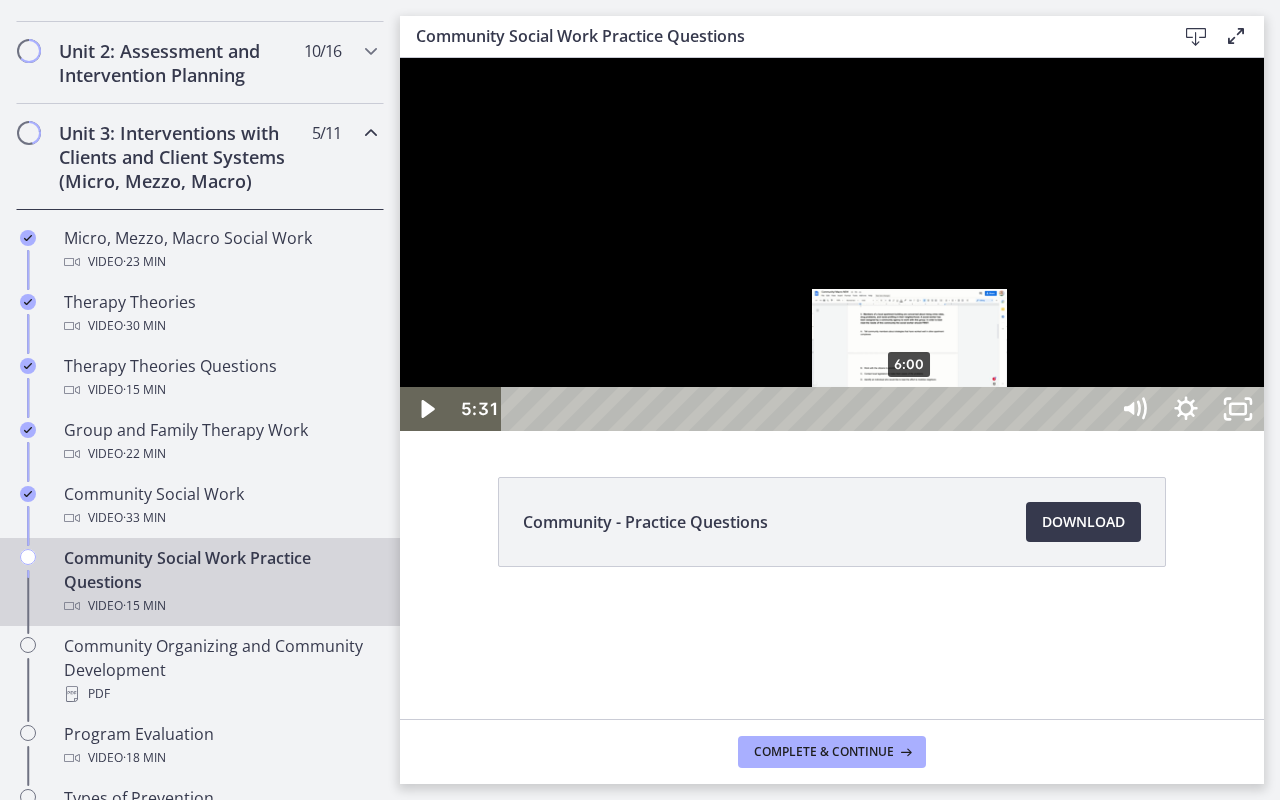click on "6:00" at bounding box center [807, 409] 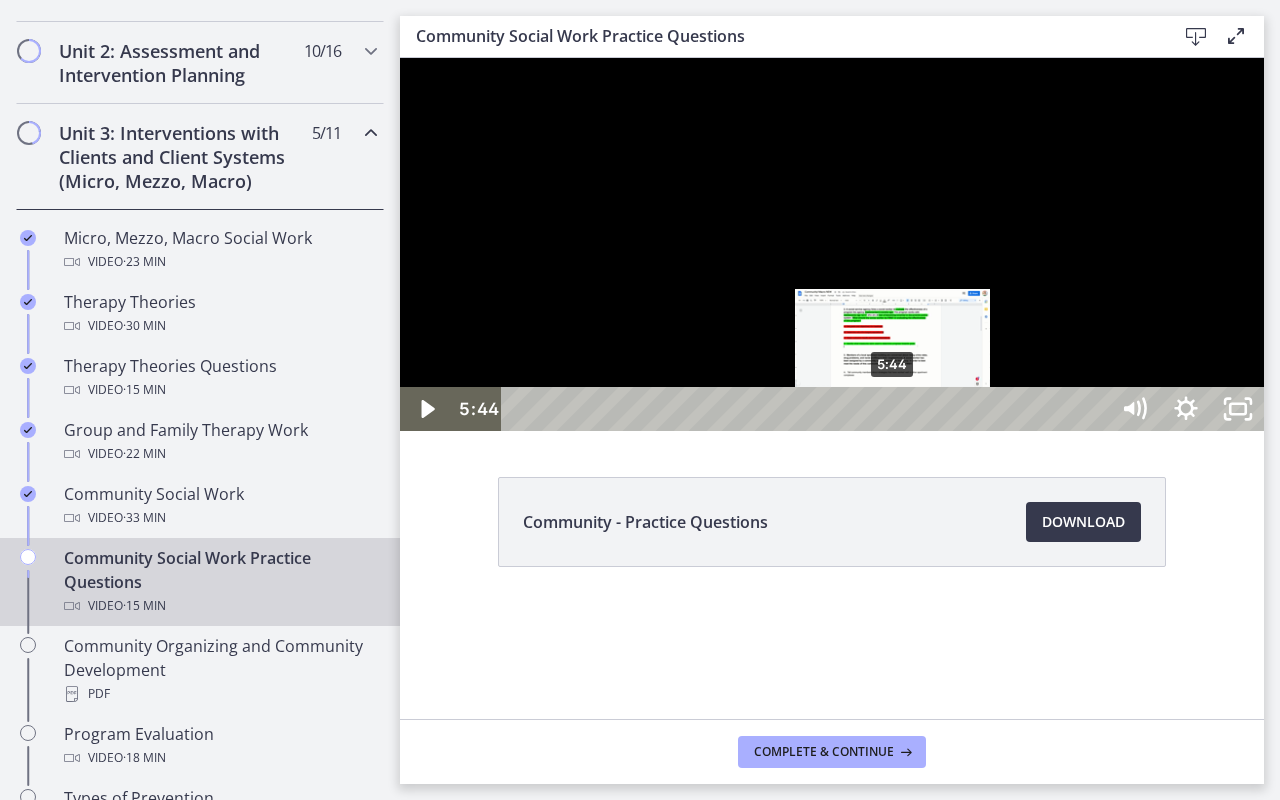 click on "5:44" at bounding box center (807, 409) 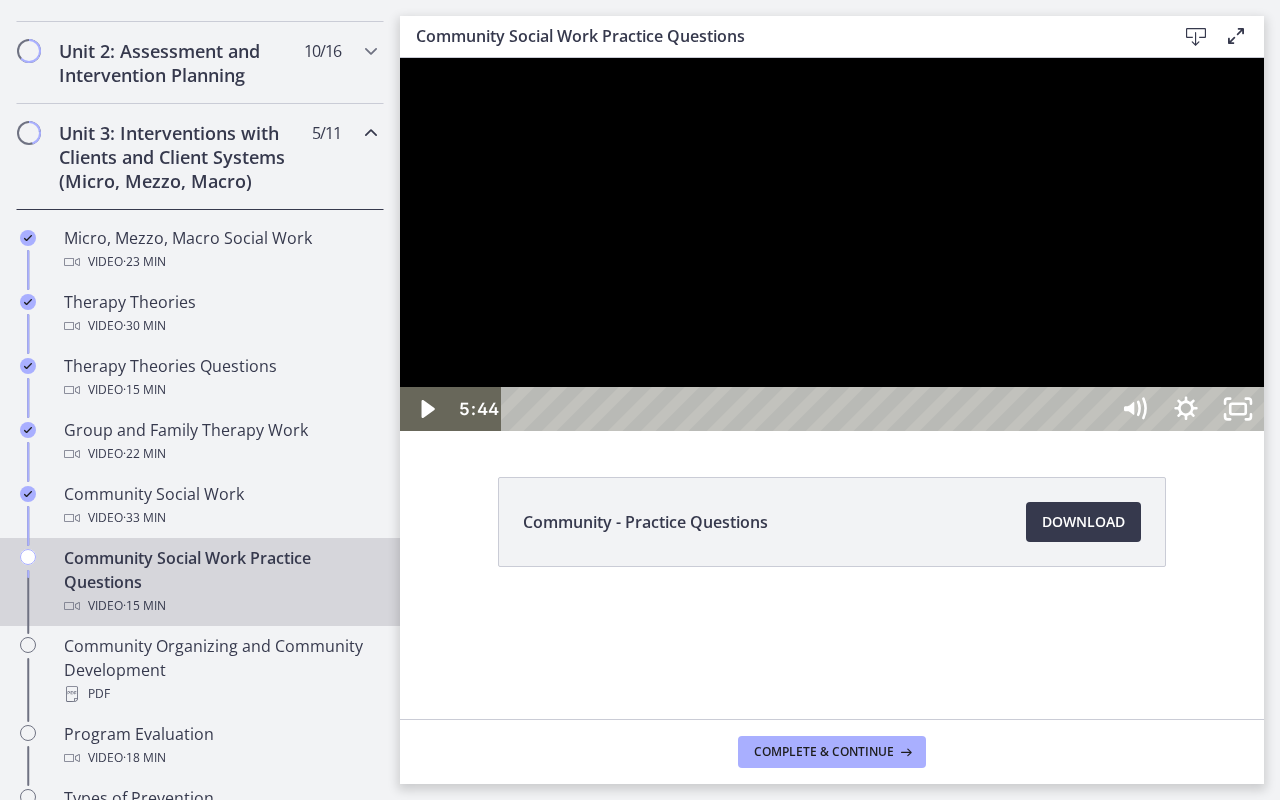 click at bounding box center [832, 244] 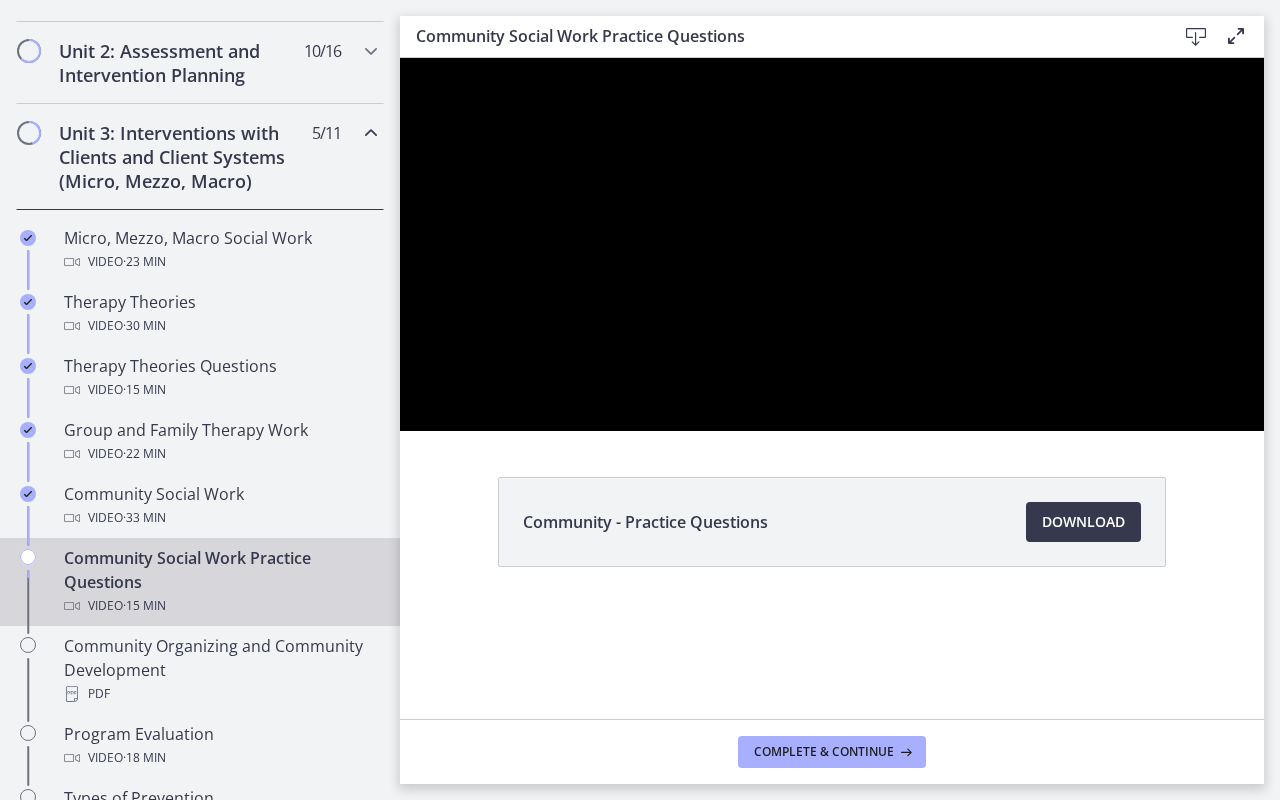 click at bounding box center (832, 244) 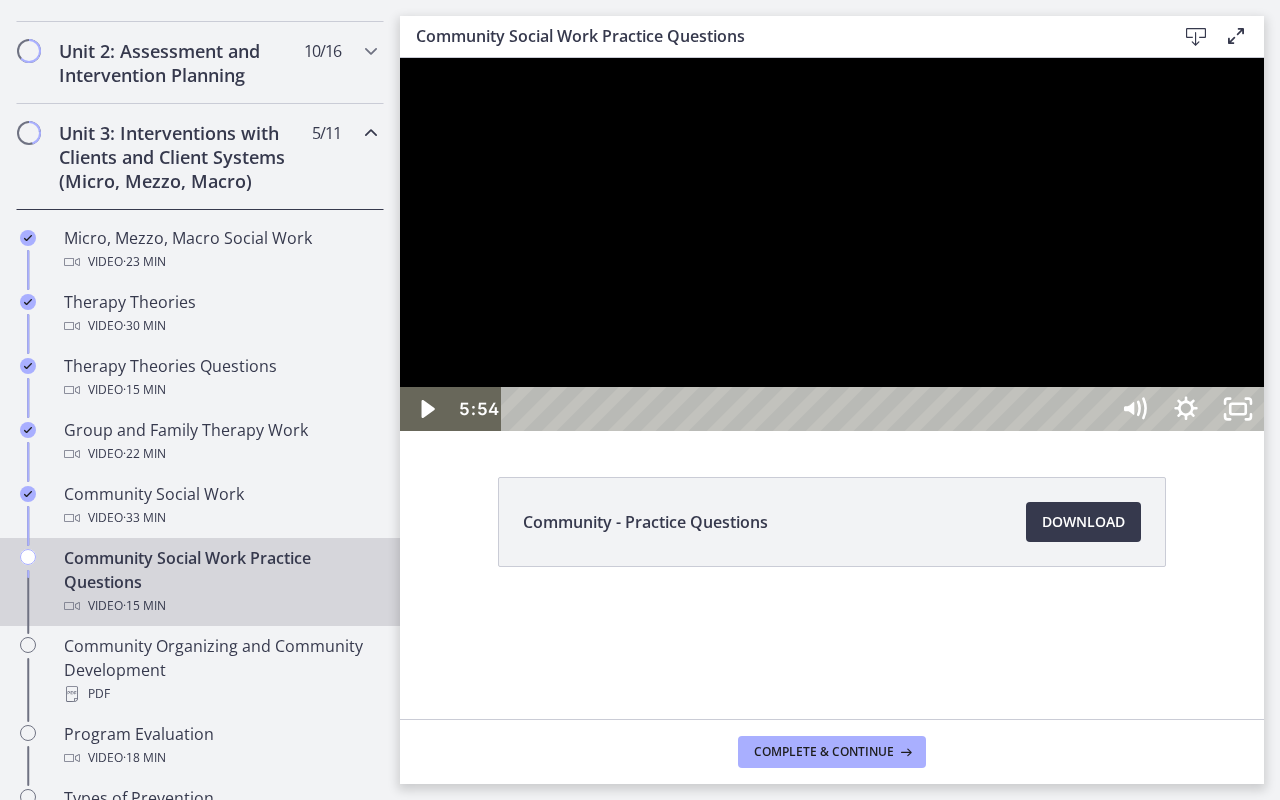 click at bounding box center (832, 244) 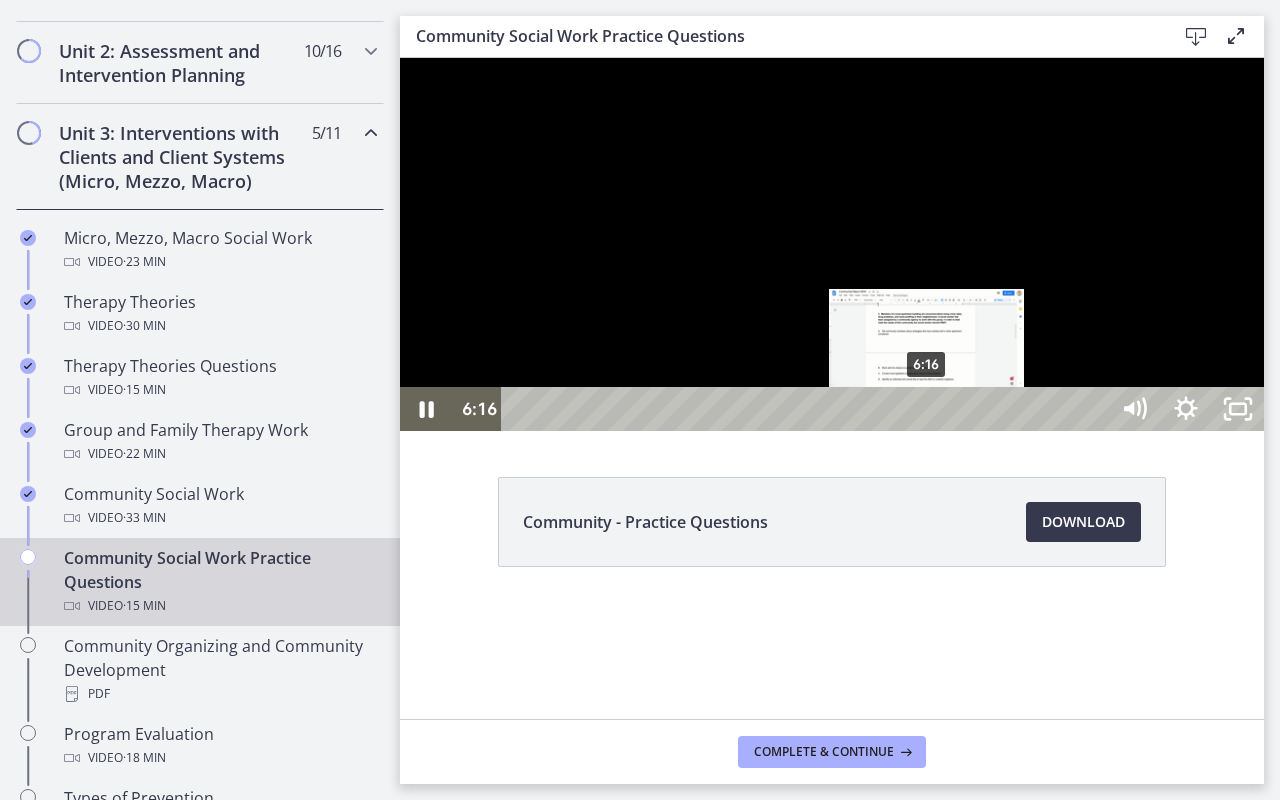 click on "6:16" at bounding box center [807, 409] 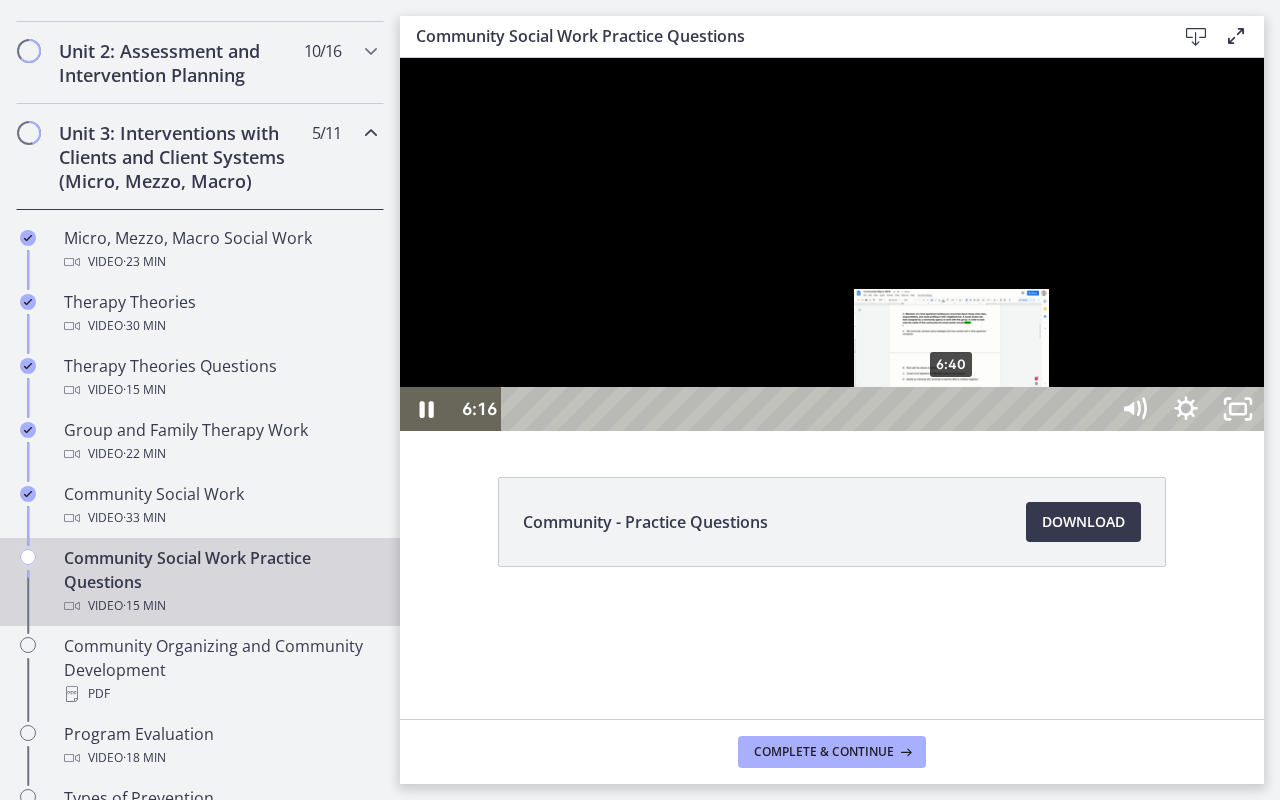 click on "6:40" at bounding box center (807, 409) 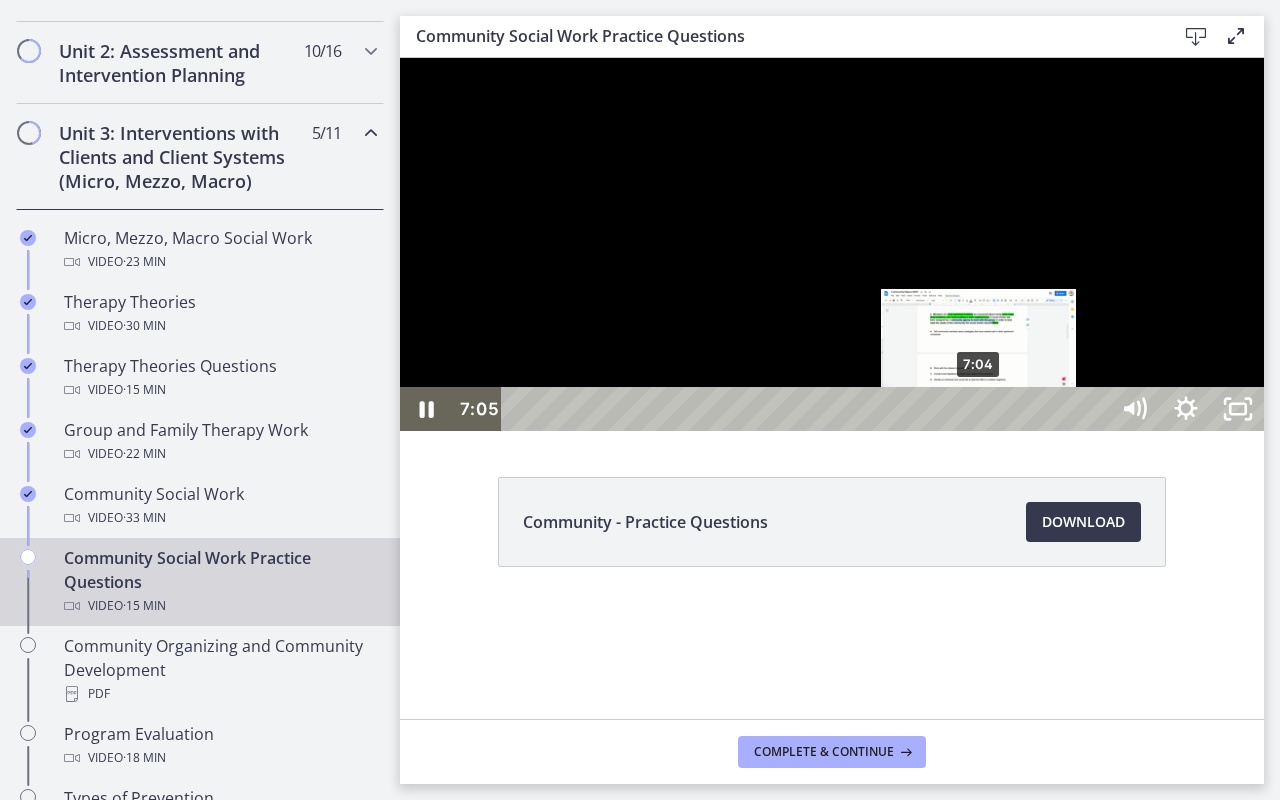 click on "7:04" at bounding box center (807, 409) 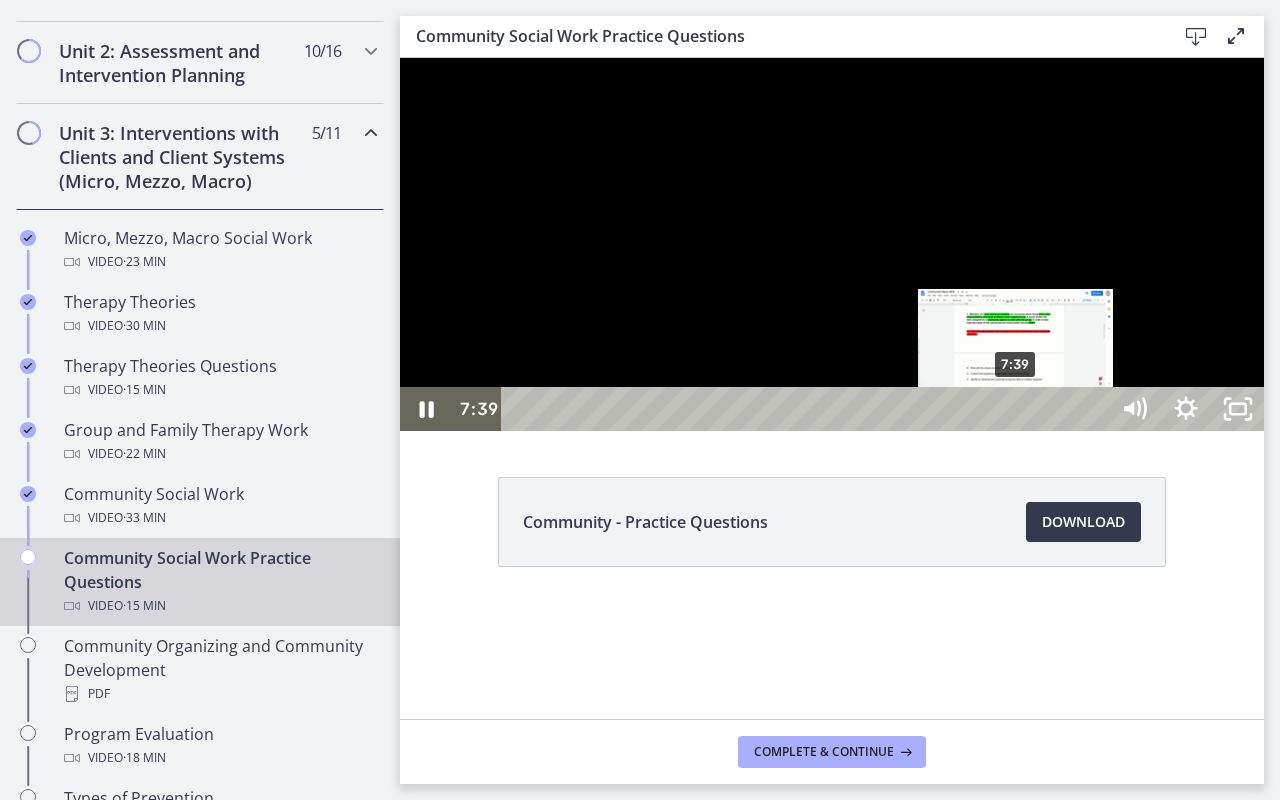 click on "7:39" at bounding box center (807, 409) 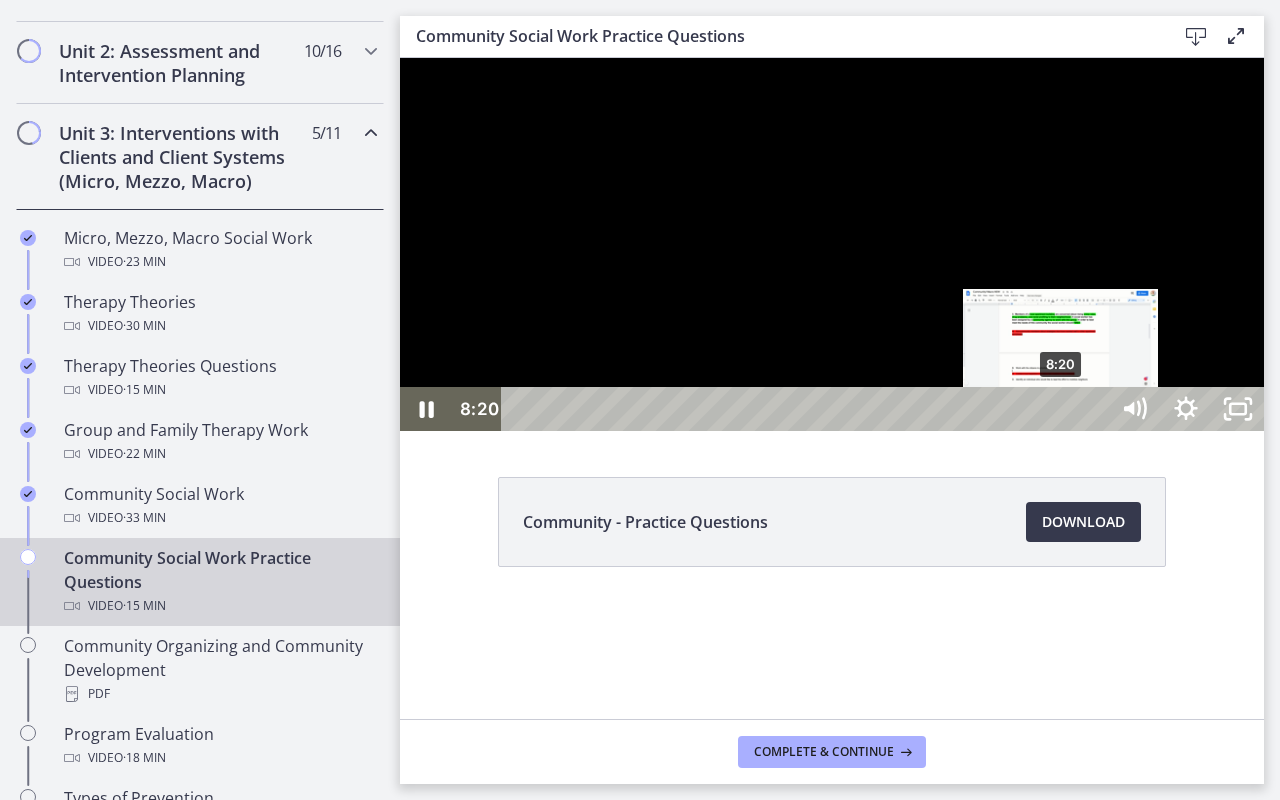 click on "8:20" at bounding box center [807, 409] 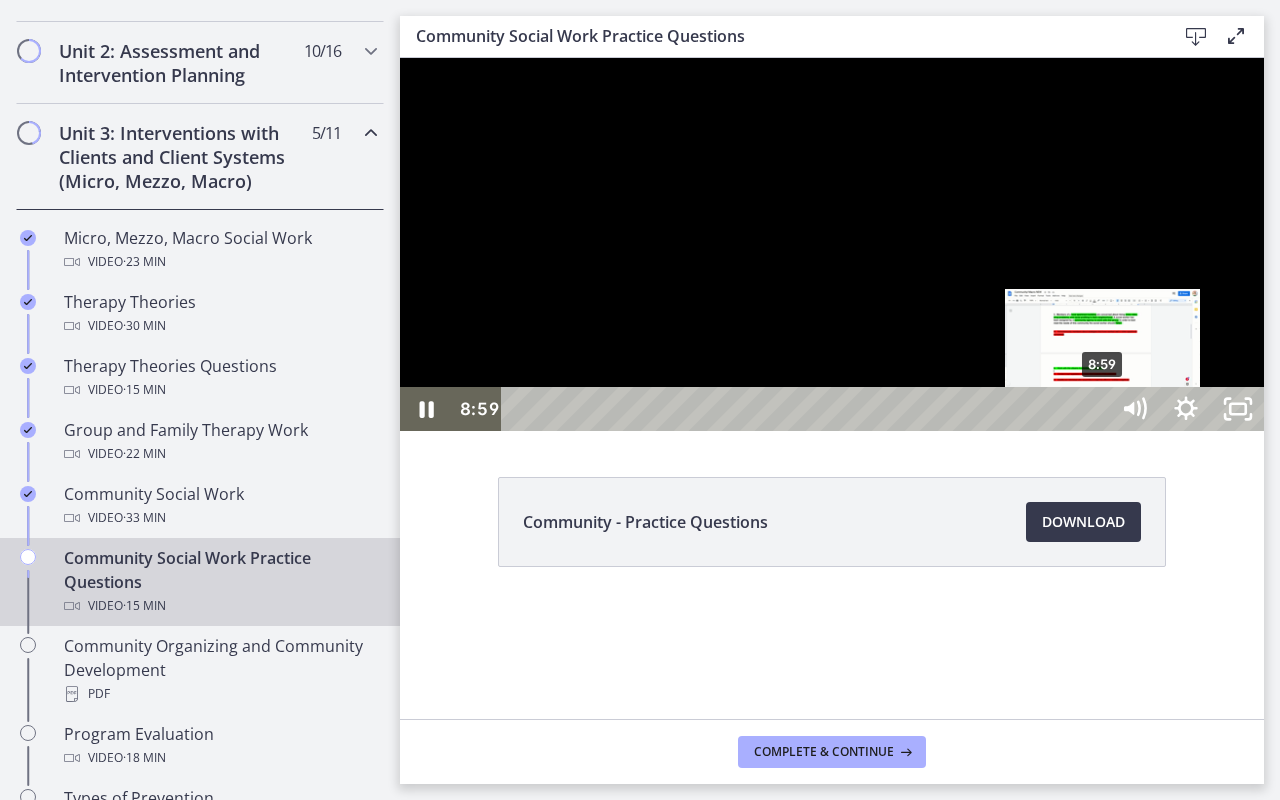 click on "8:59" at bounding box center [807, 409] 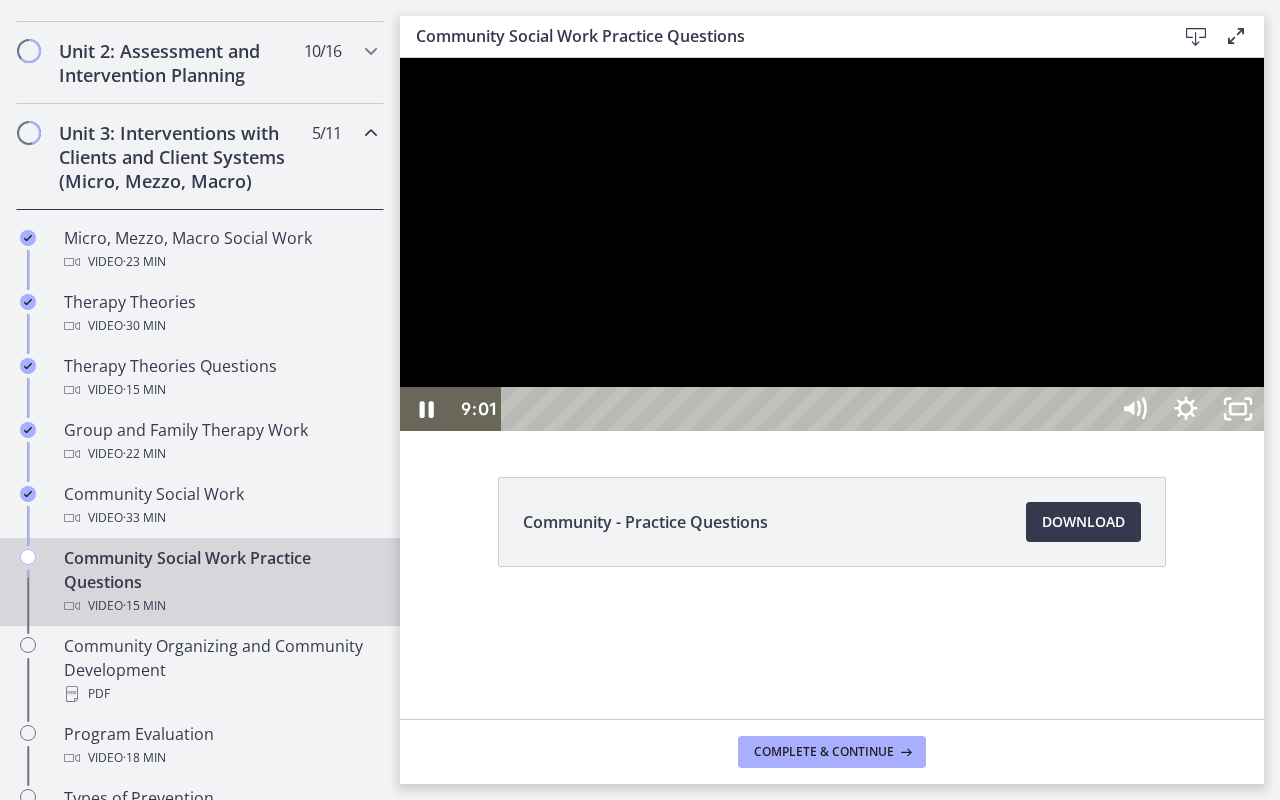 click at bounding box center (832, 244) 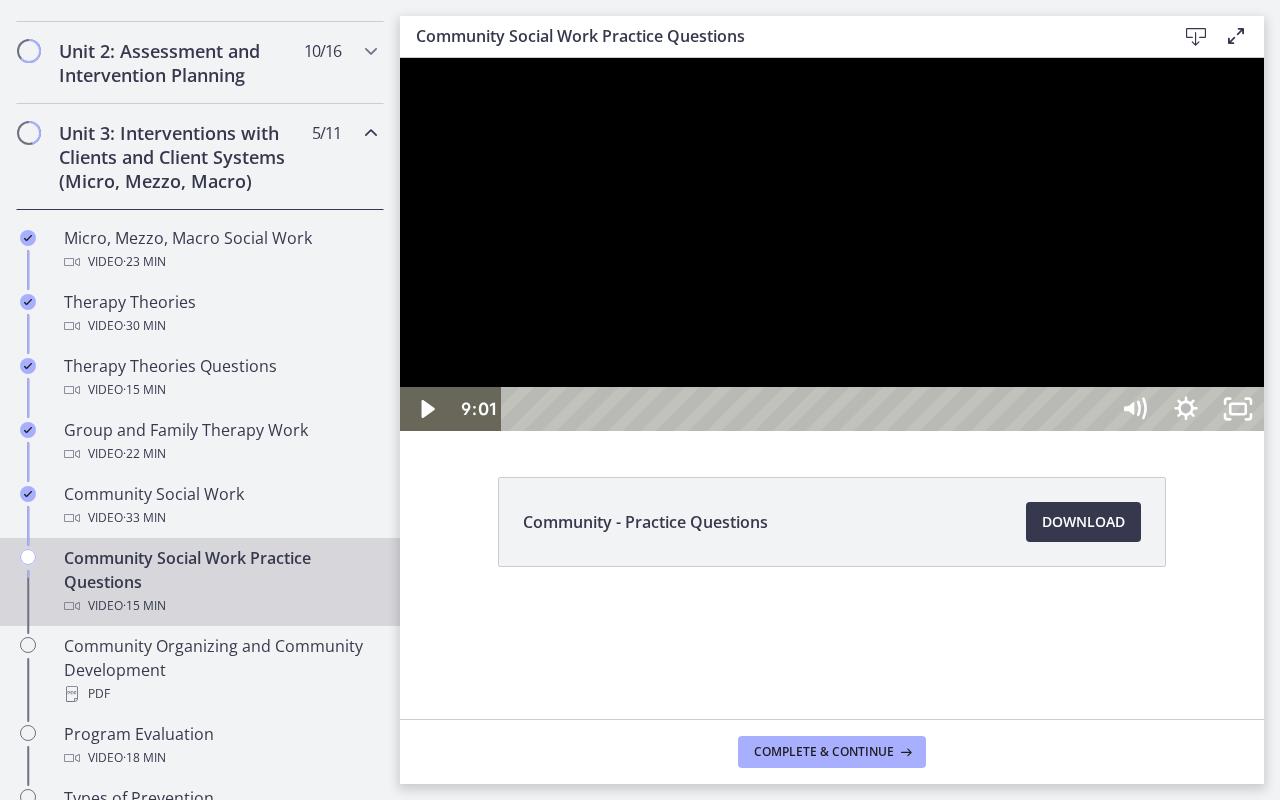 click at bounding box center [832, 244] 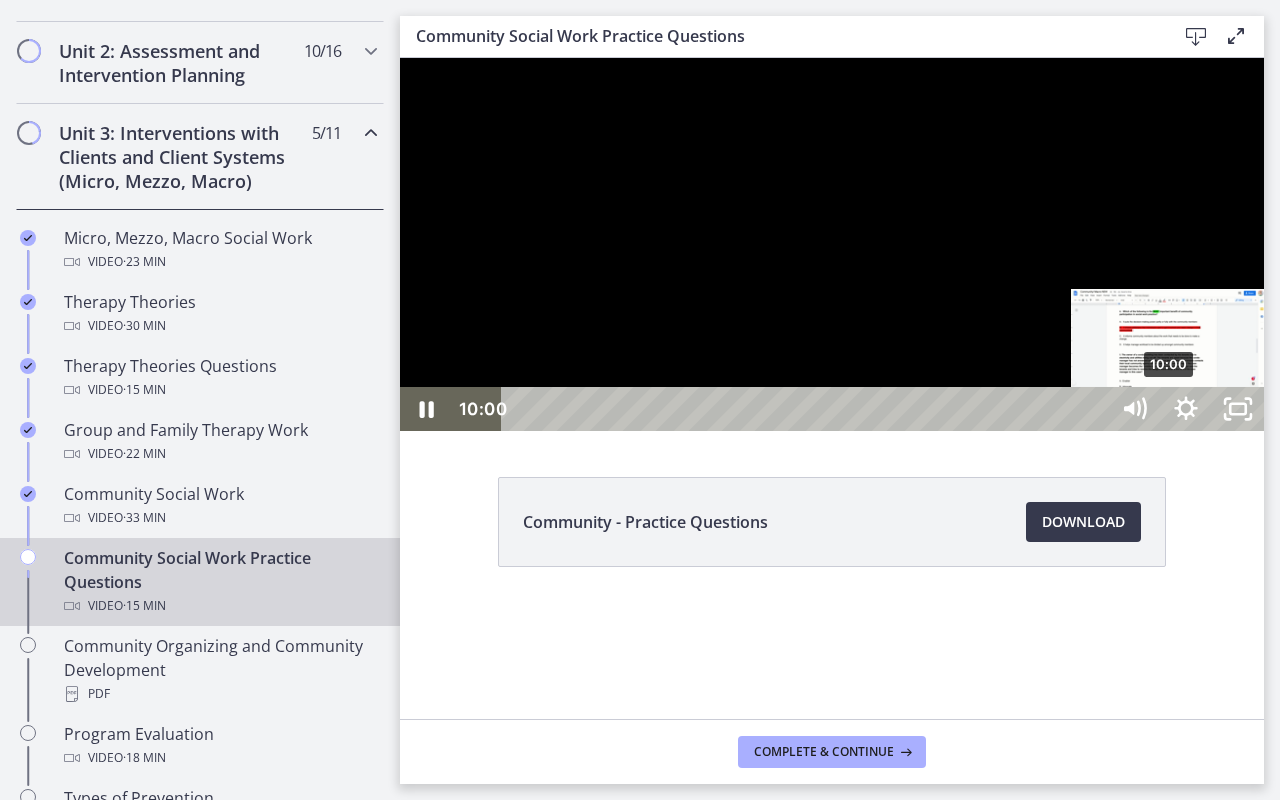 click on "10:00" at bounding box center [807, 409] 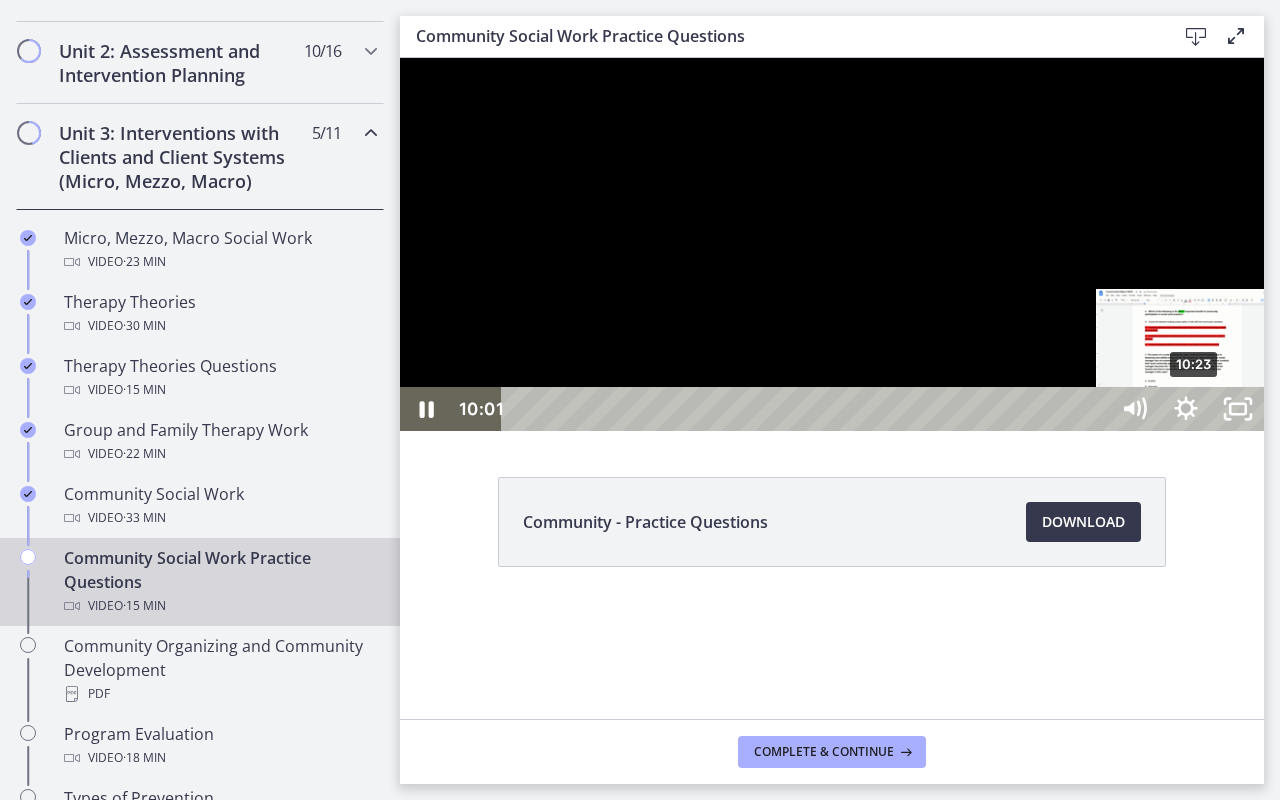 click on "10:23" at bounding box center [807, 409] 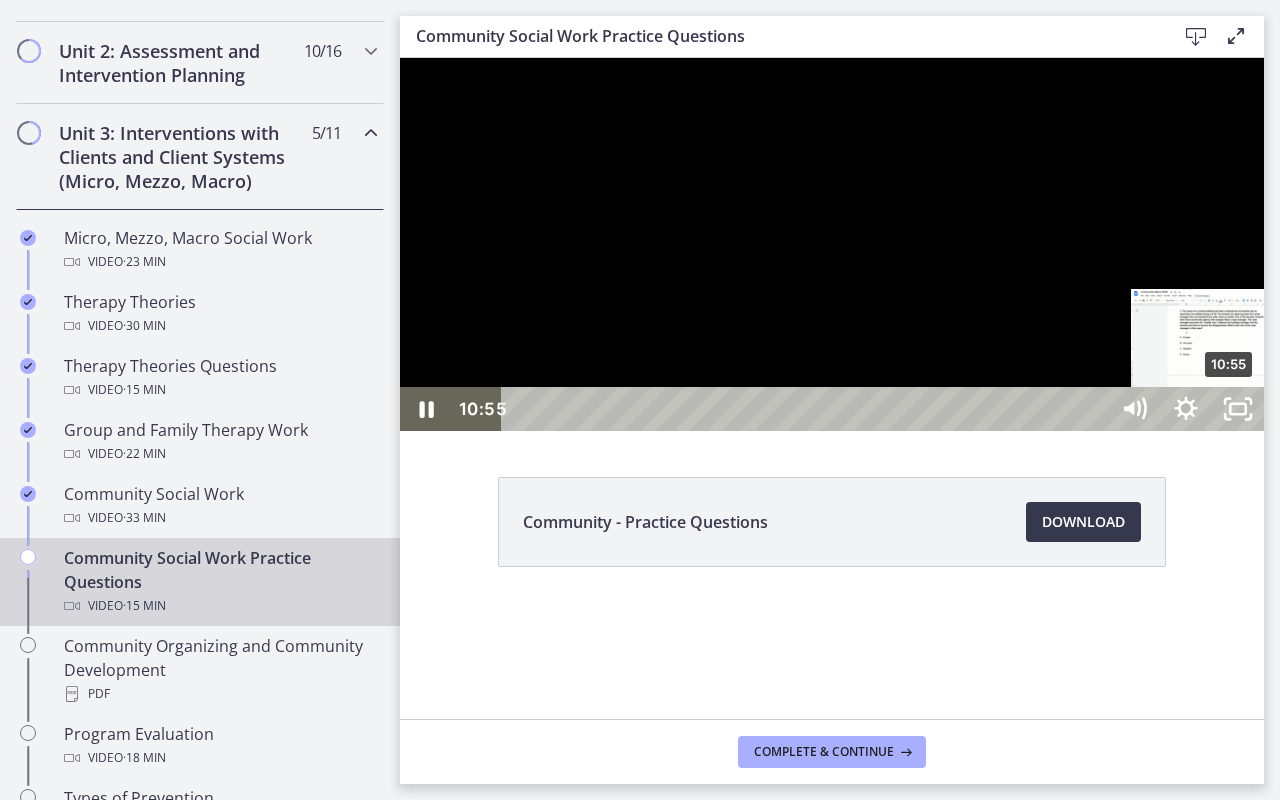 click on "10:55" at bounding box center [807, 409] 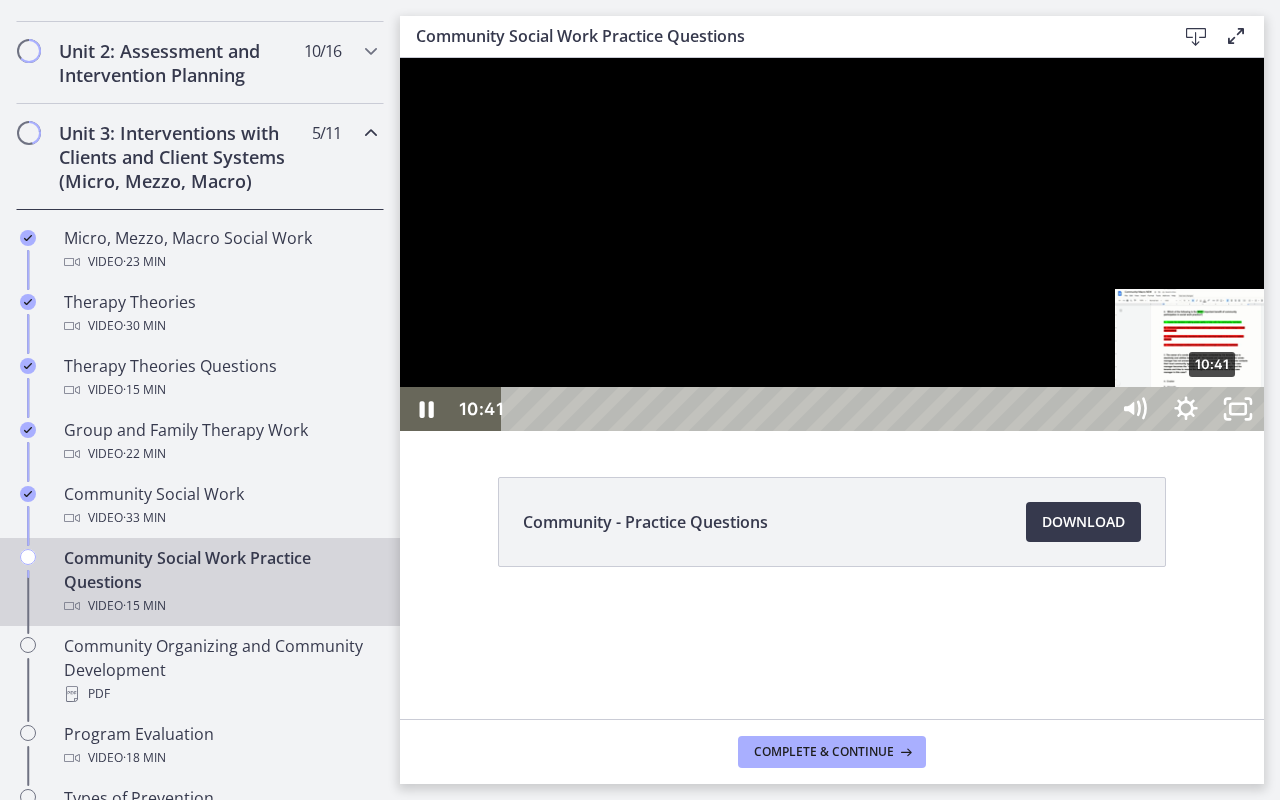 click on "10:41" at bounding box center [807, 409] 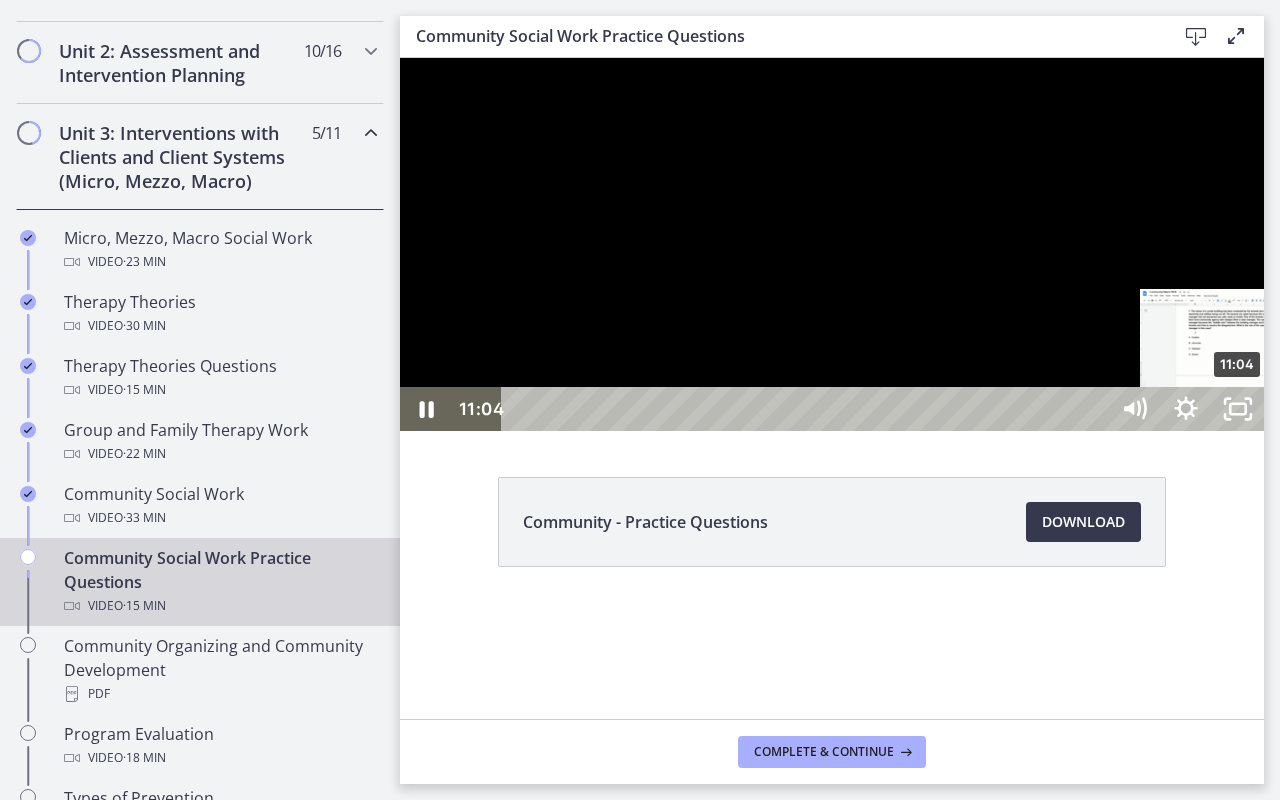 click on "11:04" at bounding box center (807, 409) 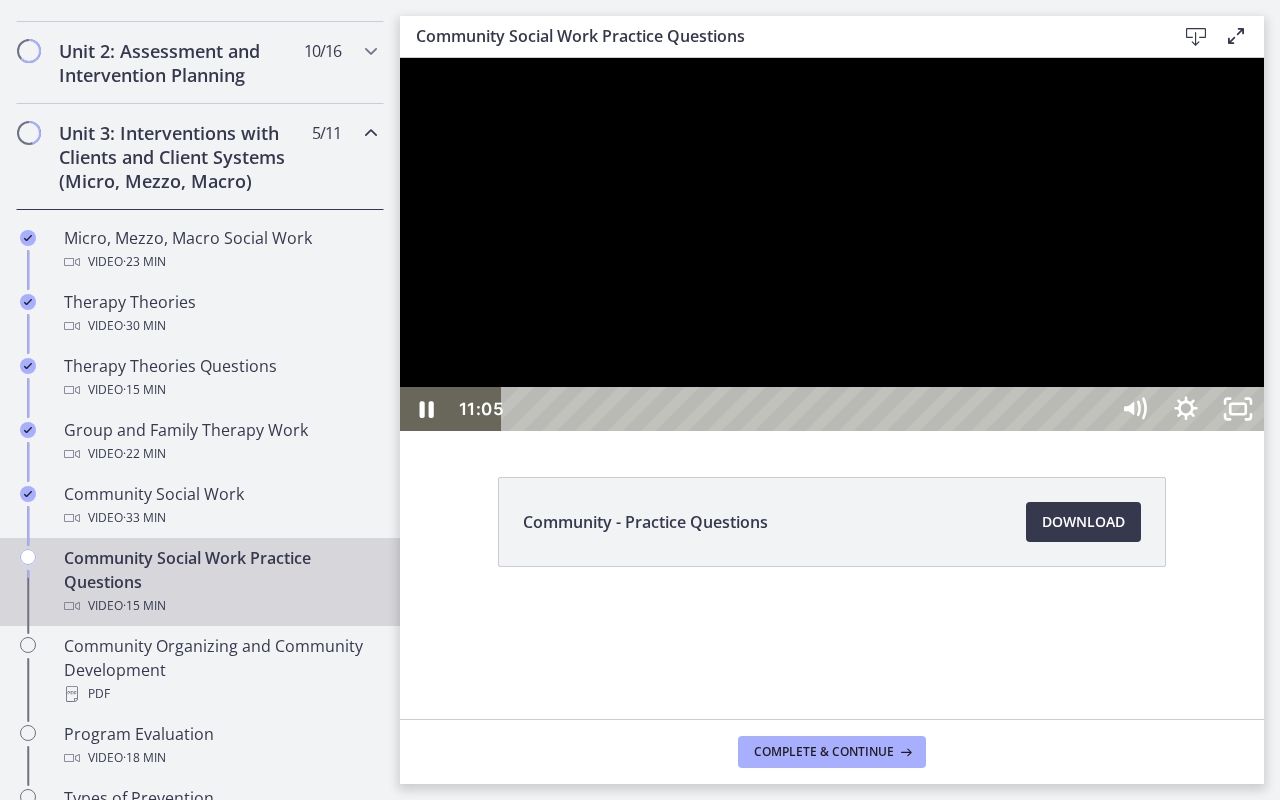 click at bounding box center (832, 244) 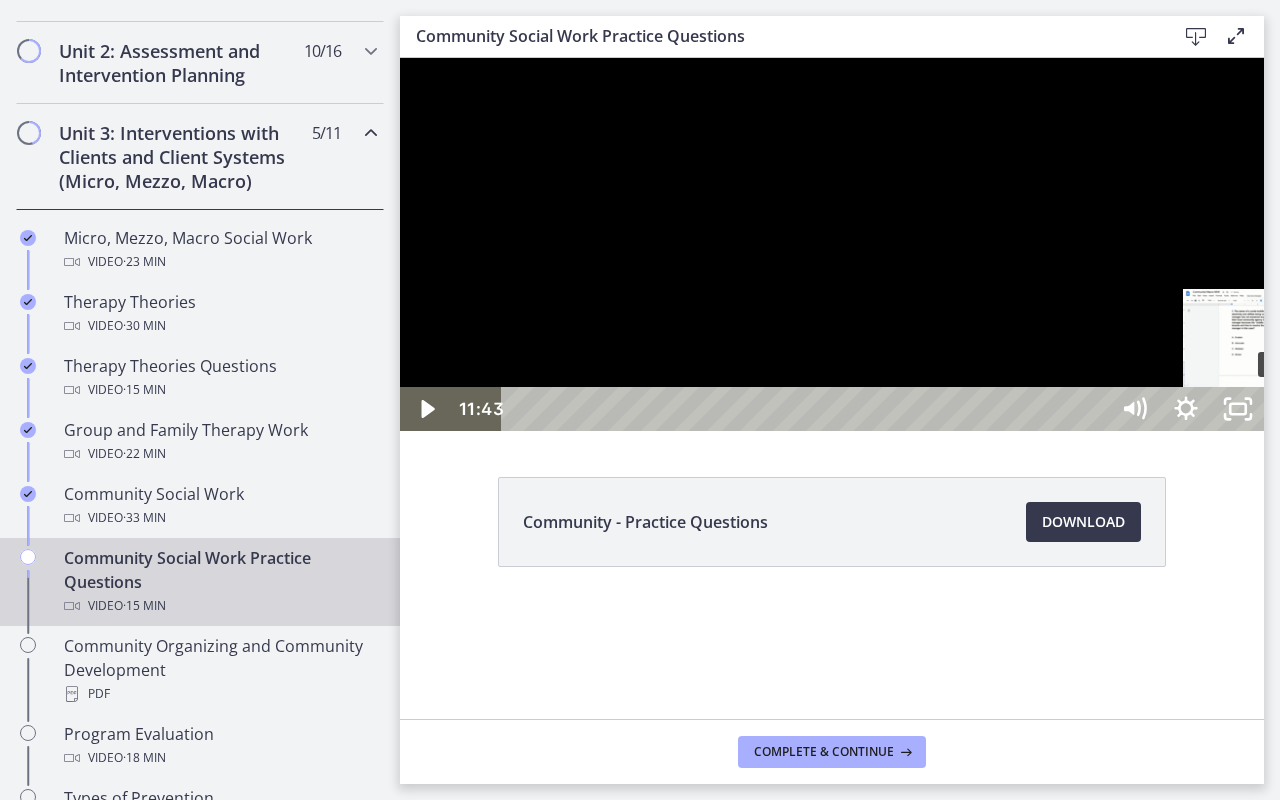 click on "11:43" at bounding box center (807, 409) 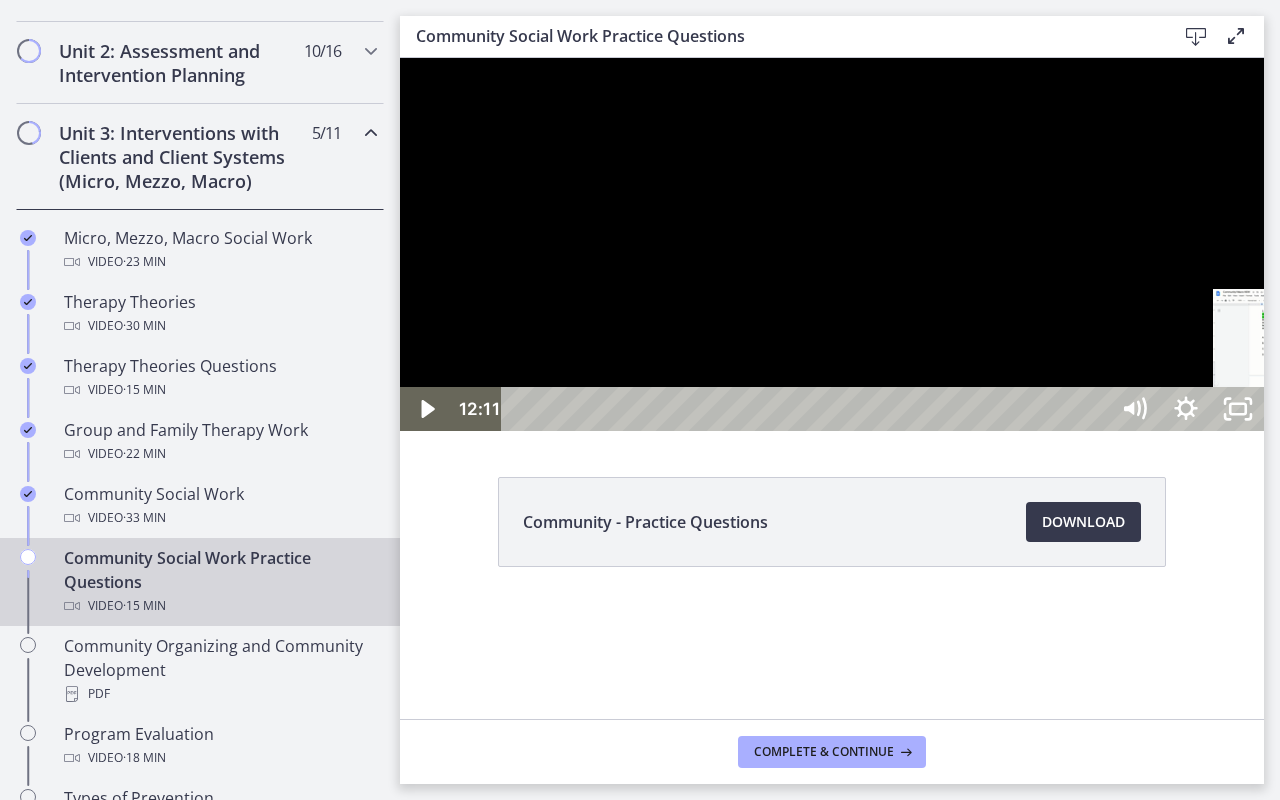 click on "12:11" at bounding box center (807, 409) 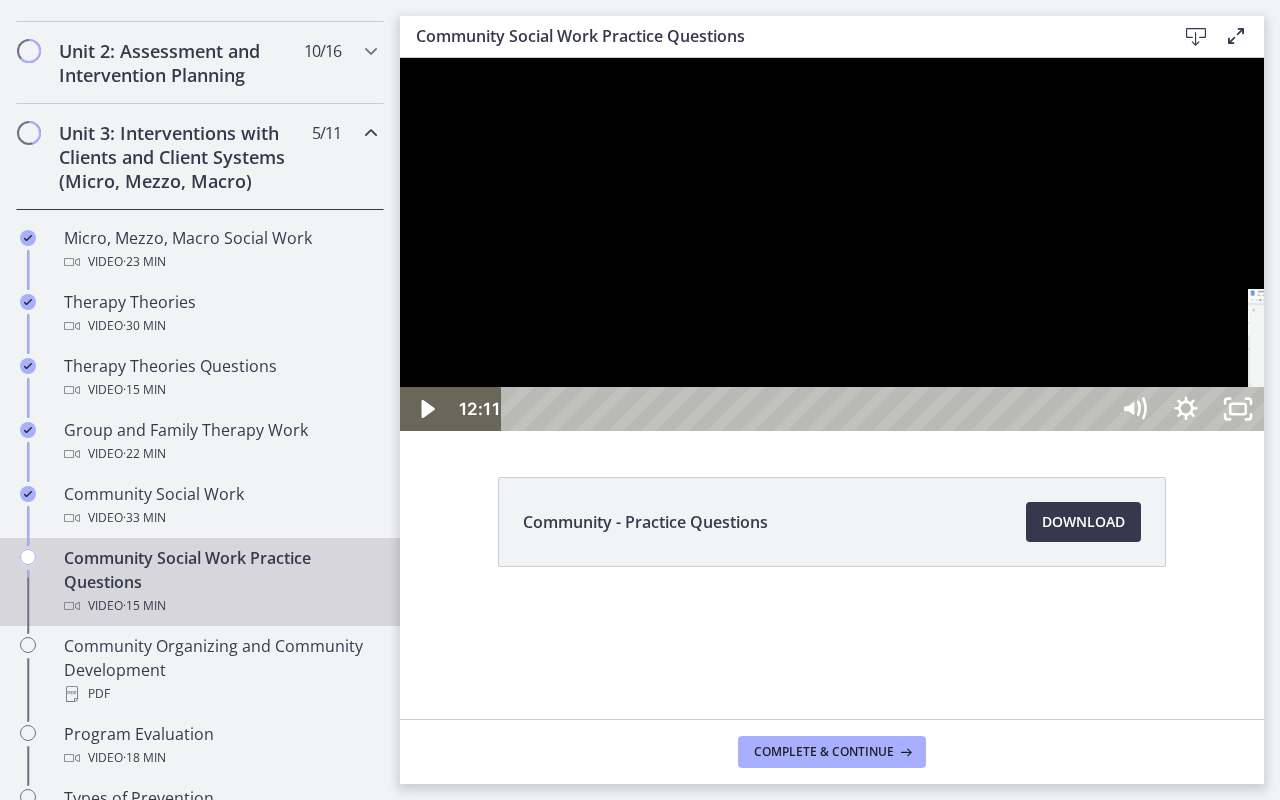 click on "12:43" at bounding box center [807, 409] 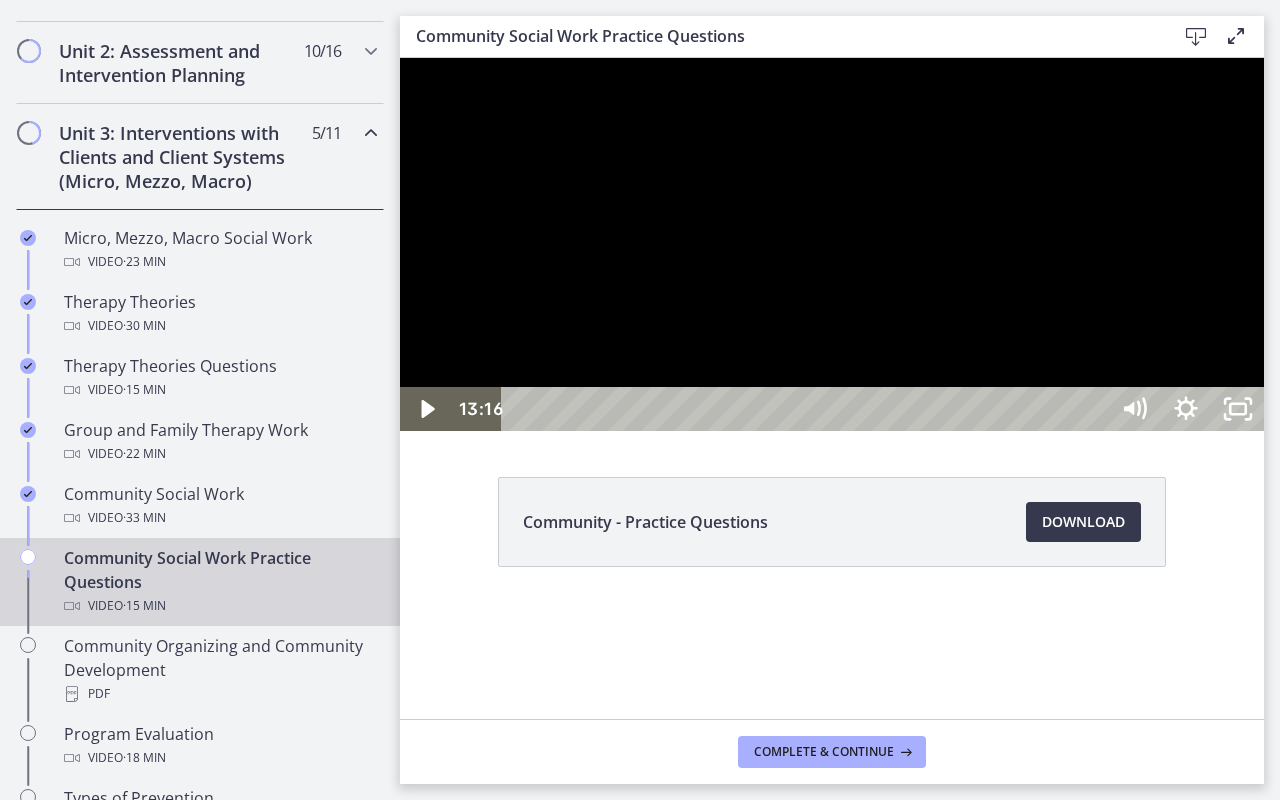 click on "13:16" at bounding box center [807, 409] 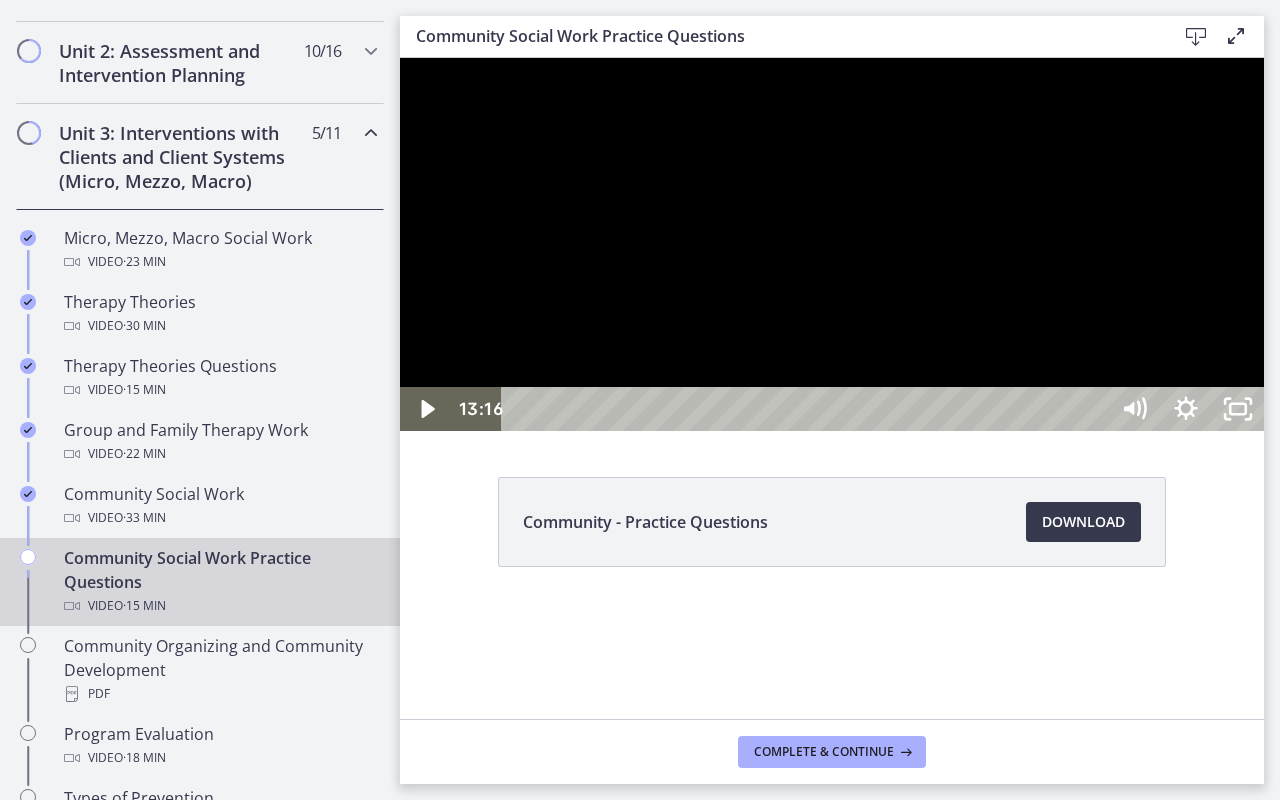 click at bounding box center (832, 244) 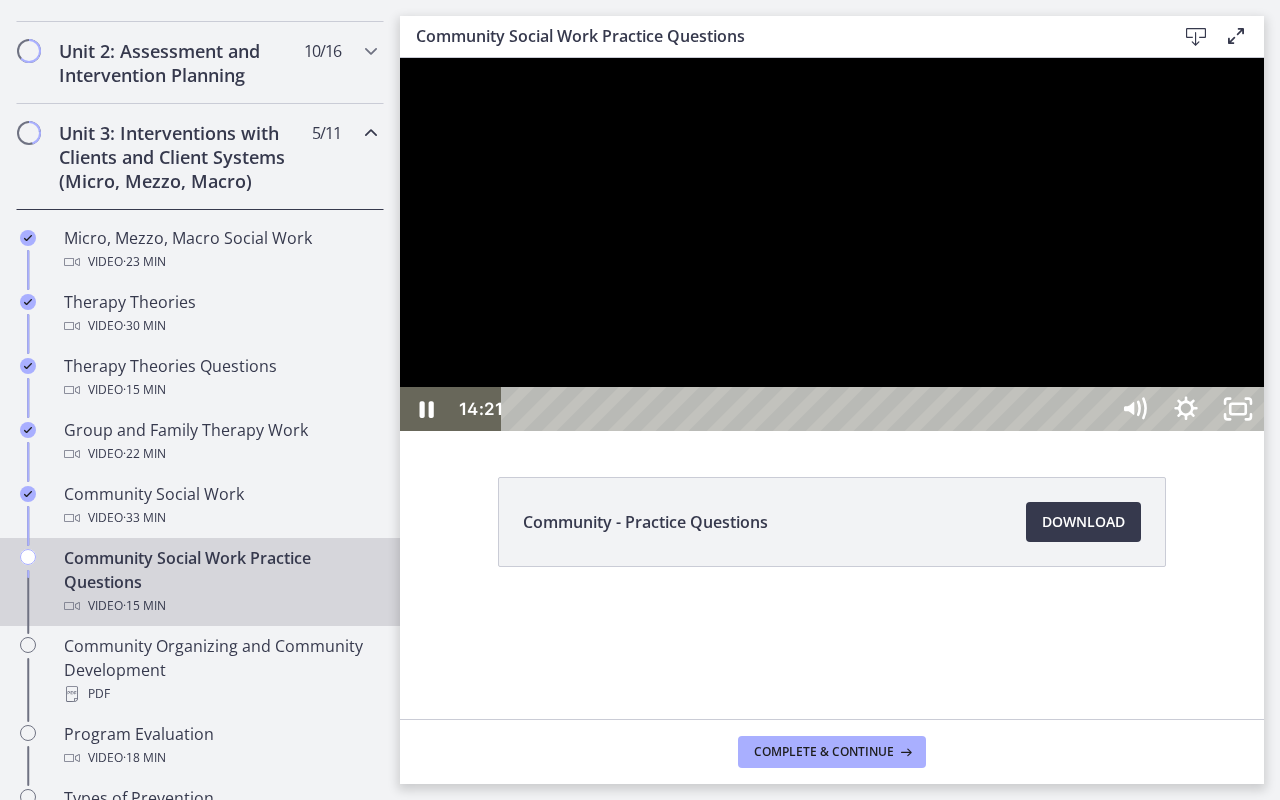 click on "14:21" at bounding box center (807, 409) 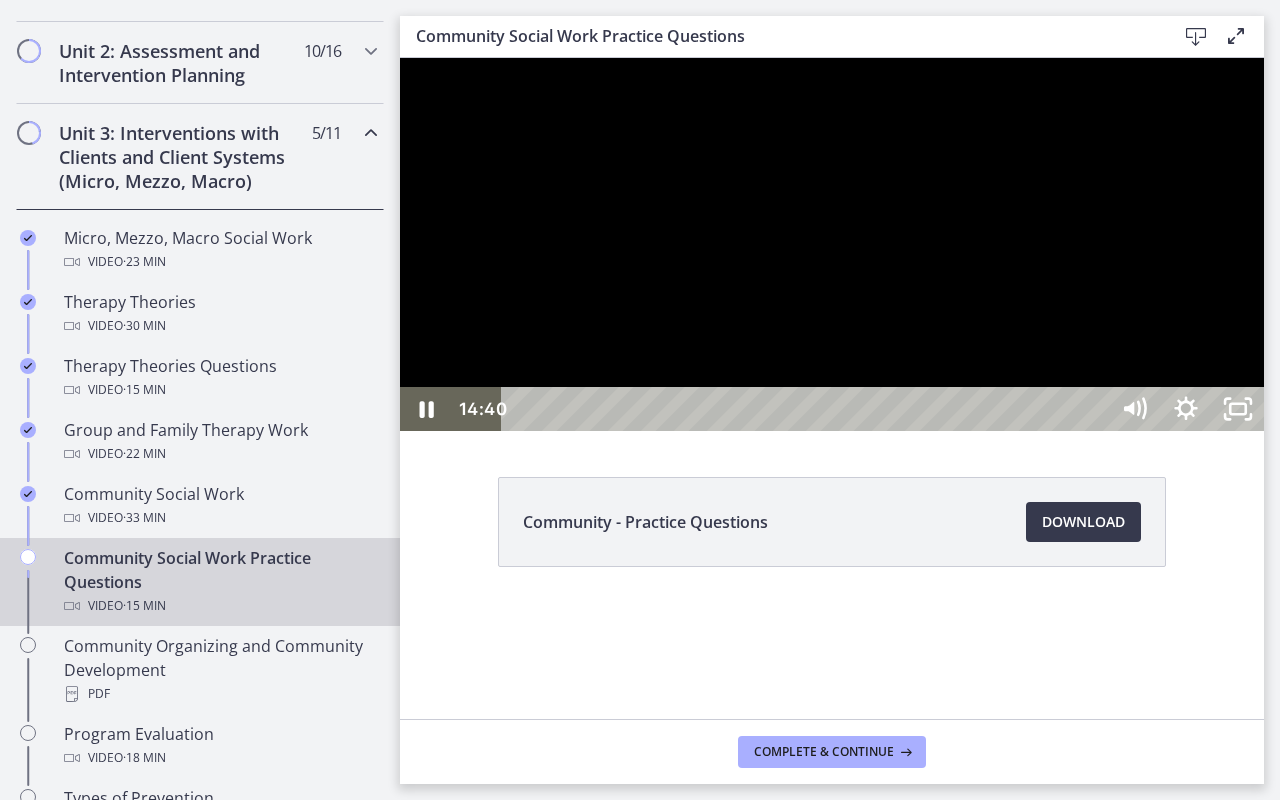 click on "14:55" at bounding box center [807, 409] 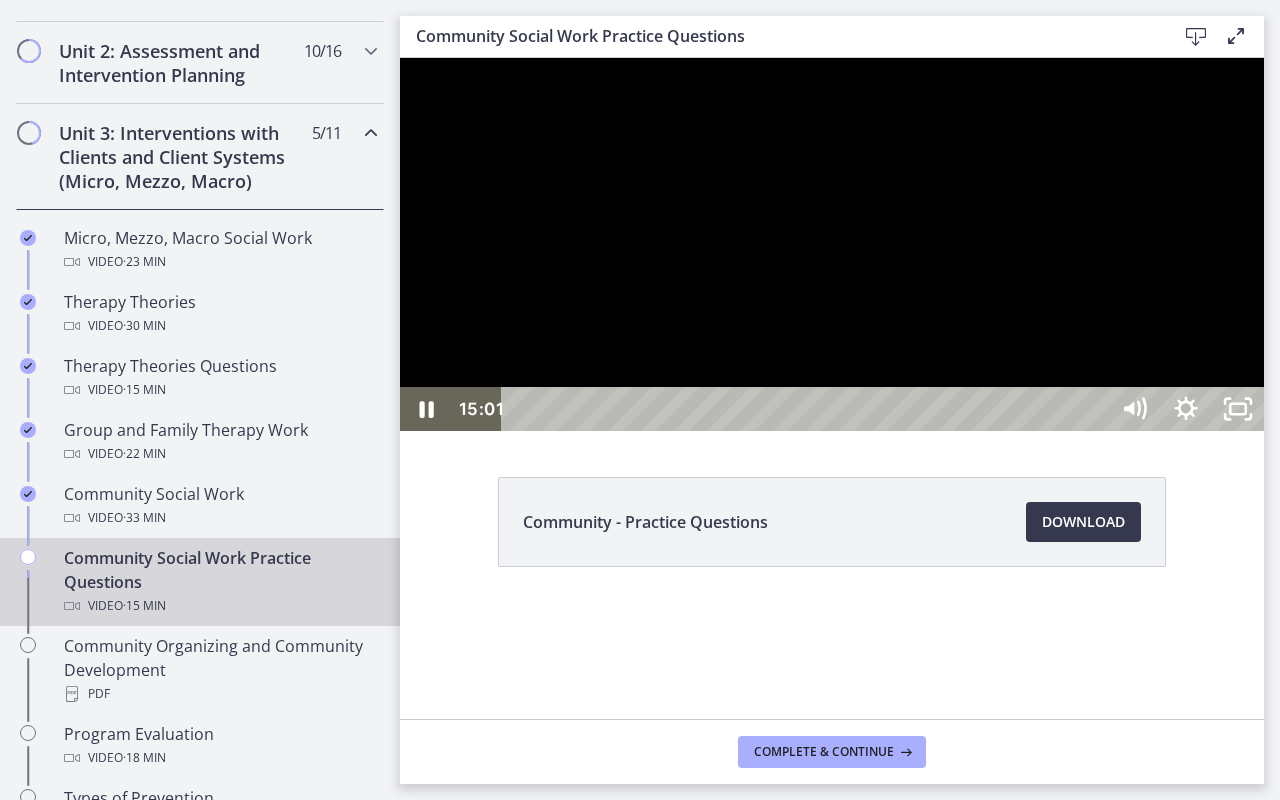 click on "15:11" at bounding box center (807, 409) 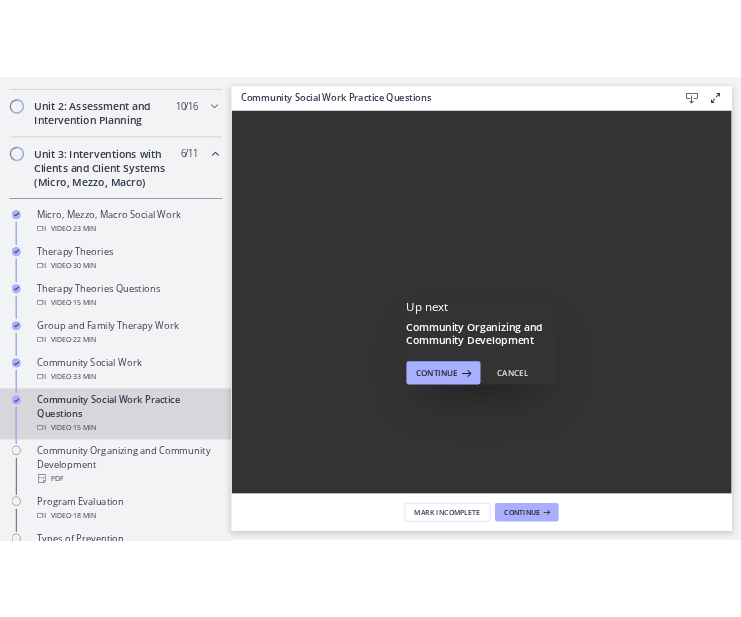 scroll, scrollTop: 0, scrollLeft: 0, axis: both 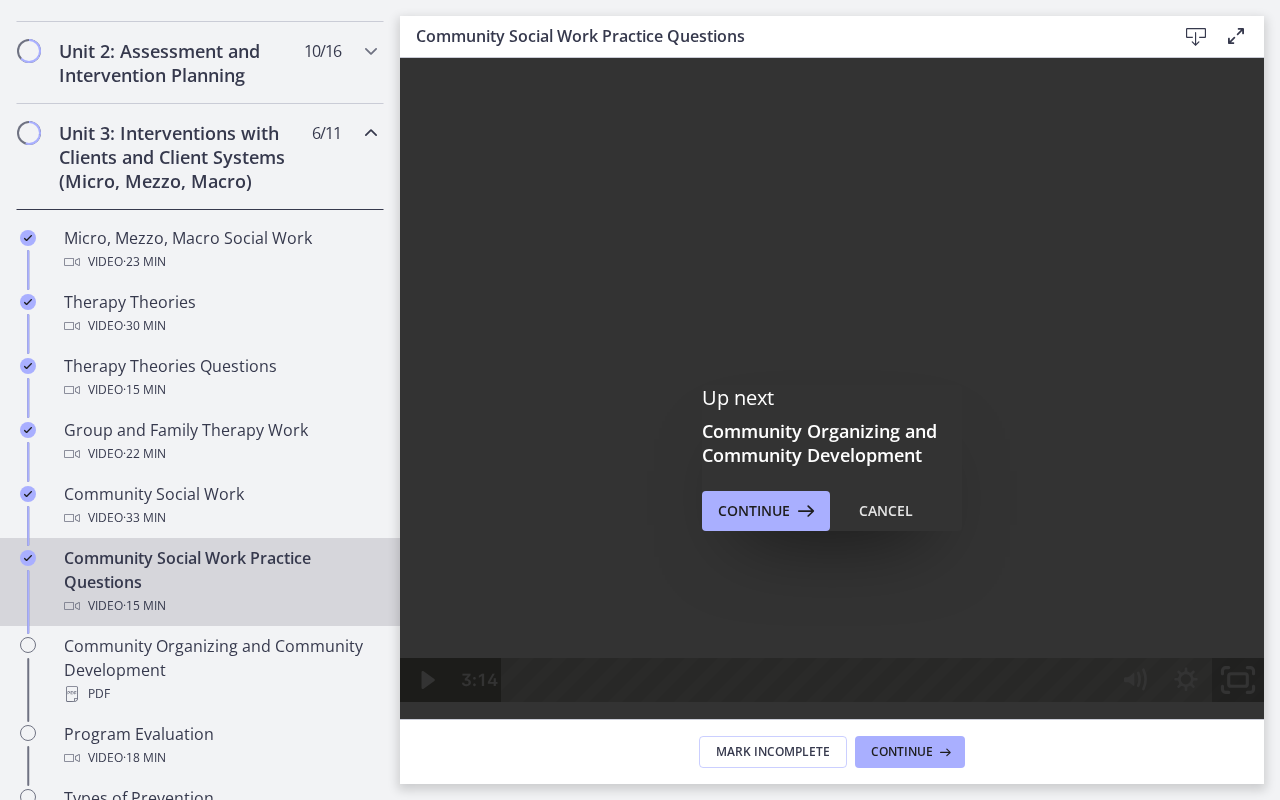 click 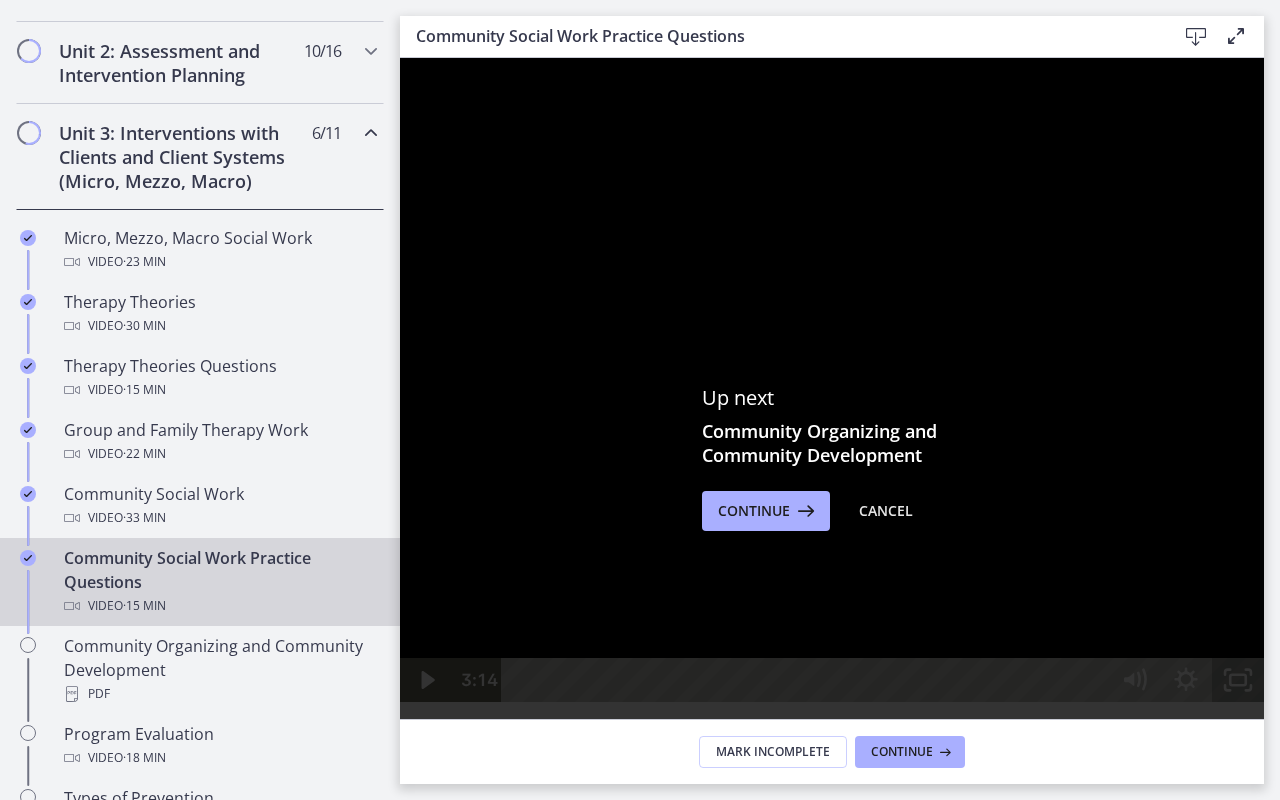 click 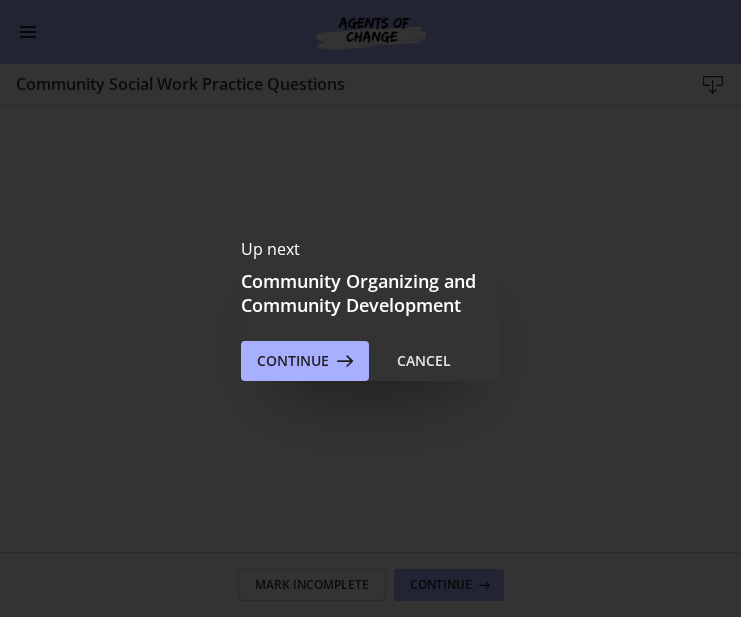 scroll, scrollTop: 673, scrollLeft: 0, axis: vertical 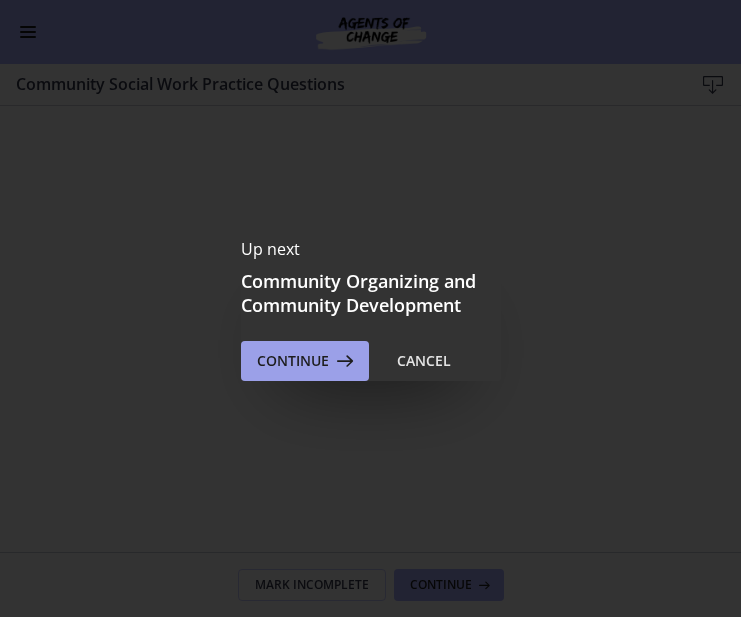 click on "Continue" at bounding box center (293, 361) 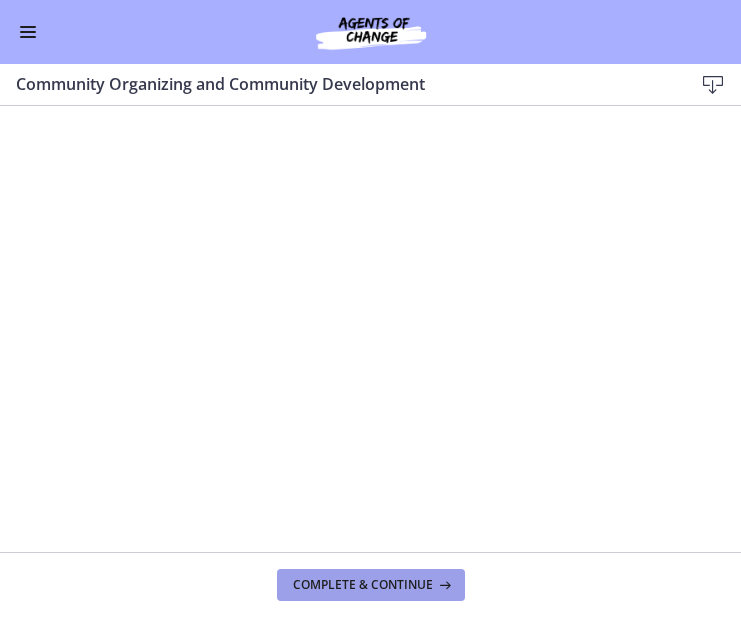 click on "Complete & continue" at bounding box center [371, 585] 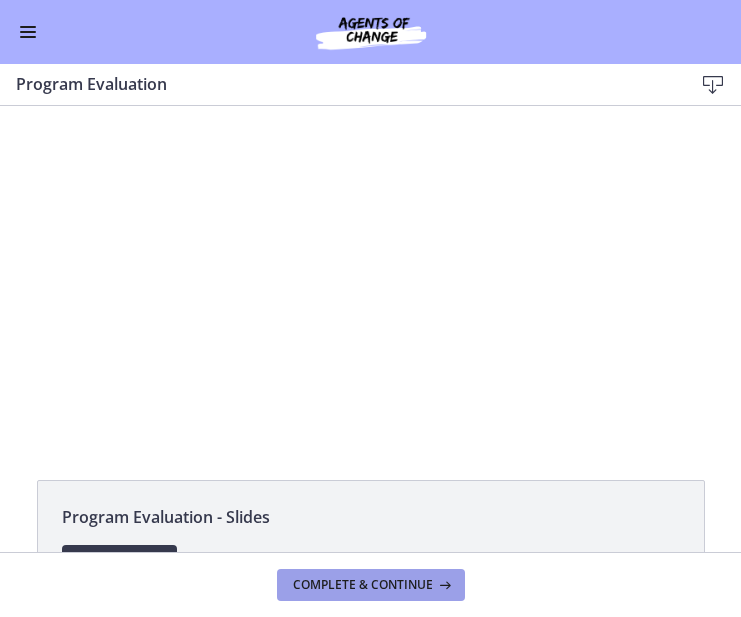 scroll, scrollTop: 0, scrollLeft: 0, axis: both 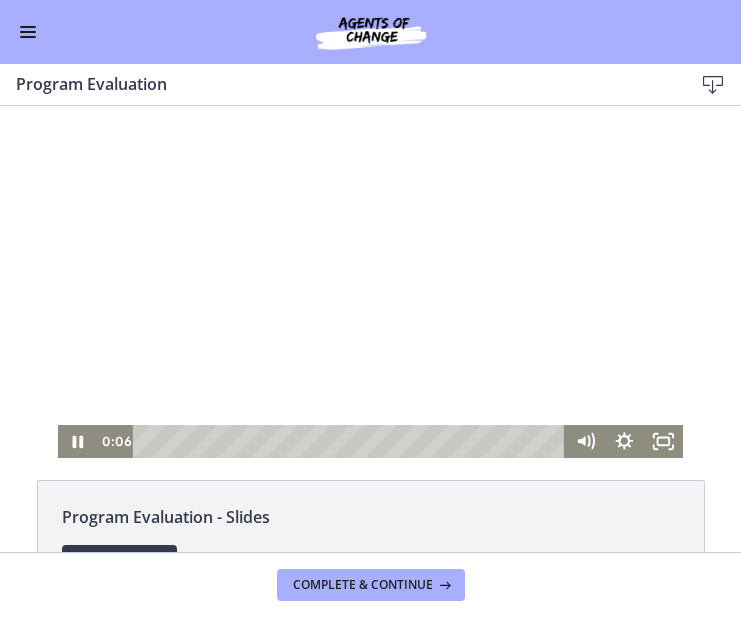 click at bounding box center [371, 282] 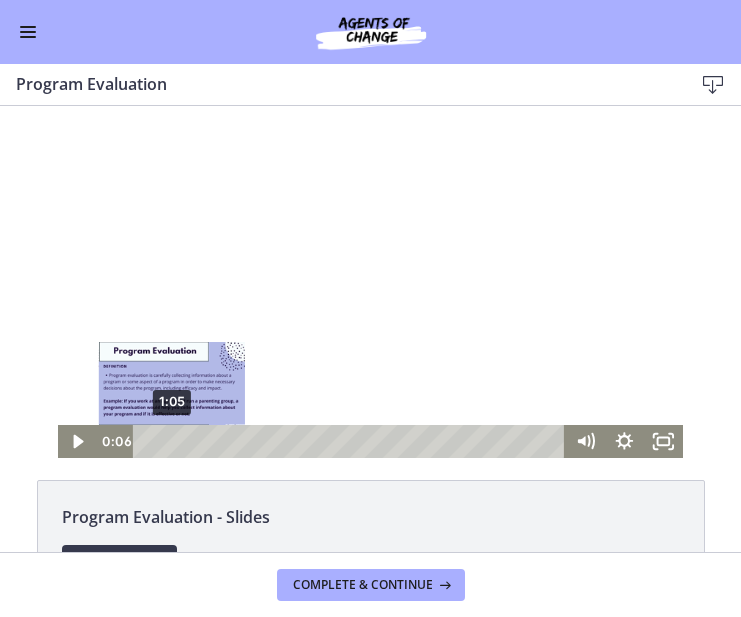 click on "1:05" at bounding box center [352, 441] 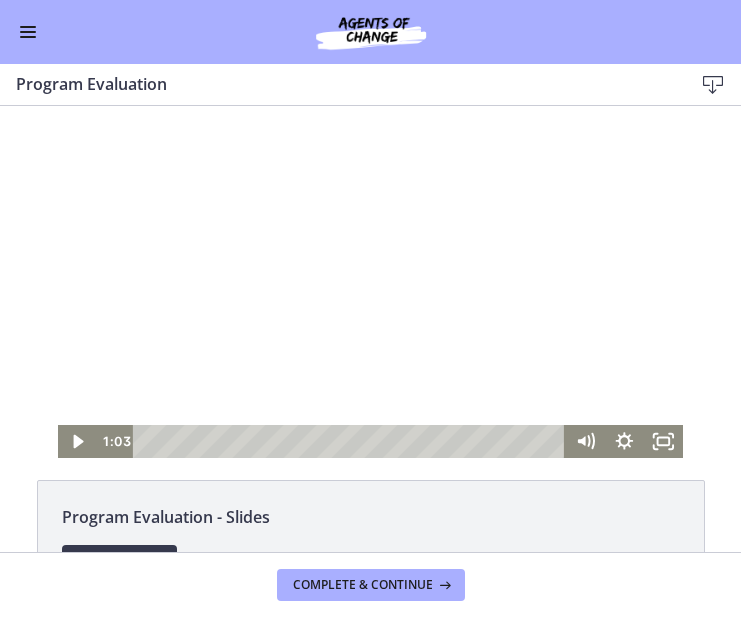 click at bounding box center (371, 282) 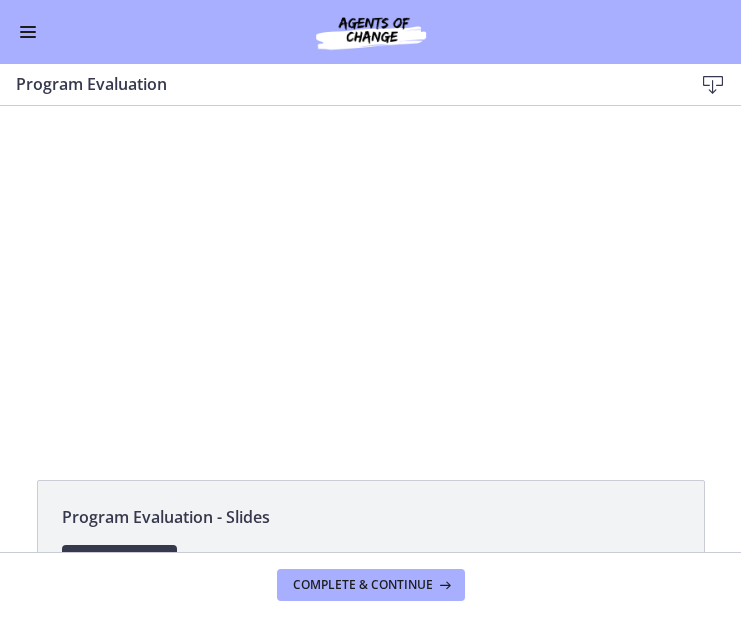 click at bounding box center [371, 282] 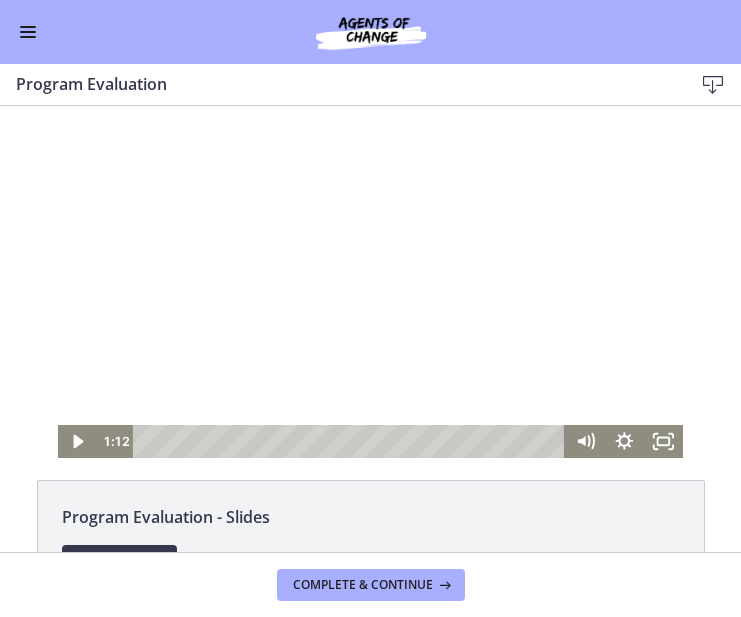 click at bounding box center [371, 282] 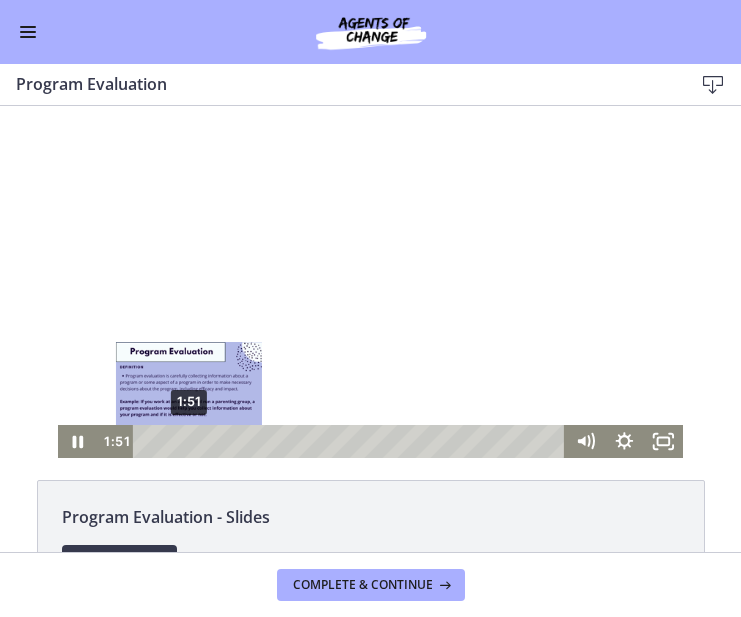 click on "1:51" at bounding box center [352, 441] 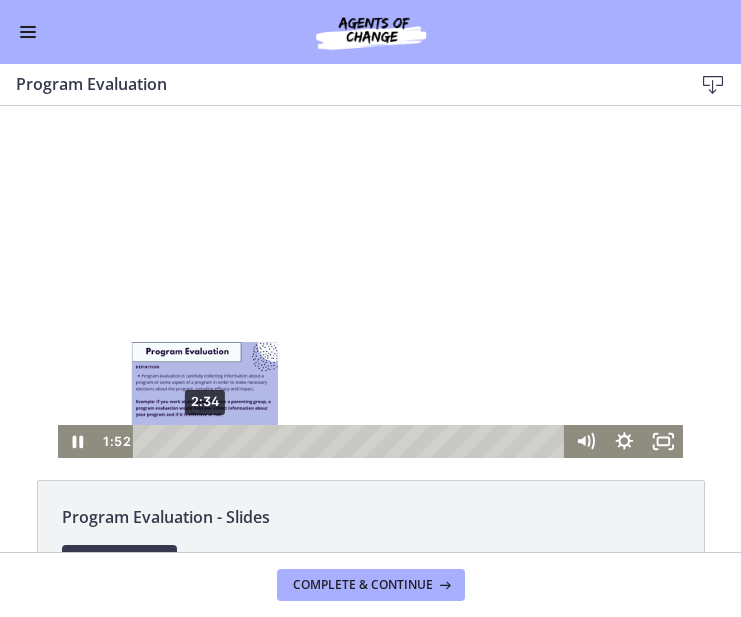 click on "2:34" at bounding box center [352, 441] 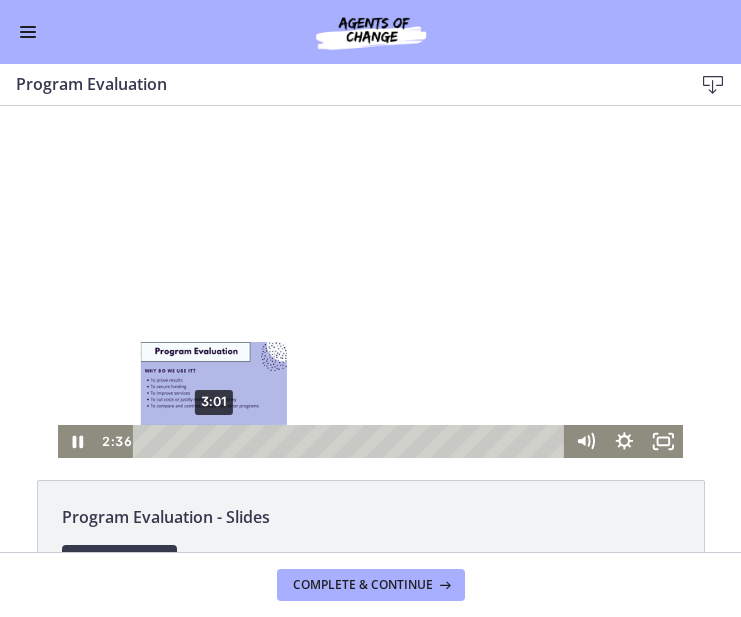 click on "3:01" at bounding box center (352, 441) 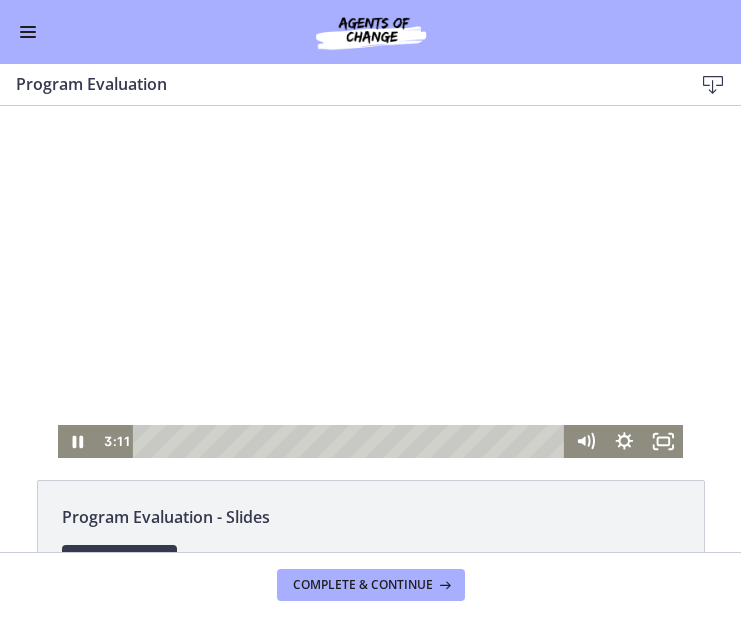 click at bounding box center (371, 282) 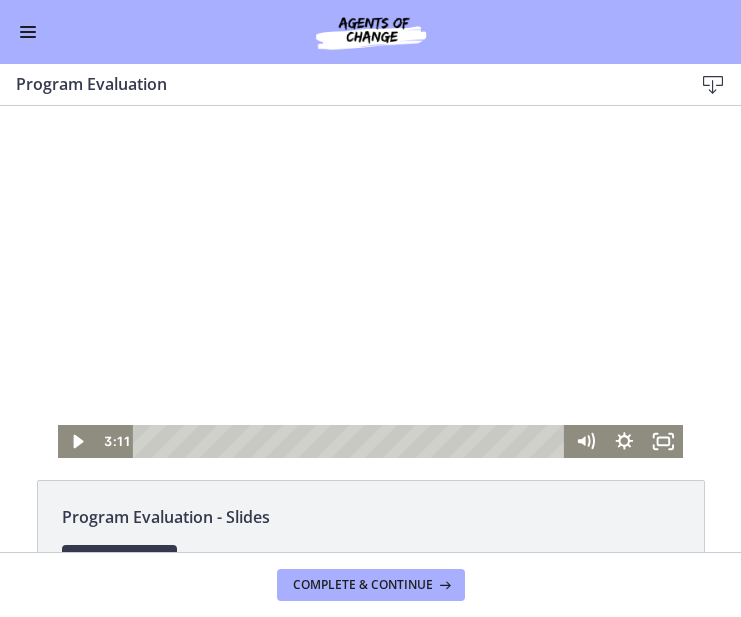 click at bounding box center (371, 282) 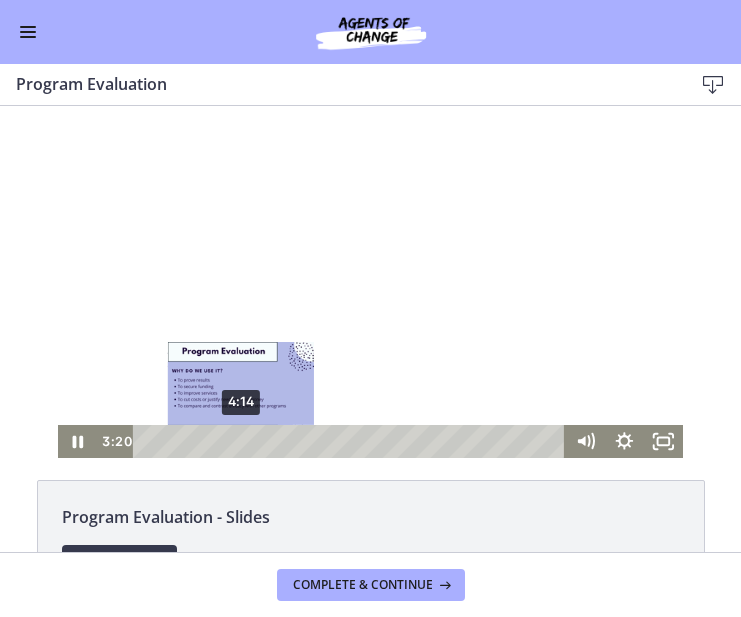 click on "4:14" at bounding box center [352, 441] 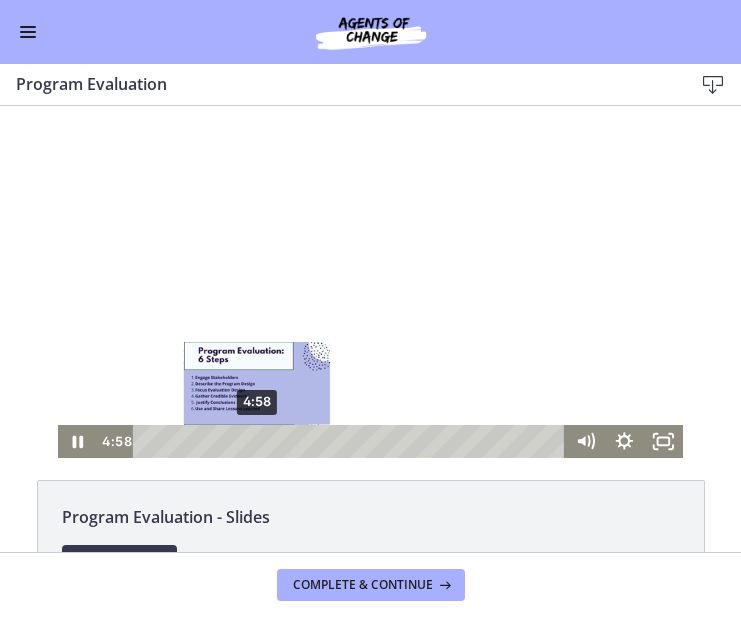 click on "4:58" at bounding box center (352, 441) 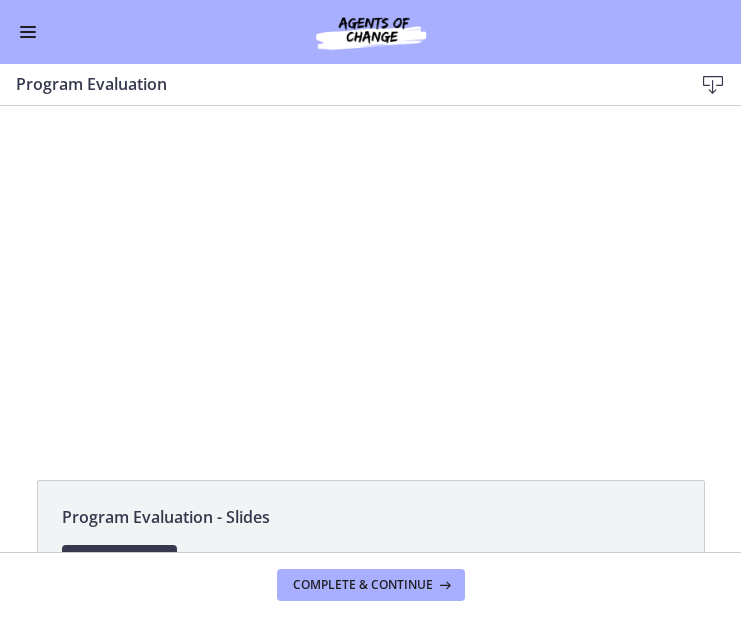 scroll, scrollTop: 0, scrollLeft: 0, axis: both 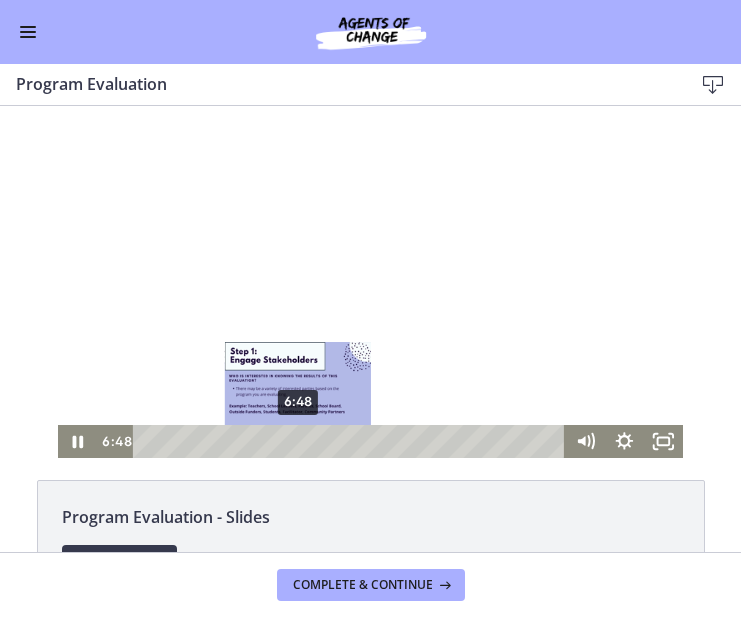 click on "6:48" at bounding box center (352, 441) 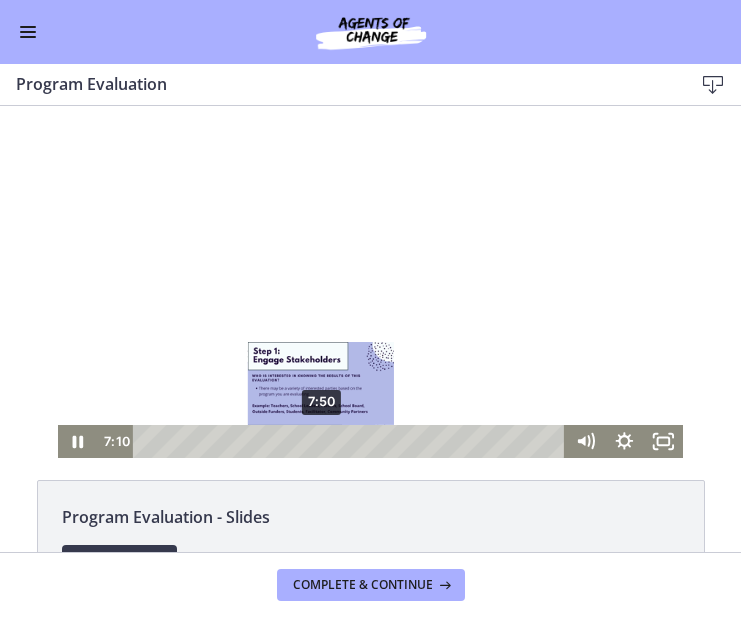 click on "7:50" at bounding box center (352, 441) 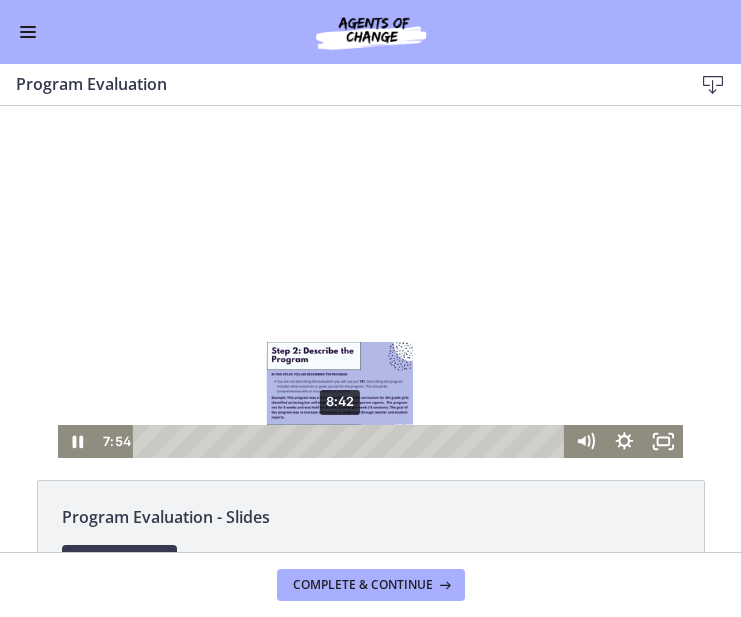 click on "8:42" at bounding box center [352, 441] 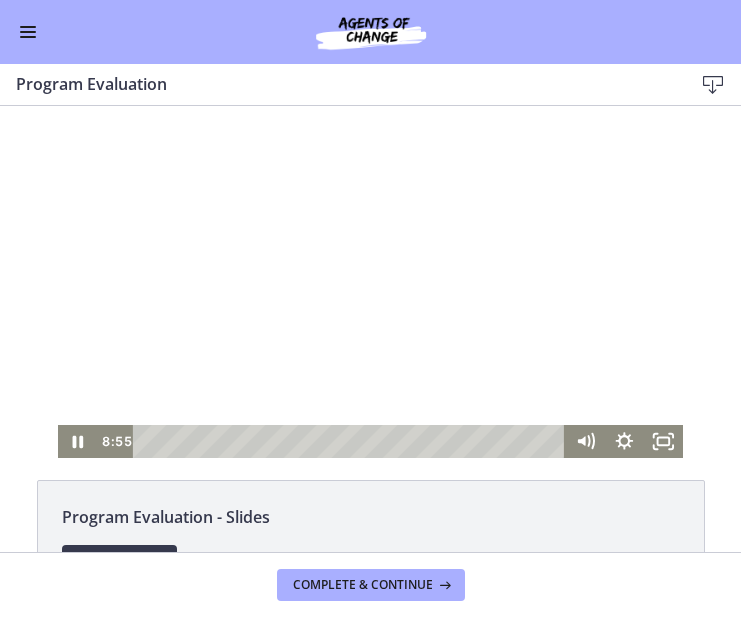 click at bounding box center [371, 282] 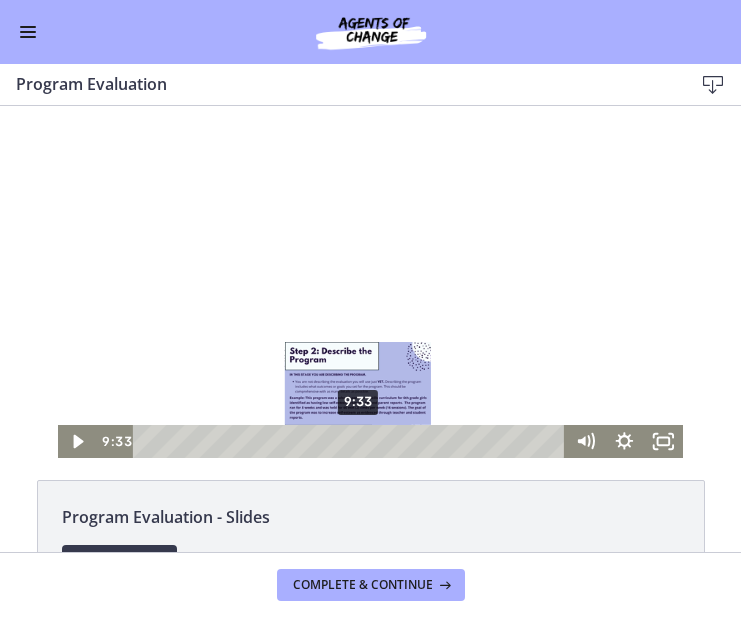 click on "9:33" at bounding box center [352, 441] 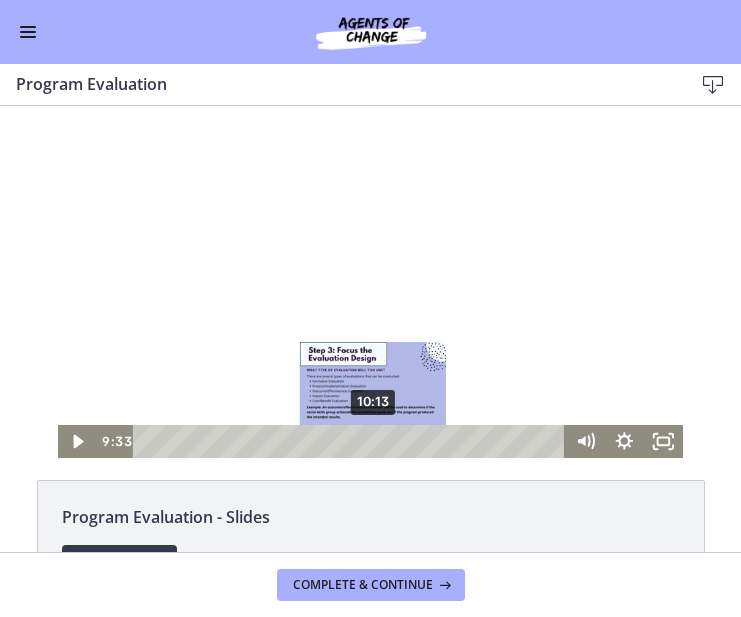 click on "10:13" at bounding box center (352, 441) 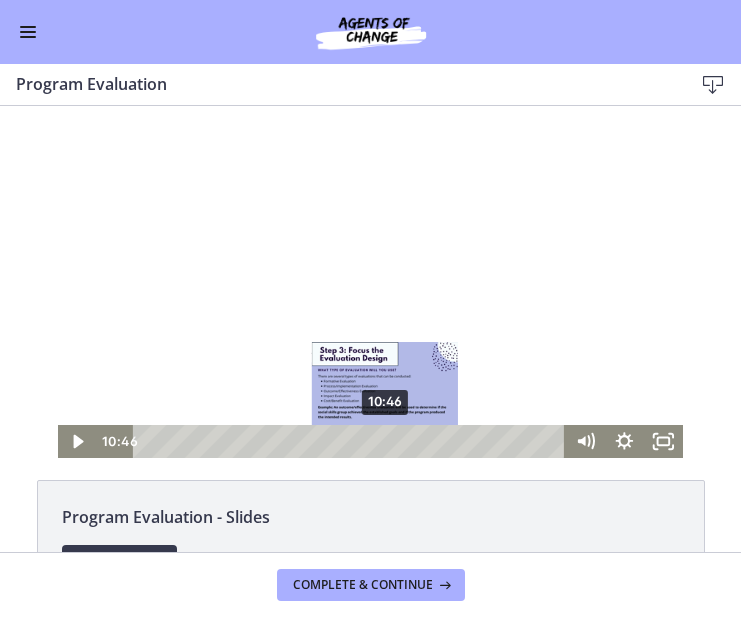 click on "10:46" at bounding box center (352, 441) 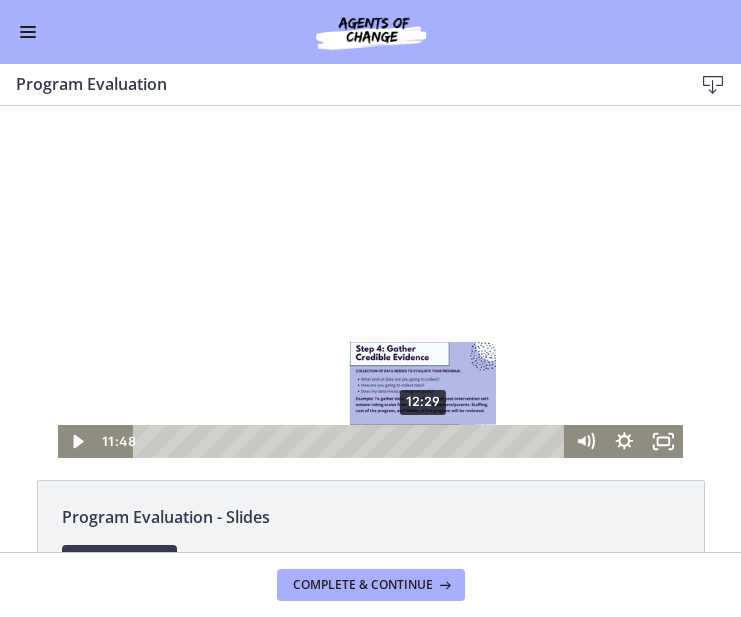 click on "12:29" at bounding box center [352, 441] 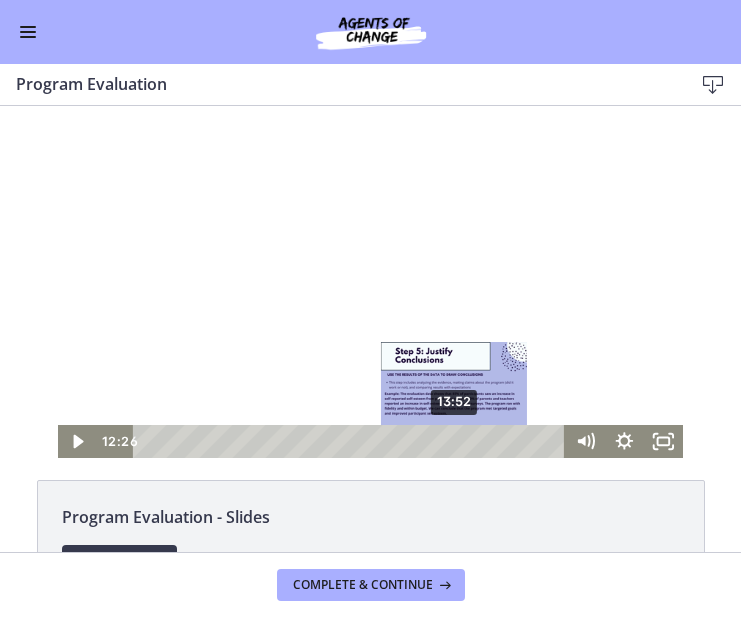 click on "13:52" at bounding box center (352, 441) 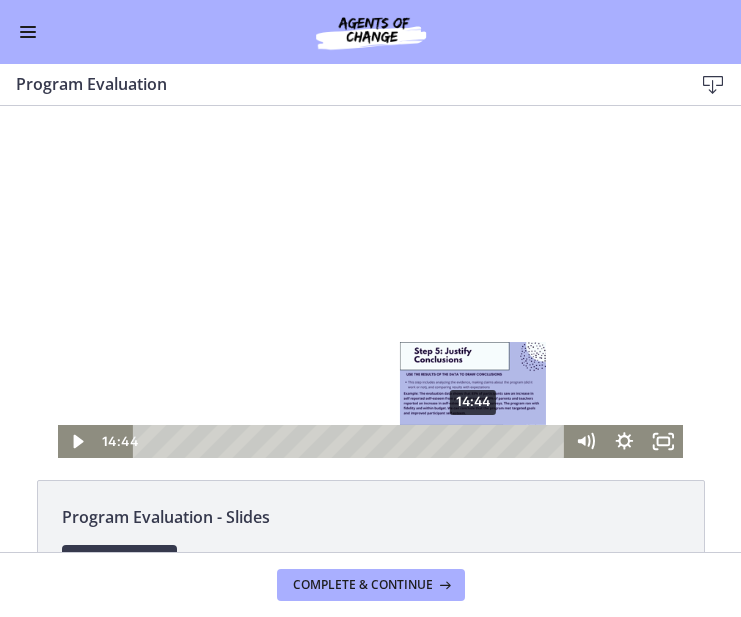 click on "14:44" at bounding box center (352, 441) 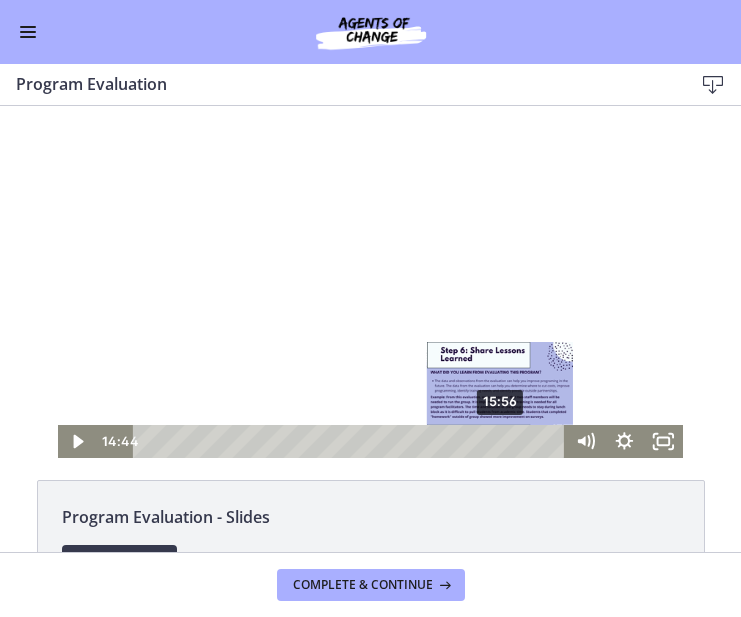 click on "15:56" at bounding box center [352, 441] 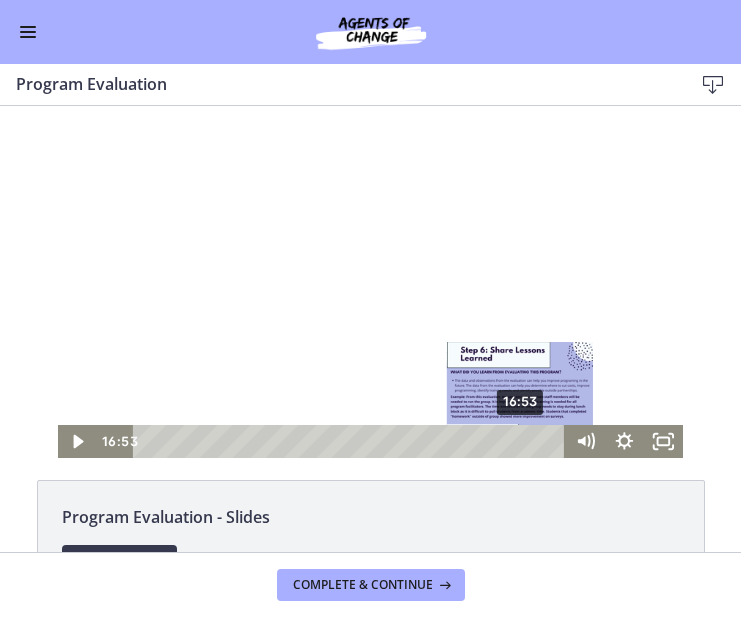 click on "16:53" at bounding box center (352, 441) 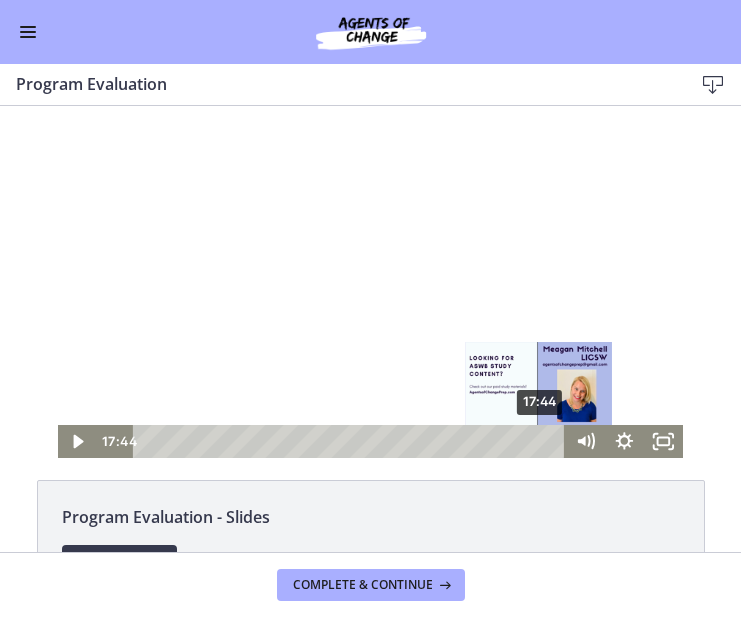 click on "17:44" at bounding box center [352, 441] 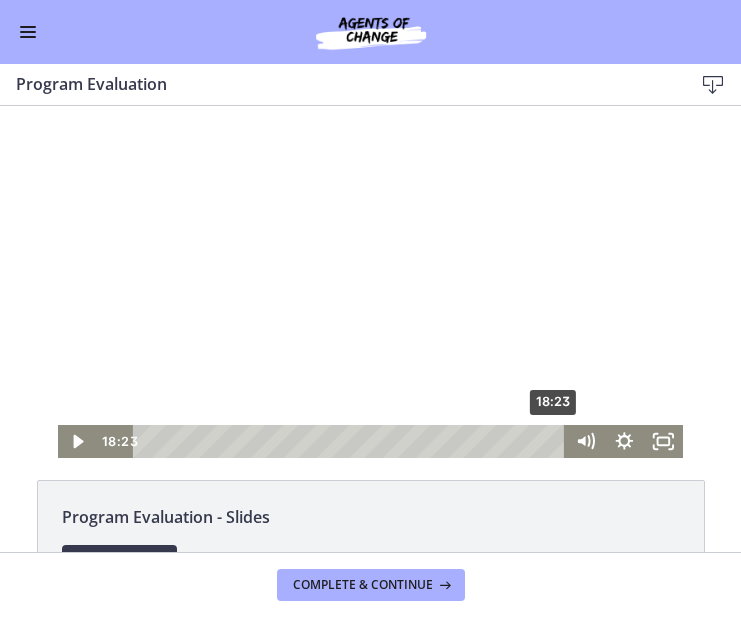 click on "18:23" at bounding box center (352, 441) 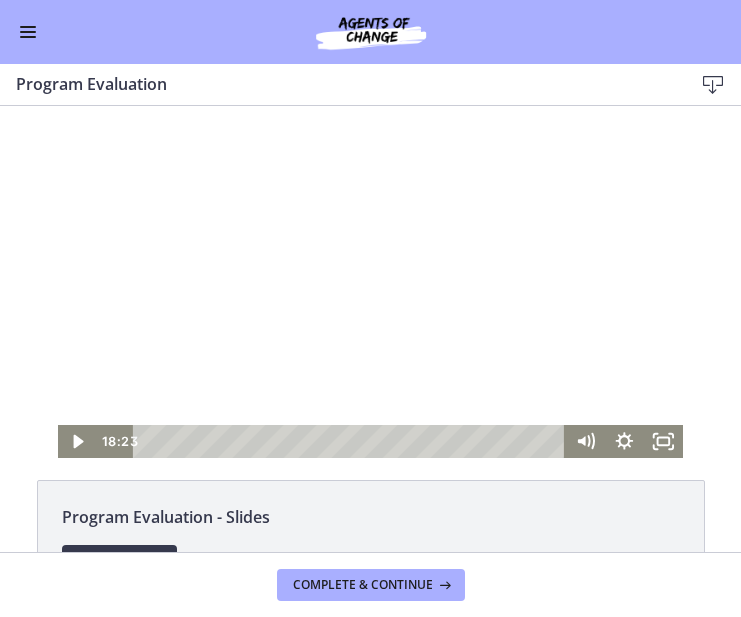 click at bounding box center (371, 282) 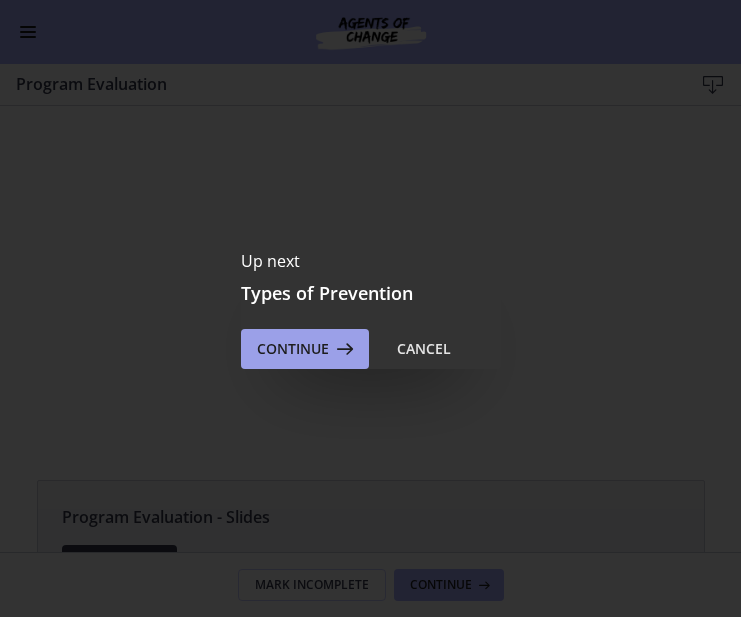 click at bounding box center (343, 349) 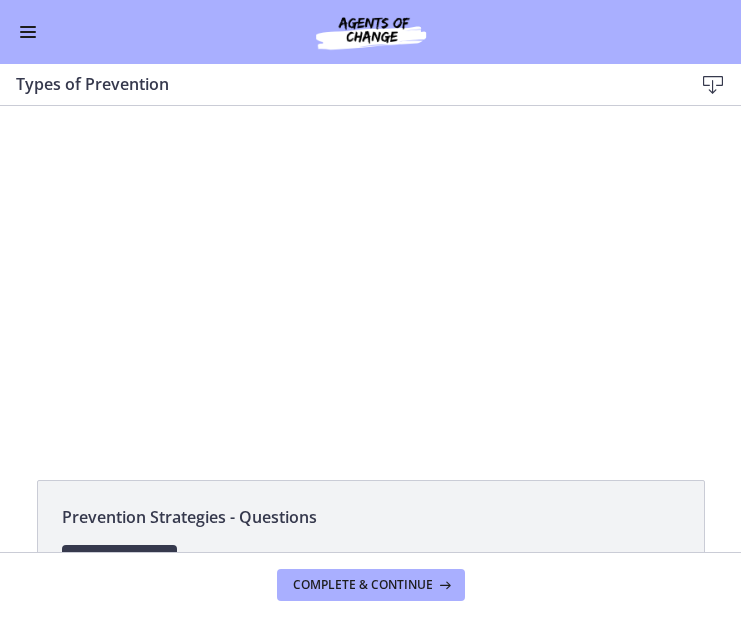 scroll, scrollTop: 0, scrollLeft: 0, axis: both 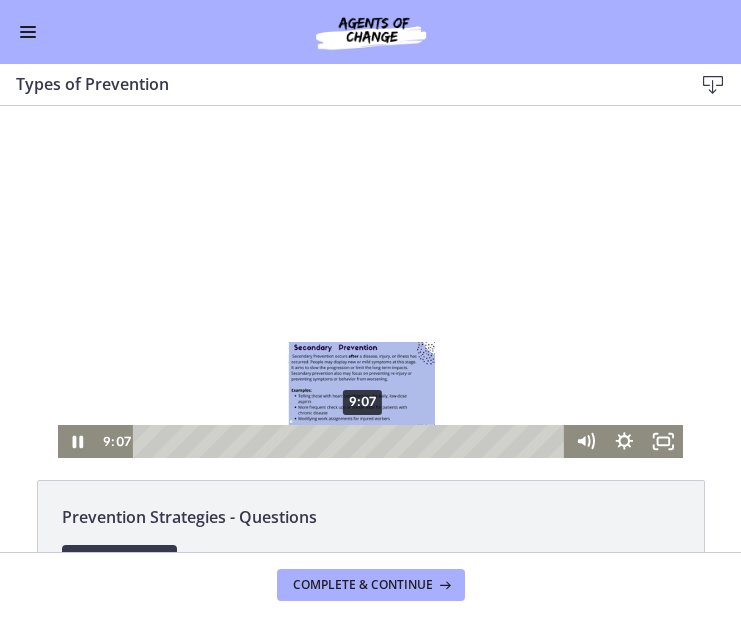 click on "9:07" at bounding box center [352, 441] 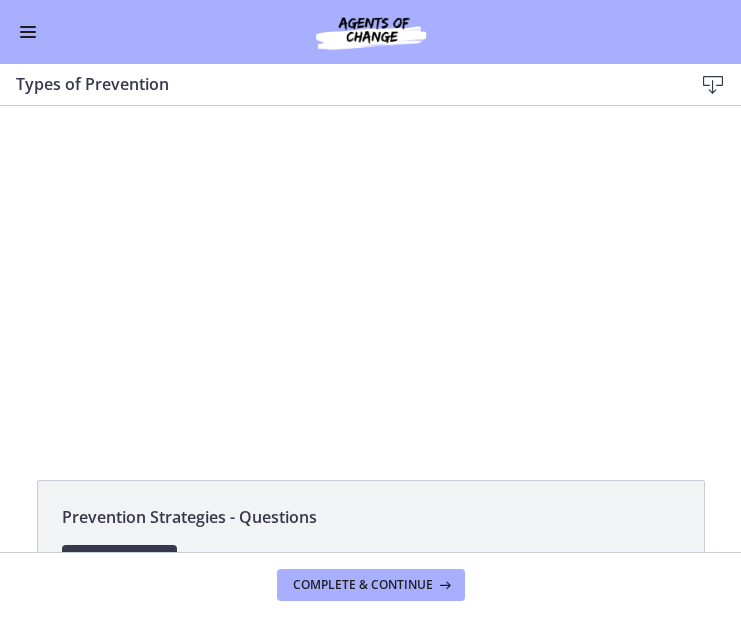 click on "Prevention Strategies - Questions
Download
Opens in a new window
Types of Prevention - Slides
873 KB
Download
Opens in a new window" 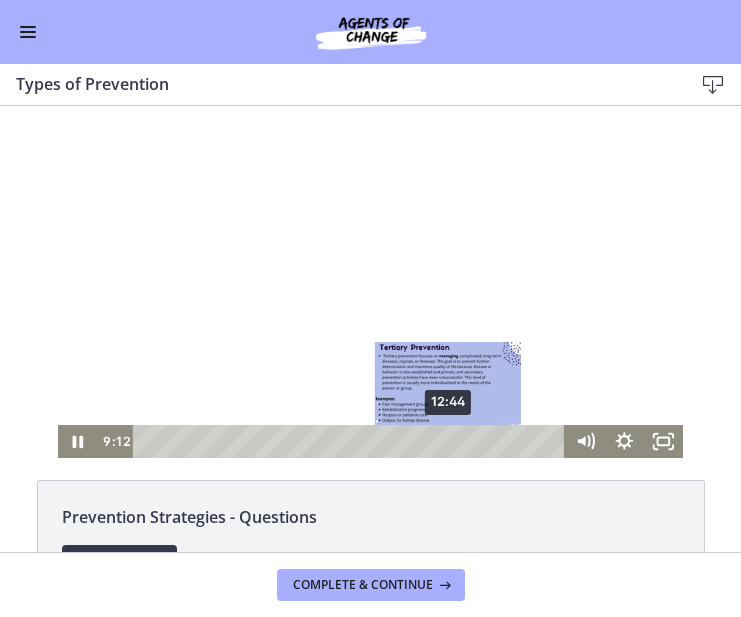 click on "12:44" at bounding box center (352, 441) 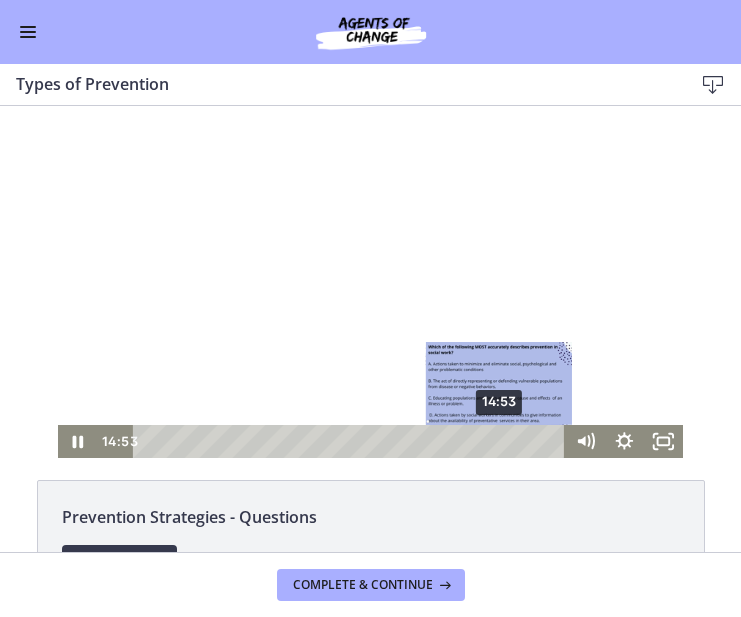 click on "14:53" at bounding box center [352, 441] 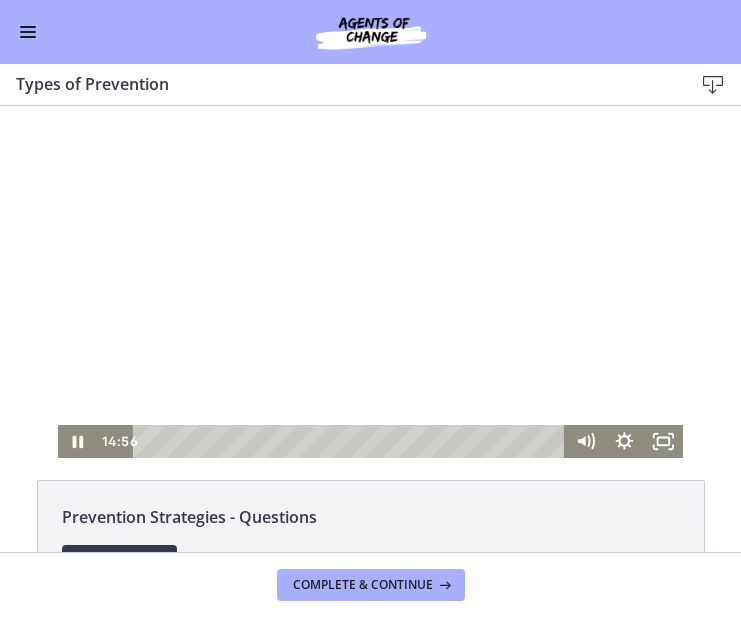 click at bounding box center (371, 282) 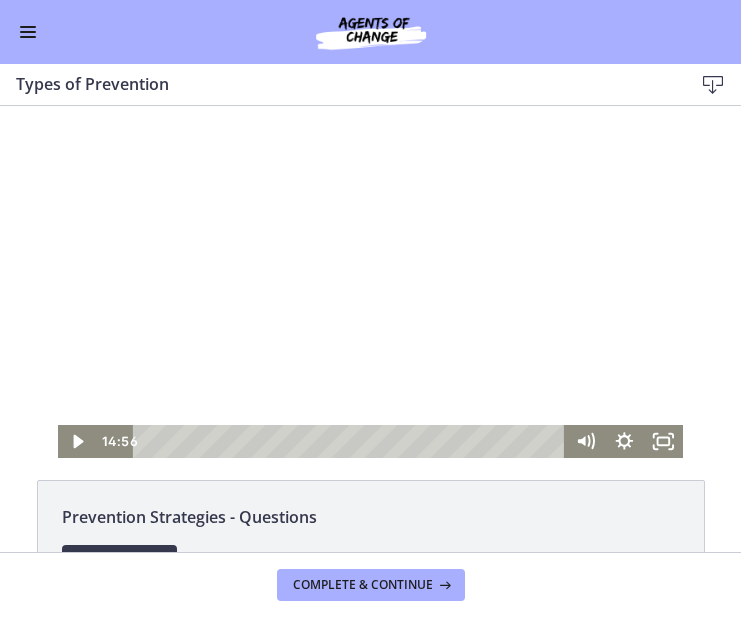 click at bounding box center (371, 282) 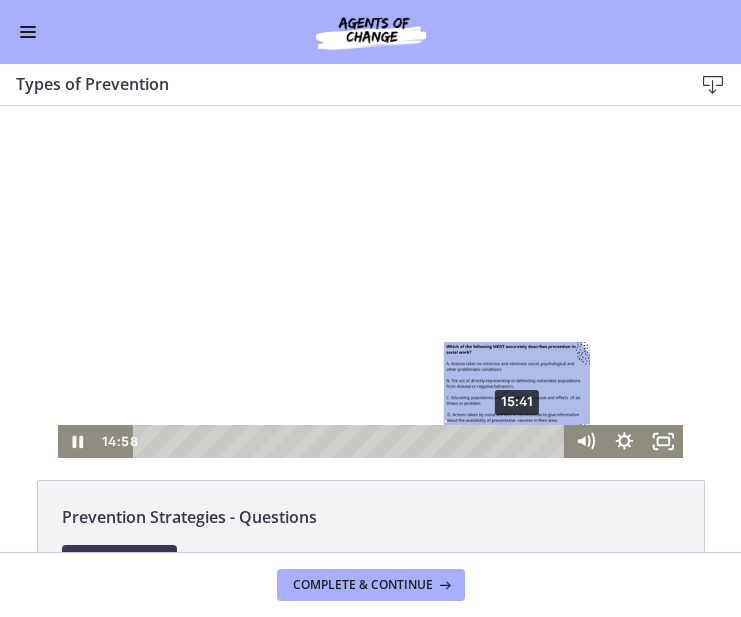 click on "15:41" at bounding box center (352, 441) 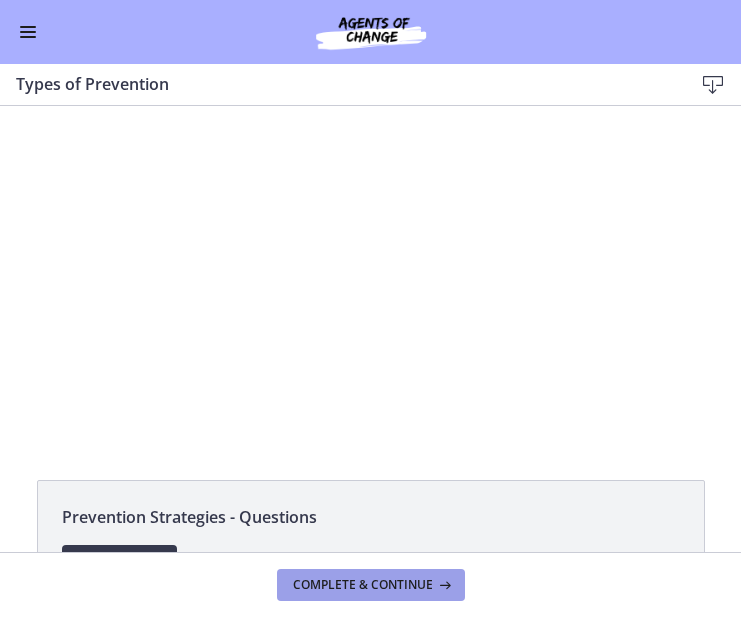 click on "Complete & continue" at bounding box center (363, 585) 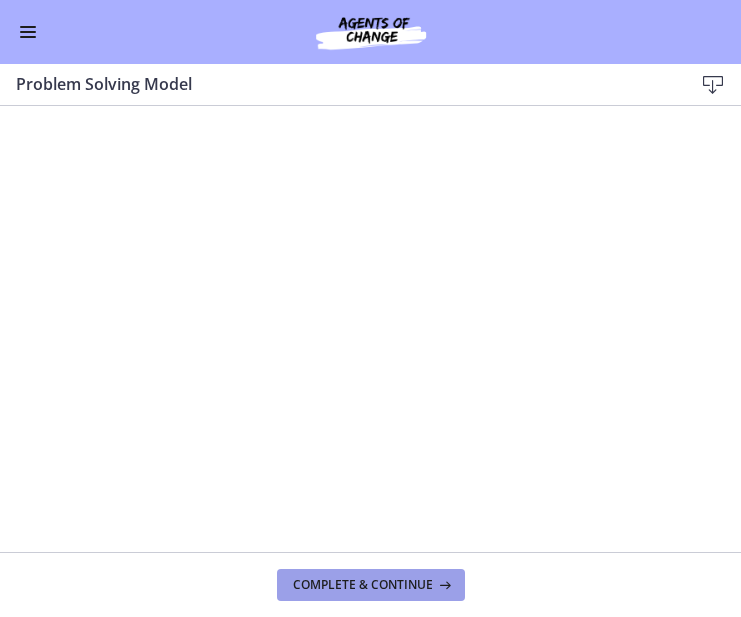 click on "Complete & continue" at bounding box center [363, 585] 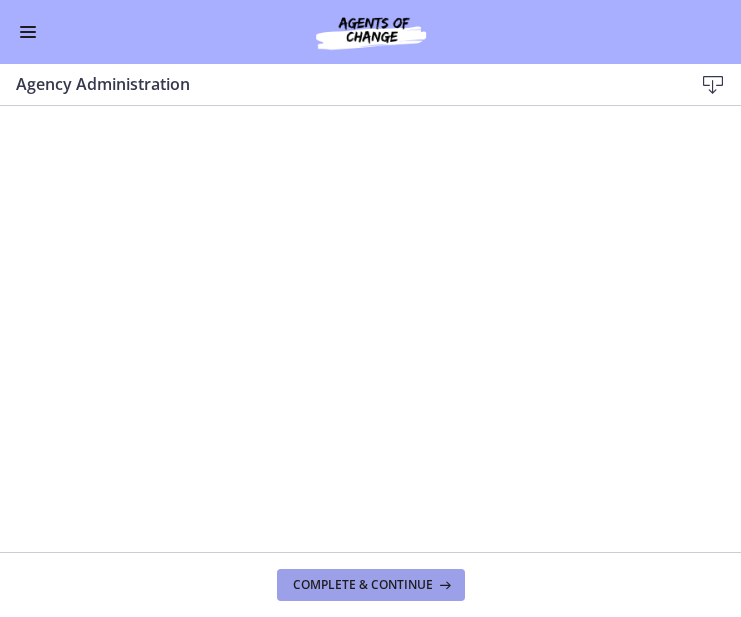 click on "Complete & continue" at bounding box center (363, 585) 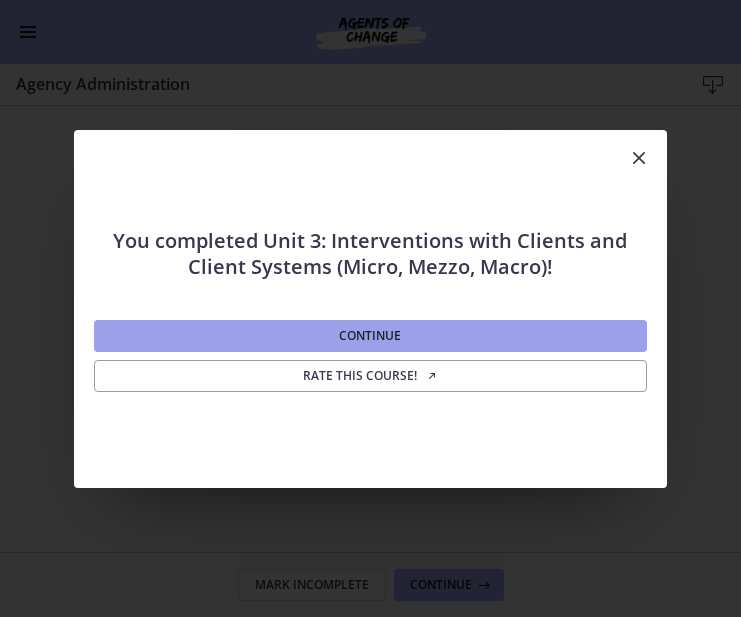 click on "Continue" at bounding box center (370, 336) 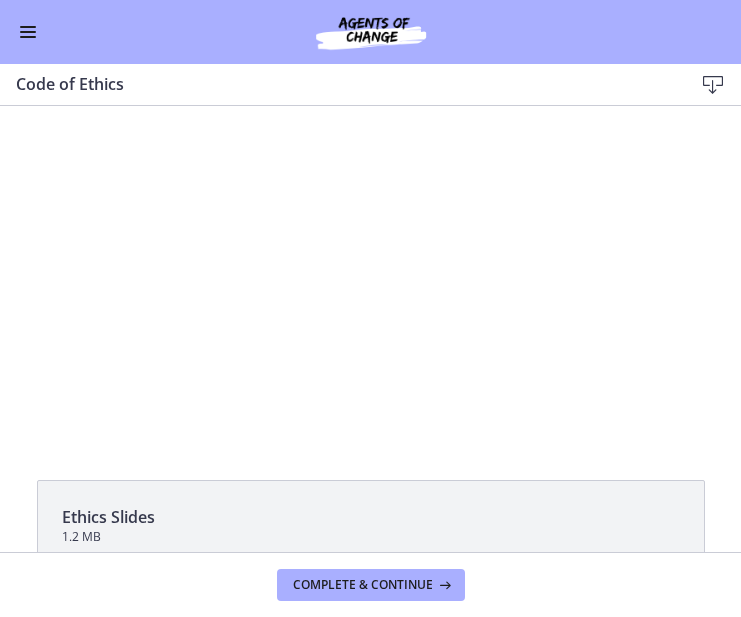 scroll, scrollTop: 604, scrollLeft: 0, axis: vertical 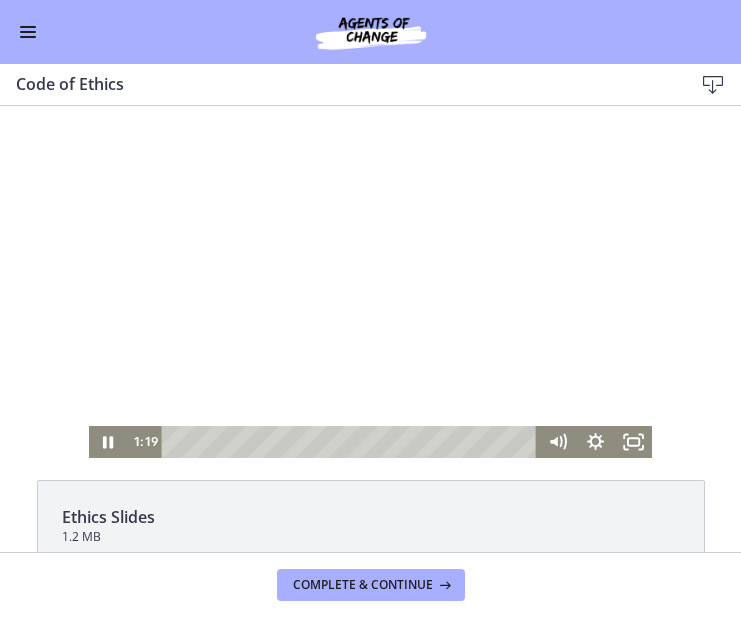 click at bounding box center [352, 442] 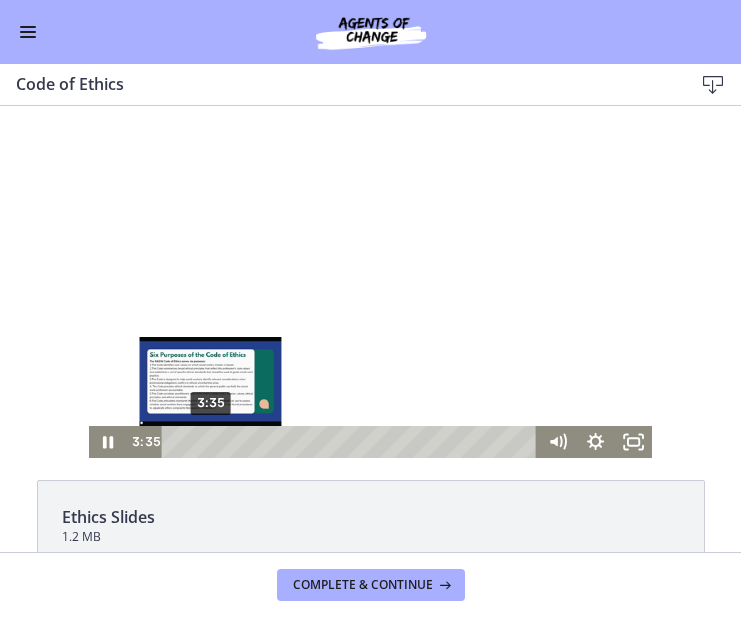 click on "3:35" at bounding box center (352, 442) 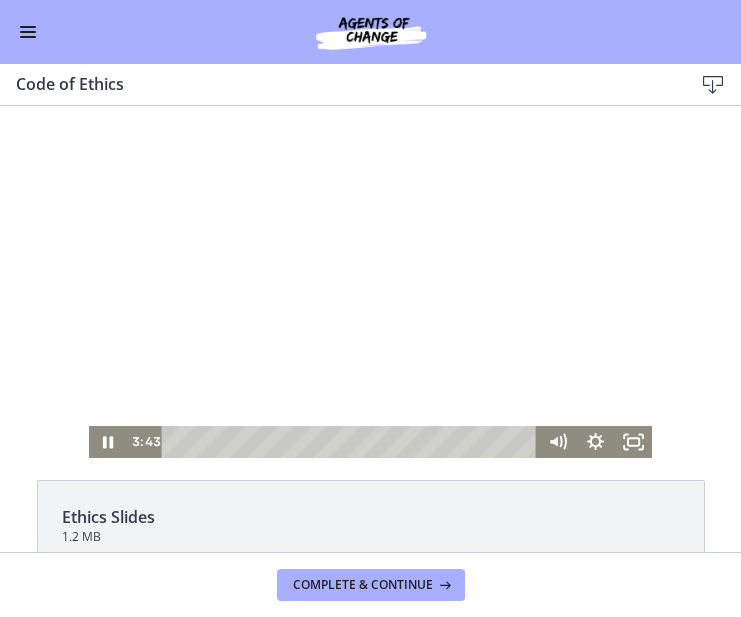 click at bounding box center (370, 282) 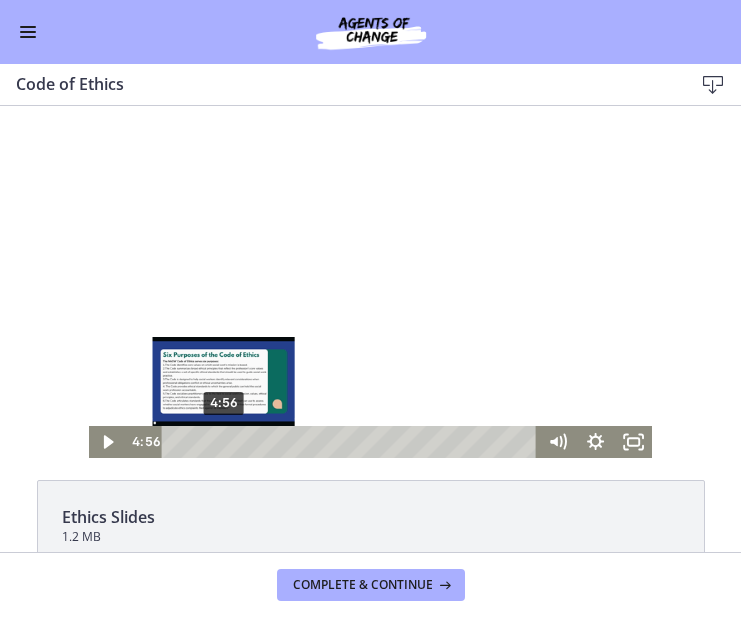 click on "4:56" at bounding box center (352, 442) 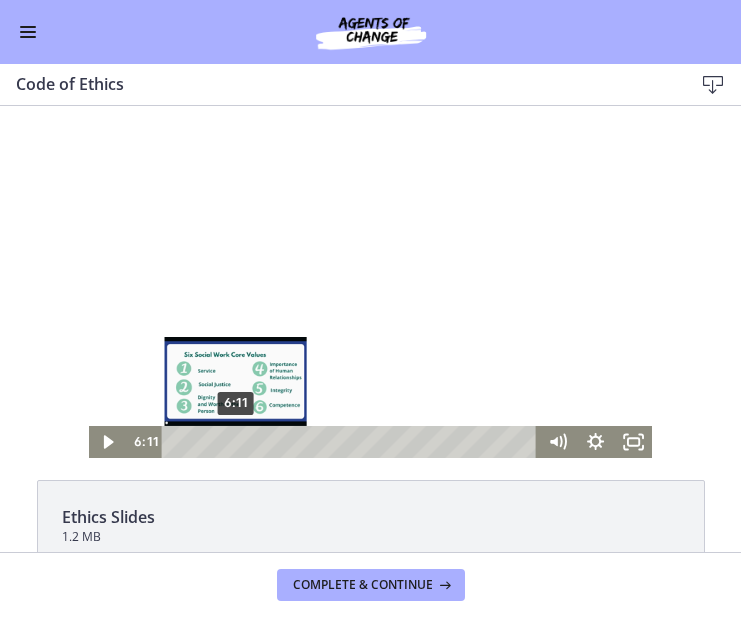click on "6:11" at bounding box center (352, 442) 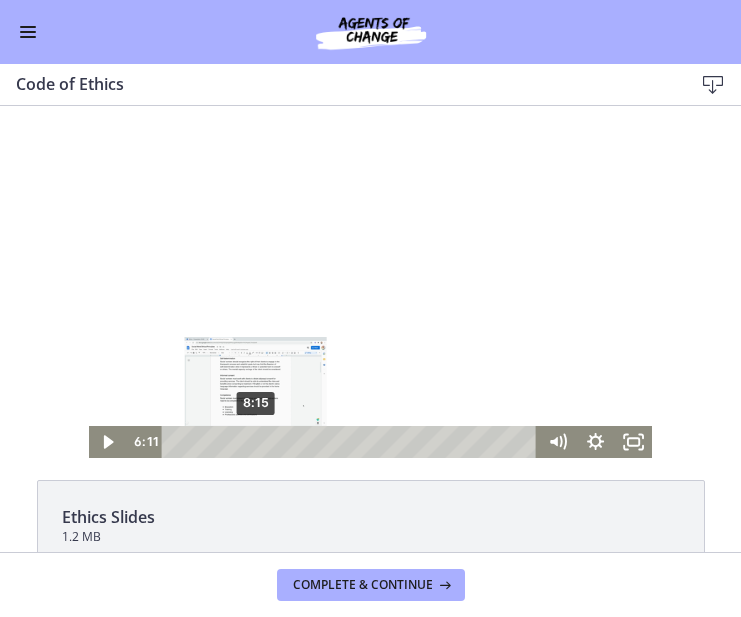 click on "8:15" at bounding box center [352, 442] 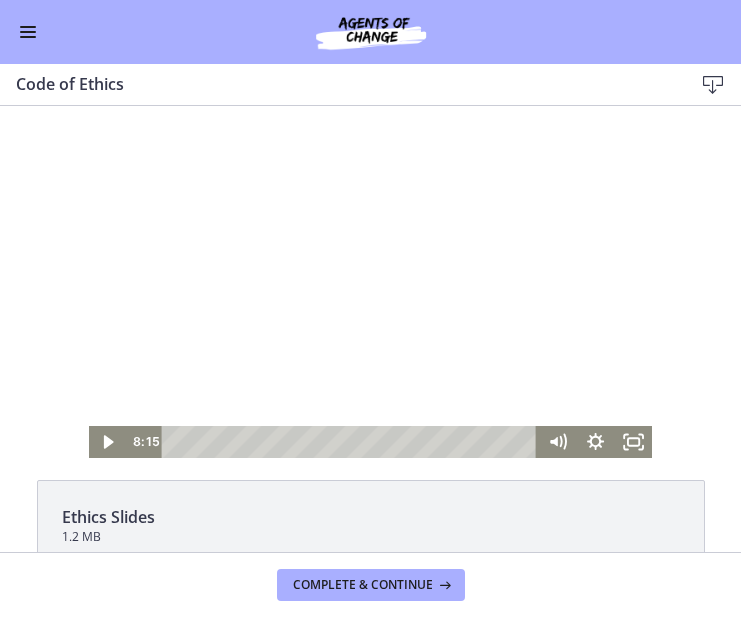 click at bounding box center [370, 282] 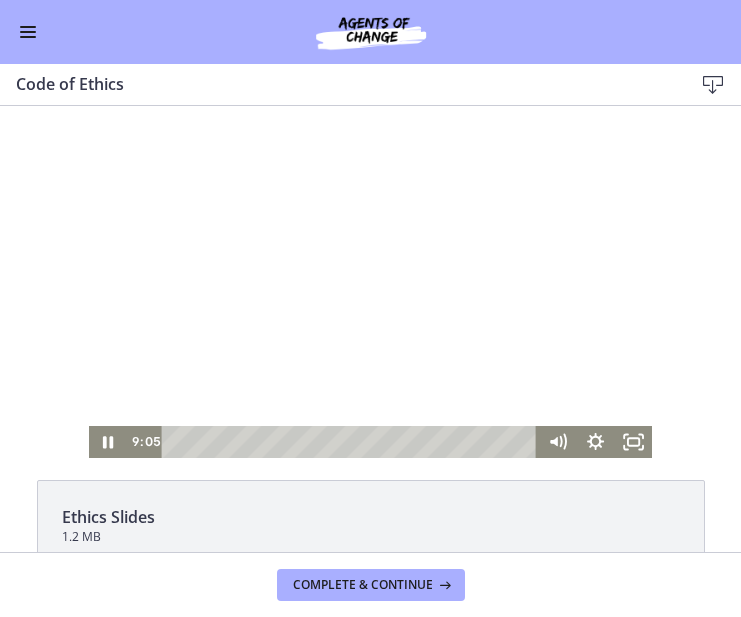 click at bounding box center (370, 282) 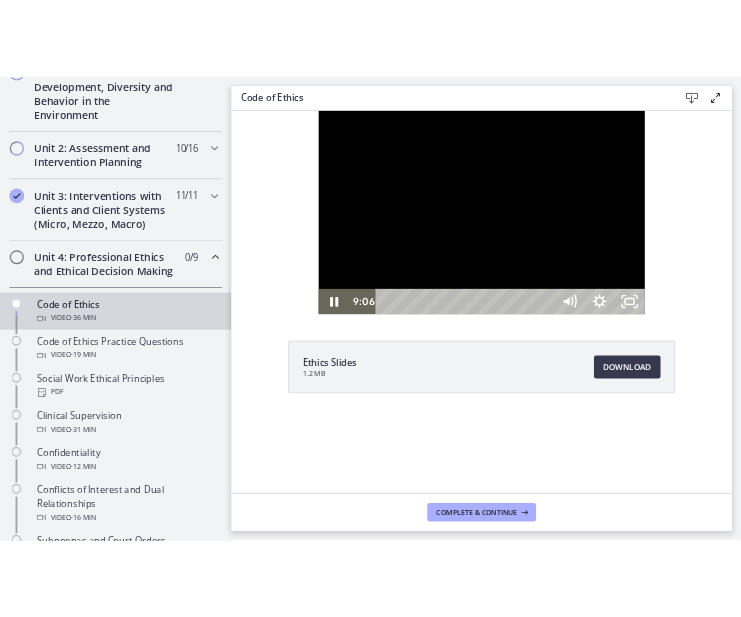scroll, scrollTop: 609, scrollLeft: 0, axis: vertical 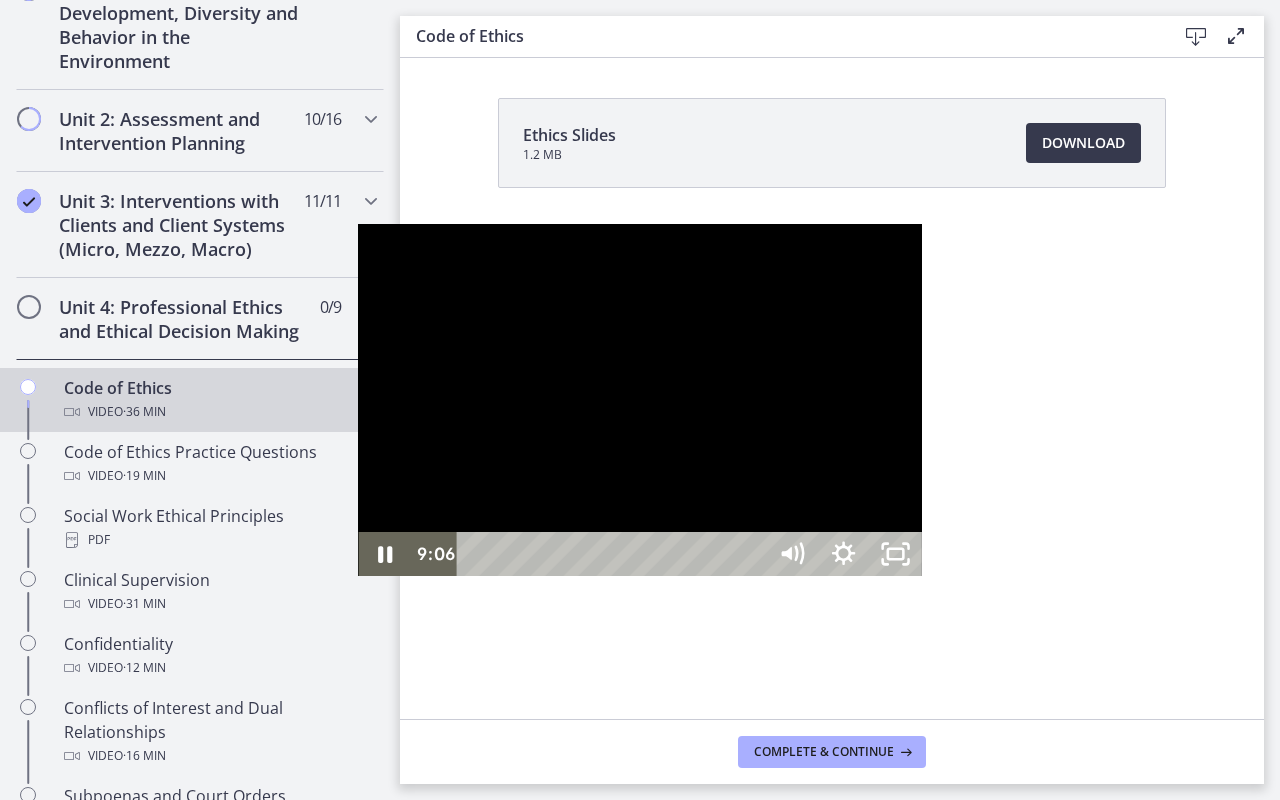 click at bounding box center (639, 400) 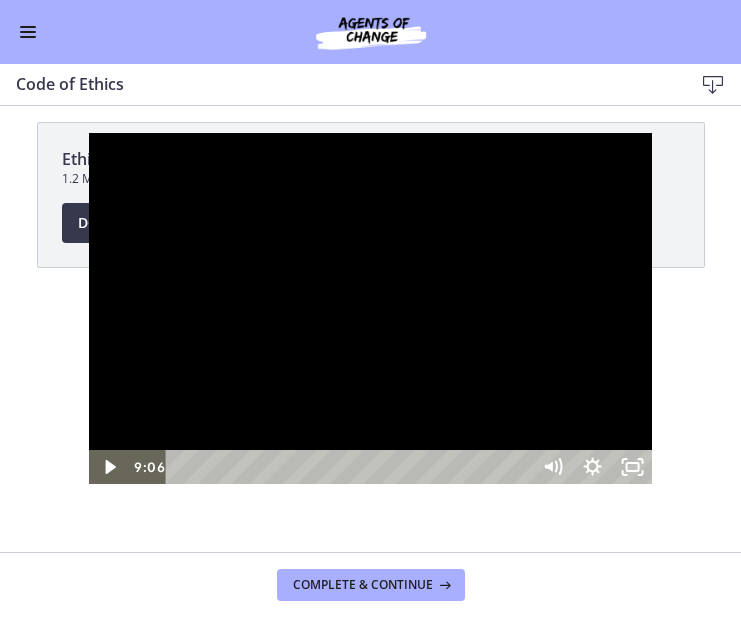 scroll, scrollTop: 605, scrollLeft: 0, axis: vertical 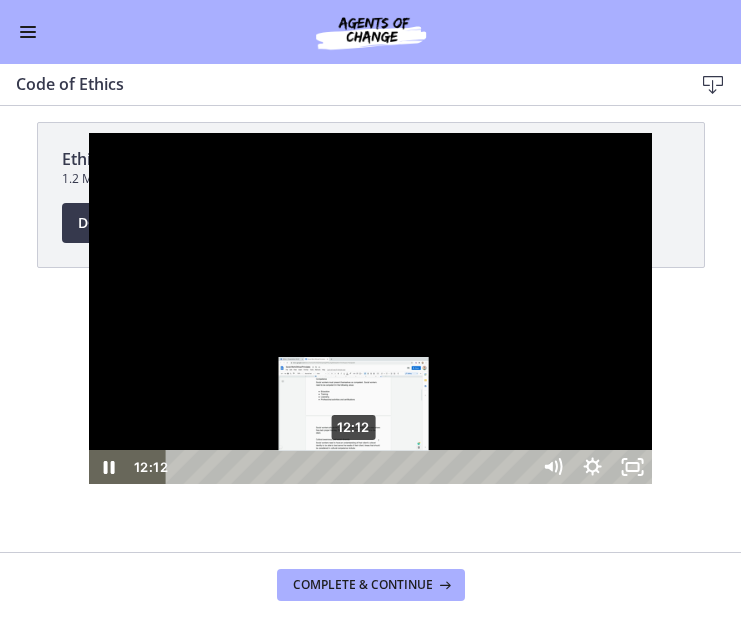 click on "12:12" at bounding box center (351, 467) 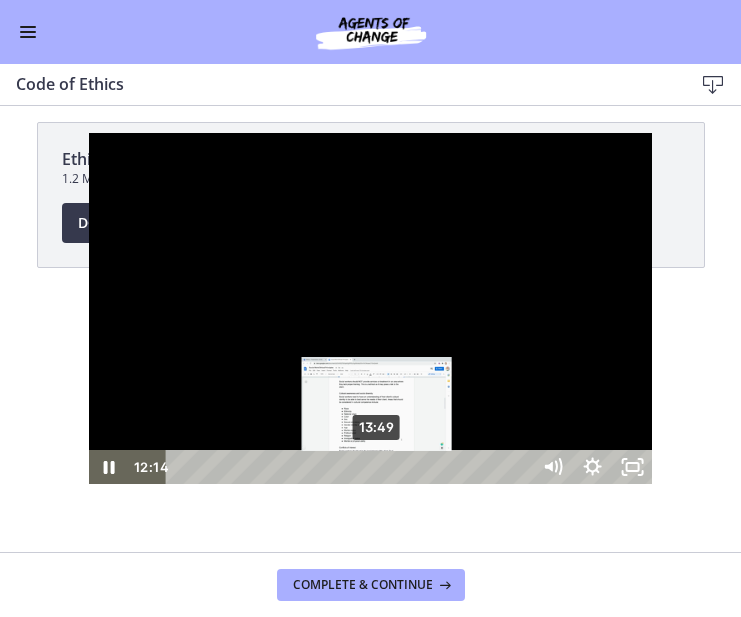 click on "13:49" at bounding box center [351, 467] 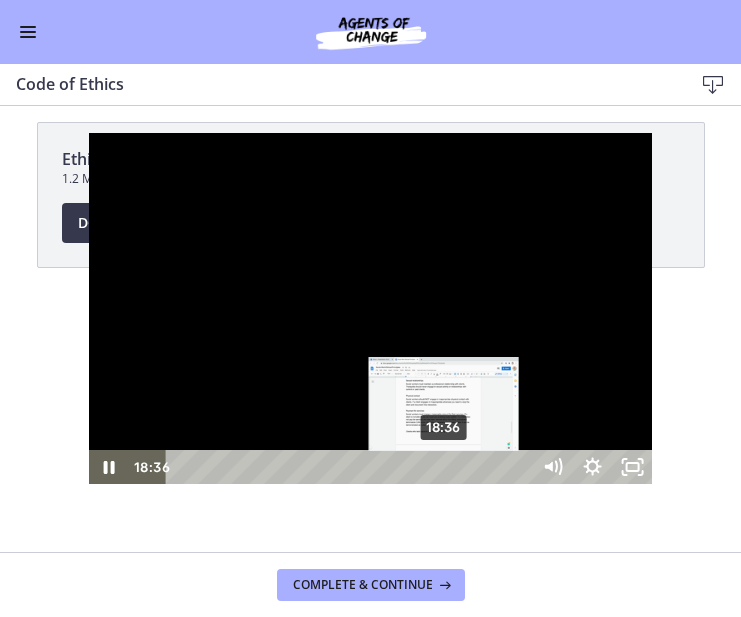 click on "18:36" at bounding box center [351, 467] 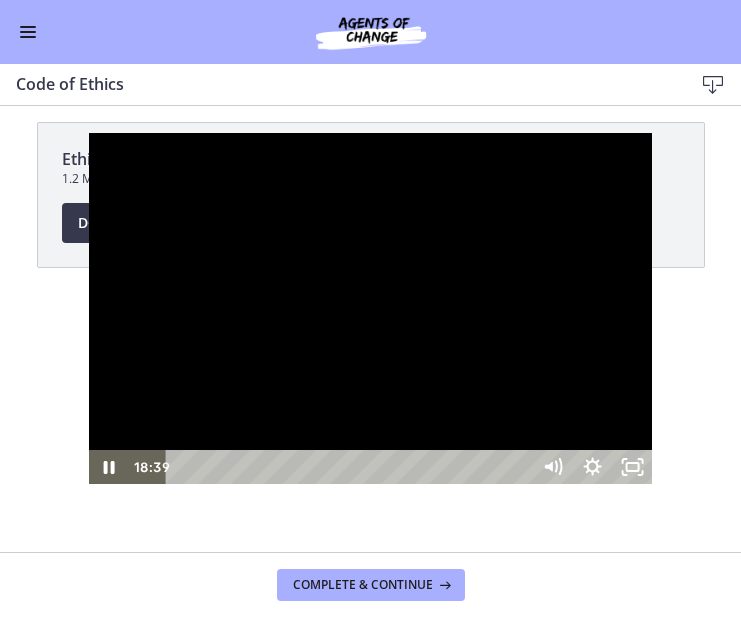 click at bounding box center [370, 309] 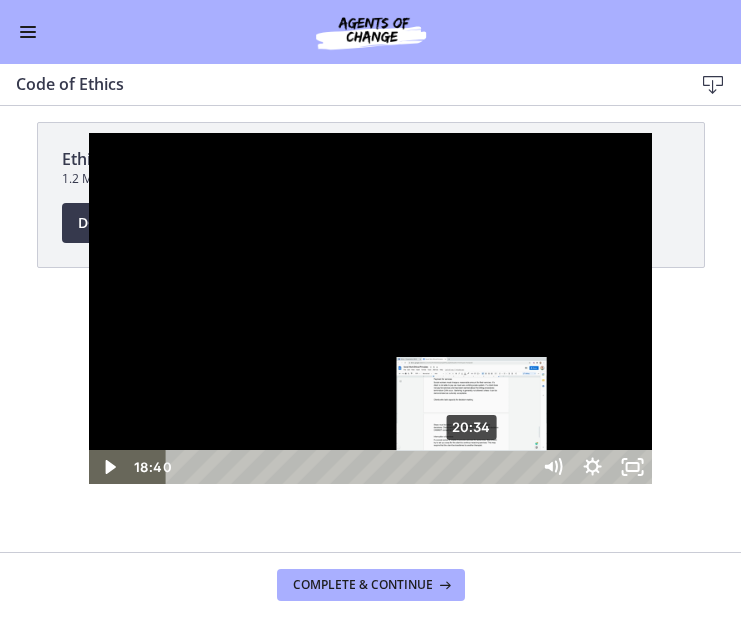 click on "20:34" at bounding box center [351, 467] 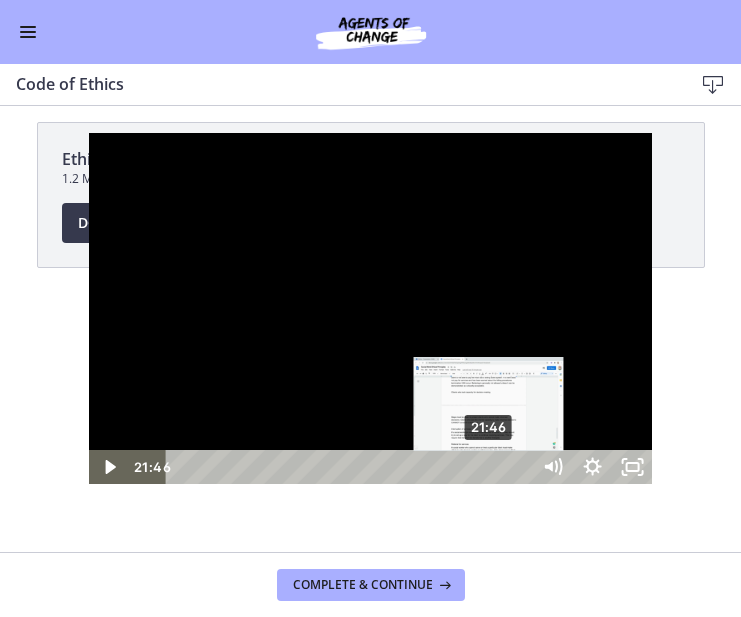 click on "21:46" at bounding box center (351, 467) 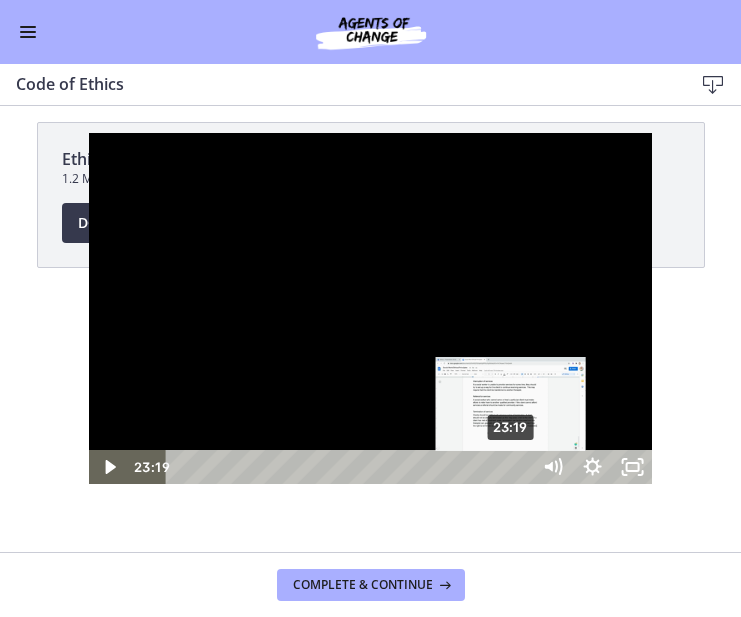 click on "23:19" at bounding box center (351, 467) 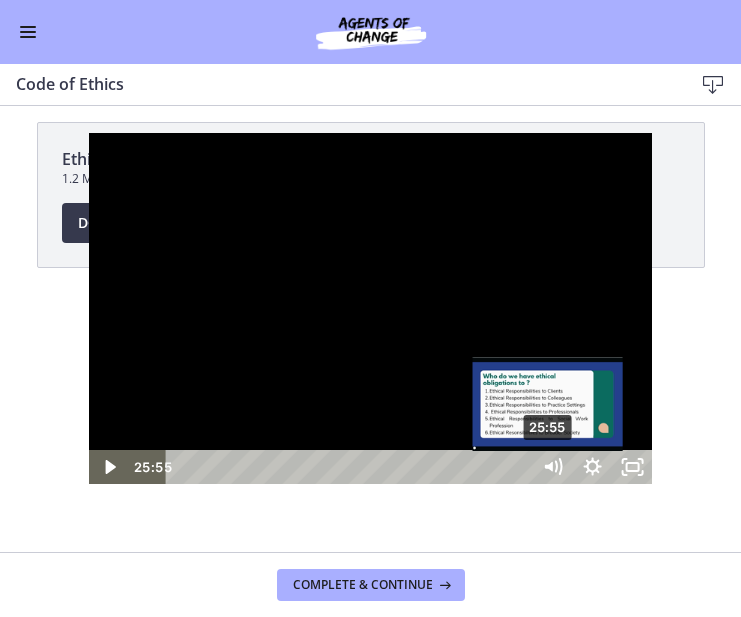 click on "25:55" at bounding box center (351, 467) 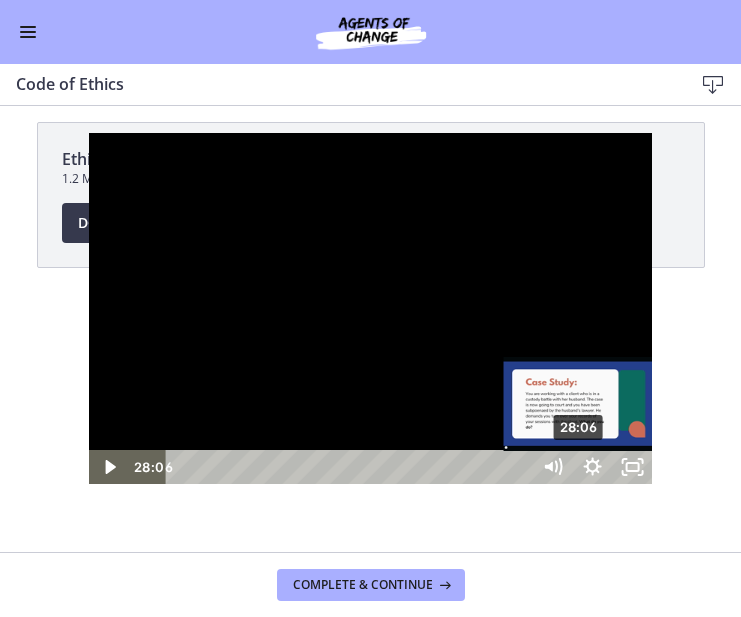 click on "28:06" at bounding box center [351, 467] 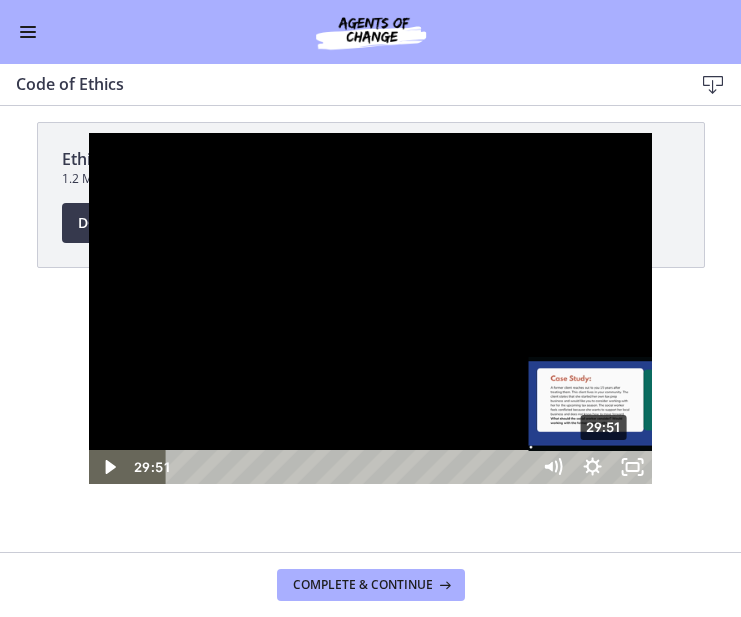 click on "29:51" at bounding box center [351, 467] 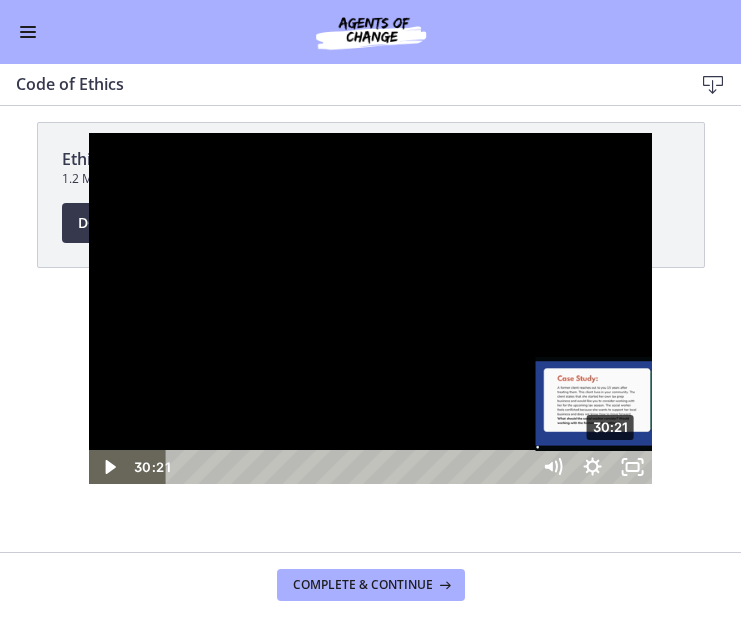 click on "30:21" at bounding box center (351, 467) 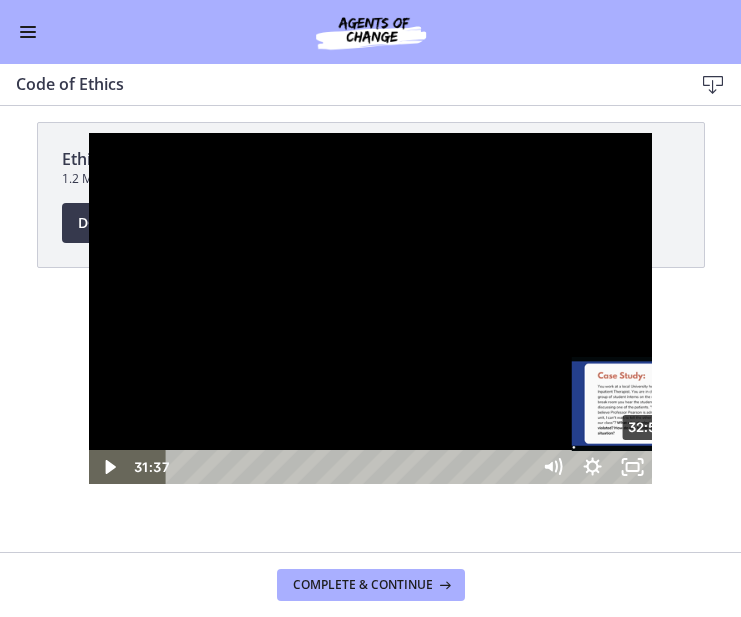 click on "32:57" at bounding box center [351, 467] 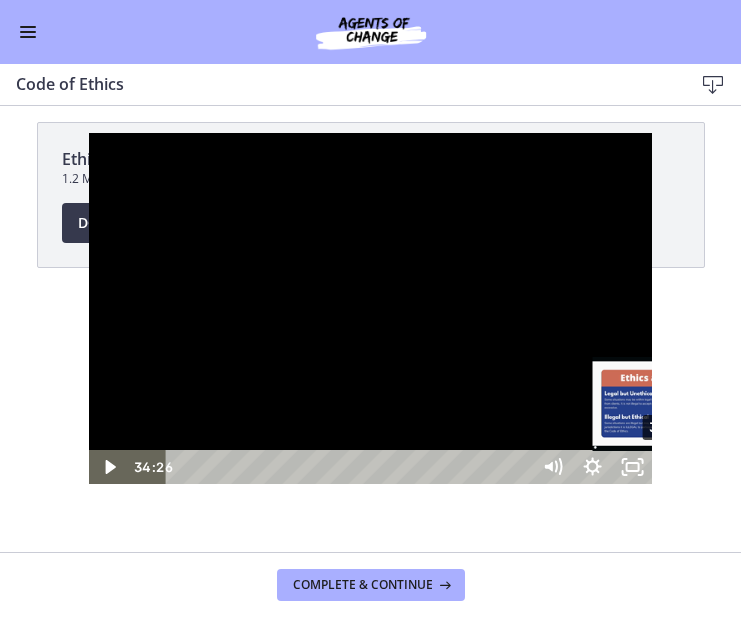 click on "34:26" at bounding box center [351, 467] 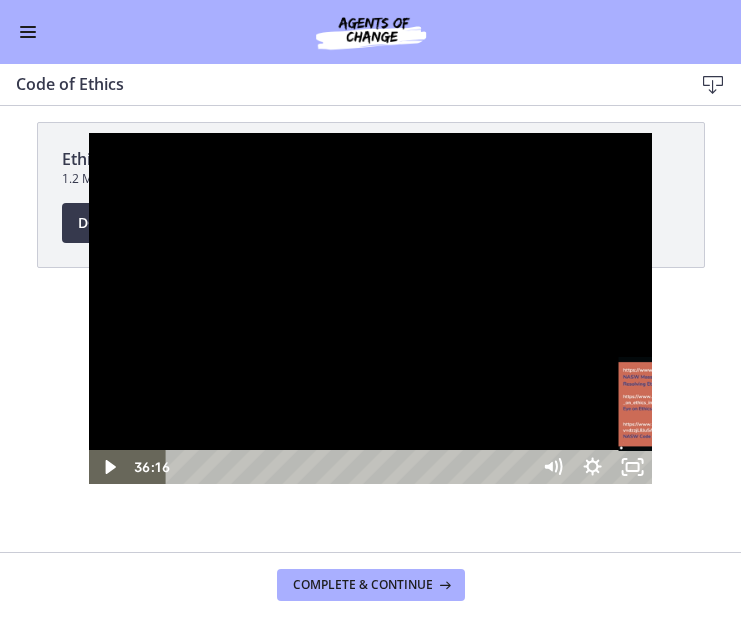 click on "36:16" at bounding box center [351, 467] 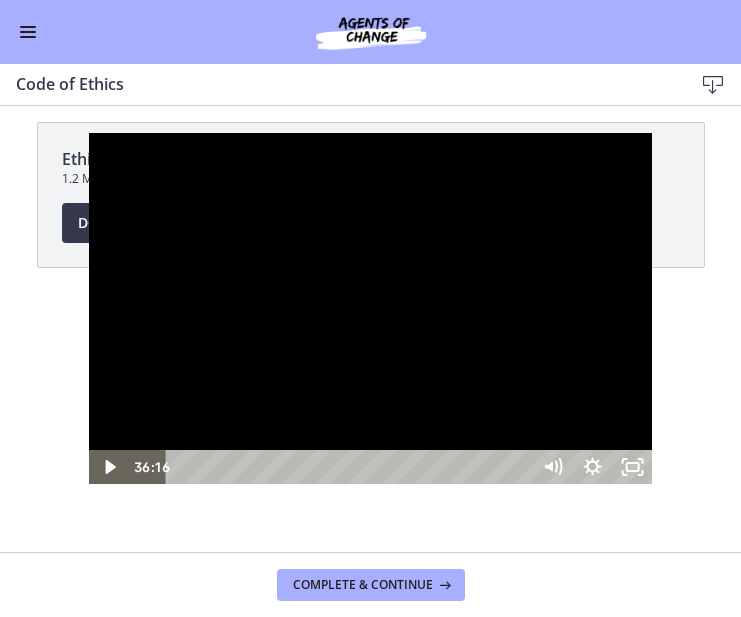 click at bounding box center [370, 309] 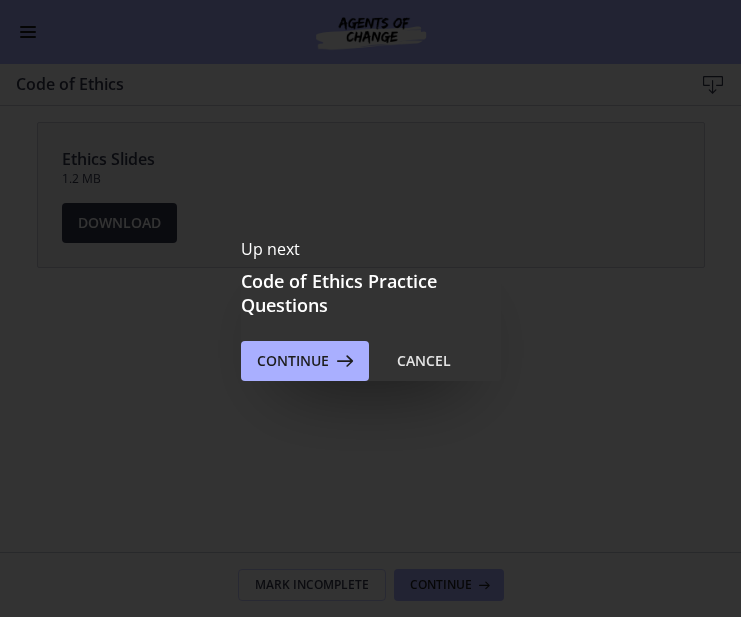 scroll, scrollTop: 0, scrollLeft: 0, axis: both 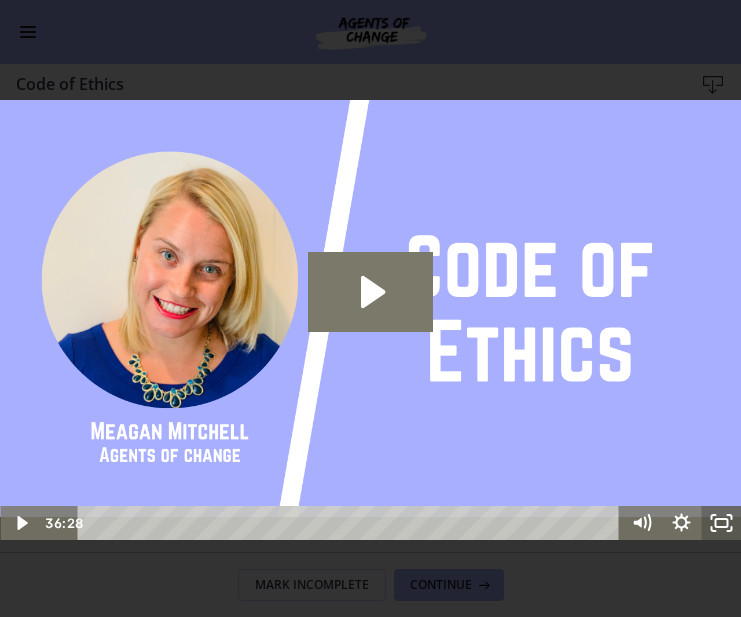click 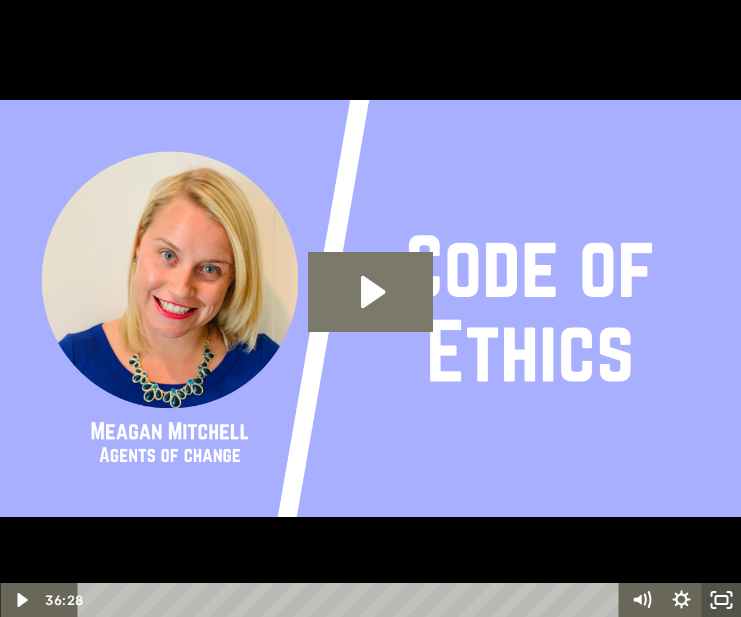click 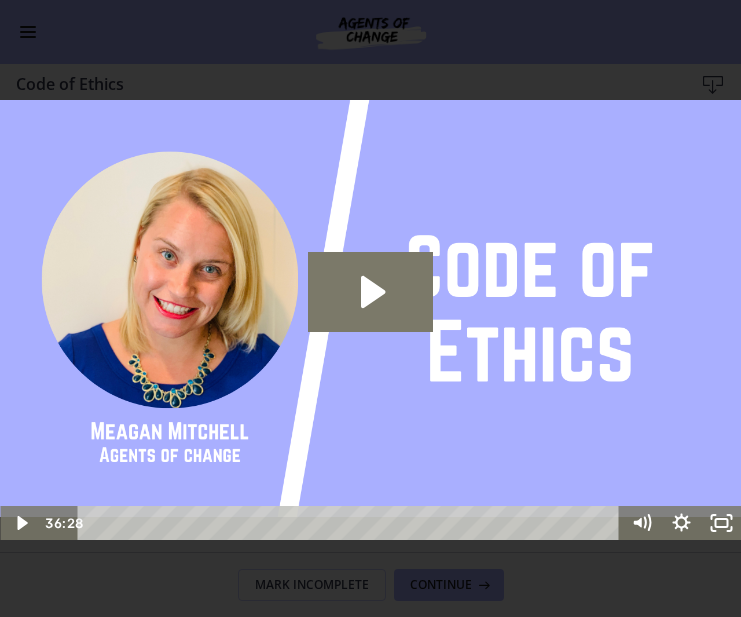 click on "Continue" at bounding box center (293, 361) 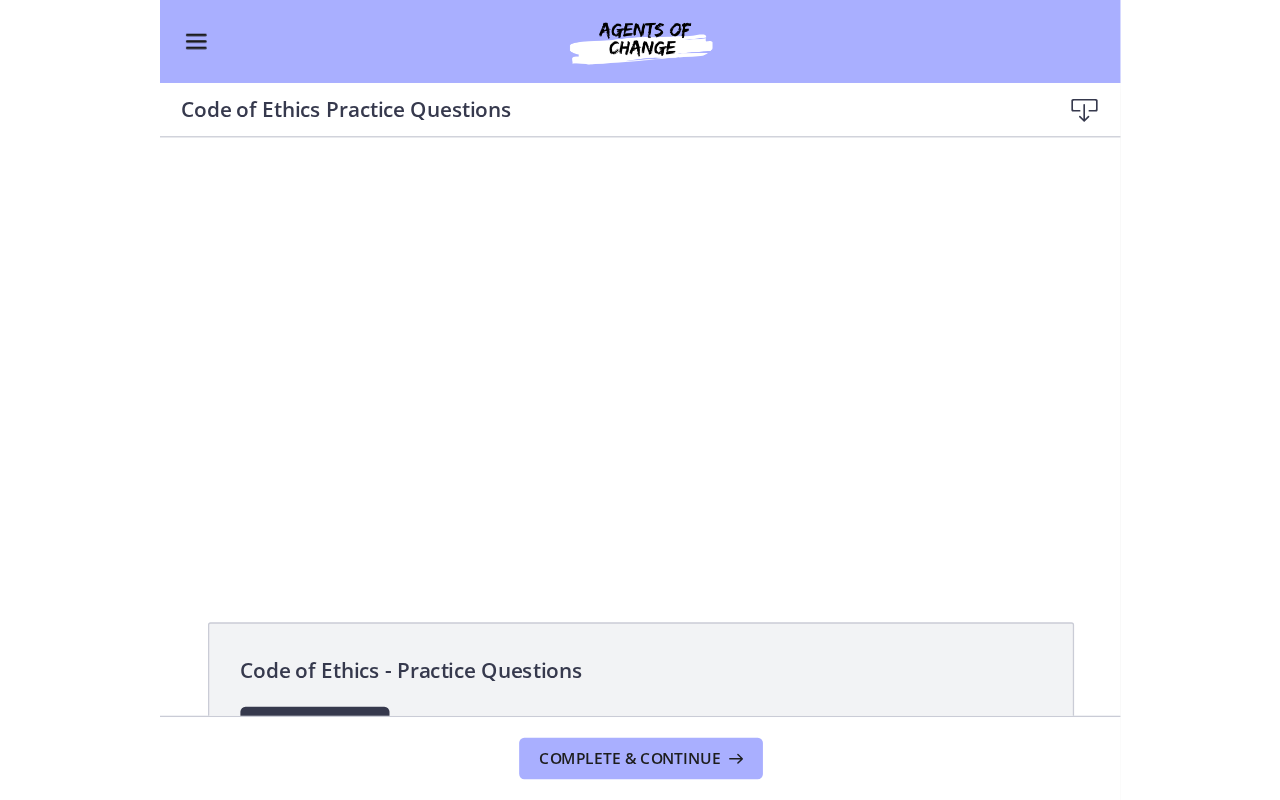 scroll, scrollTop: 0, scrollLeft: 0, axis: both 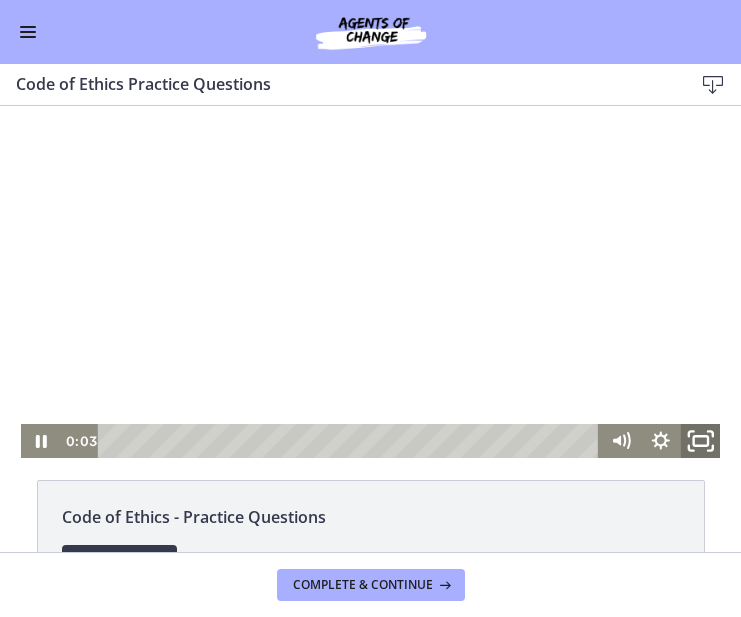 click 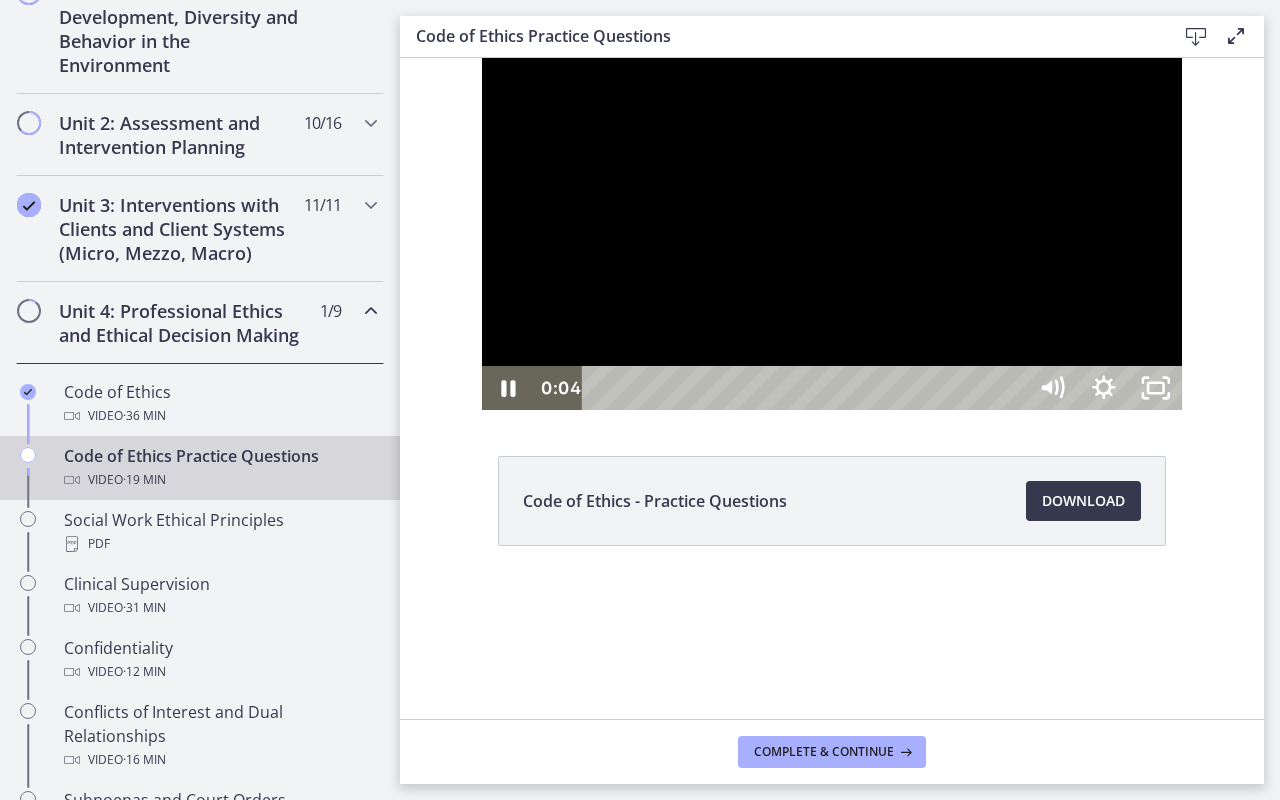 scroll, scrollTop: 608, scrollLeft: 0, axis: vertical 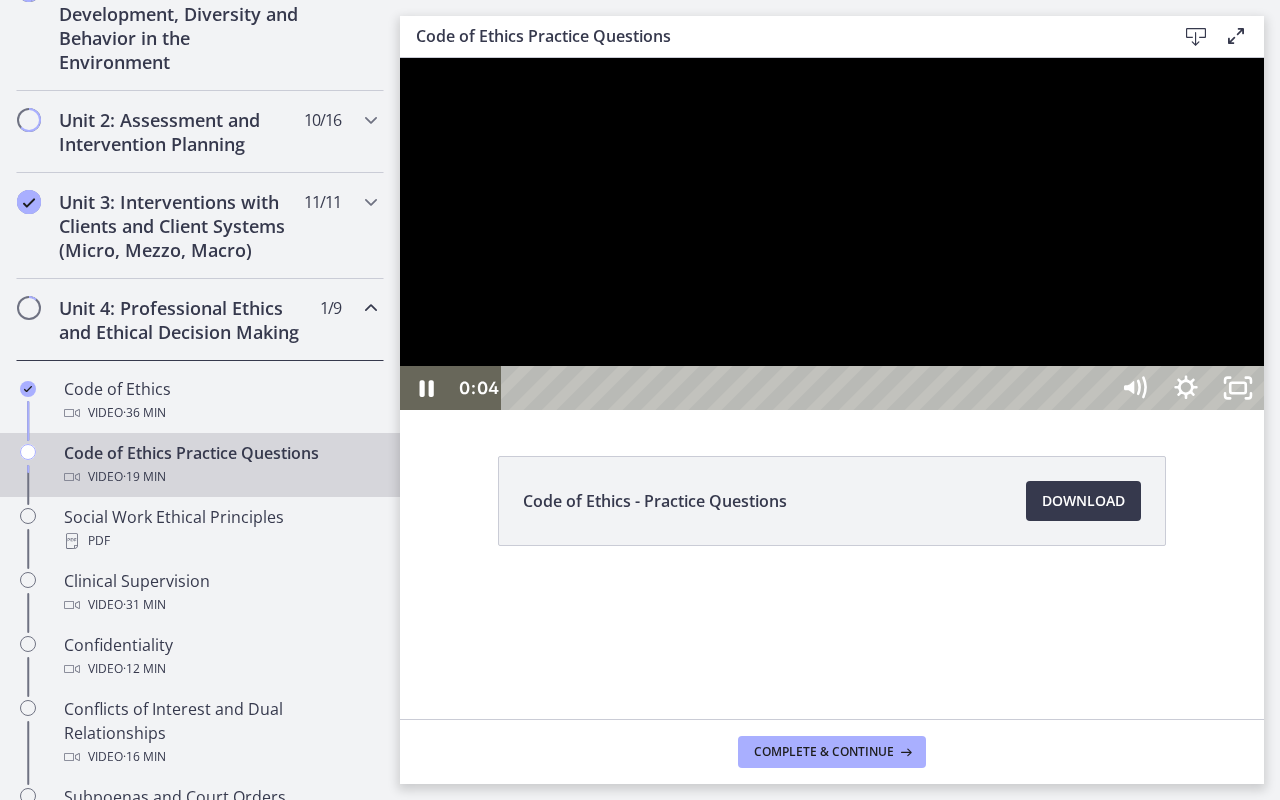click at bounding box center (832, 234) 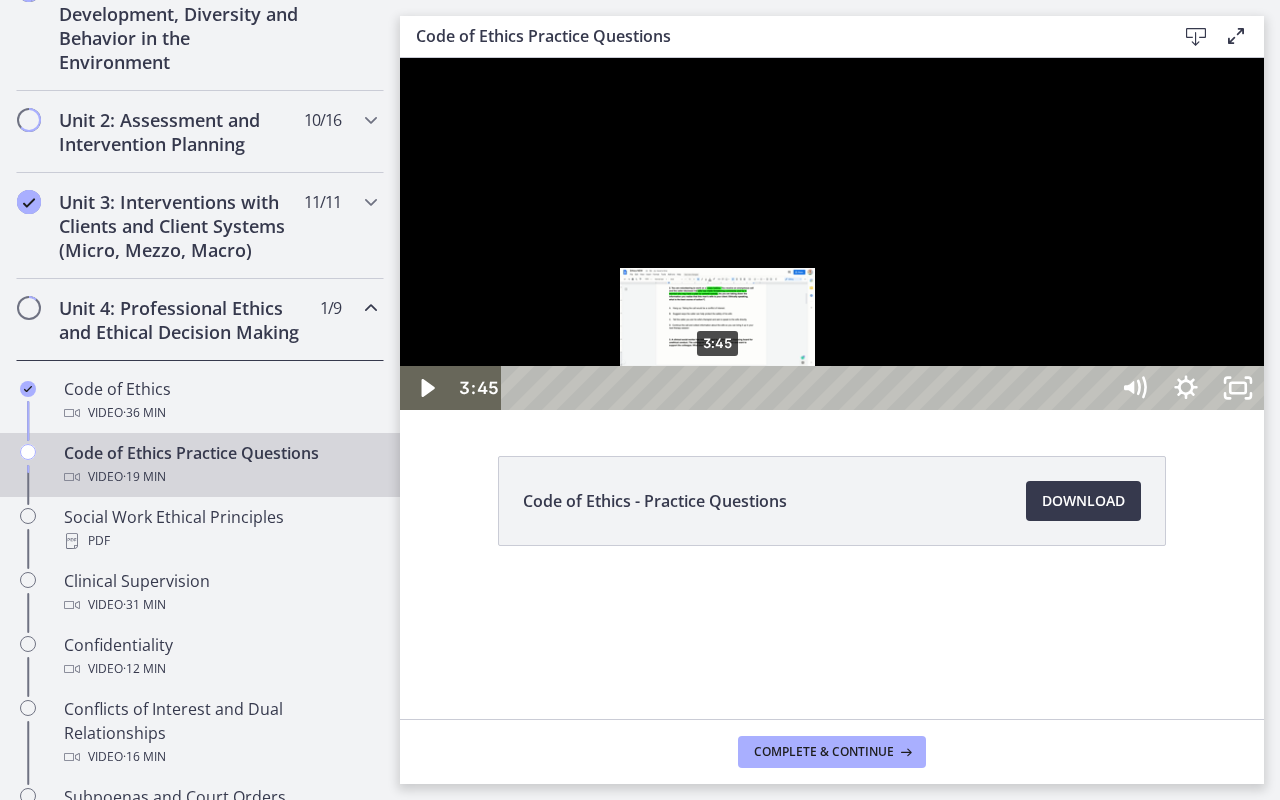 click on "3:45" at bounding box center (807, 388) 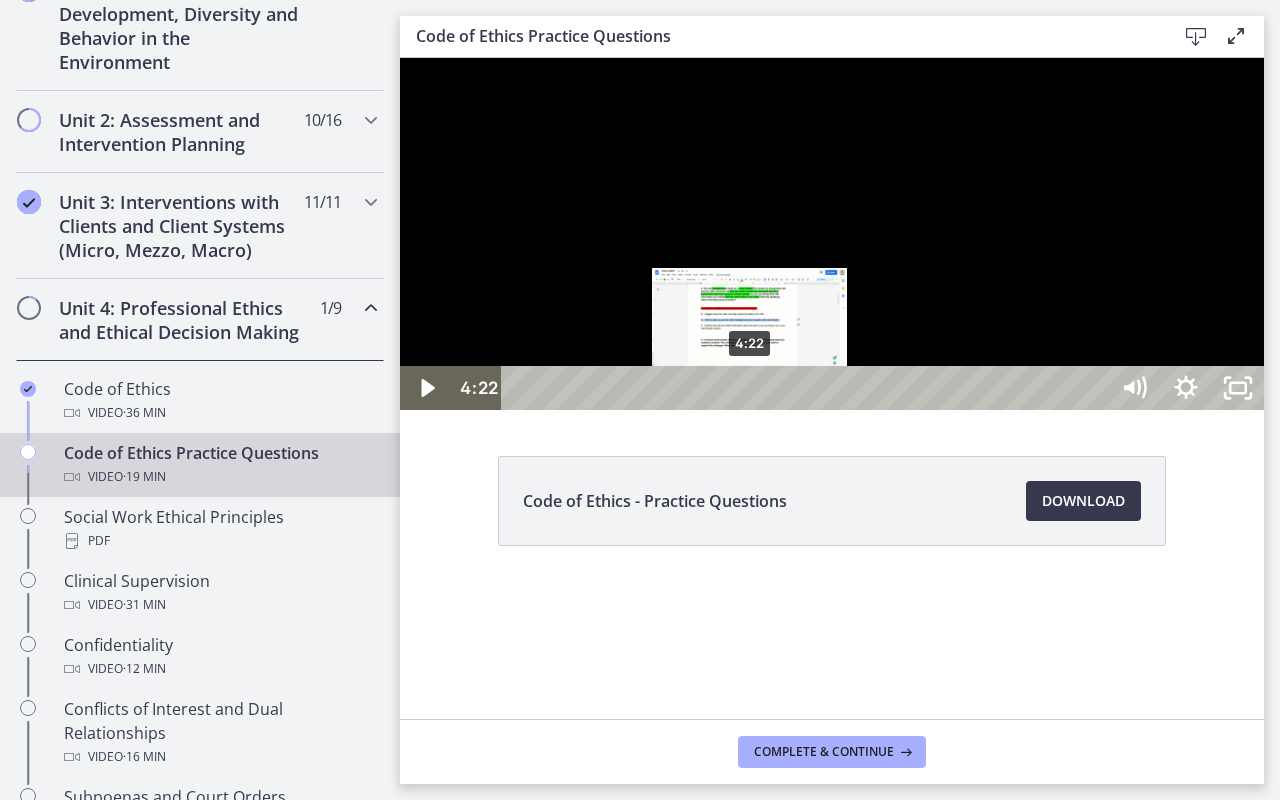 click on "4:22" at bounding box center [807, 388] 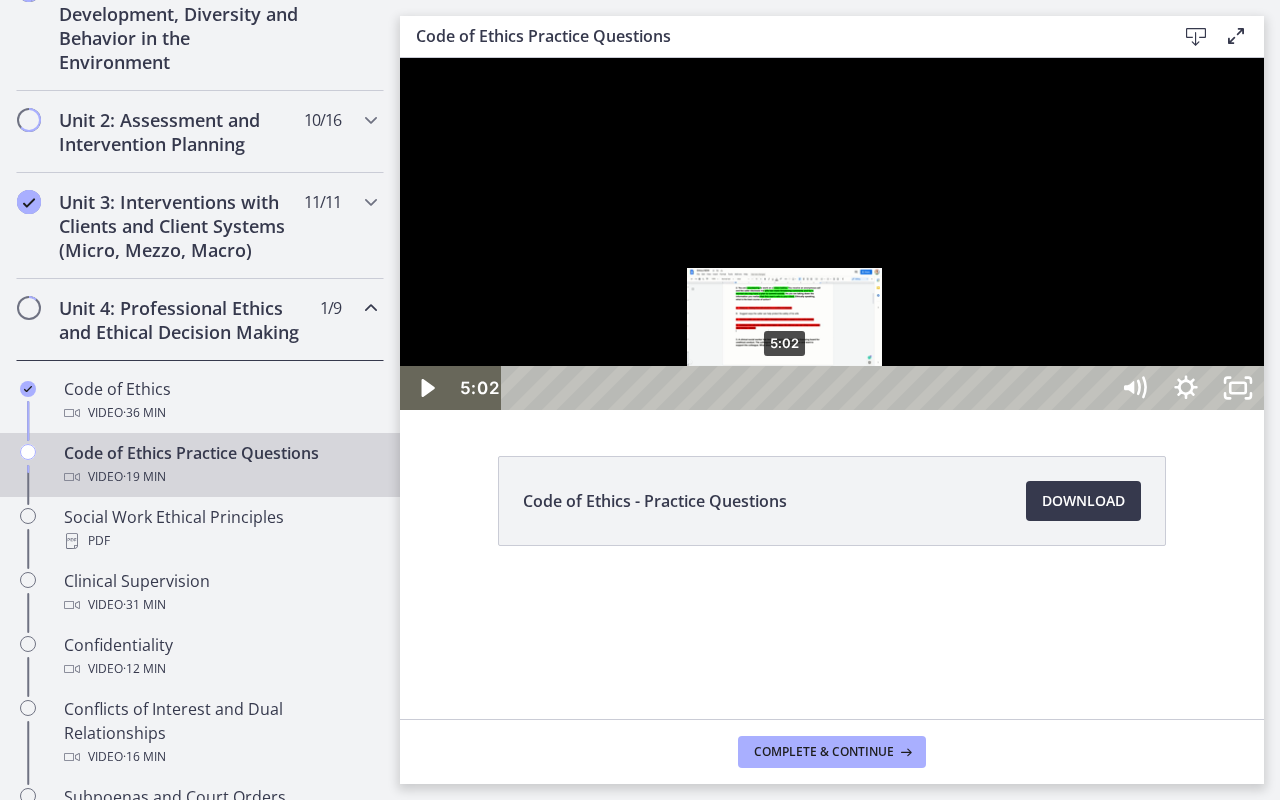 click on "5:02" at bounding box center [807, 388] 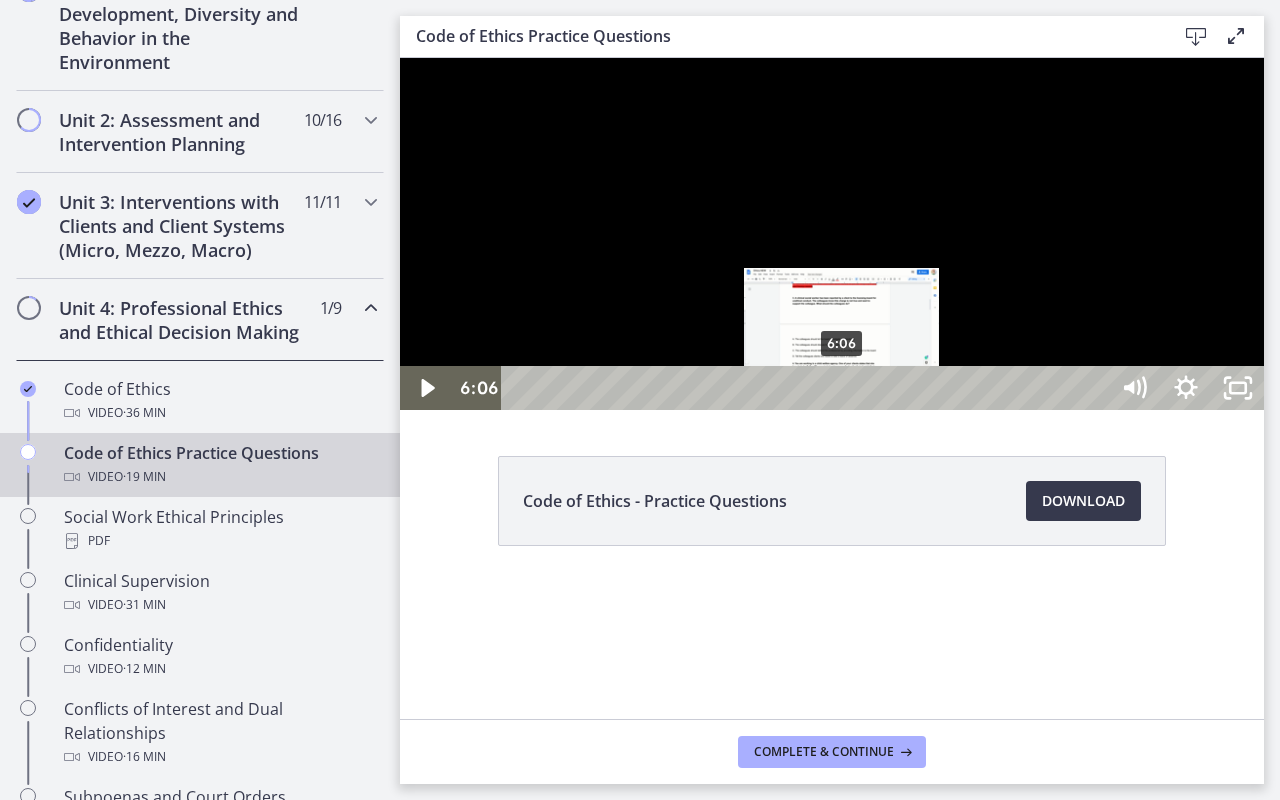 click on "6:06" at bounding box center [807, 388] 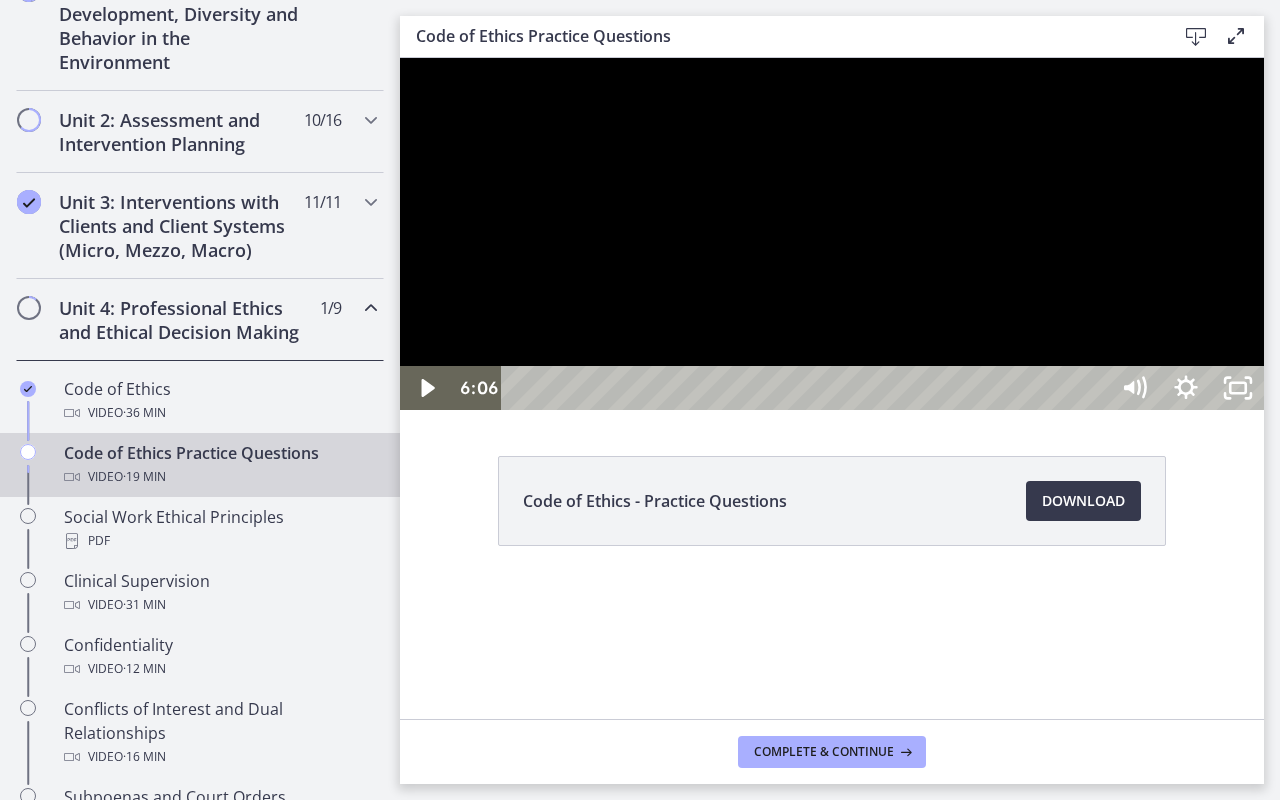 click at bounding box center [832, 234] 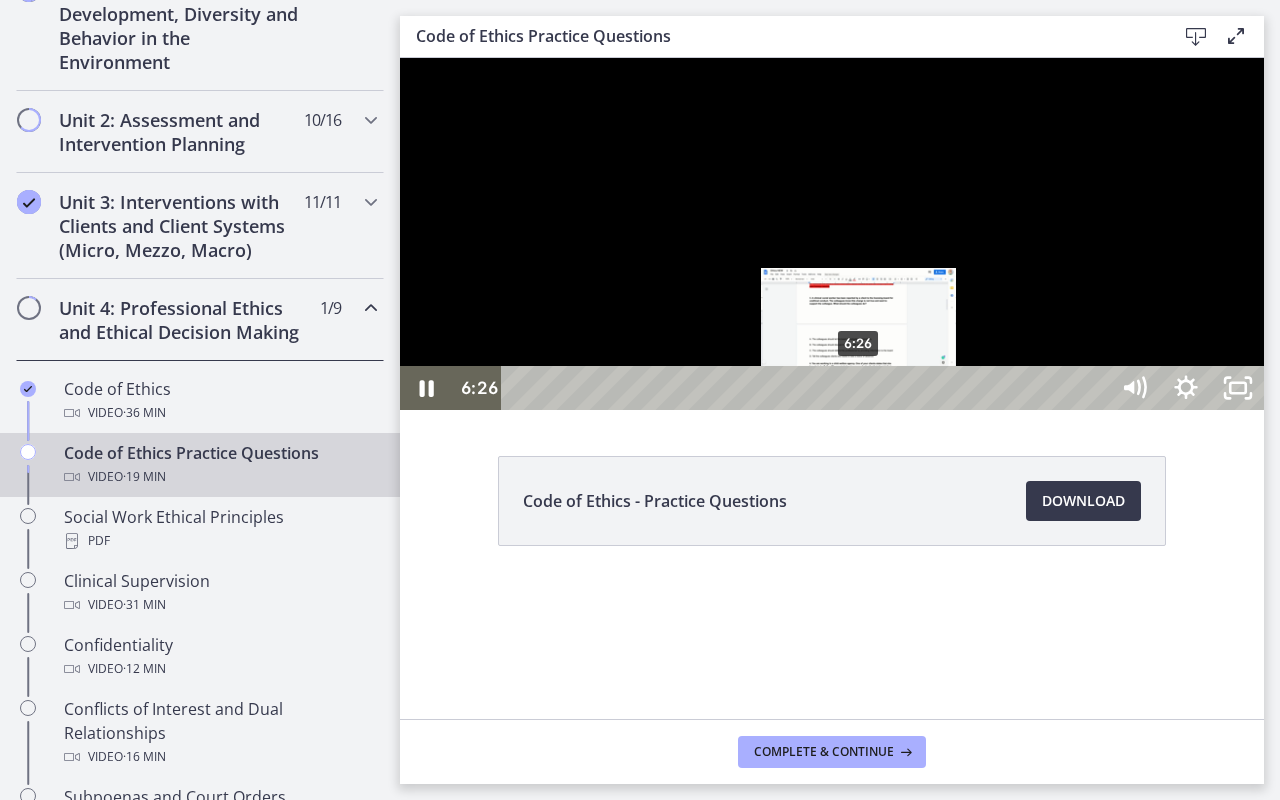 click on "6:26" at bounding box center [807, 388] 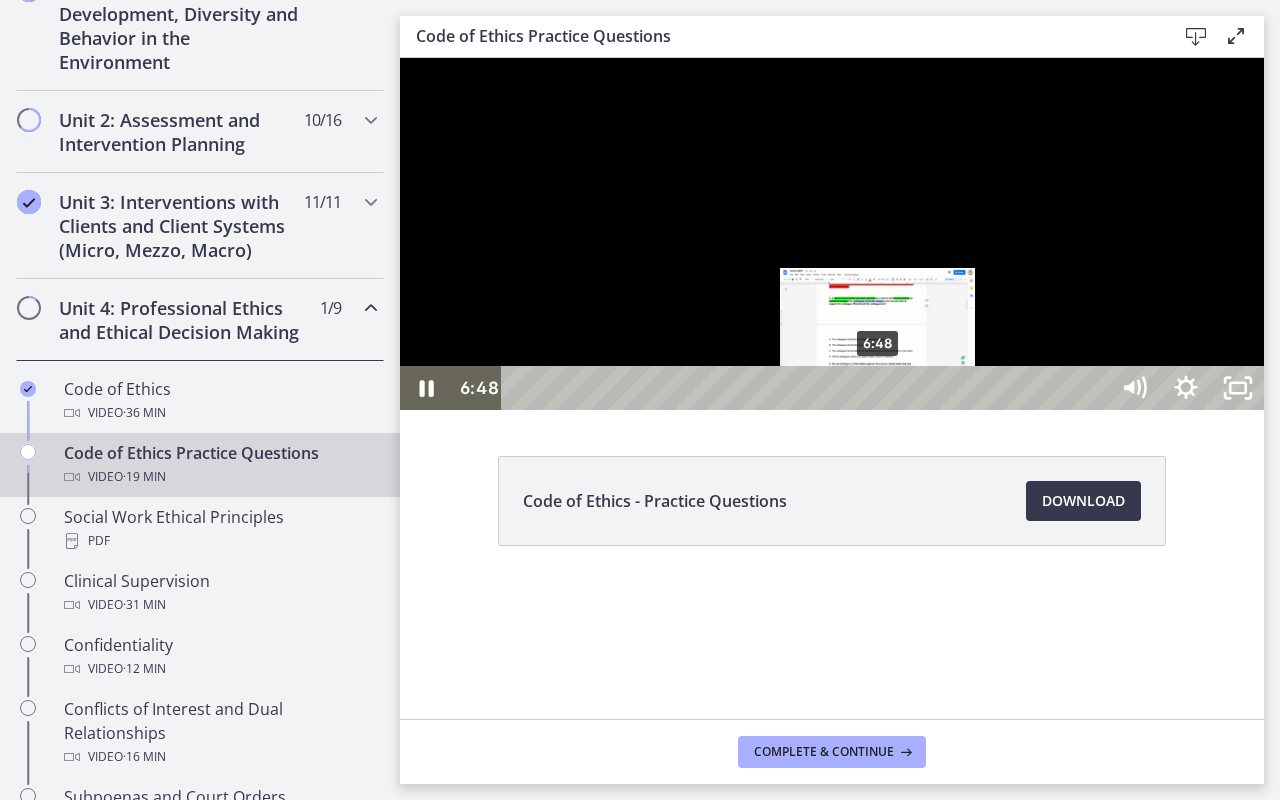 click on "6:48" at bounding box center [807, 388] 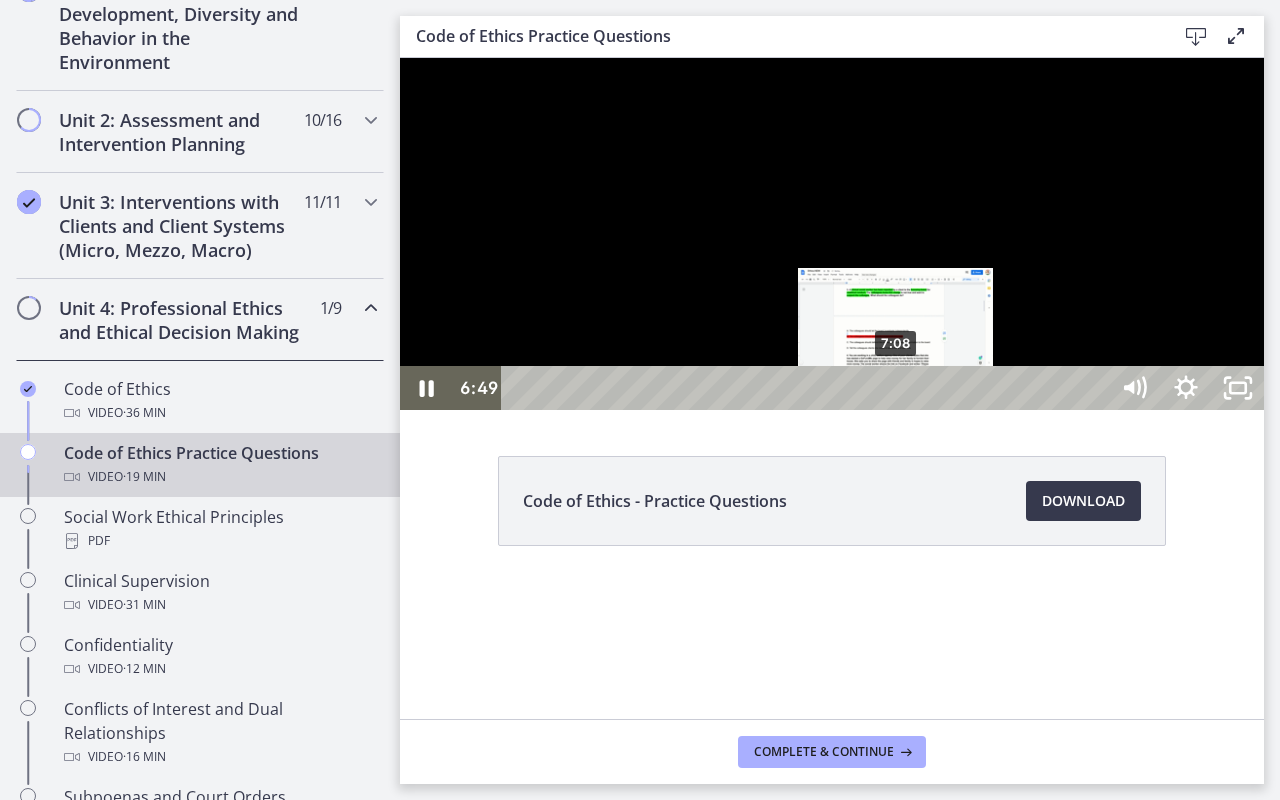 click on "7:08" at bounding box center [807, 388] 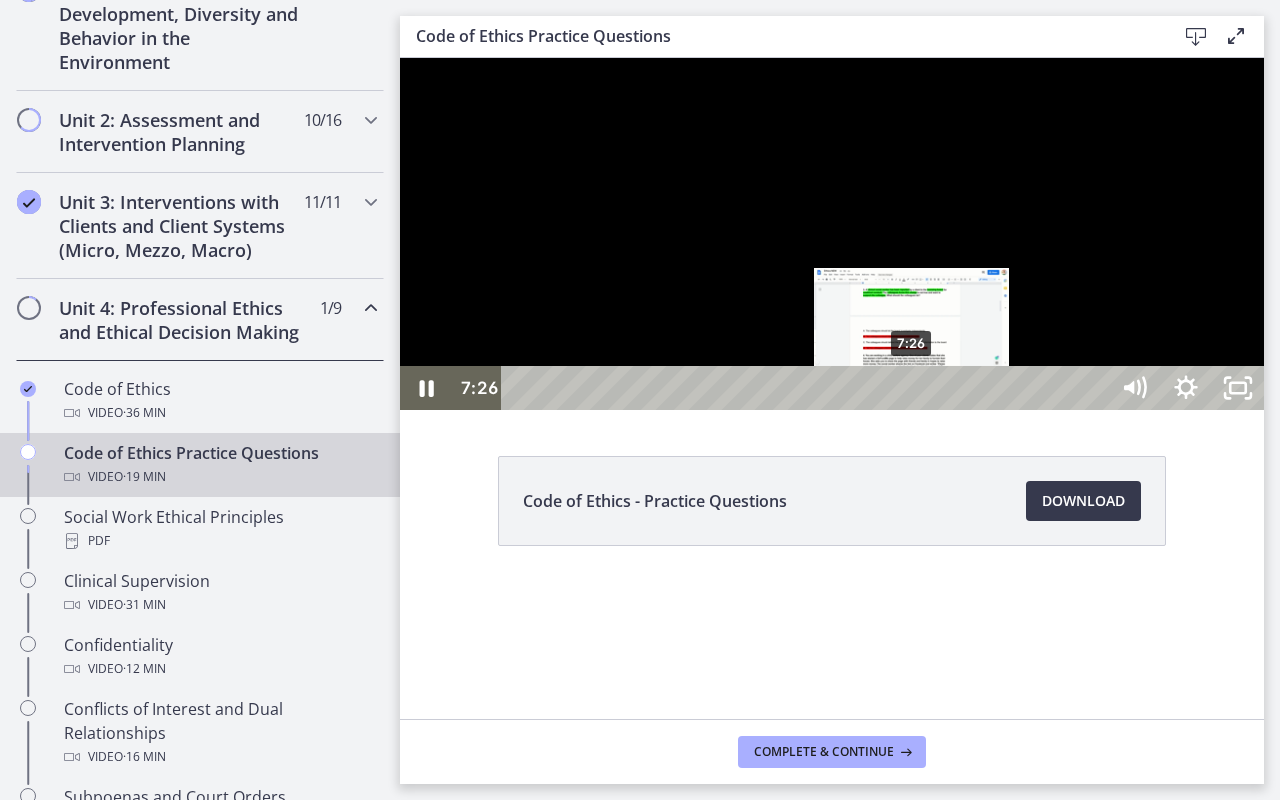 click on "7:26" at bounding box center (807, 388) 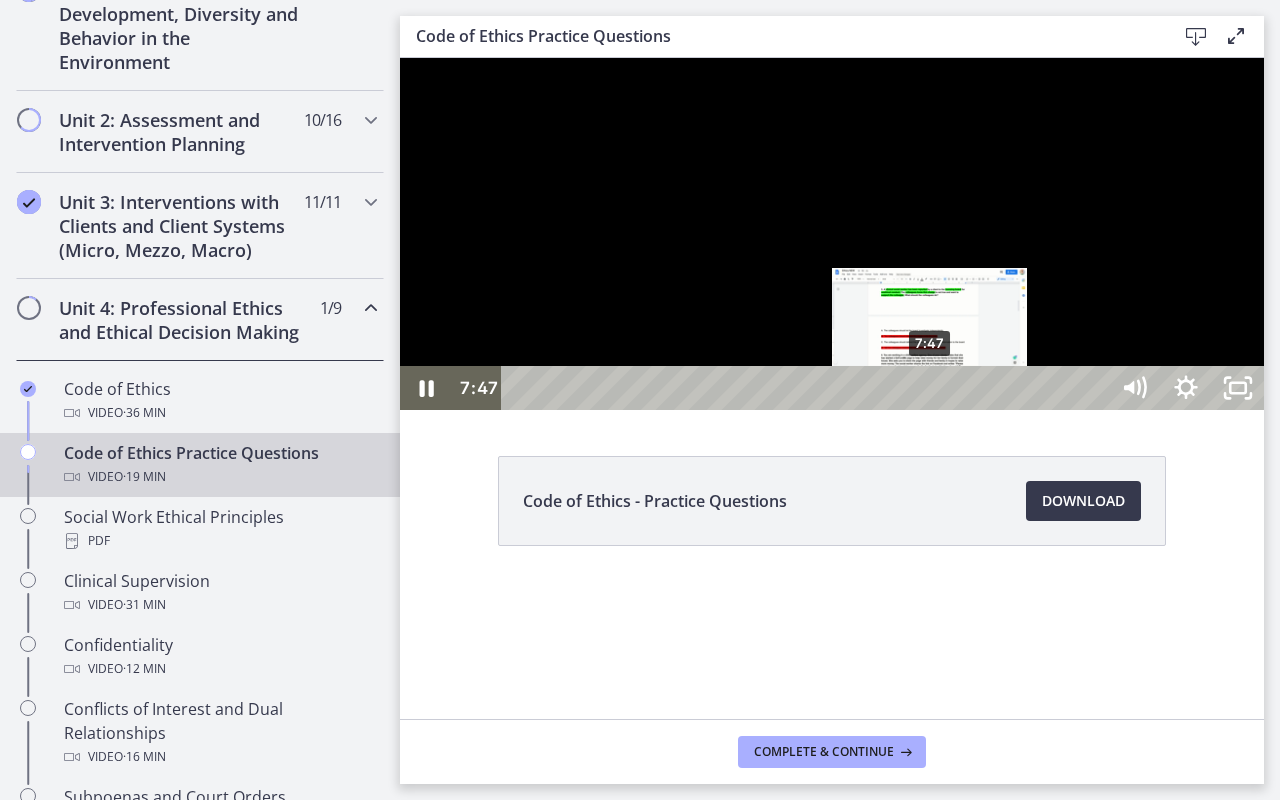 click on "7:47" at bounding box center (807, 388) 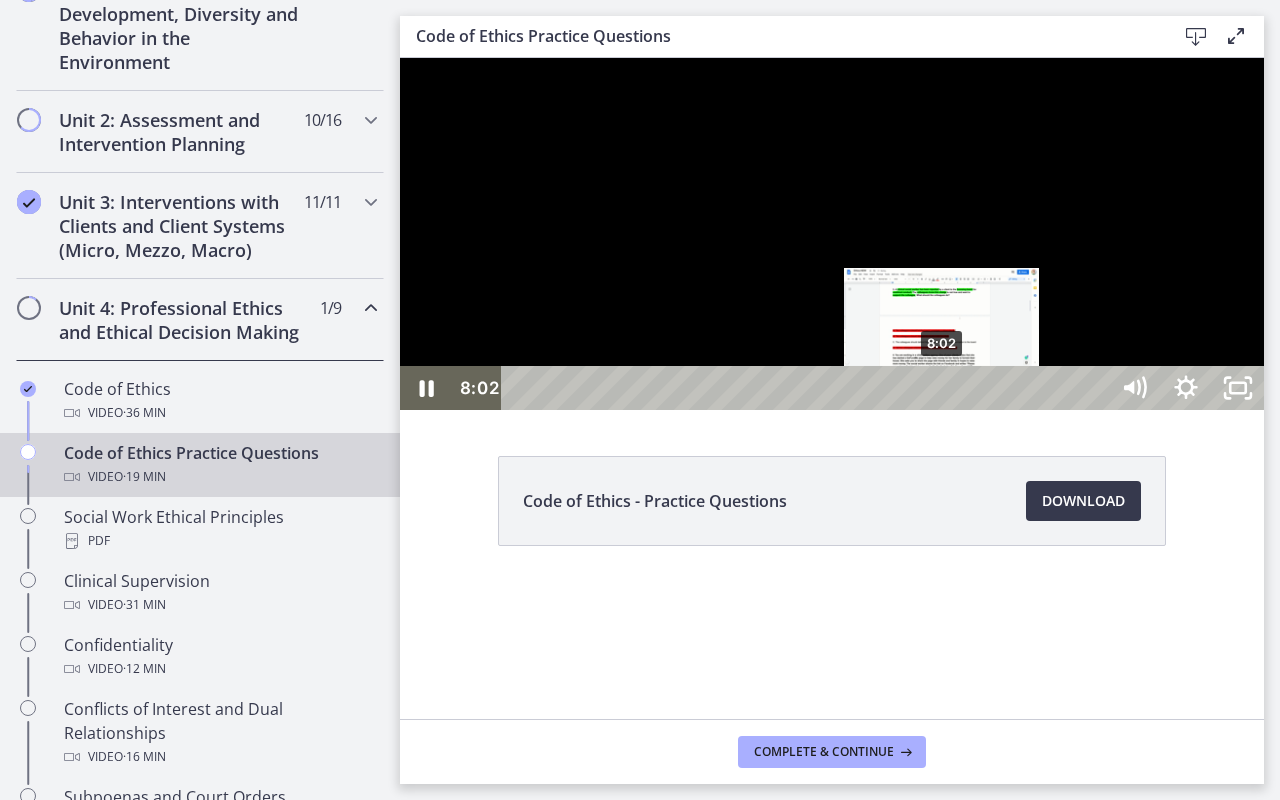 click on "8:02" at bounding box center (807, 388) 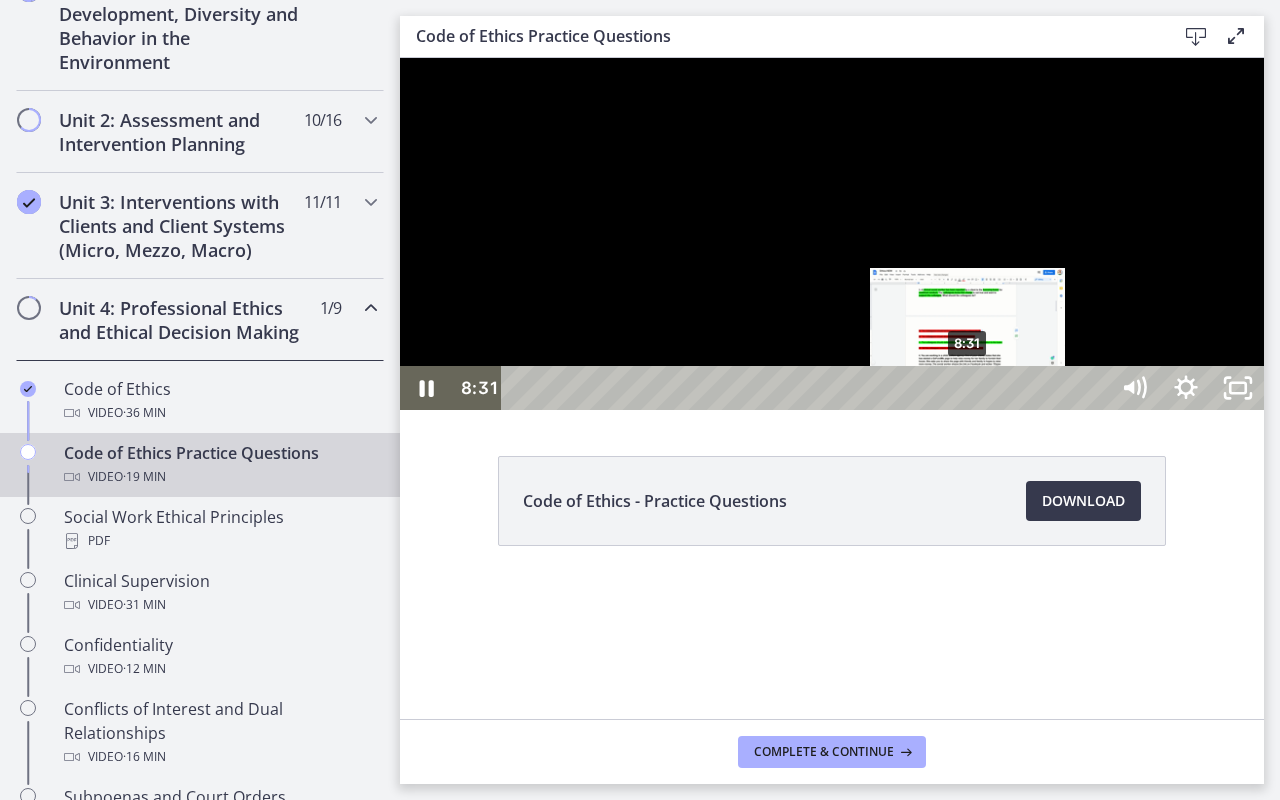 click on "8:31" at bounding box center [807, 388] 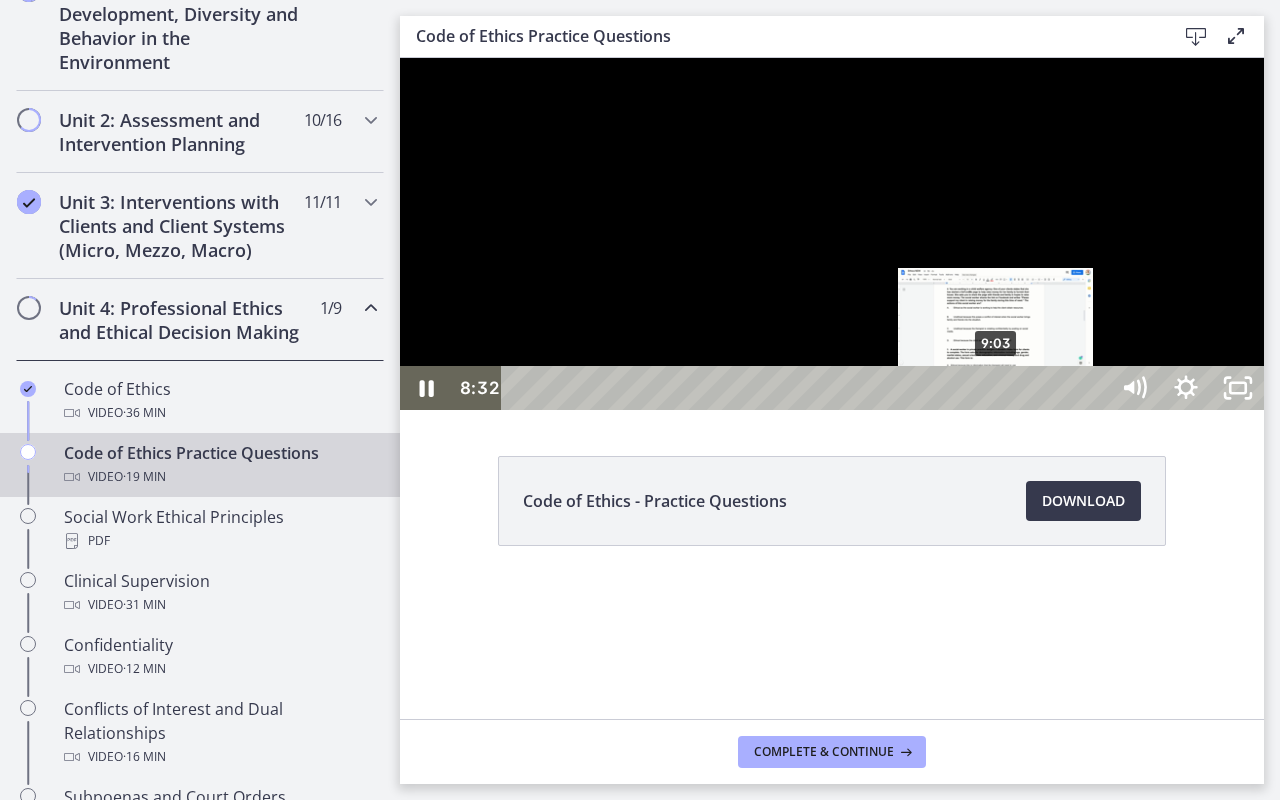 click on "9:03" at bounding box center [807, 388] 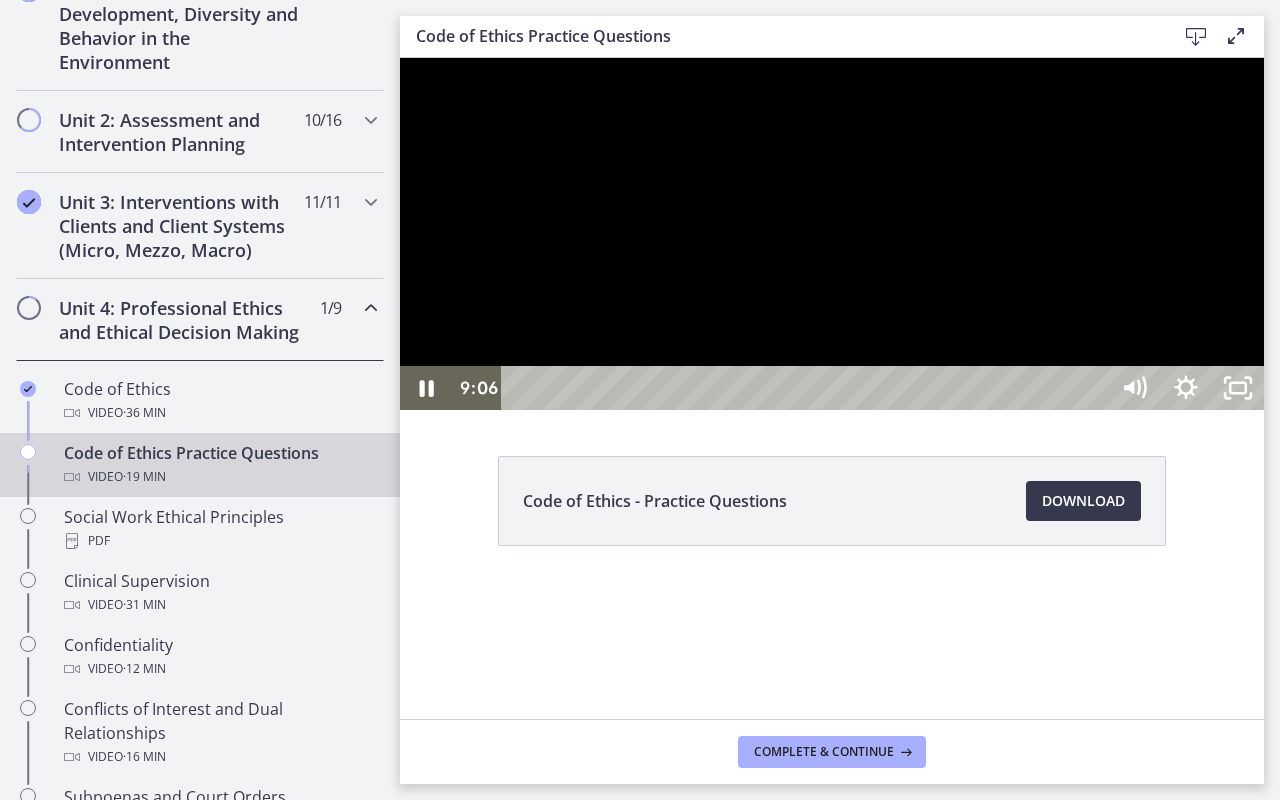 click at bounding box center [832, 234] 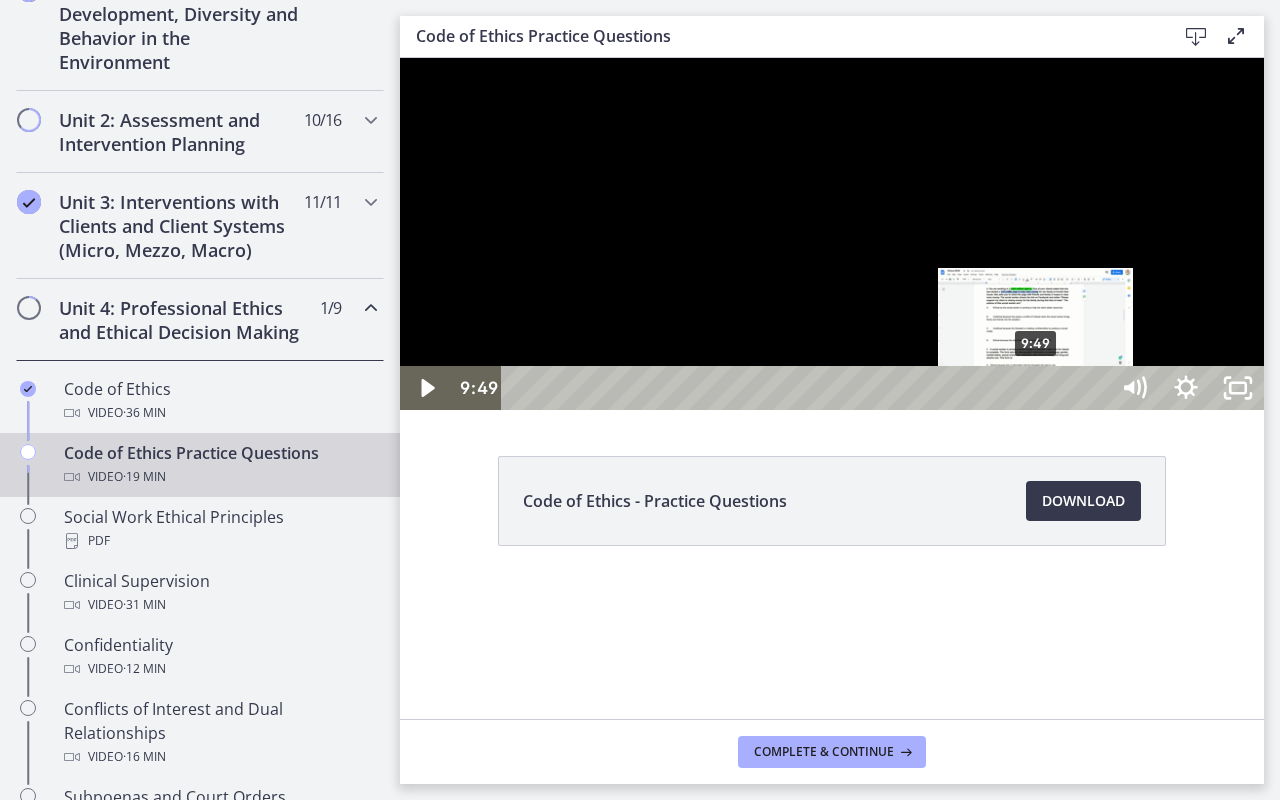 click on "9:49" at bounding box center [807, 388] 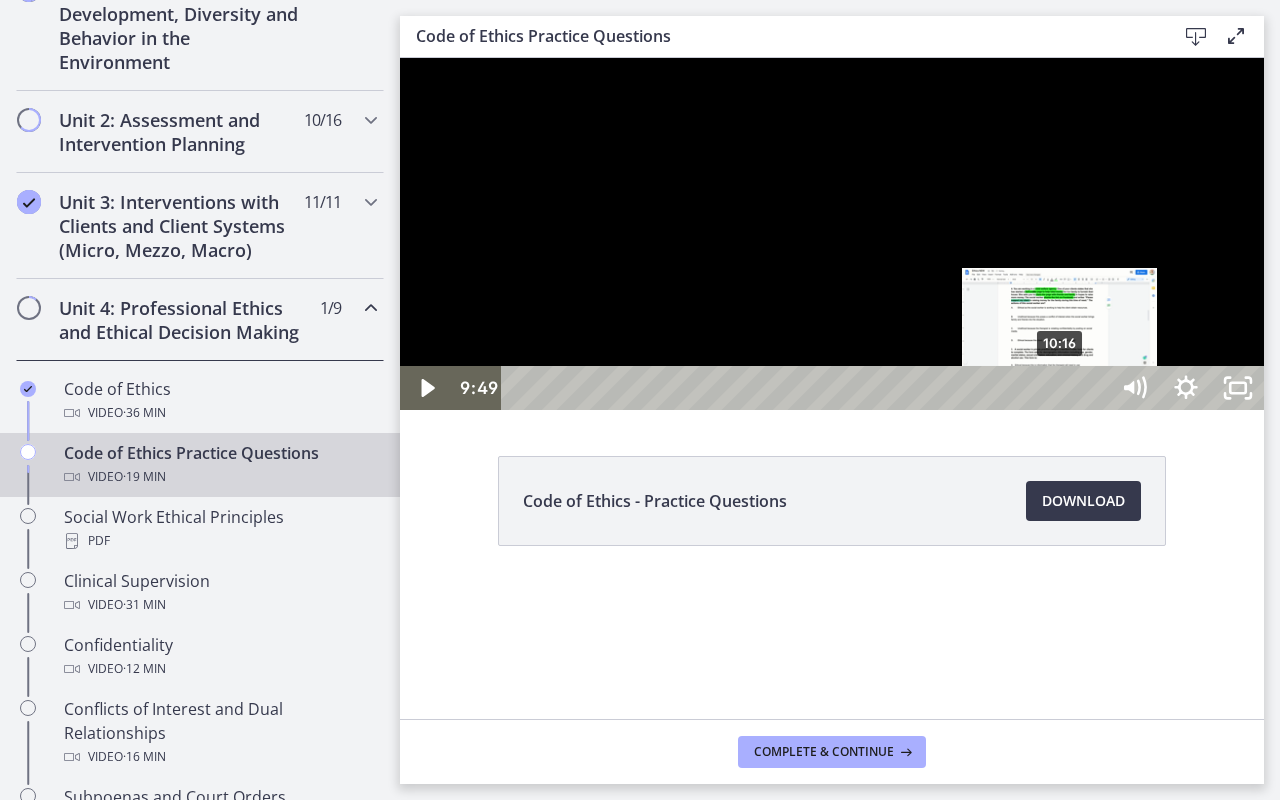 click on "10:16" at bounding box center [807, 388] 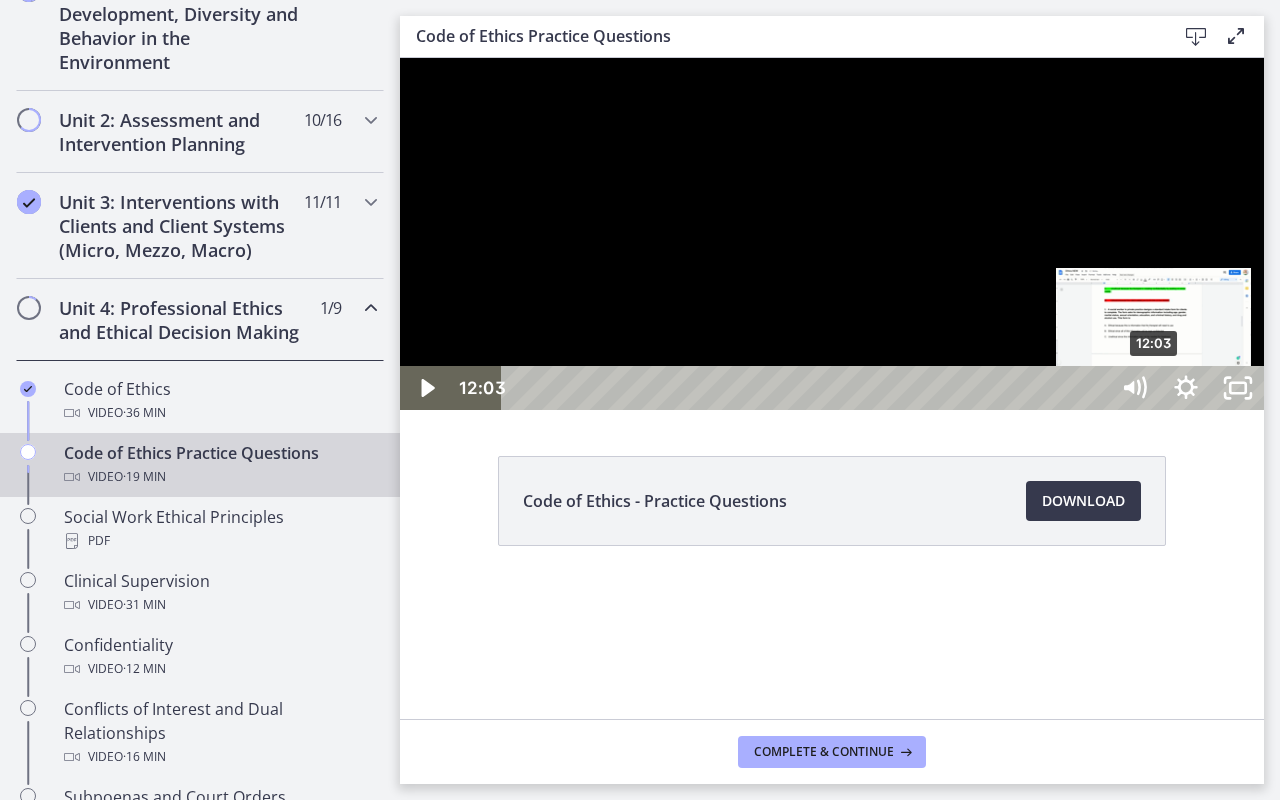 click on "12:03" at bounding box center (807, 388) 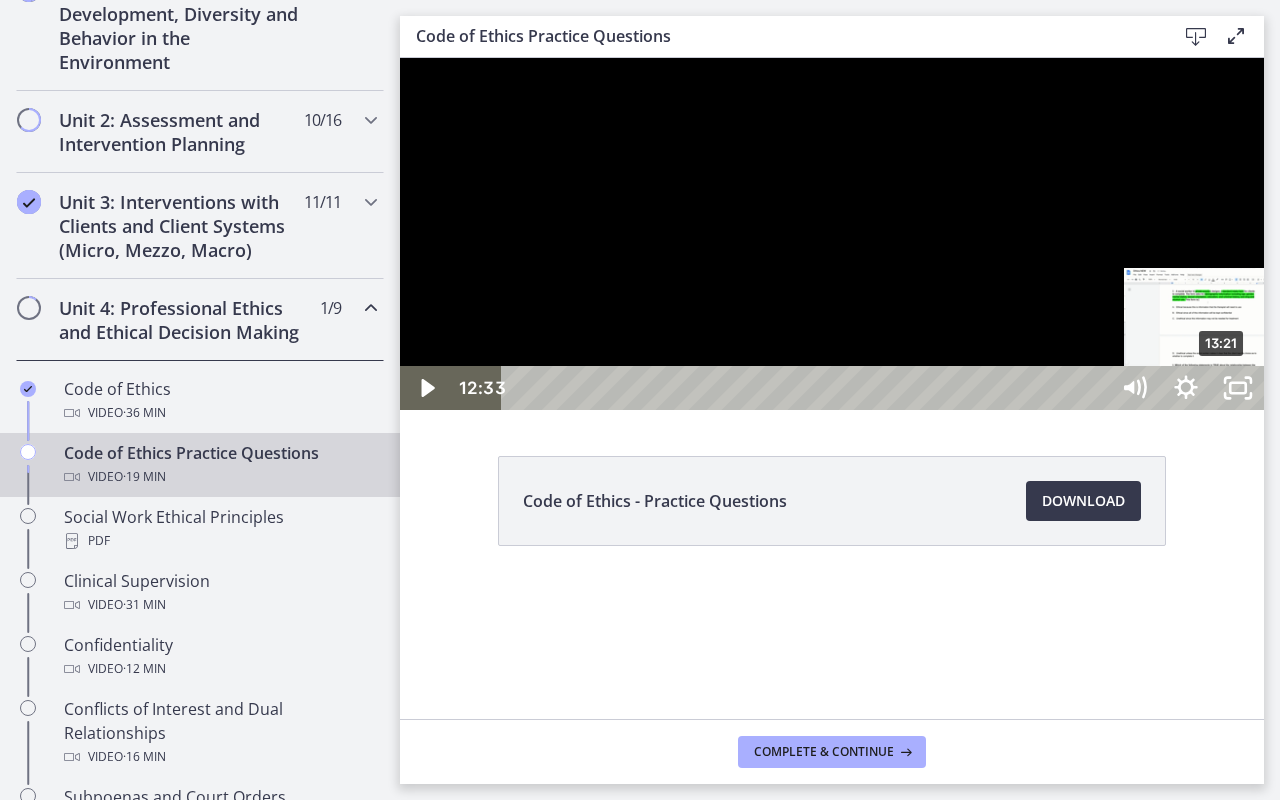 click on "13:21" at bounding box center [807, 388] 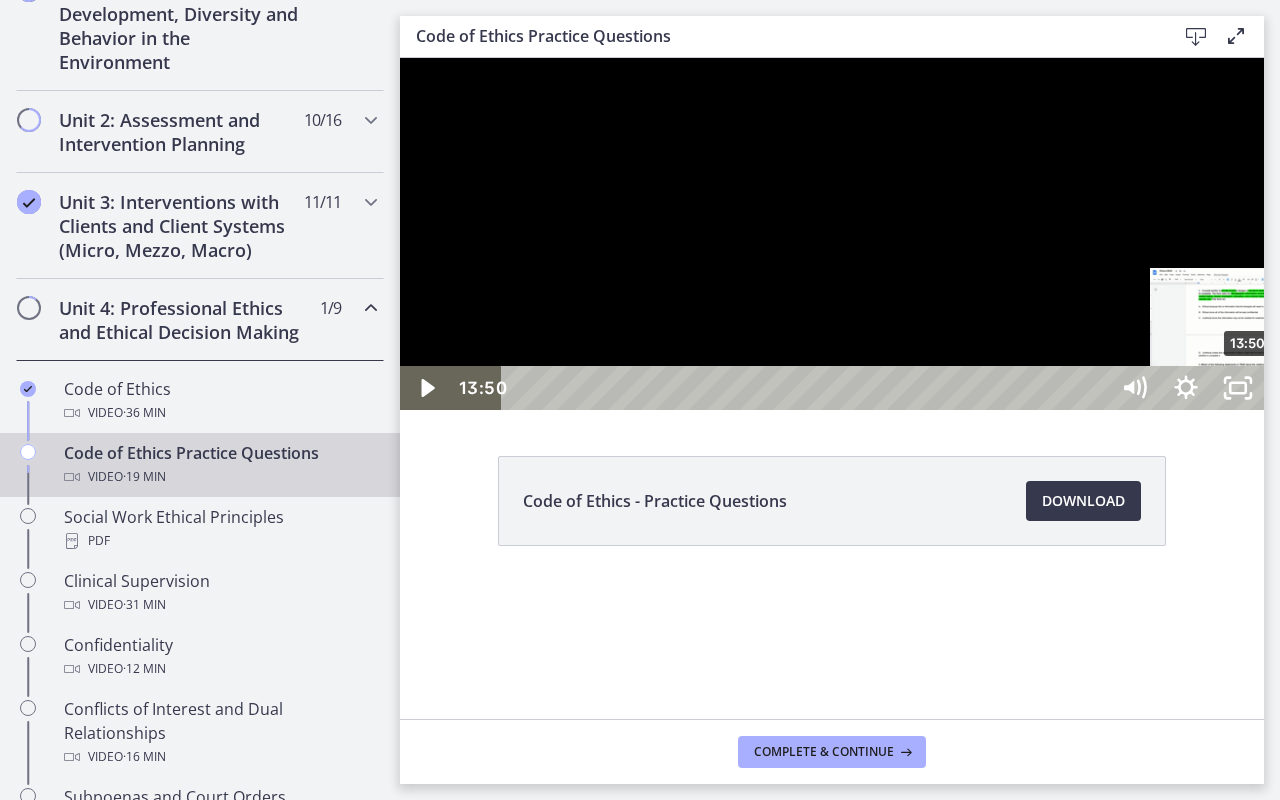 click on "13:50" at bounding box center [807, 388] 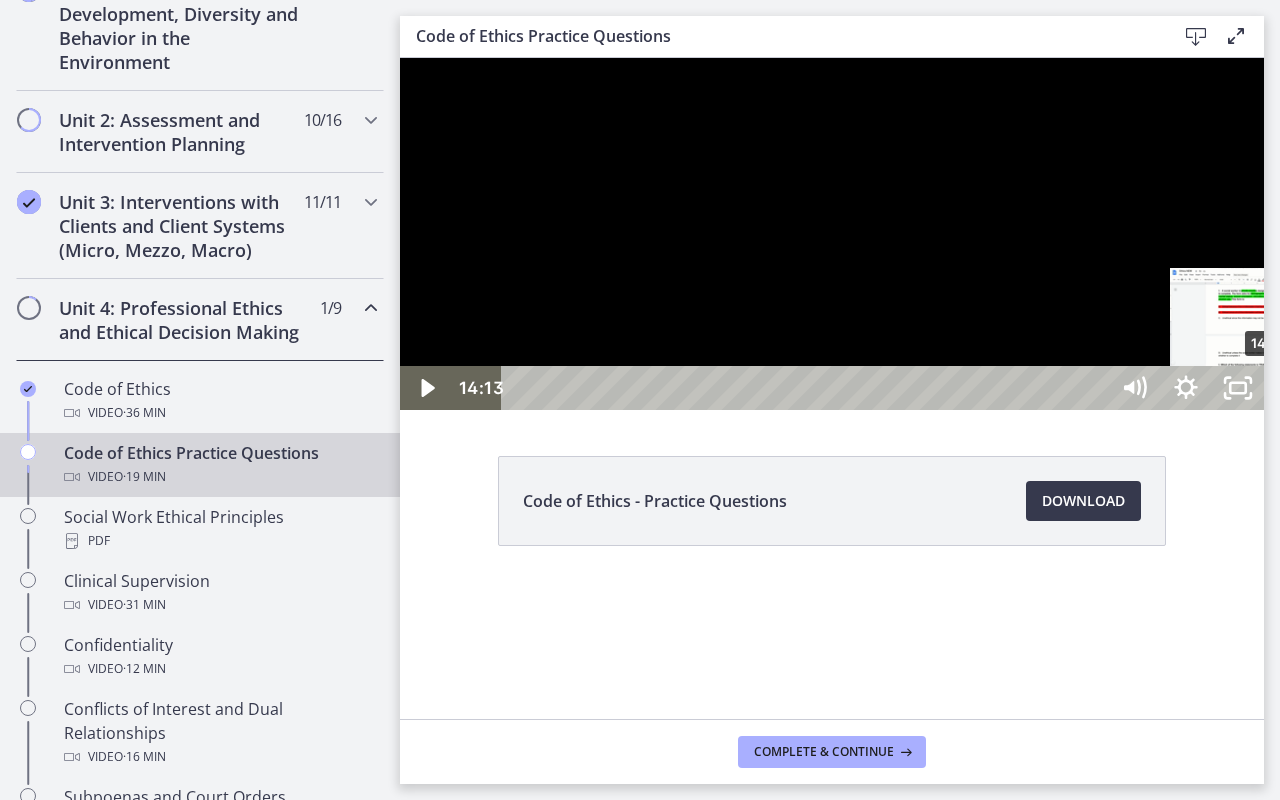click on "14:13" at bounding box center (807, 388) 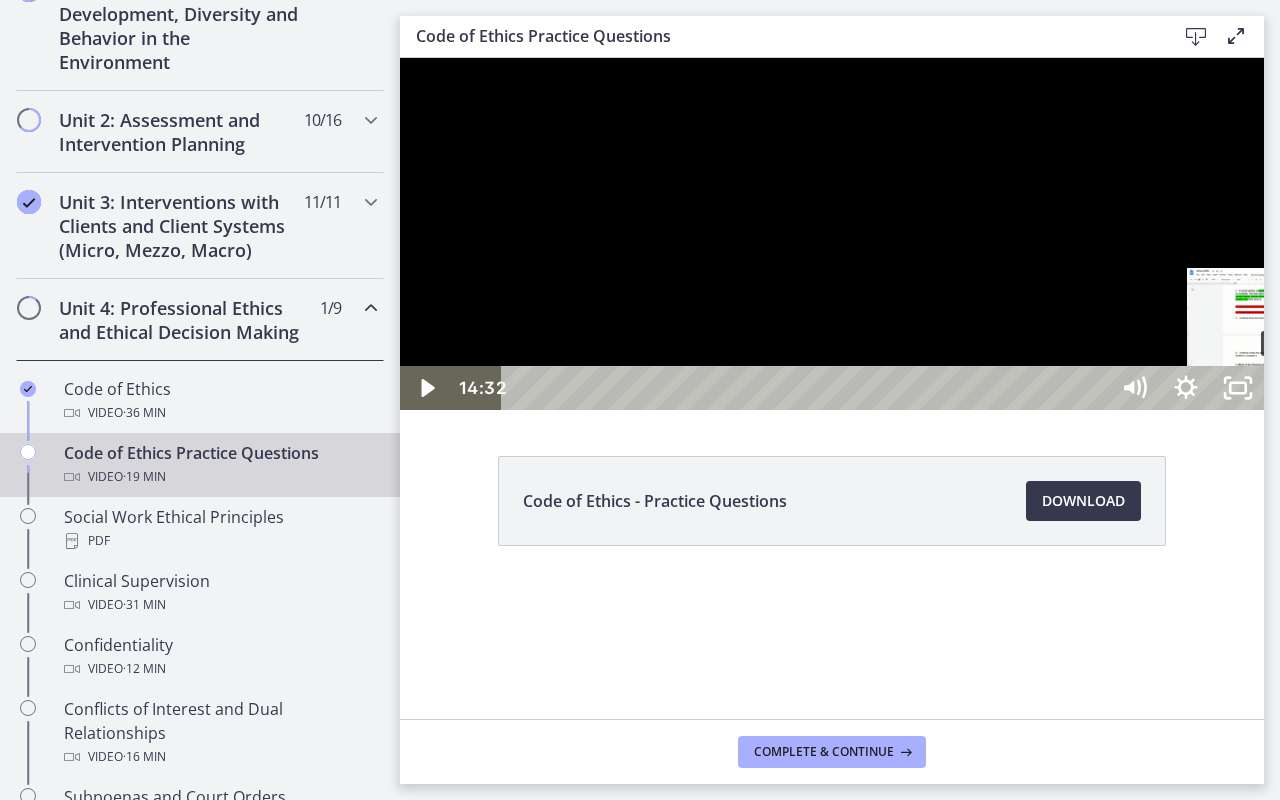 click on "14:32" at bounding box center [807, 388] 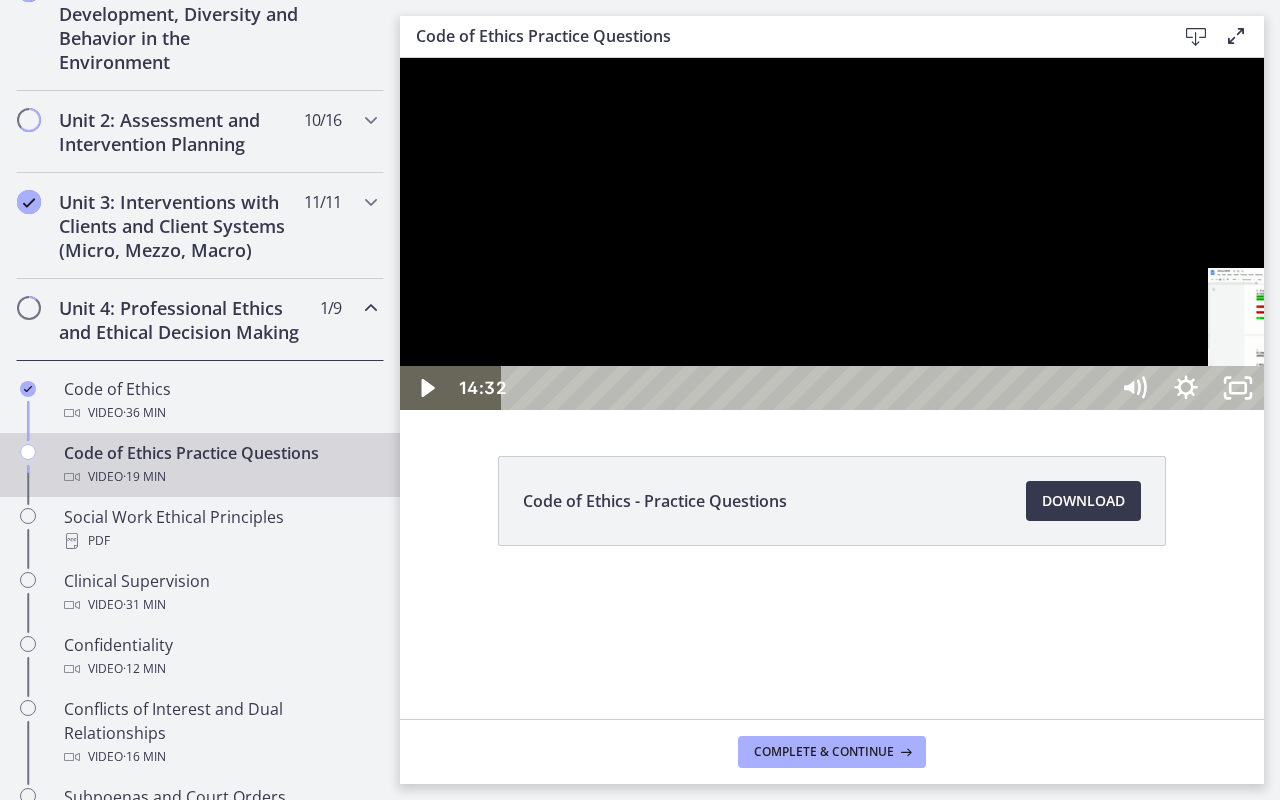 click on "14:56" at bounding box center (807, 388) 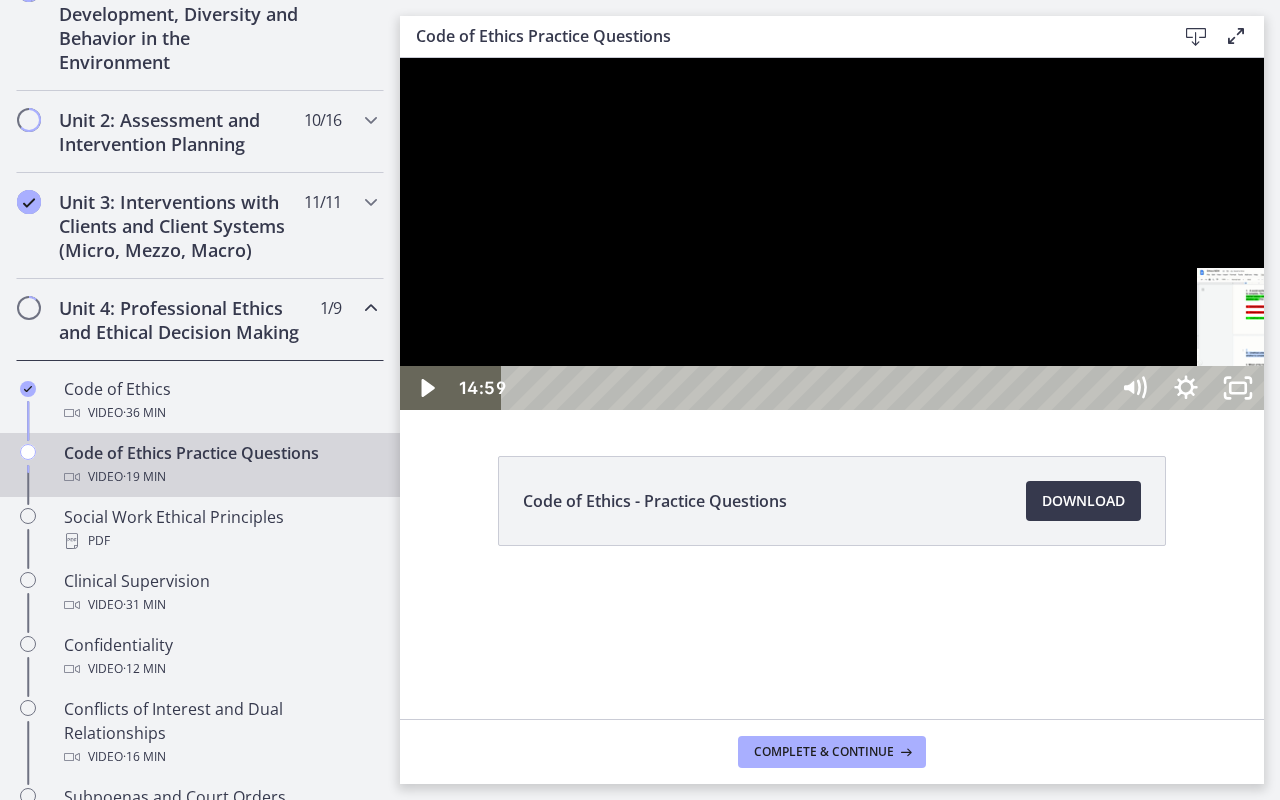 click on "14:44" at bounding box center [807, 388] 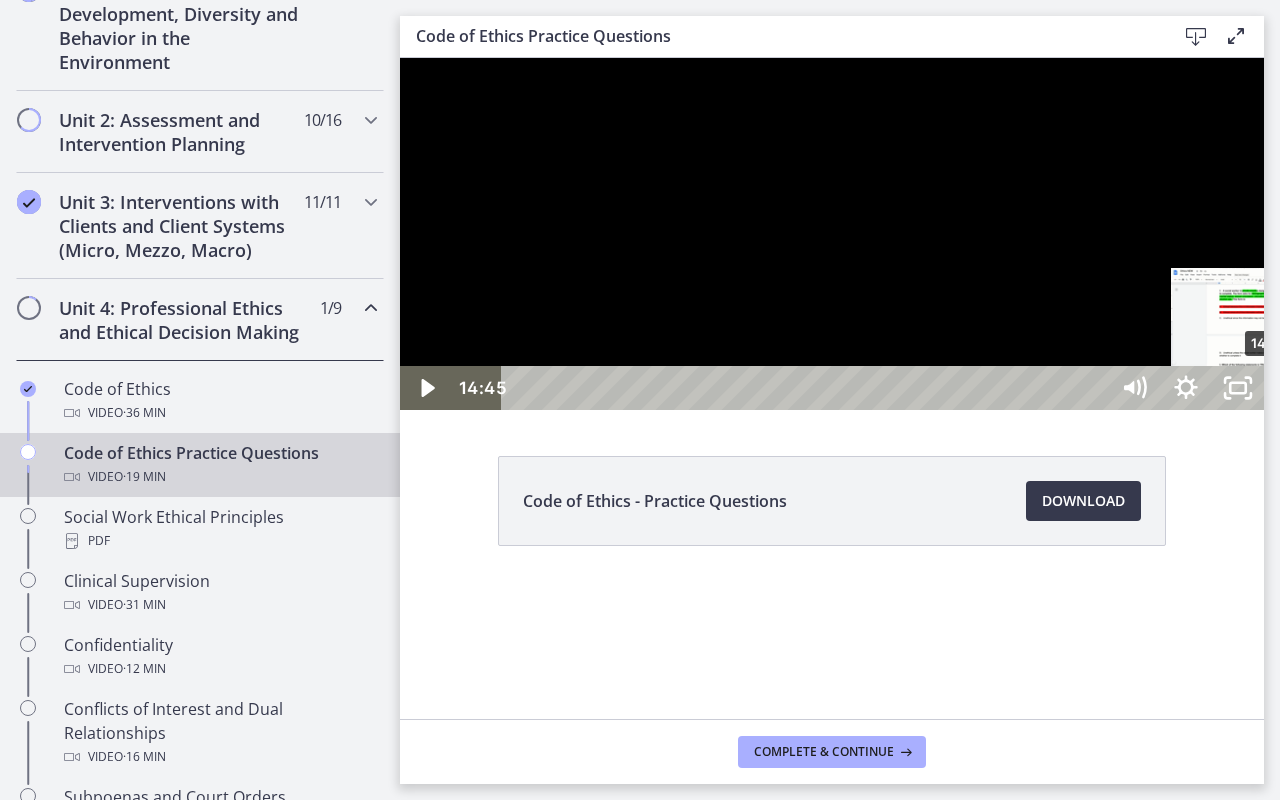 click on "14:14" at bounding box center [807, 388] 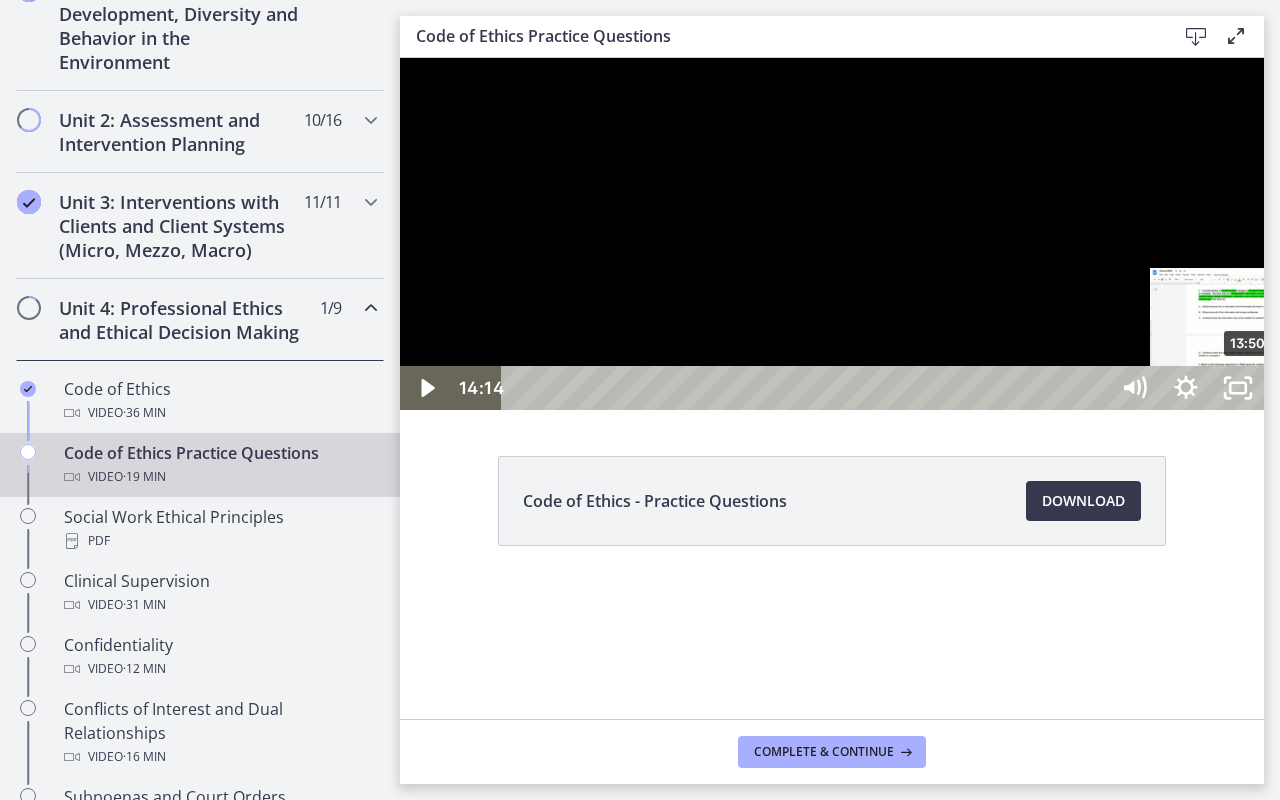 click on "13:50" at bounding box center [807, 388] 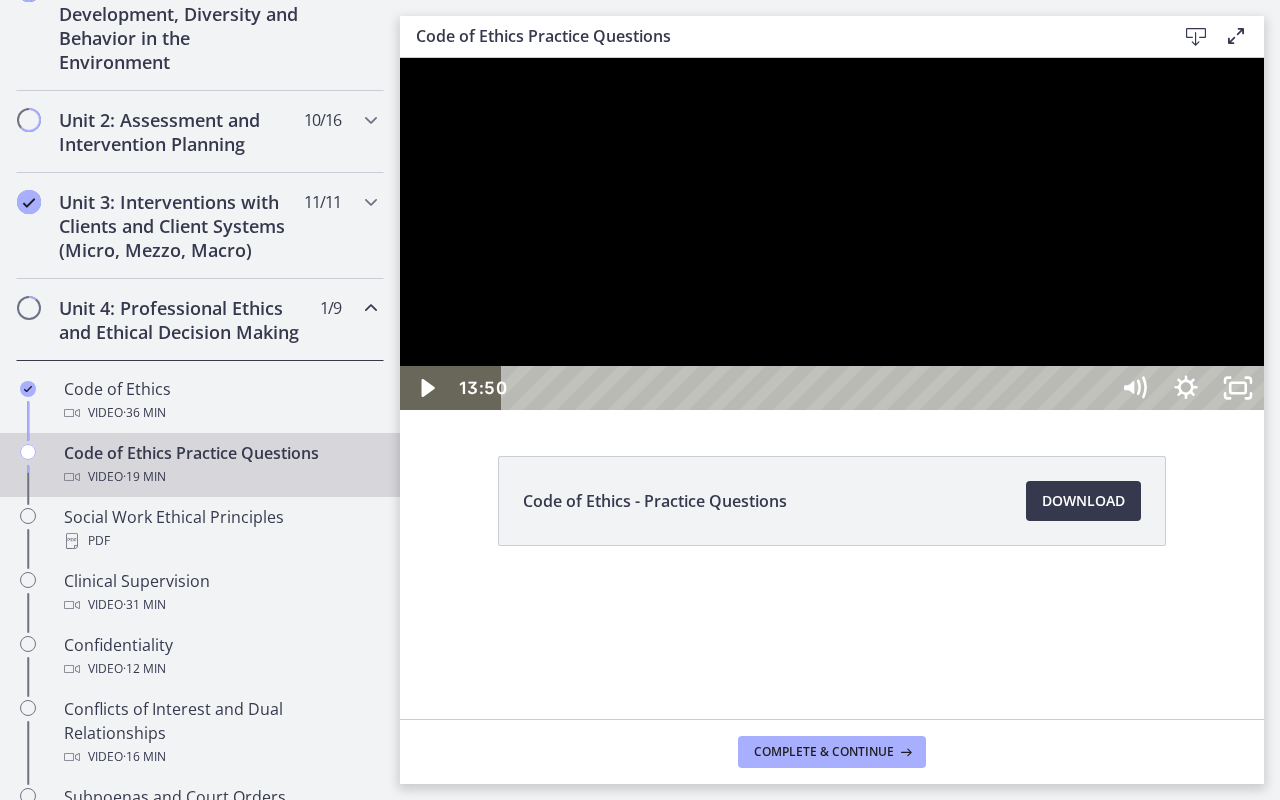click at bounding box center (832, 234) 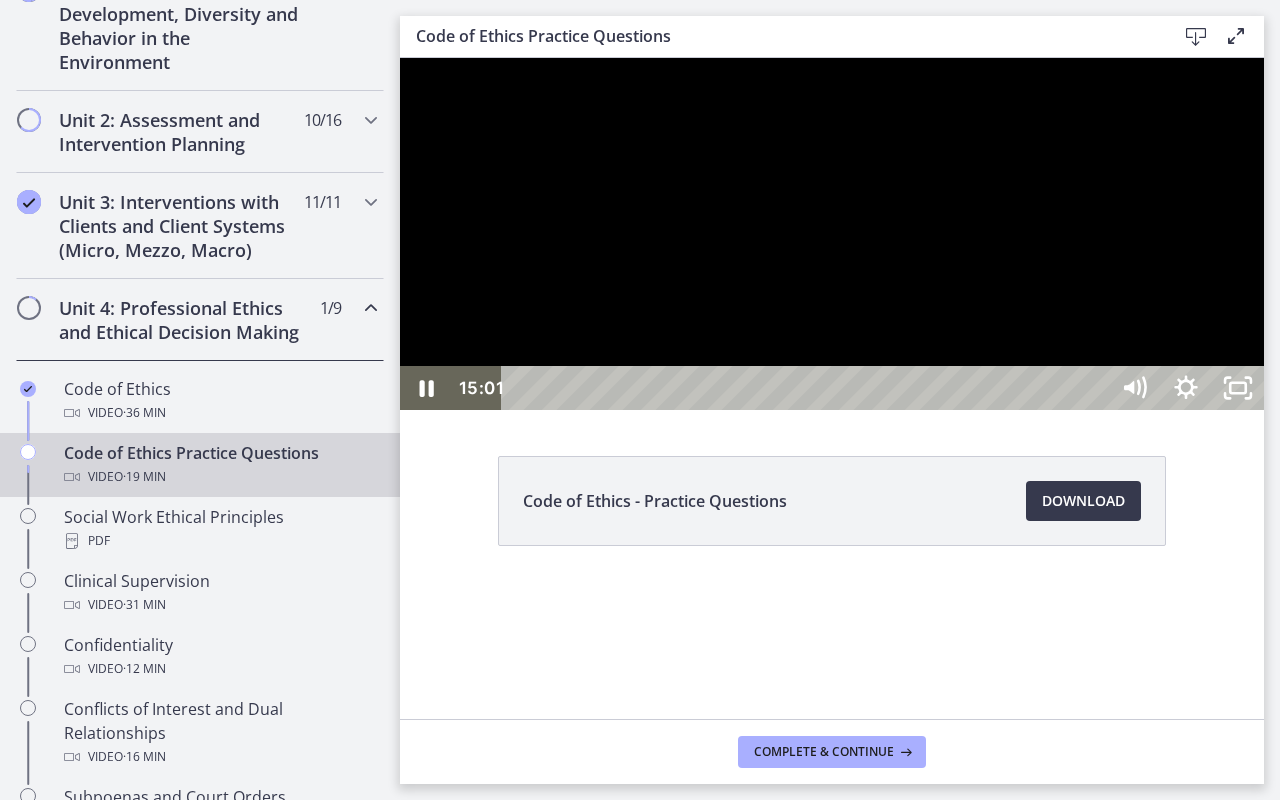 click at bounding box center [832, 234] 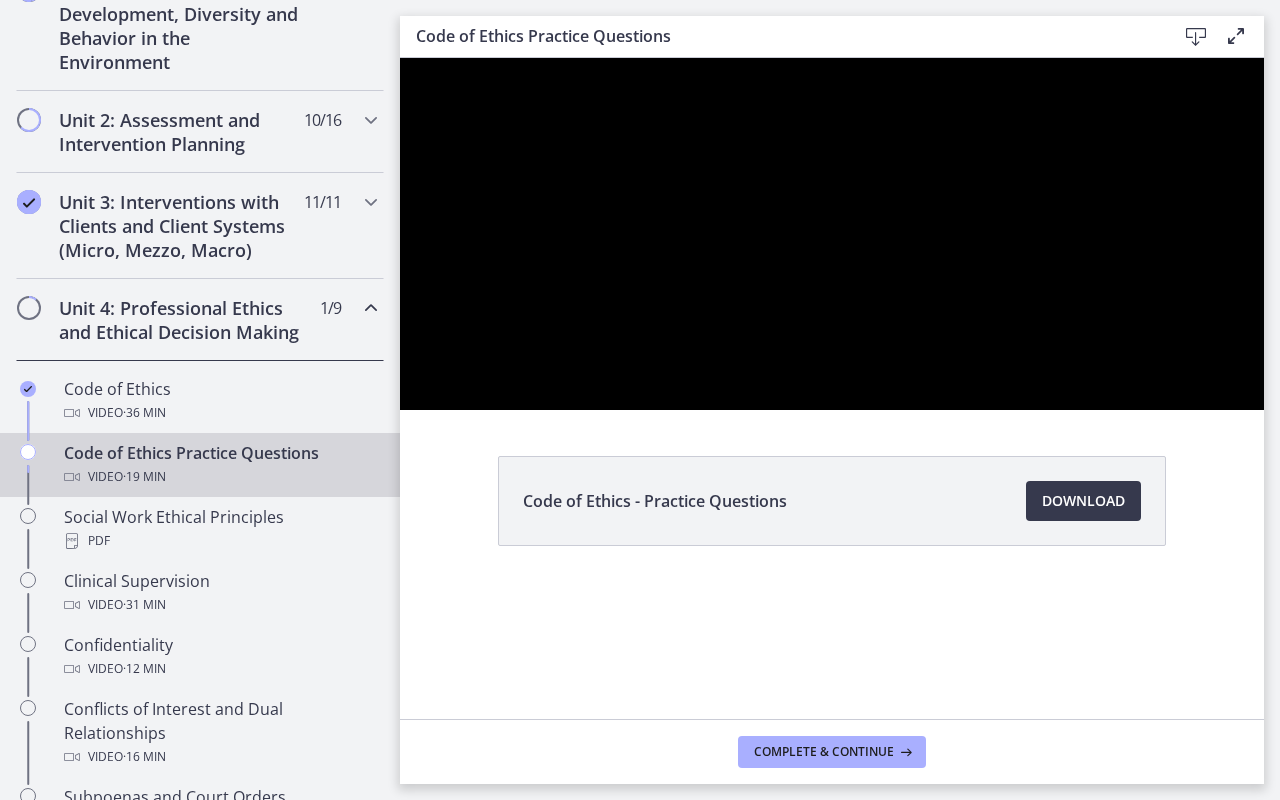 click at bounding box center (832, 234) 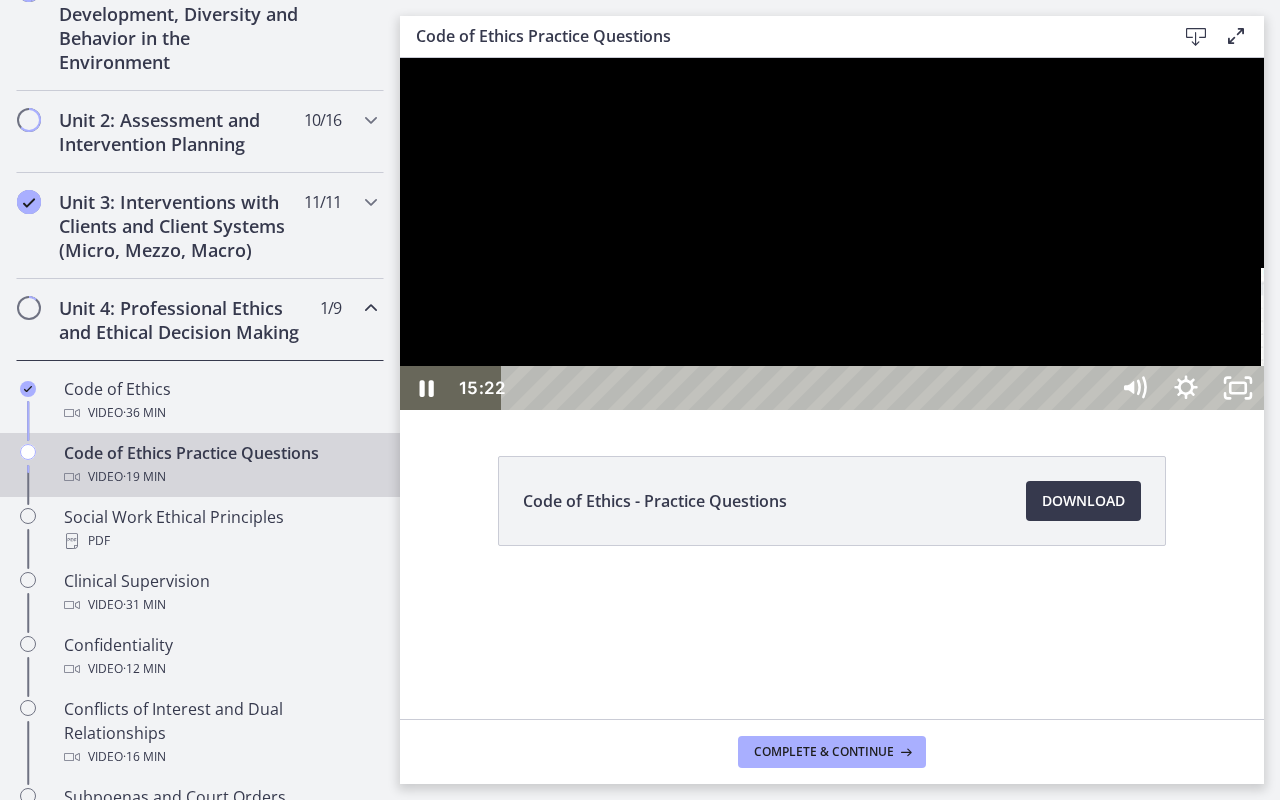 click on "15:57" at bounding box center [807, 388] 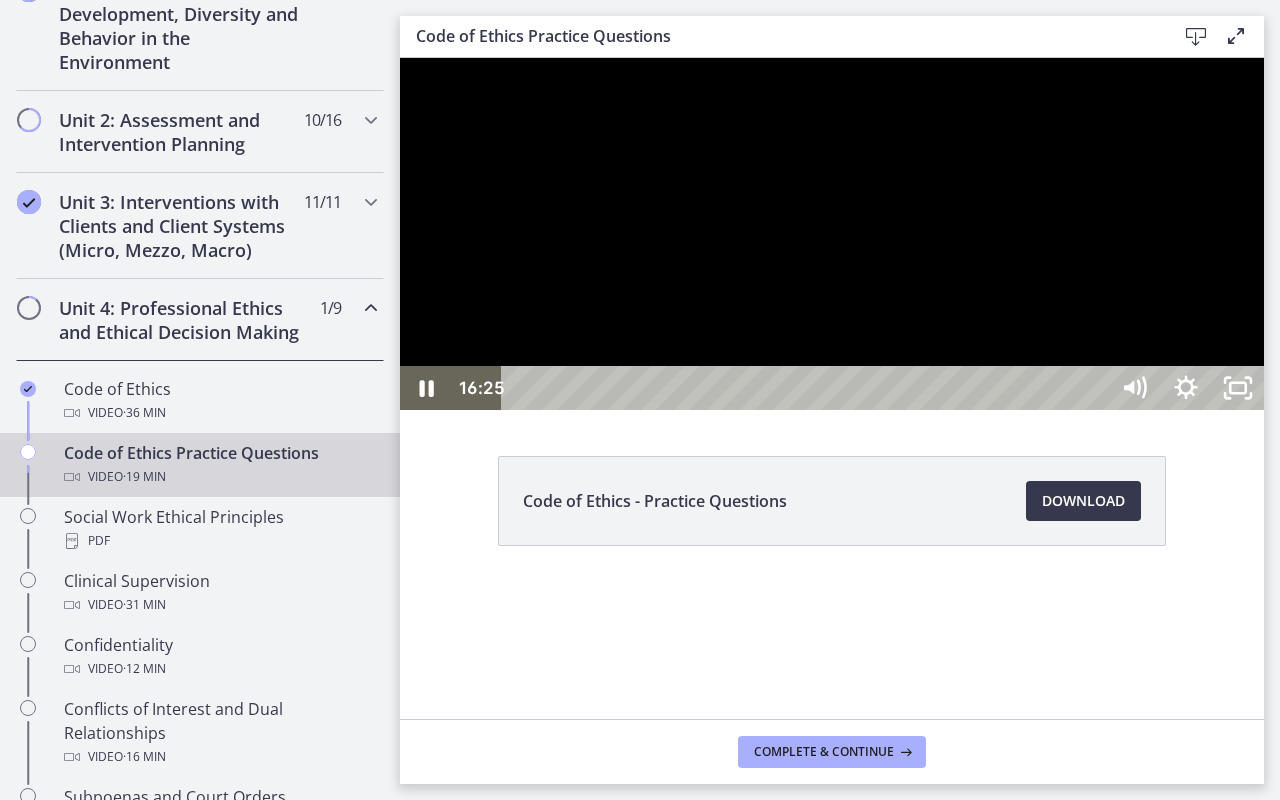 click on "16:25" at bounding box center (807, 388) 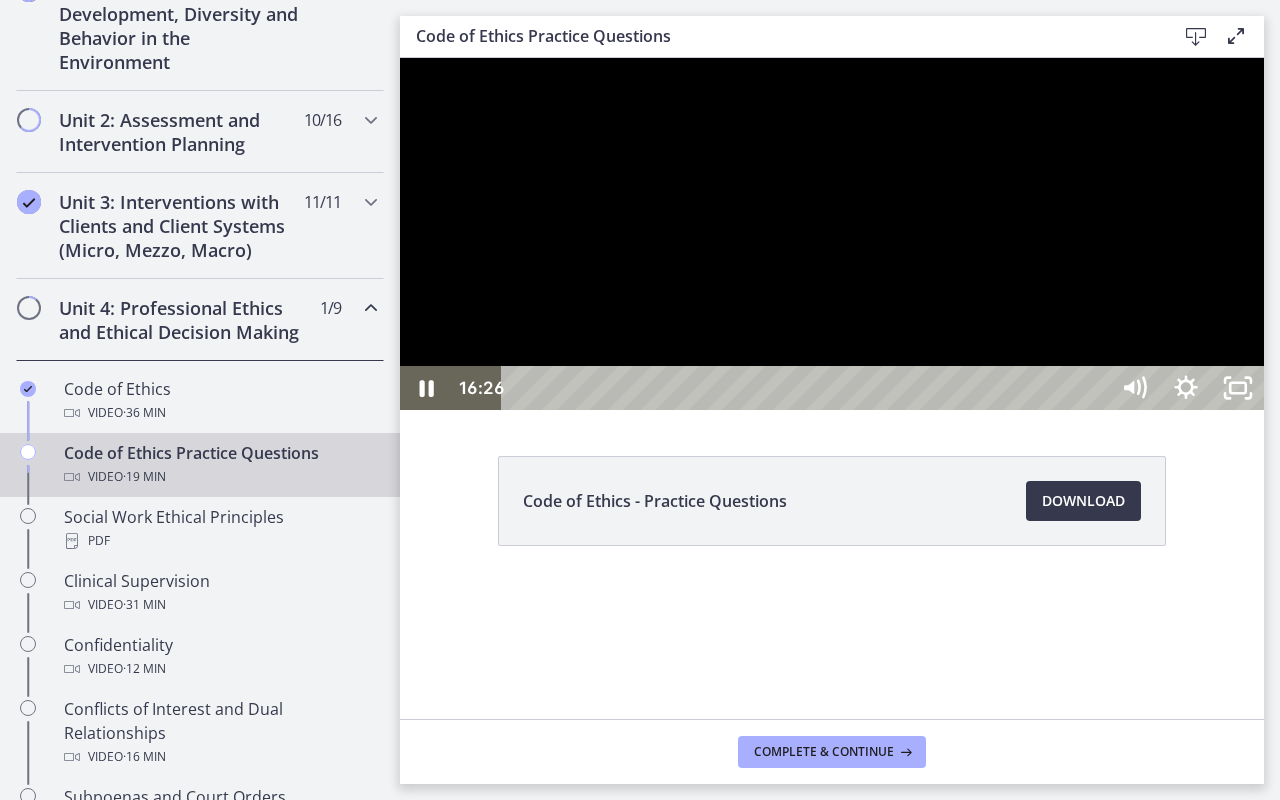 click on "16:46" at bounding box center (807, 388) 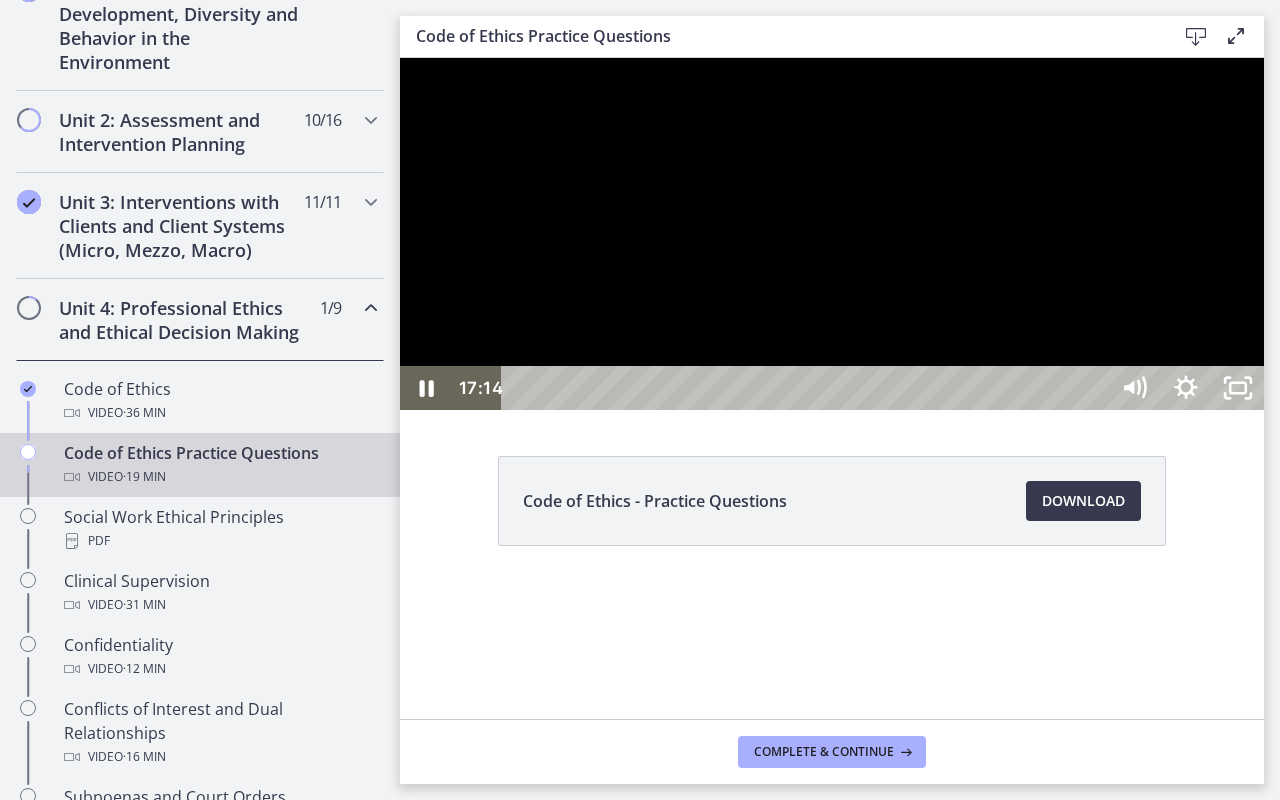 click on "17:14" at bounding box center (807, 388) 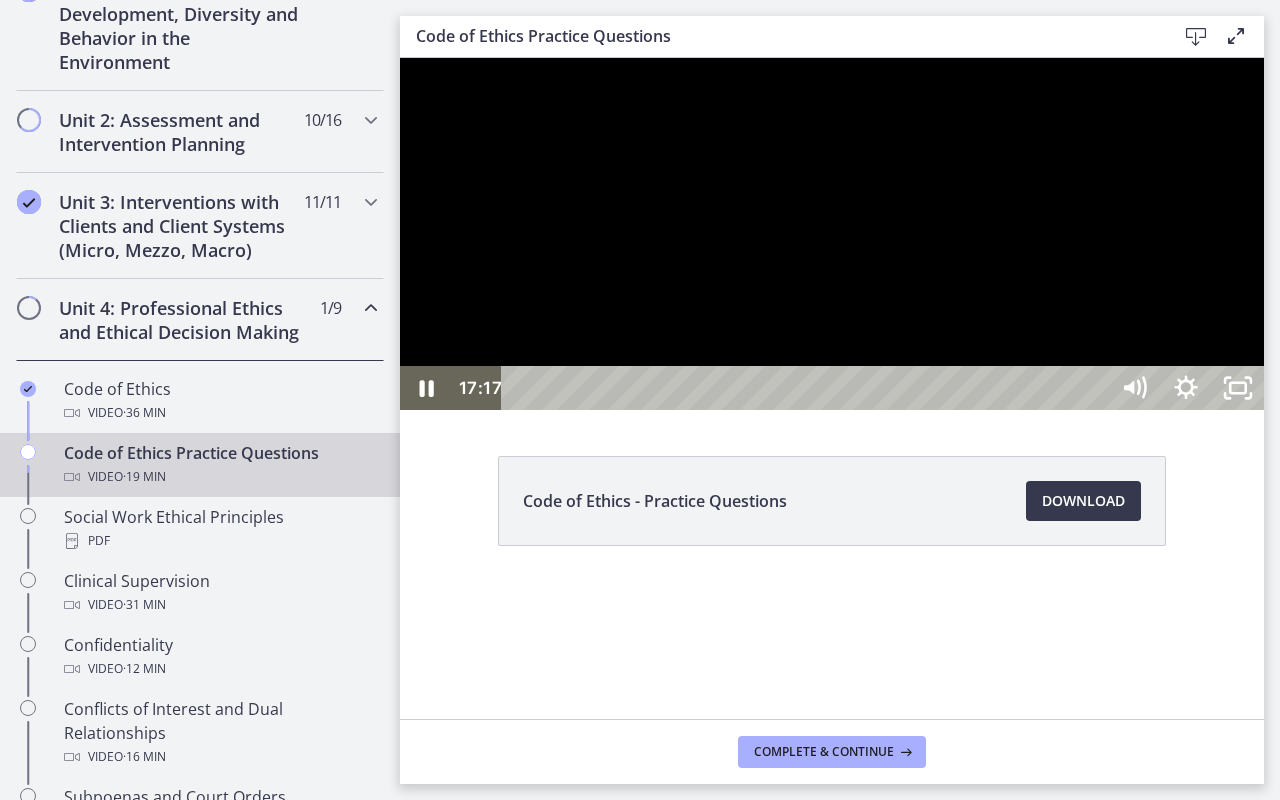 click on "17:31" at bounding box center [807, 388] 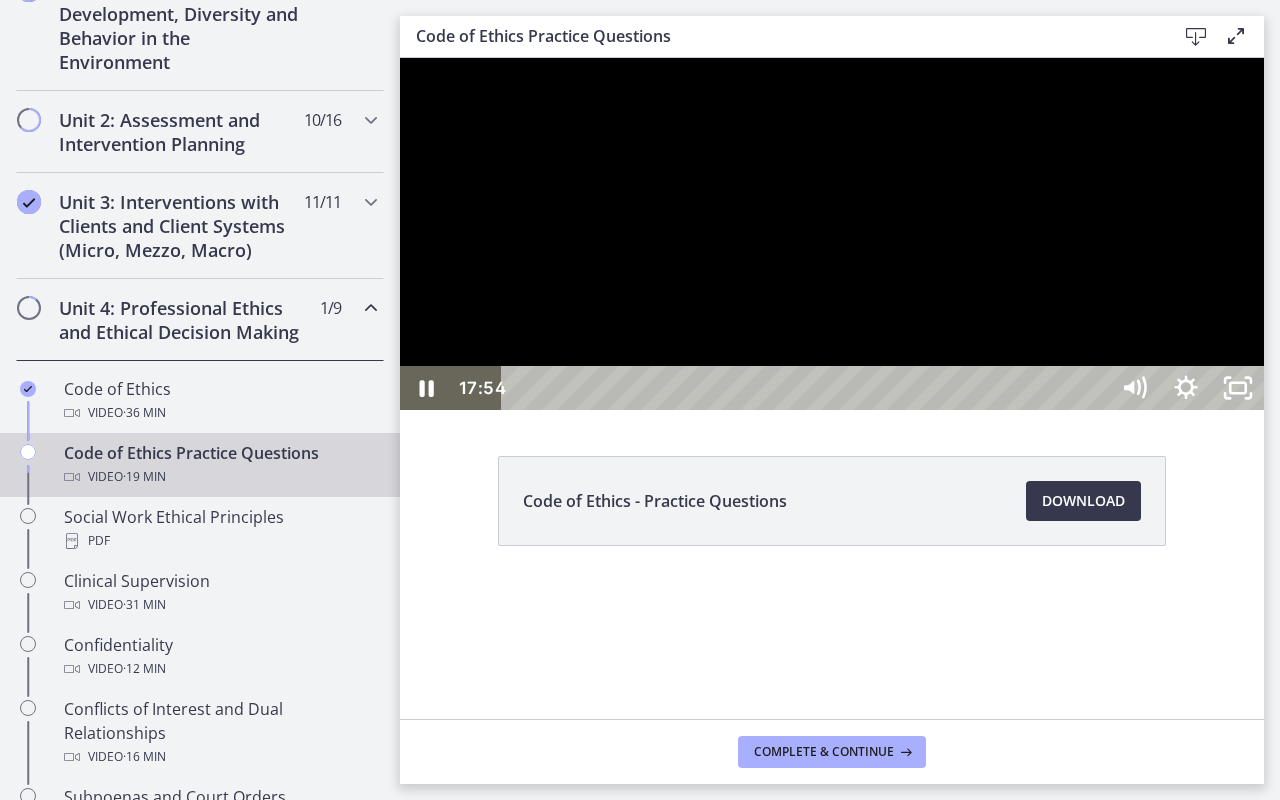 click on "17:54" at bounding box center [807, 388] 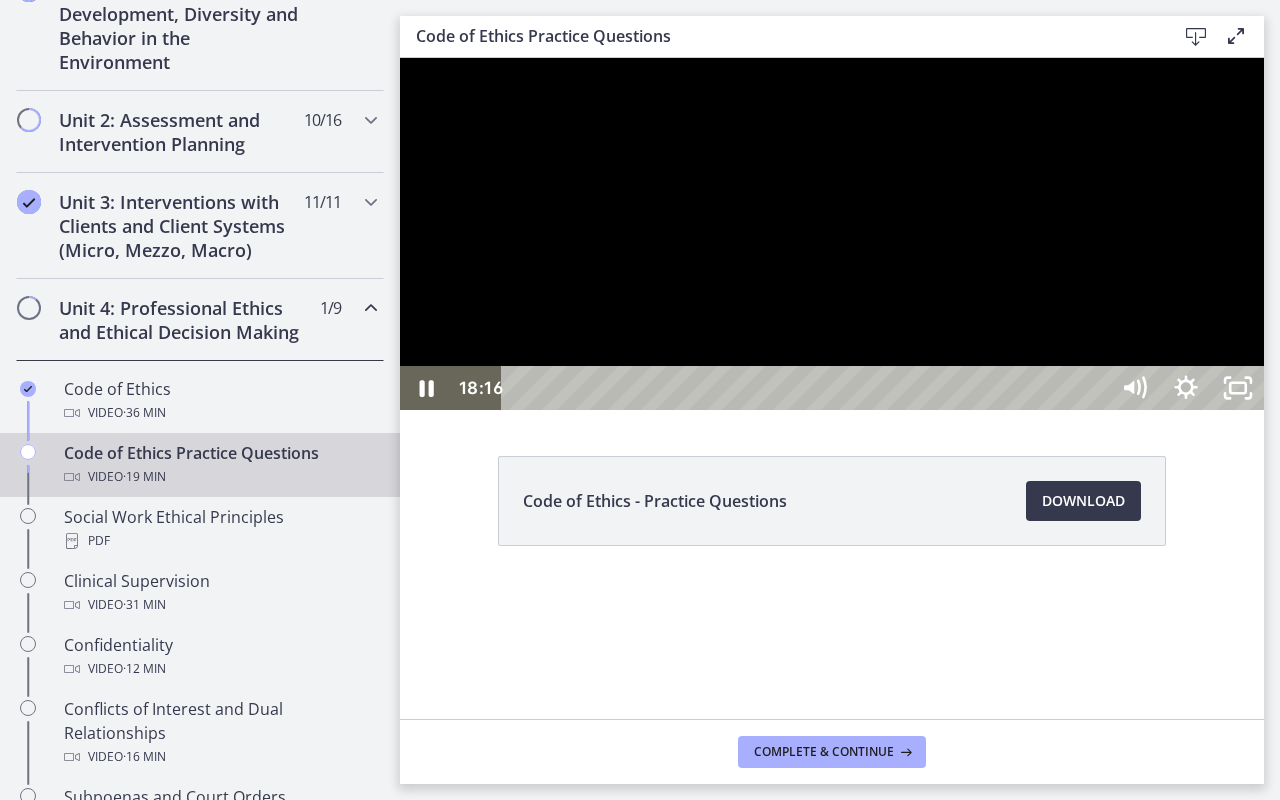click on "18:16" at bounding box center [807, 388] 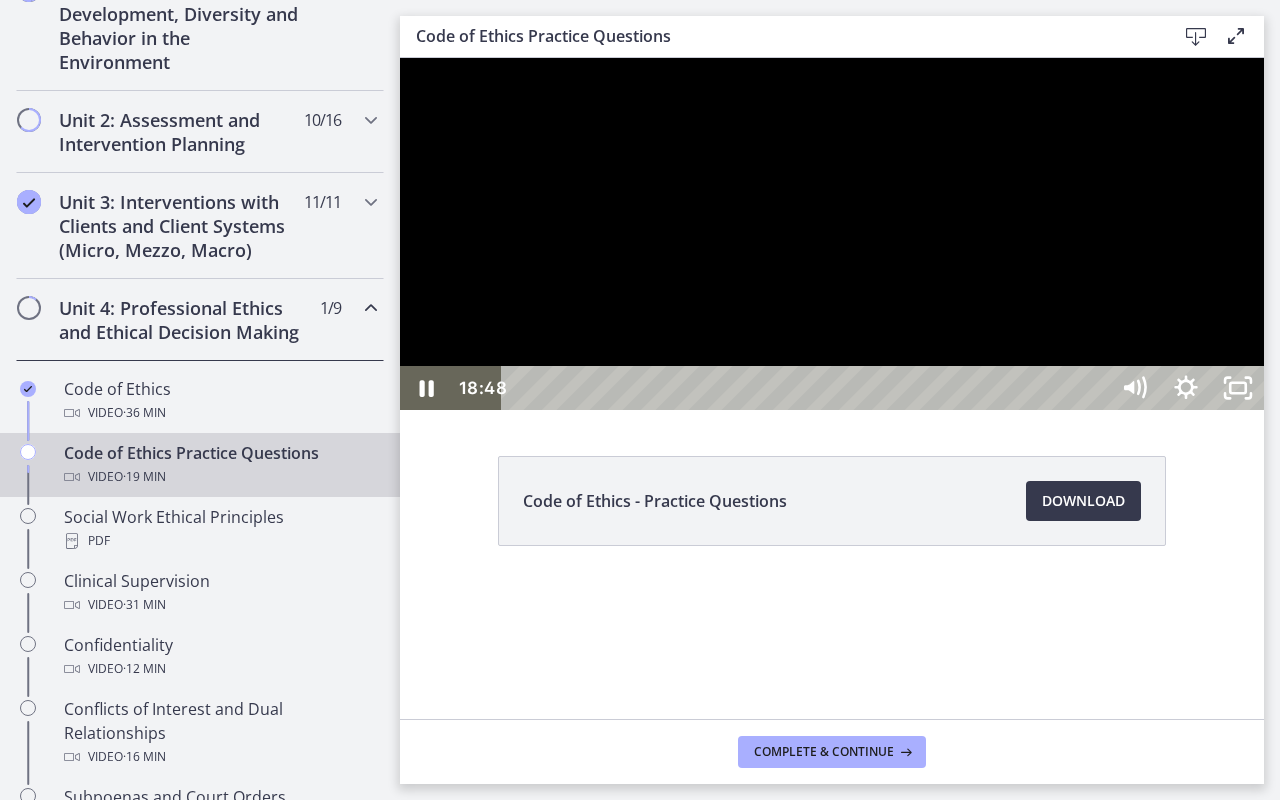 click on "18:48" at bounding box center (807, 388) 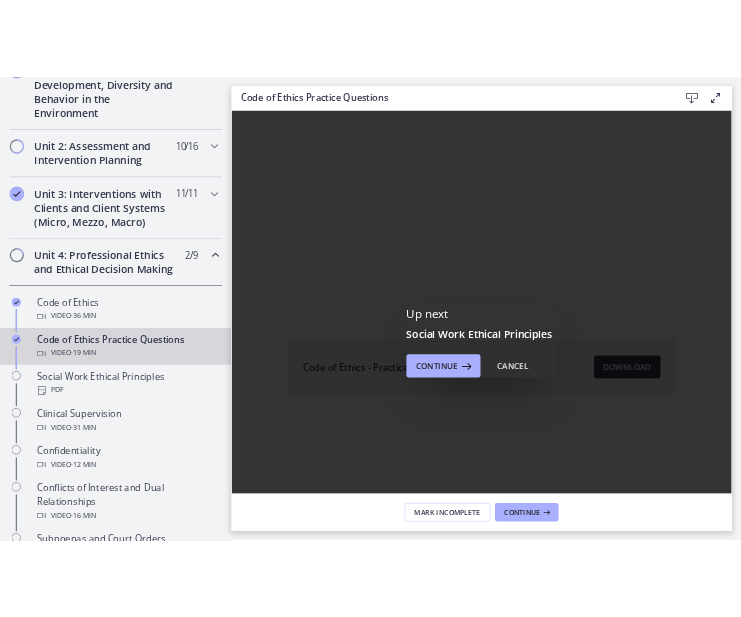 scroll, scrollTop: 0, scrollLeft: 0, axis: both 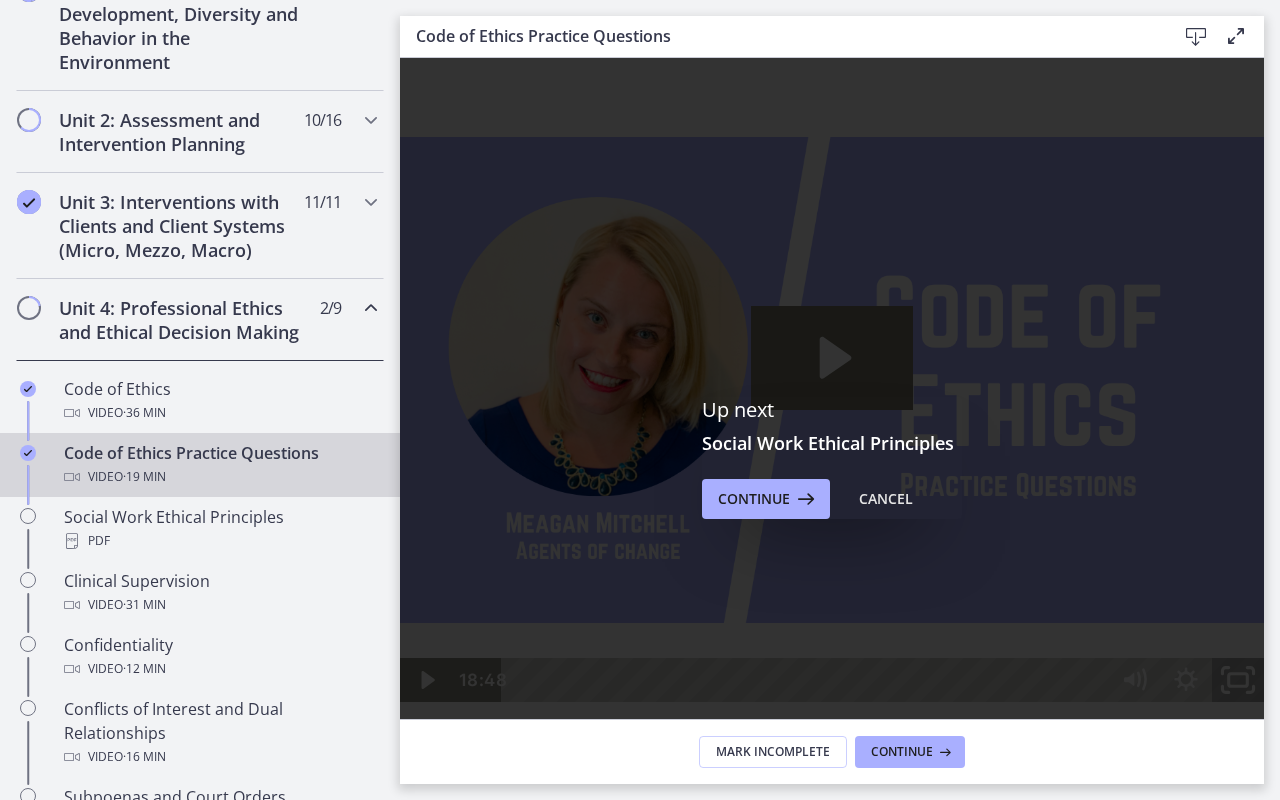 click 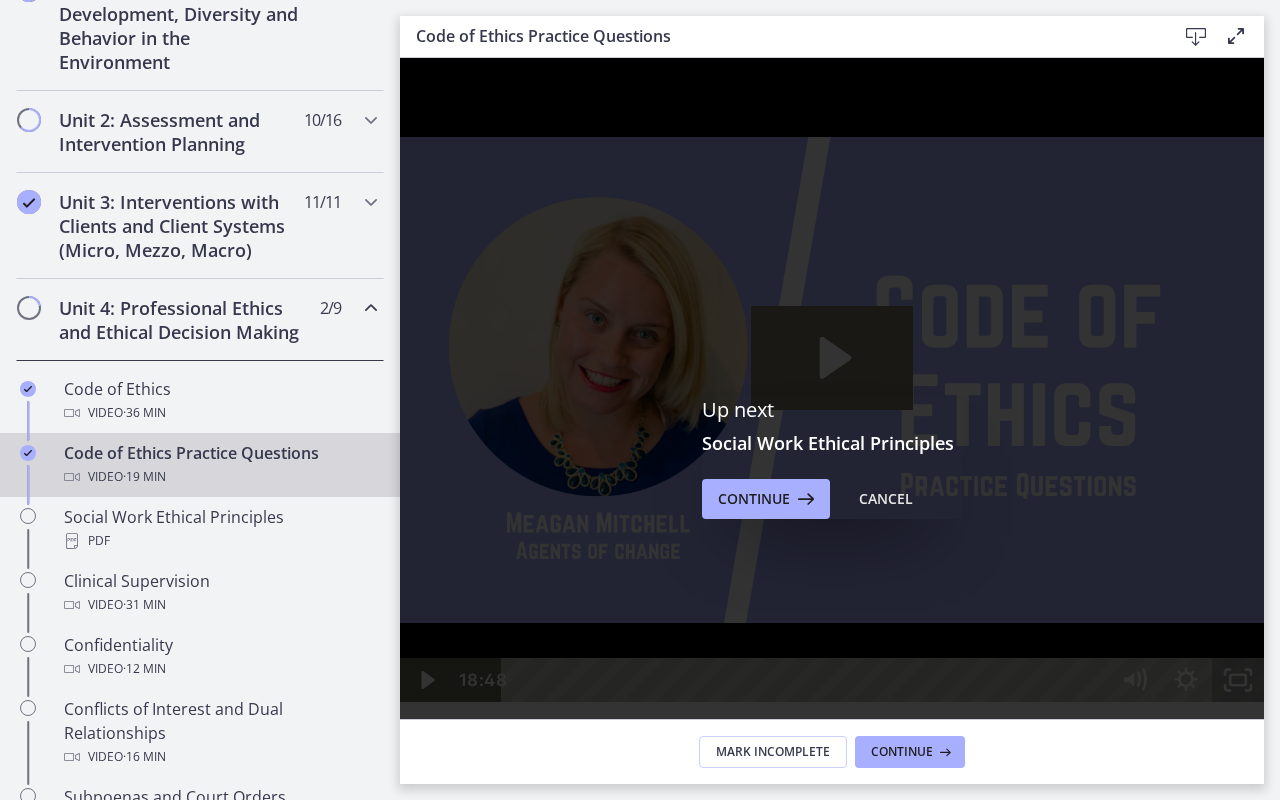 click 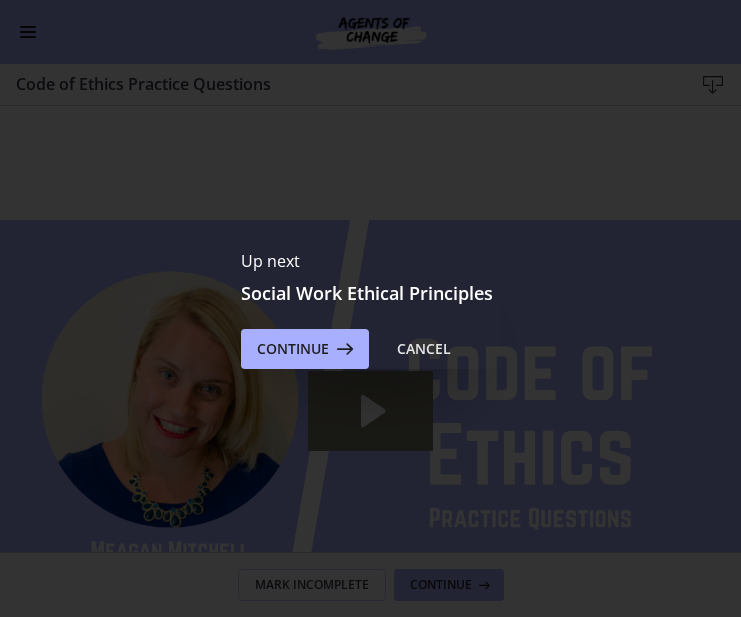 scroll, scrollTop: 607, scrollLeft: 0, axis: vertical 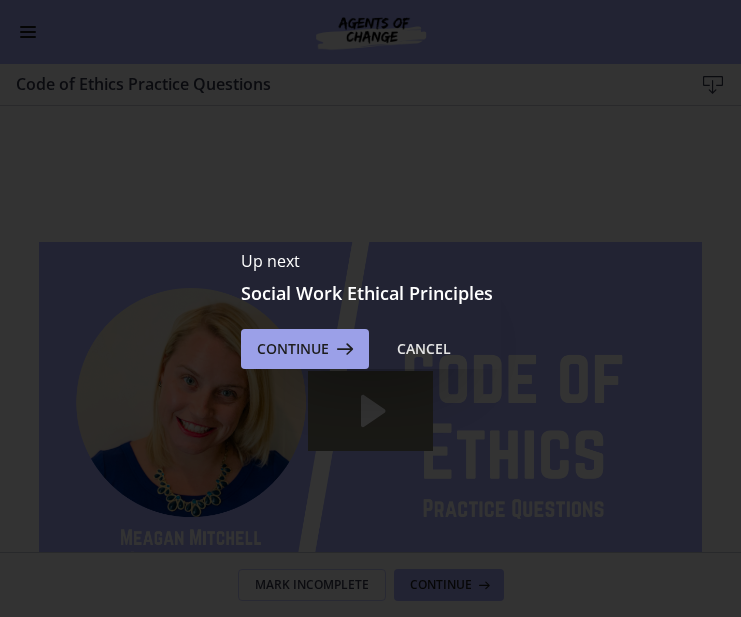 click on "Continue" at bounding box center (293, 349) 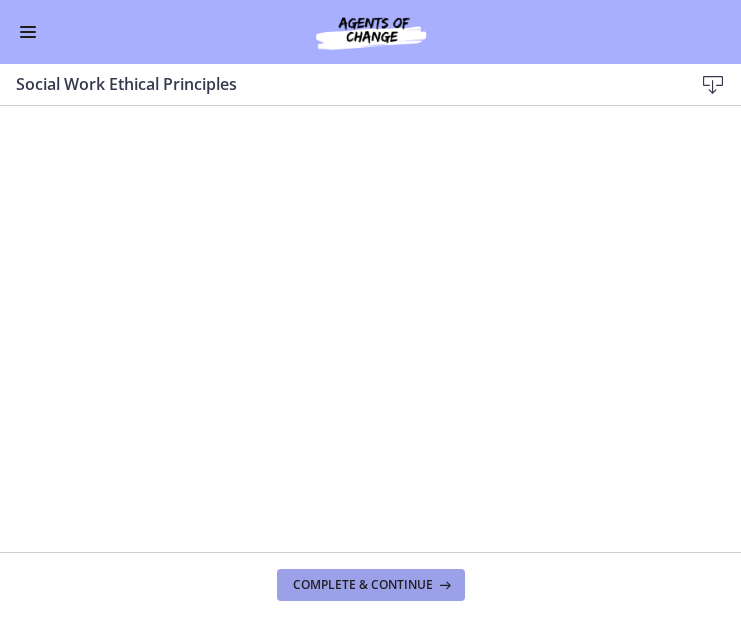 click on "Complete & continue" at bounding box center (363, 585) 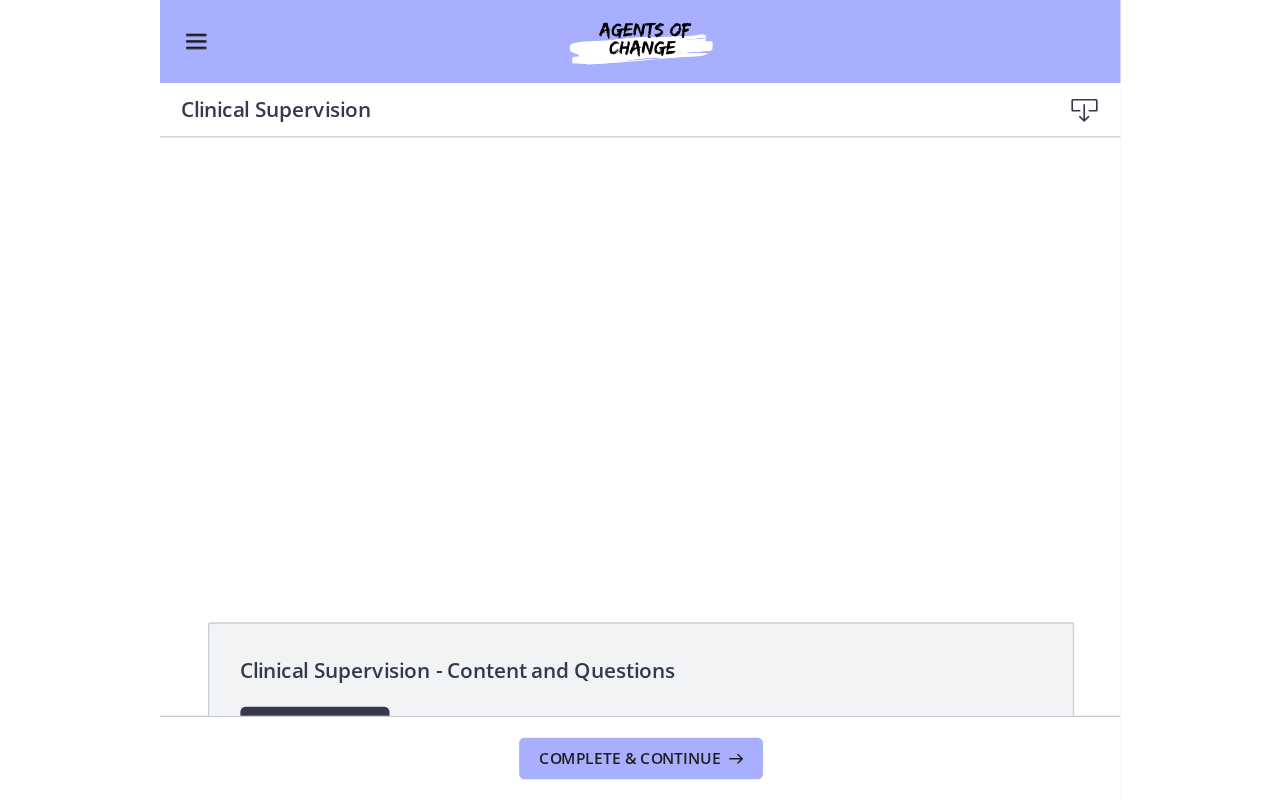 scroll, scrollTop: 0, scrollLeft: 0, axis: both 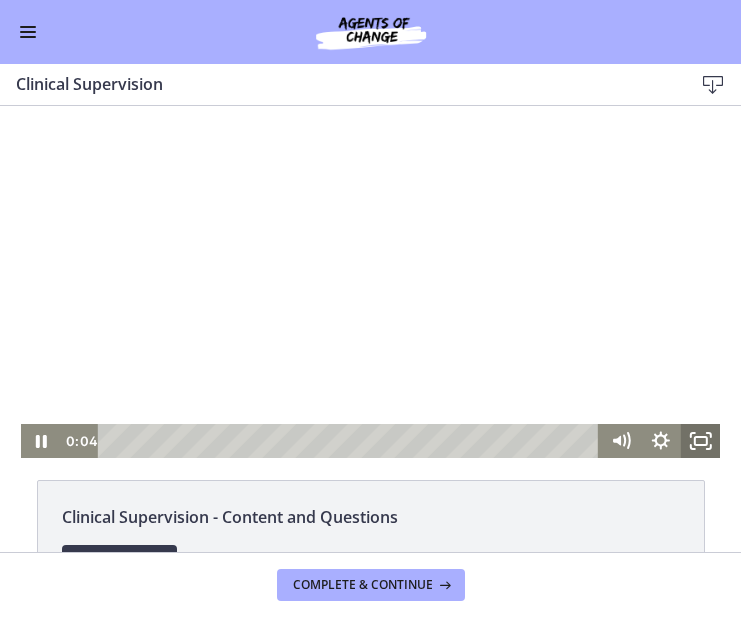 click 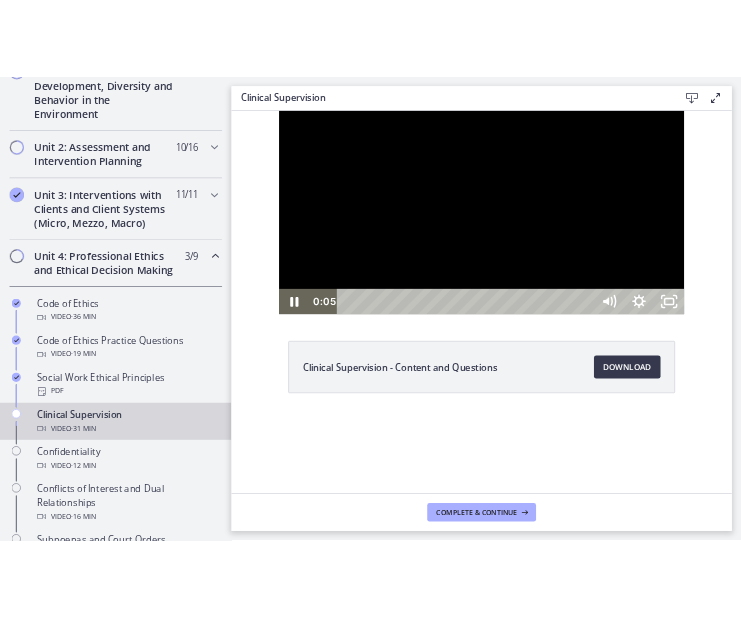 scroll, scrollTop: 611, scrollLeft: 0, axis: vertical 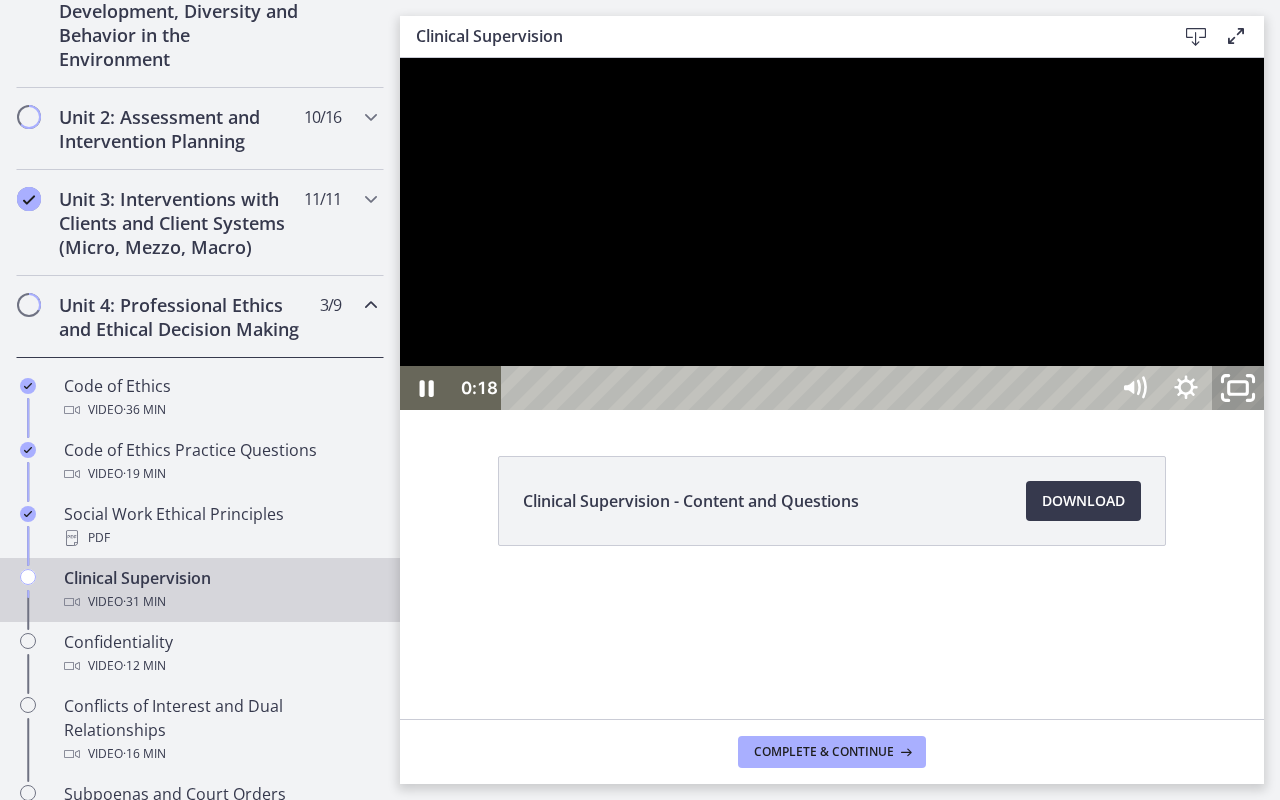 click 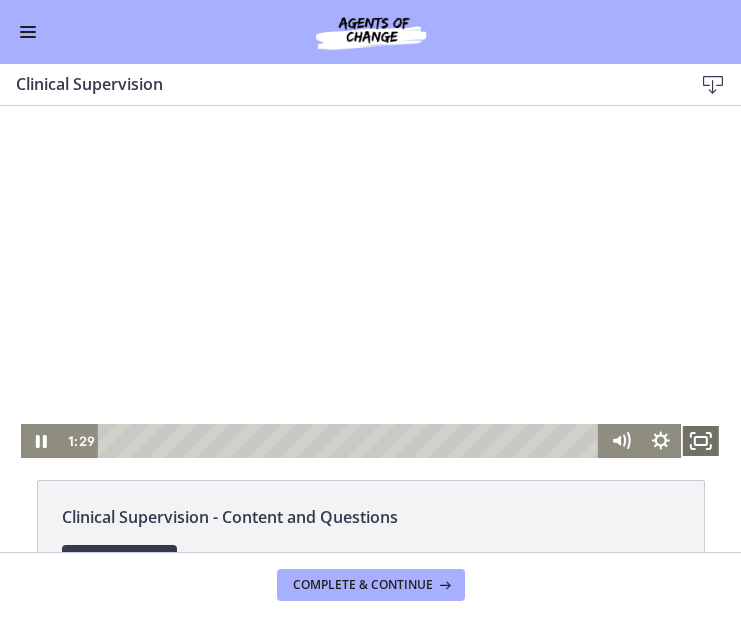 click 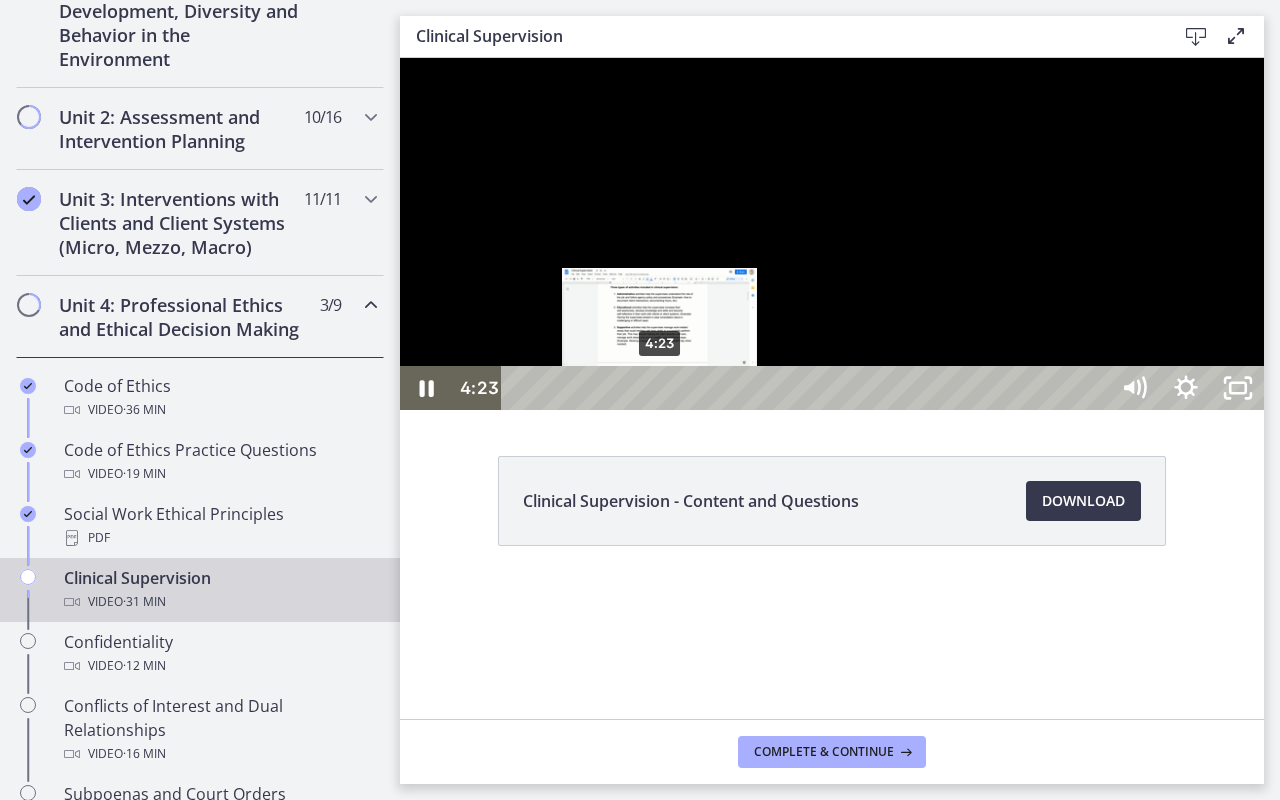 click on "4:23" at bounding box center (807, 388) 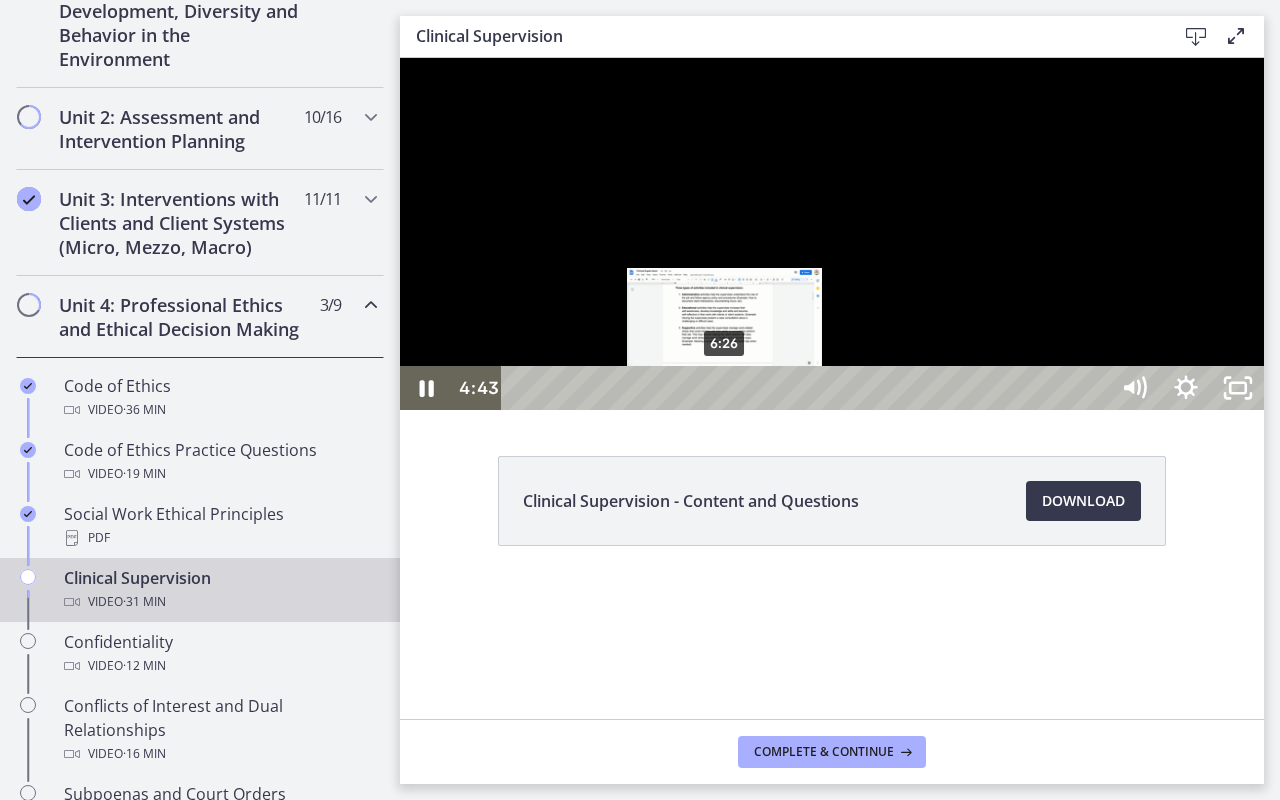 click on "6:26" at bounding box center (807, 388) 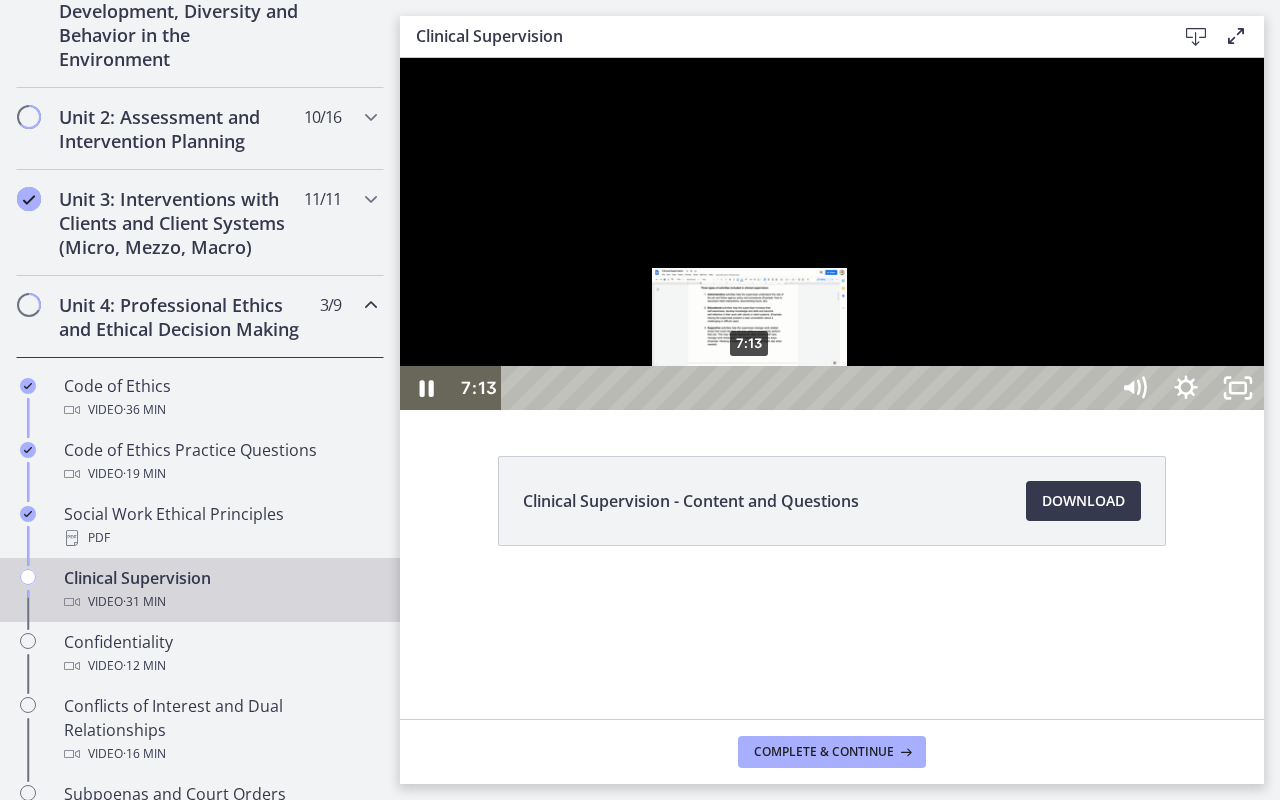click on "7:13" at bounding box center (807, 388) 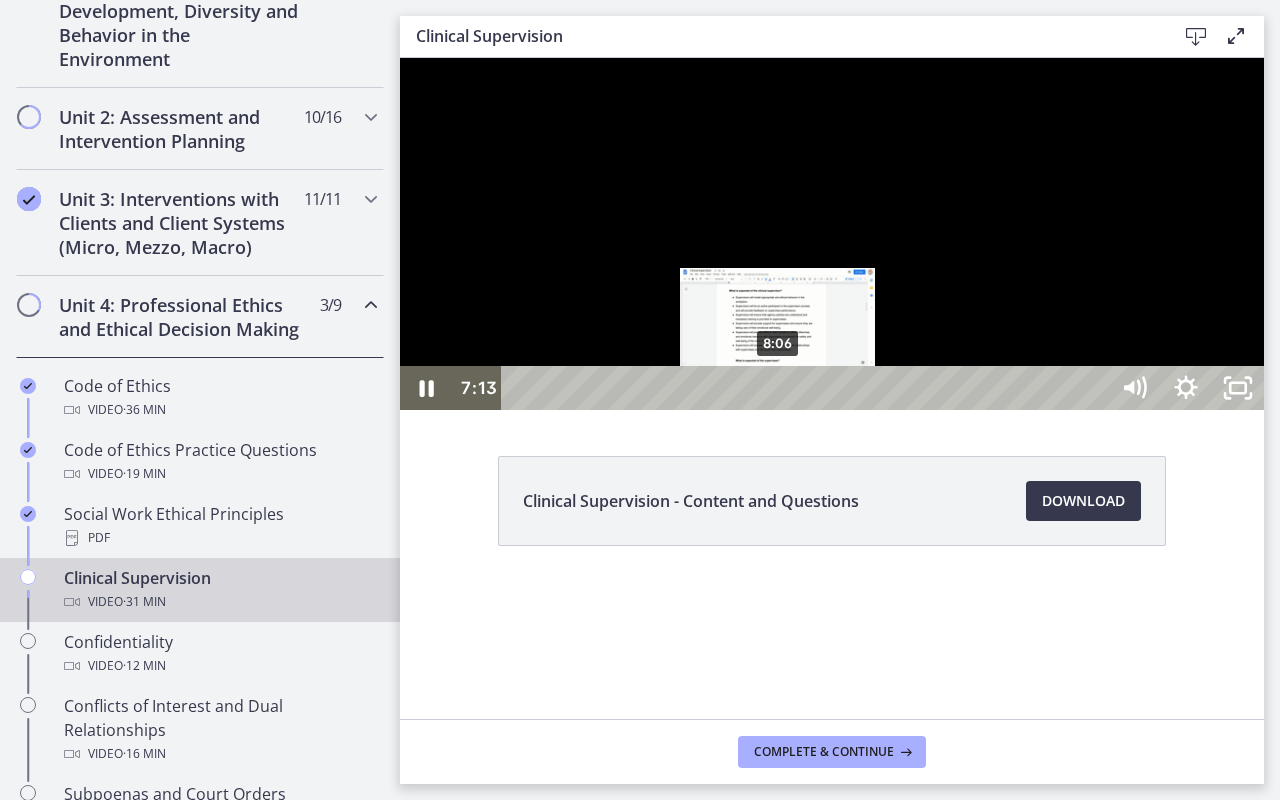 click on "8:06" at bounding box center [807, 388] 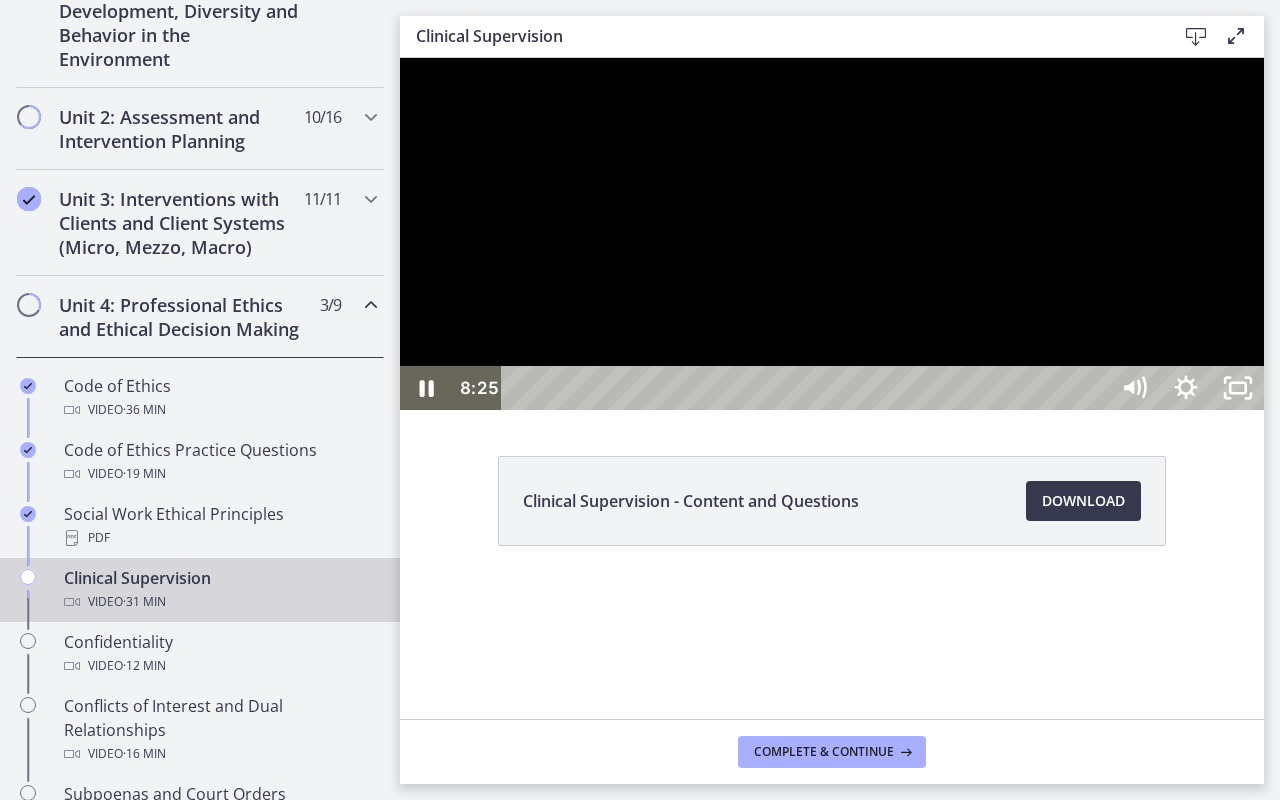 click at bounding box center [832, 234] 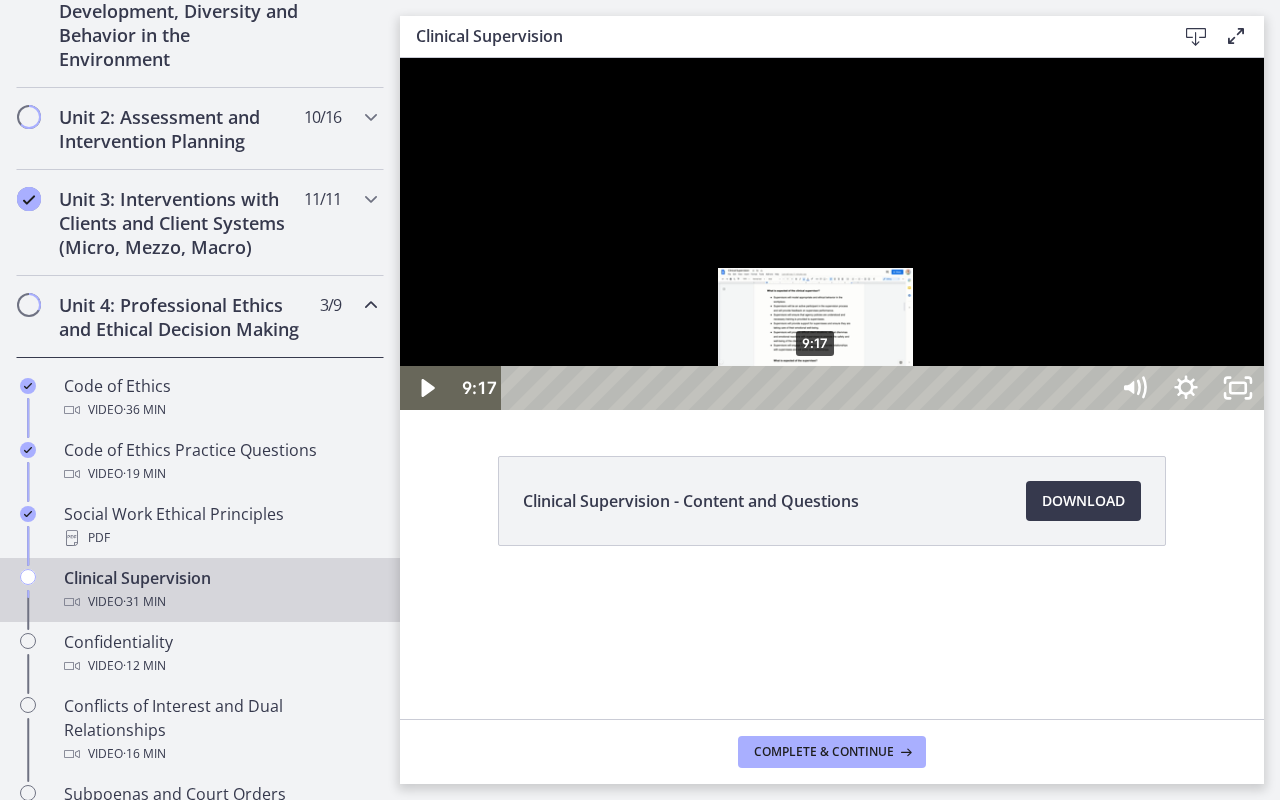 click on "9:17" at bounding box center (807, 388) 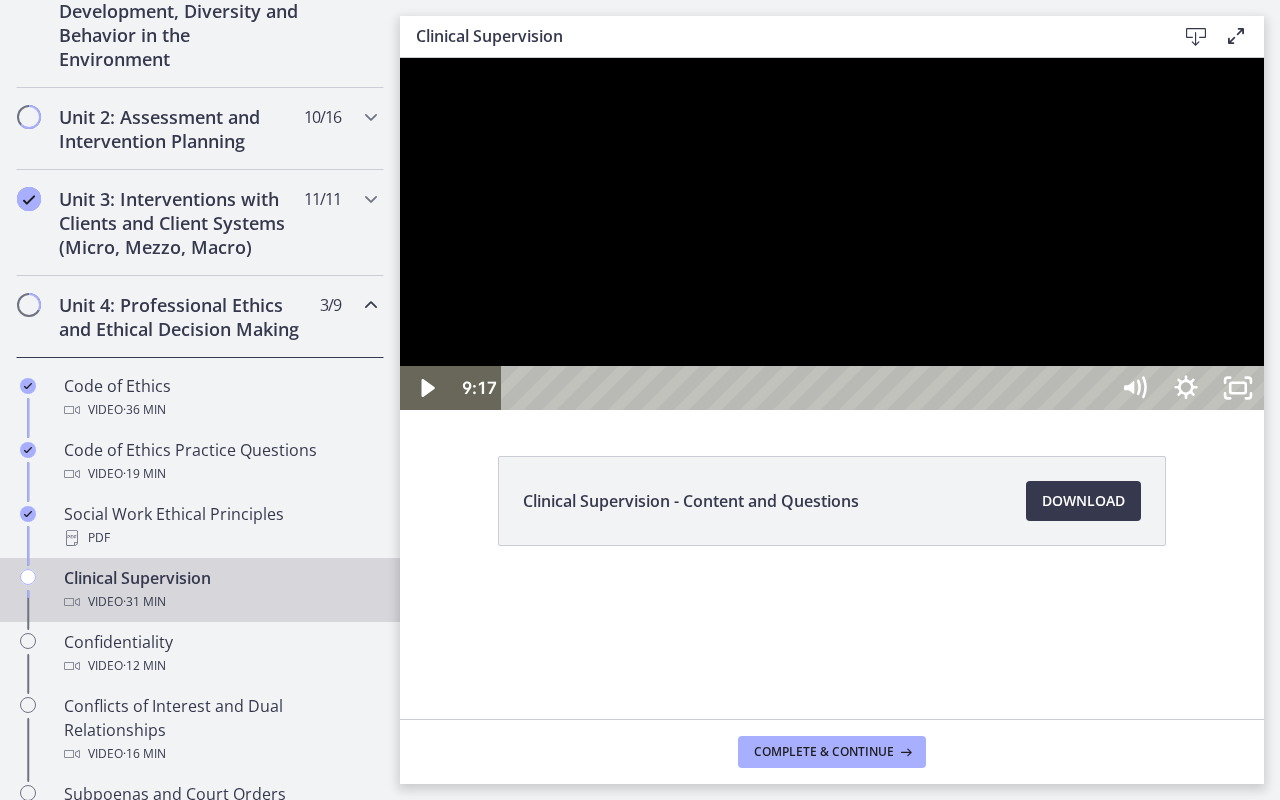 click at bounding box center [832, 234] 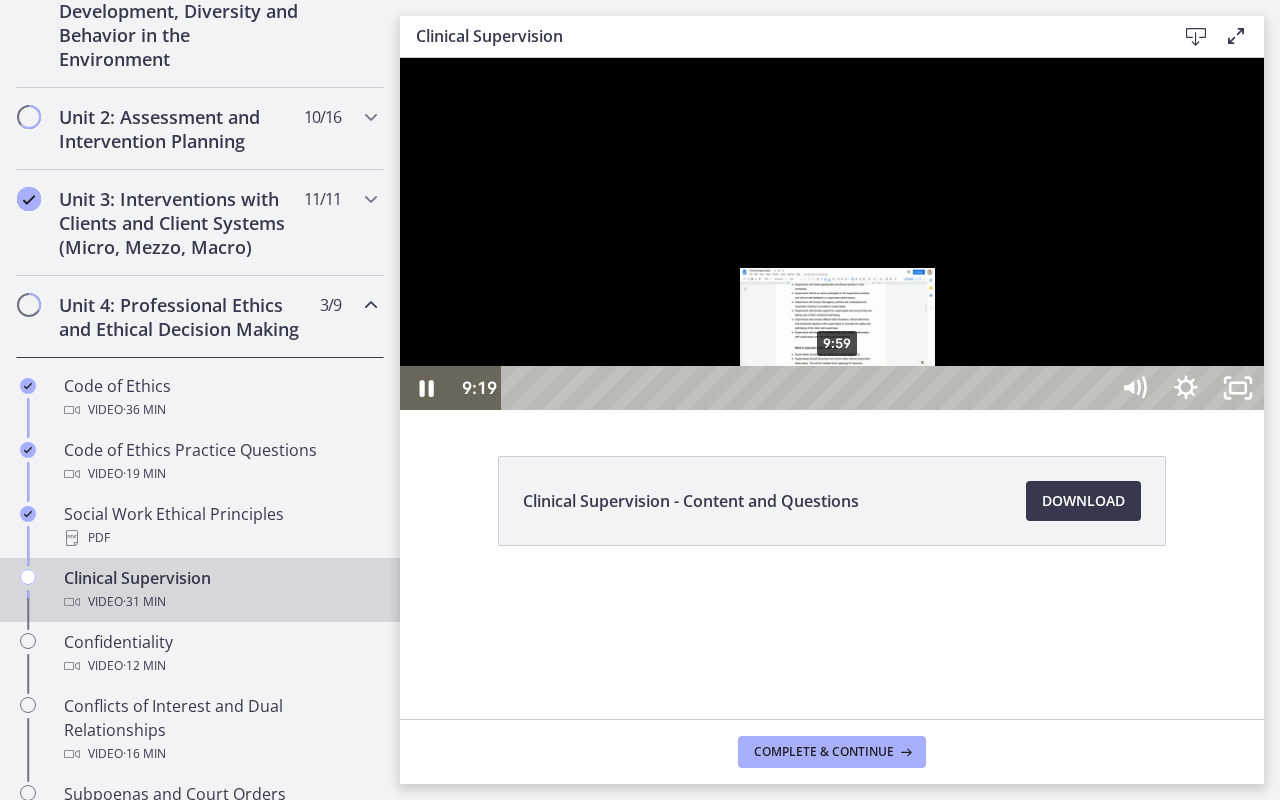 click on "9:59" at bounding box center [807, 388] 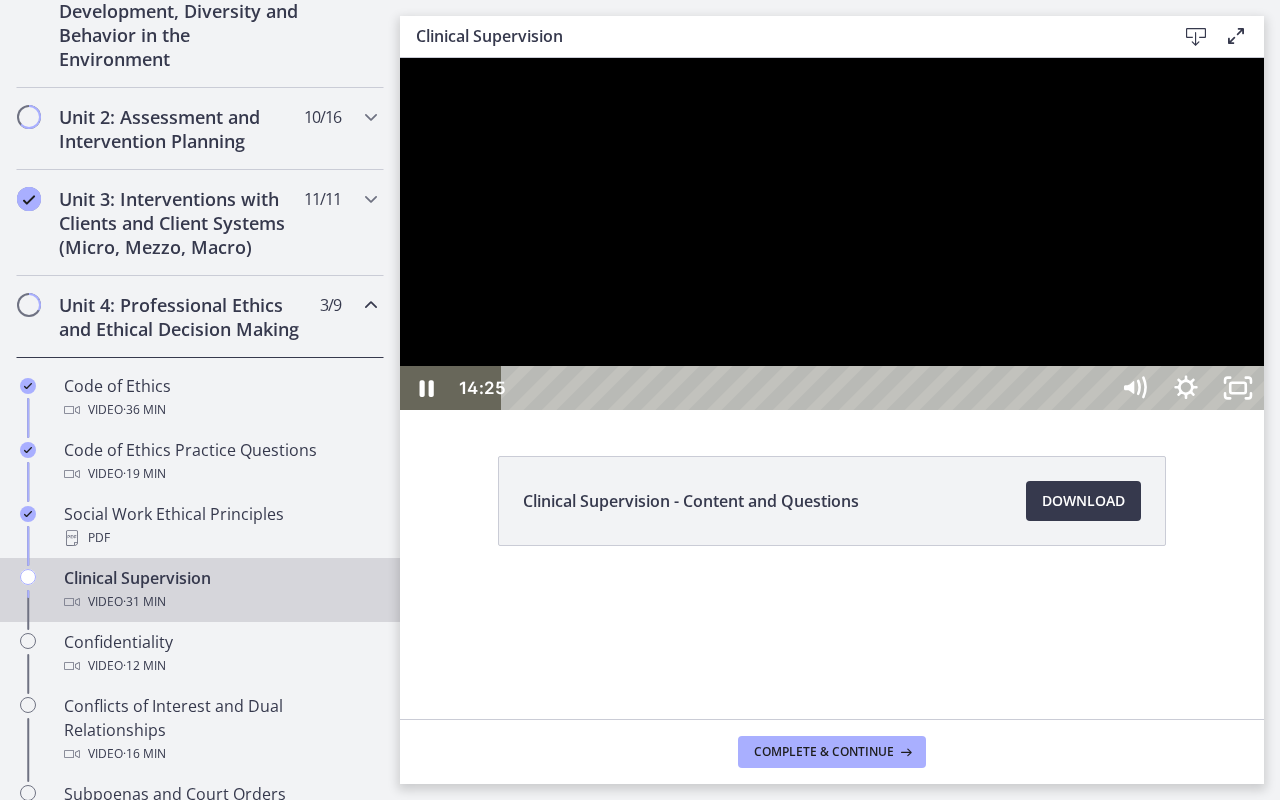 click at bounding box center [832, 234] 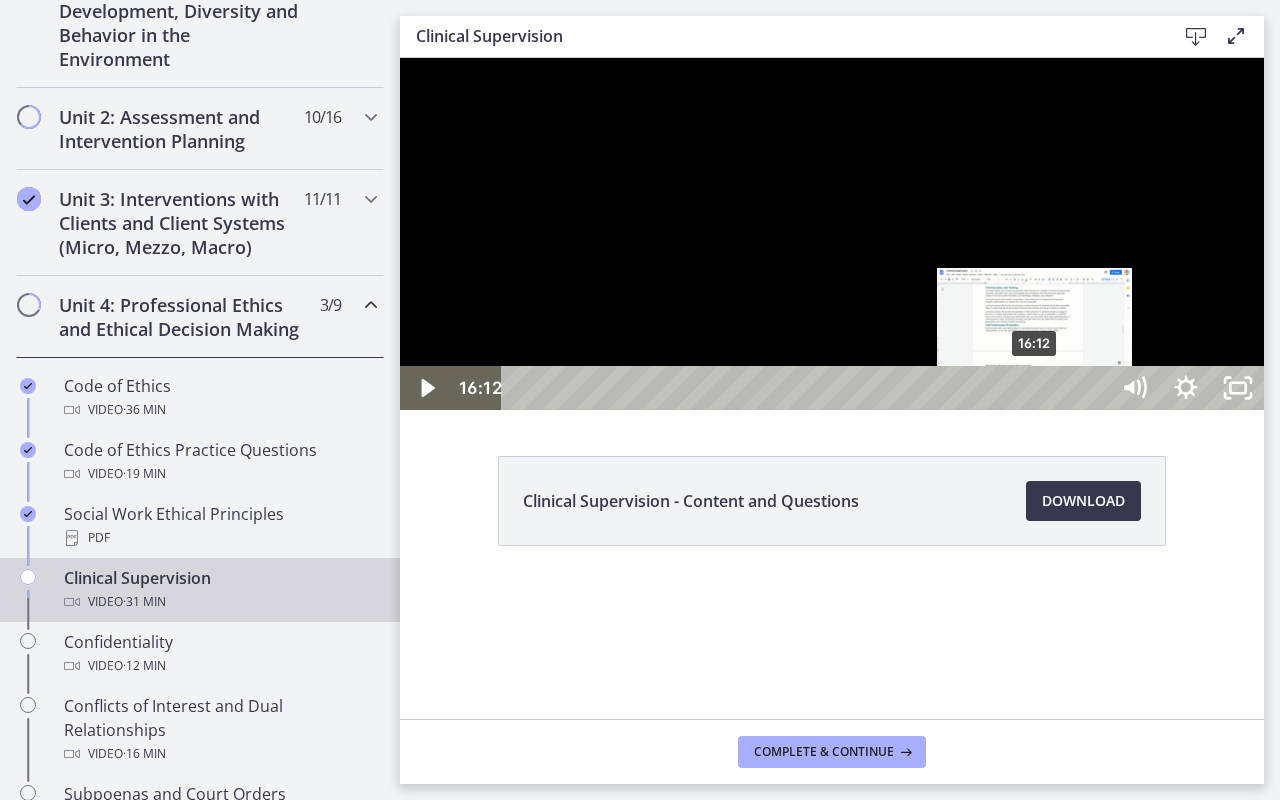click on "16:12" at bounding box center (807, 388) 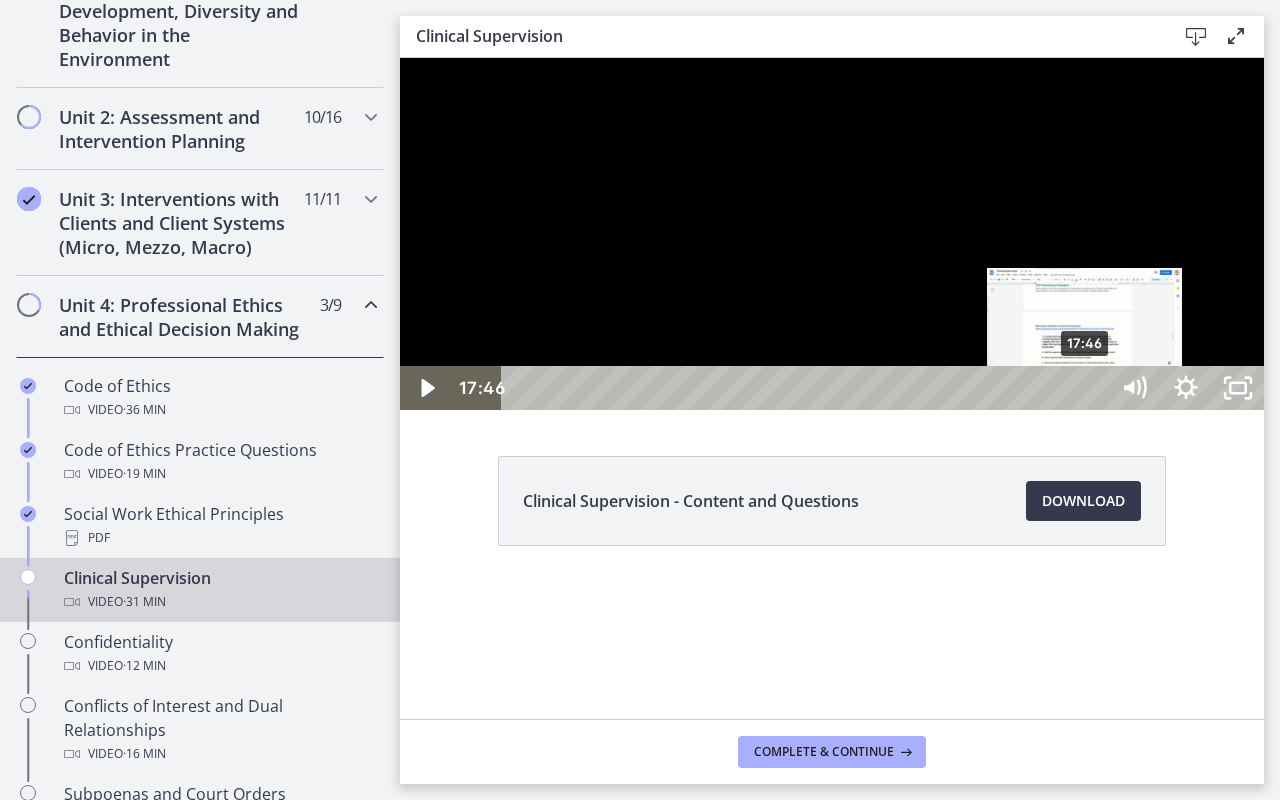 click on "17:46" at bounding box center (807, 388) 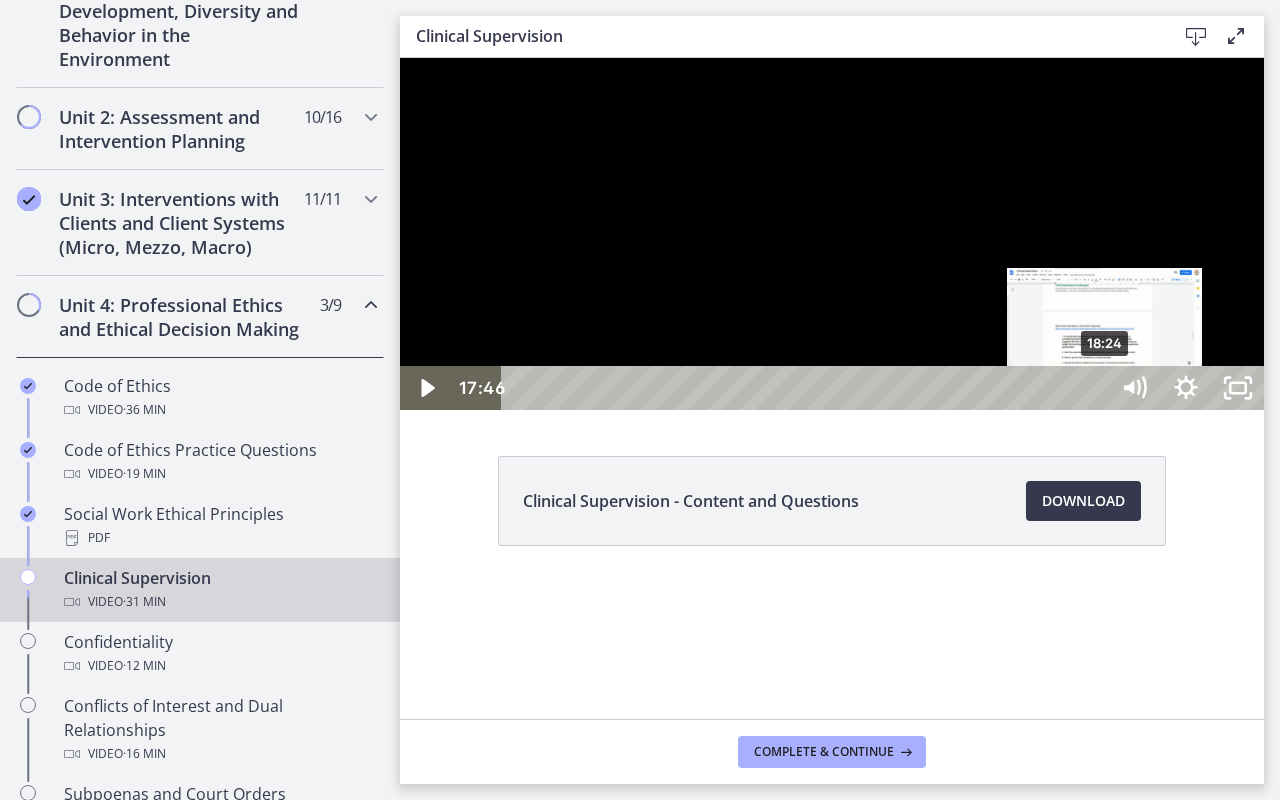 click on "18:24" at bounding box center (807, 388) 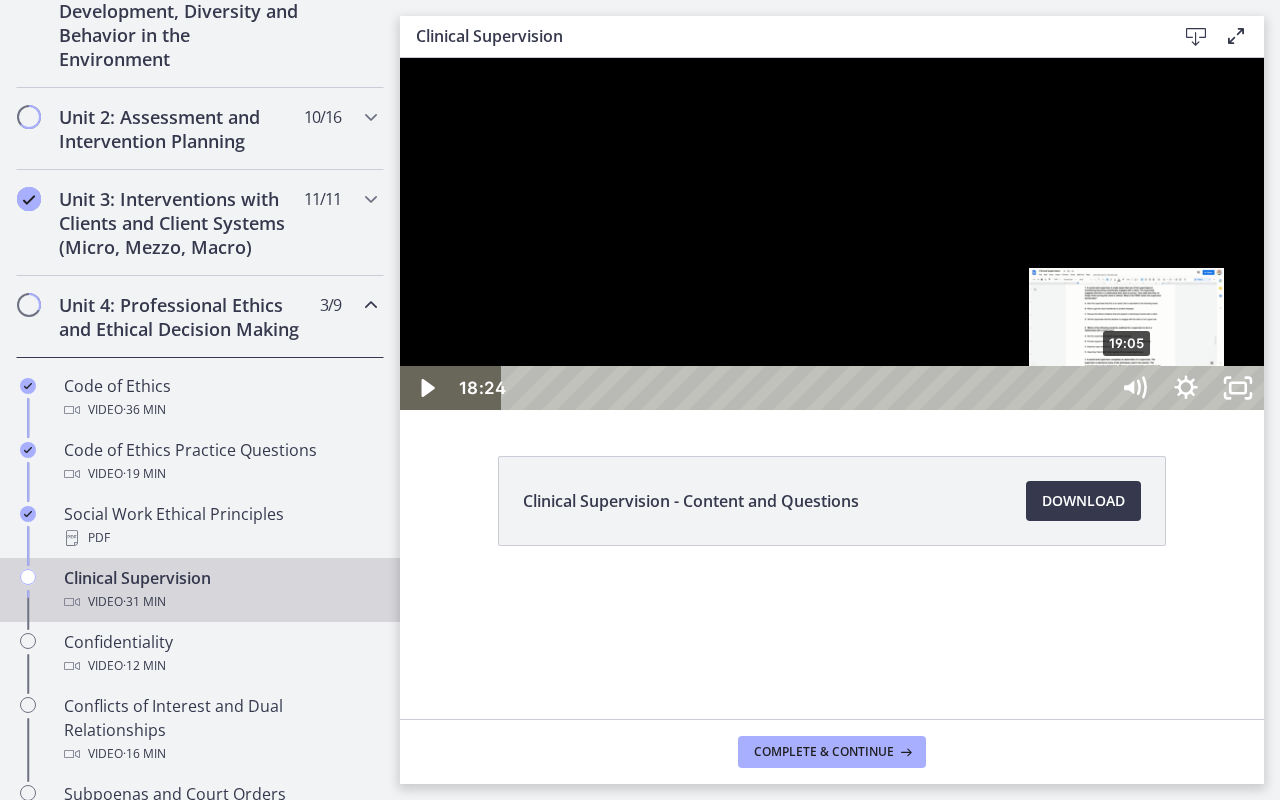 click on "19:05" at bounding box center (807, 388) 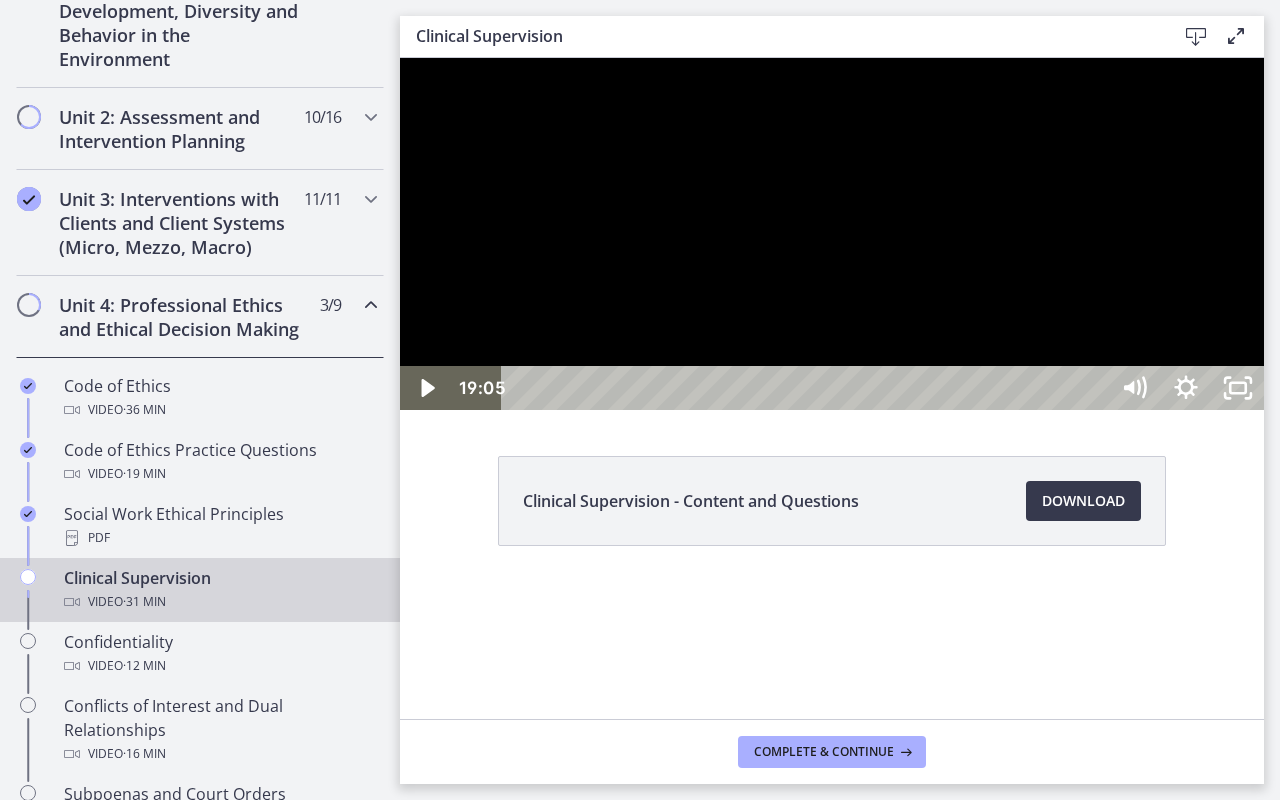 click at bounding box center (832, 234) 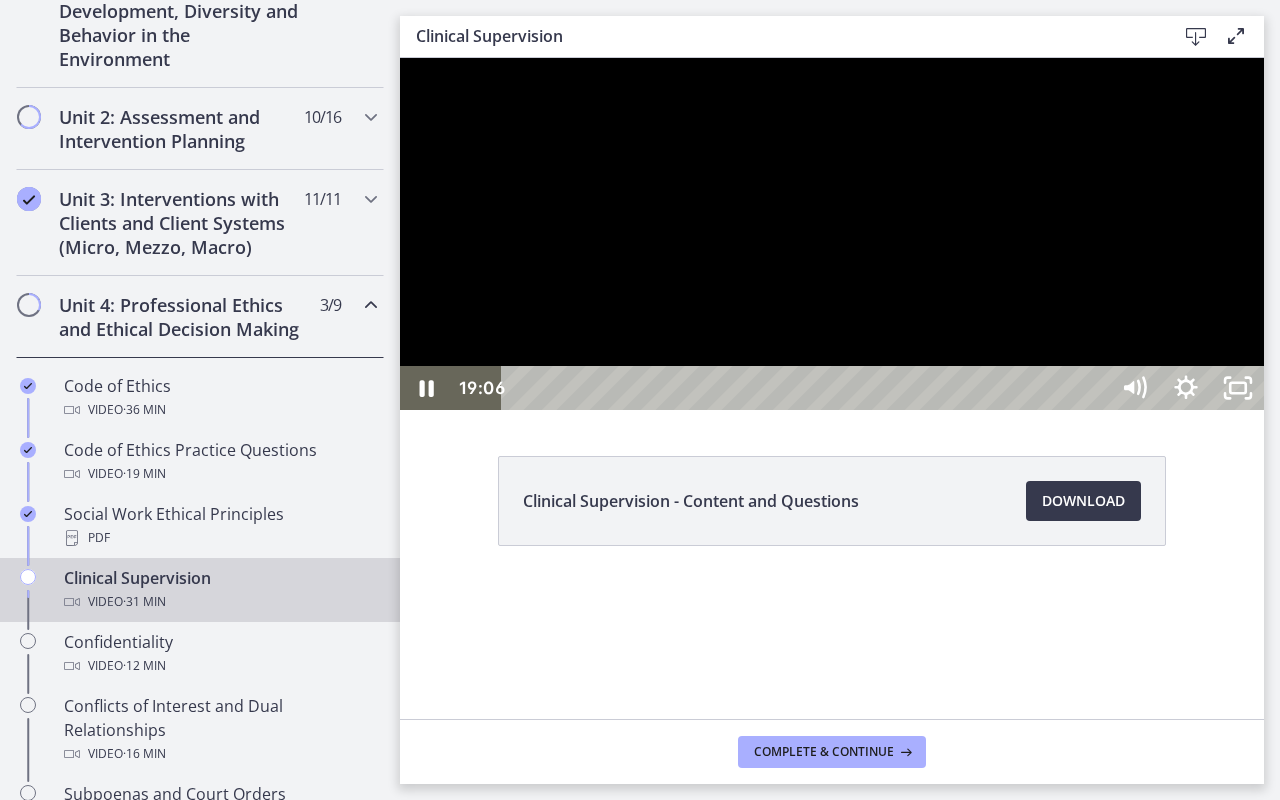 click at bounding box center [832, 234] 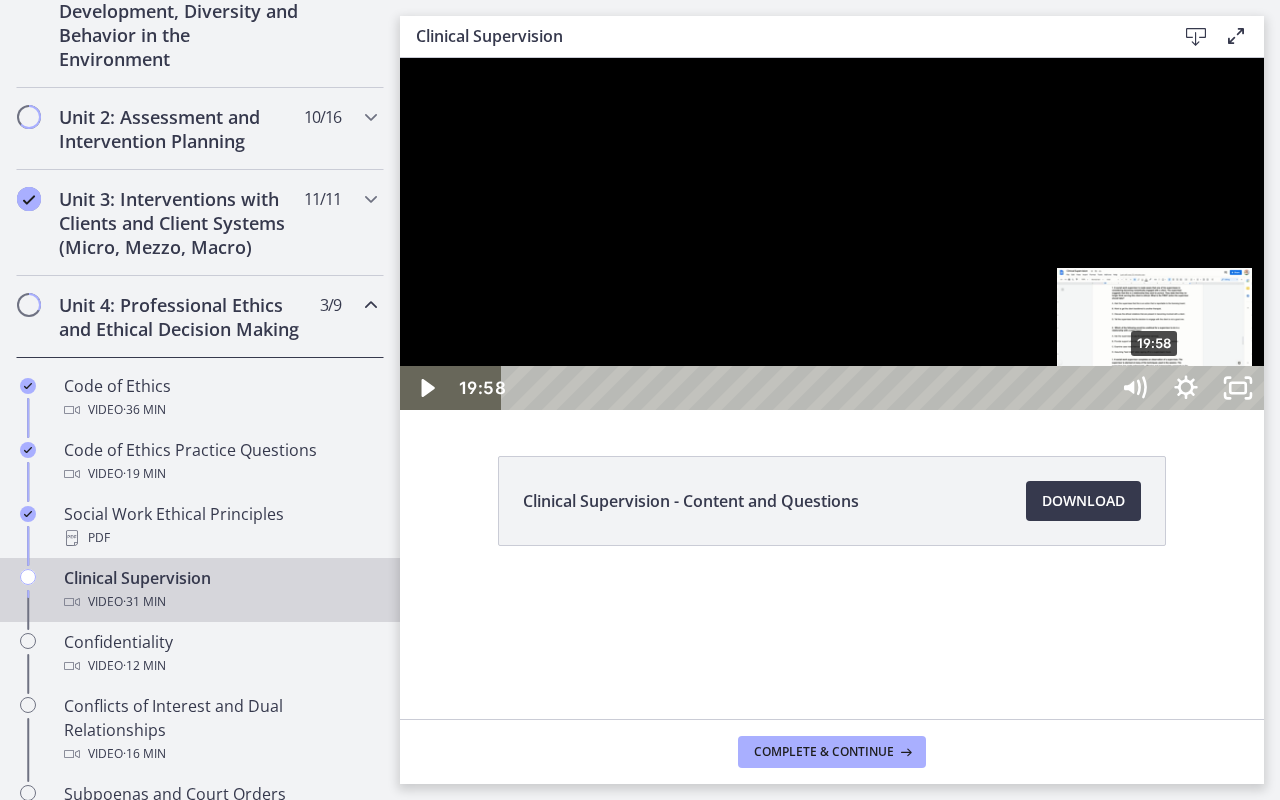 click on "19:58" at bounding box center (807, 388) 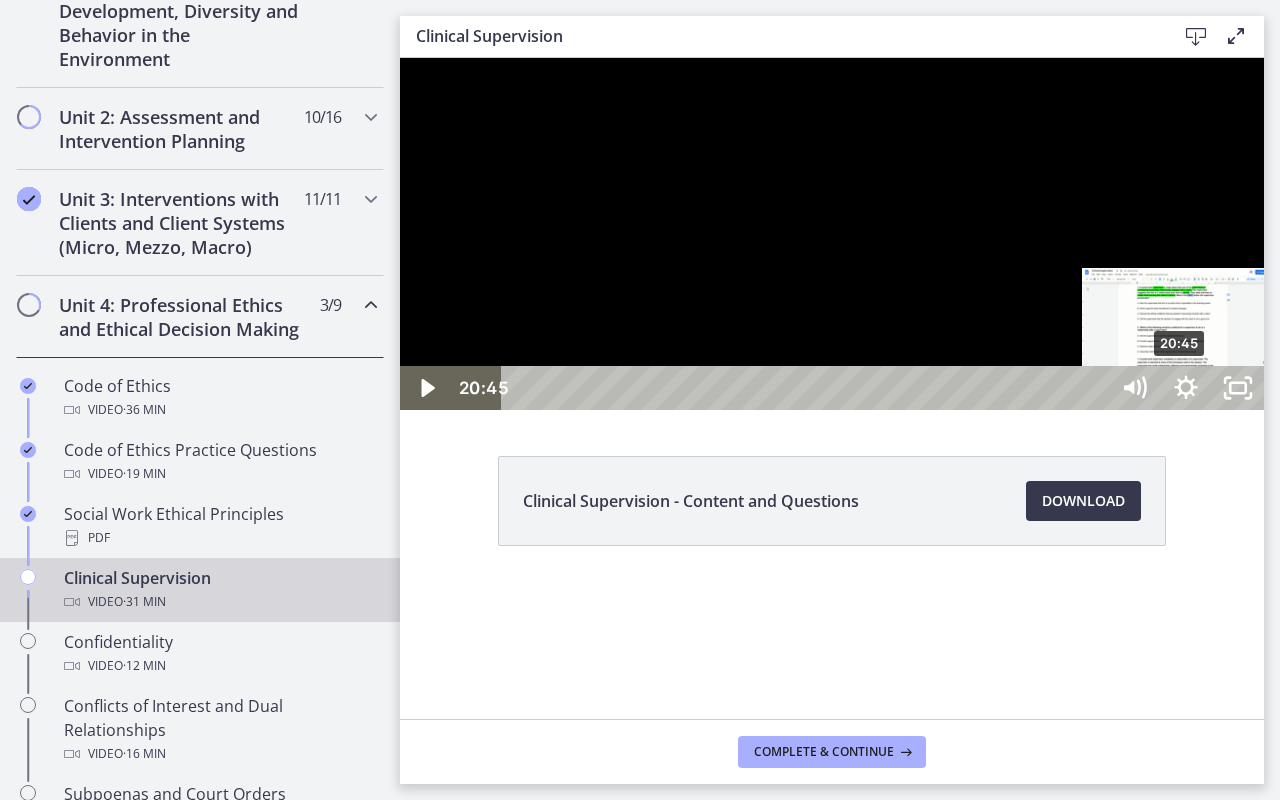 click on "20:45" at bounding box center (807, 388) 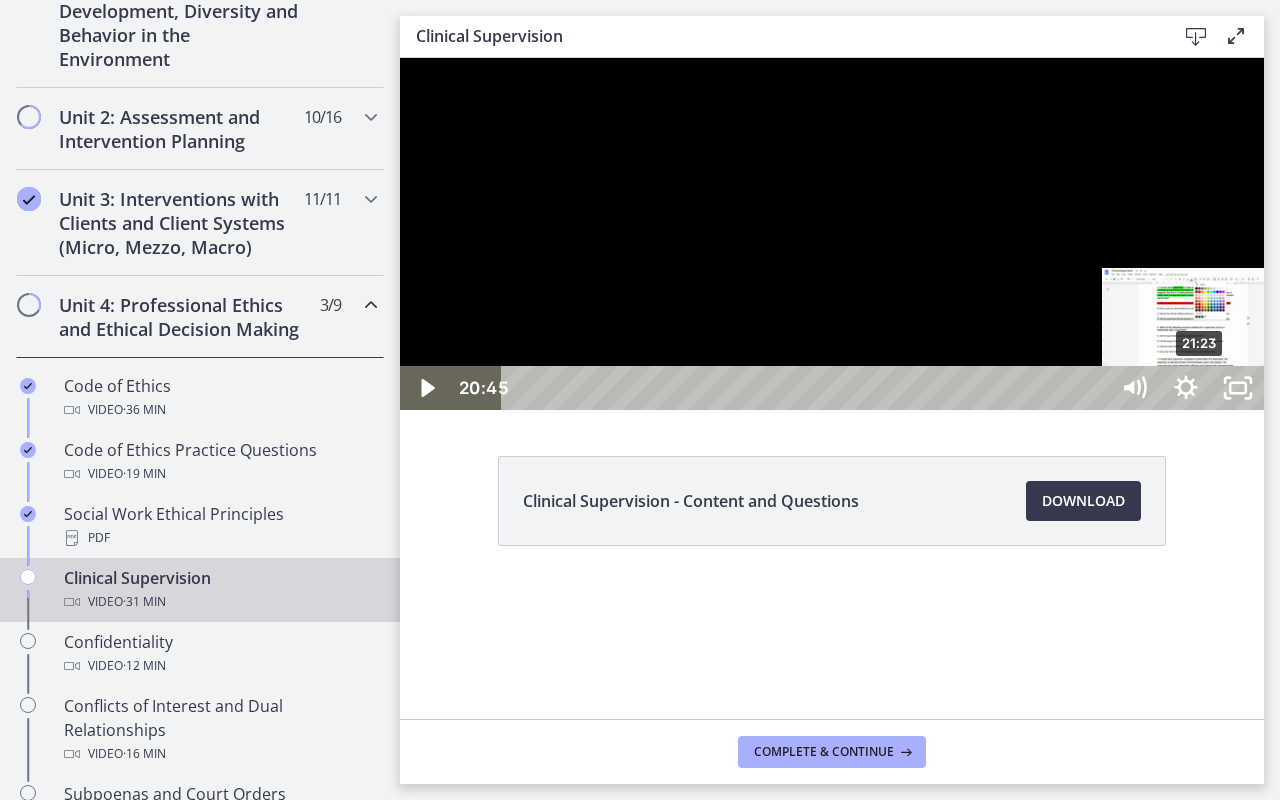 click on "21:23" at bounding box center (807, 388) 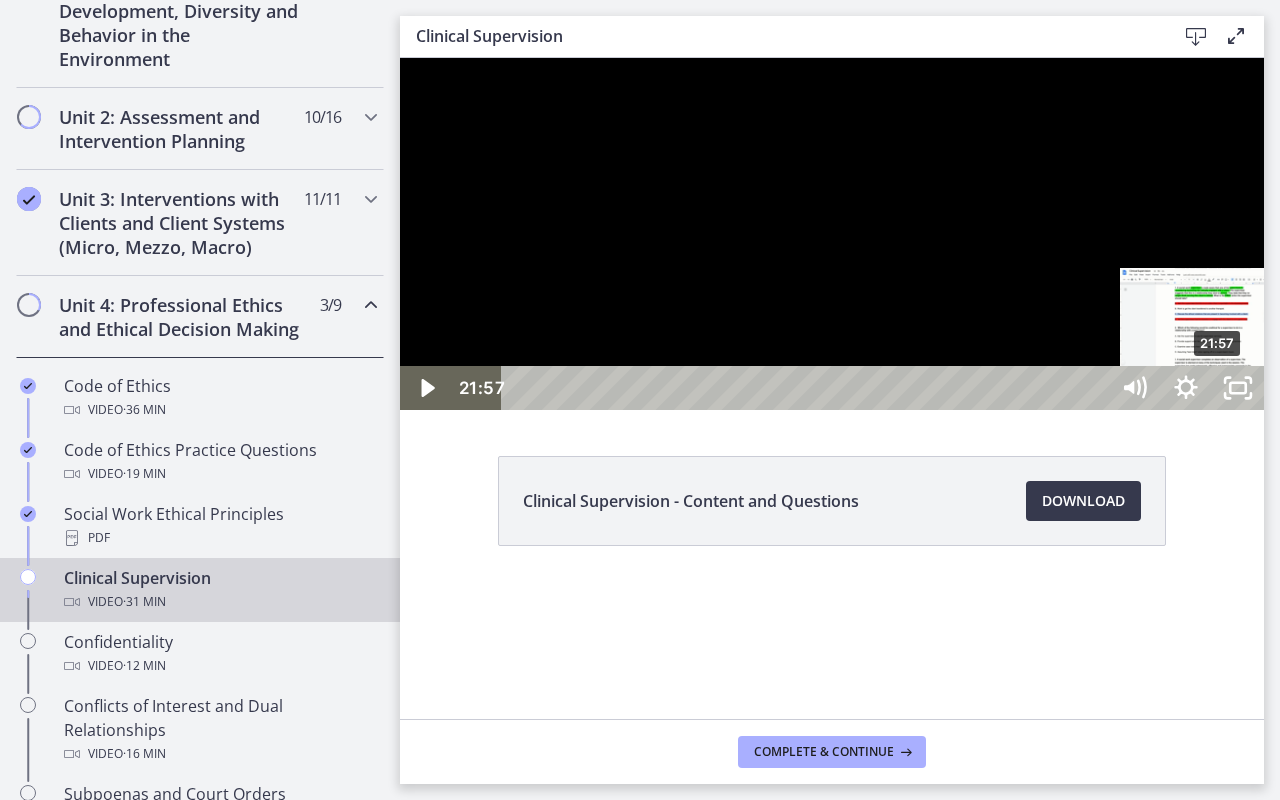 click on "21:57" at bounding box center (807, 388) 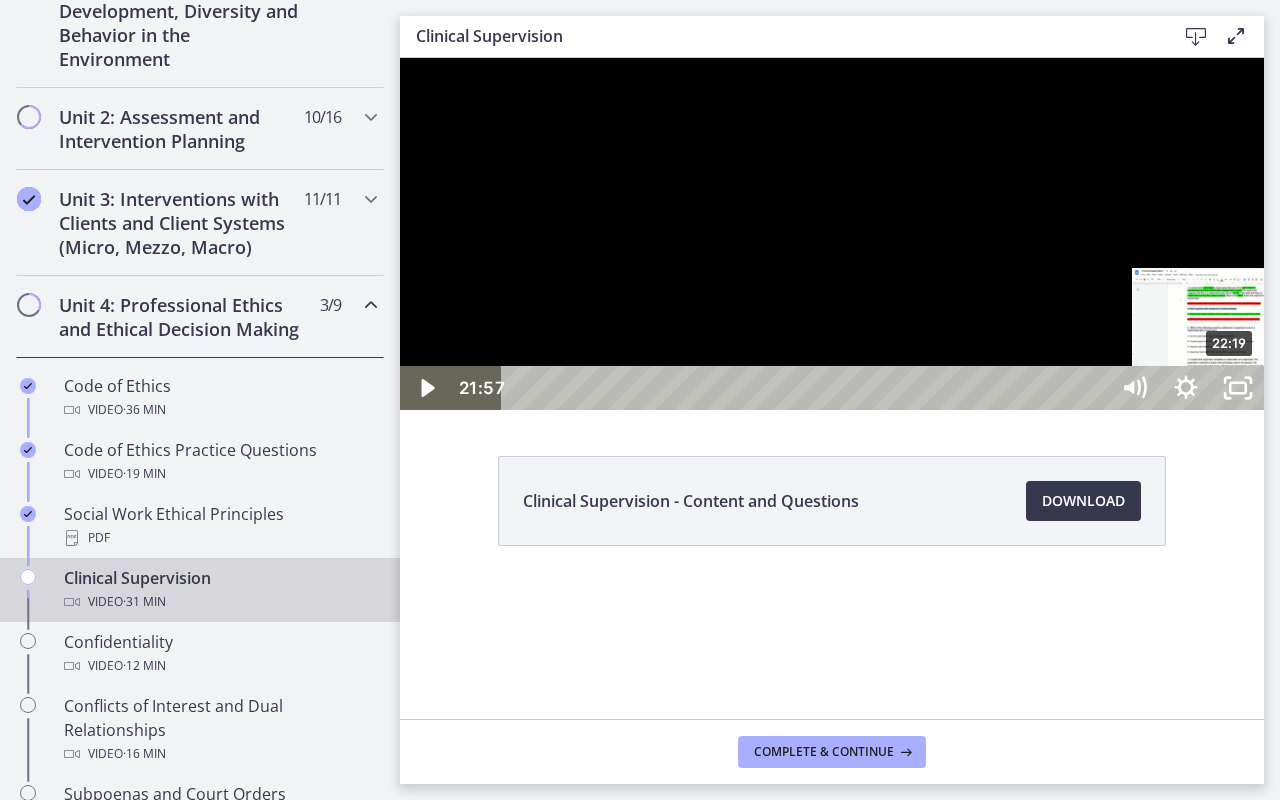 click on "22:19" at bounding box center (807, 388) 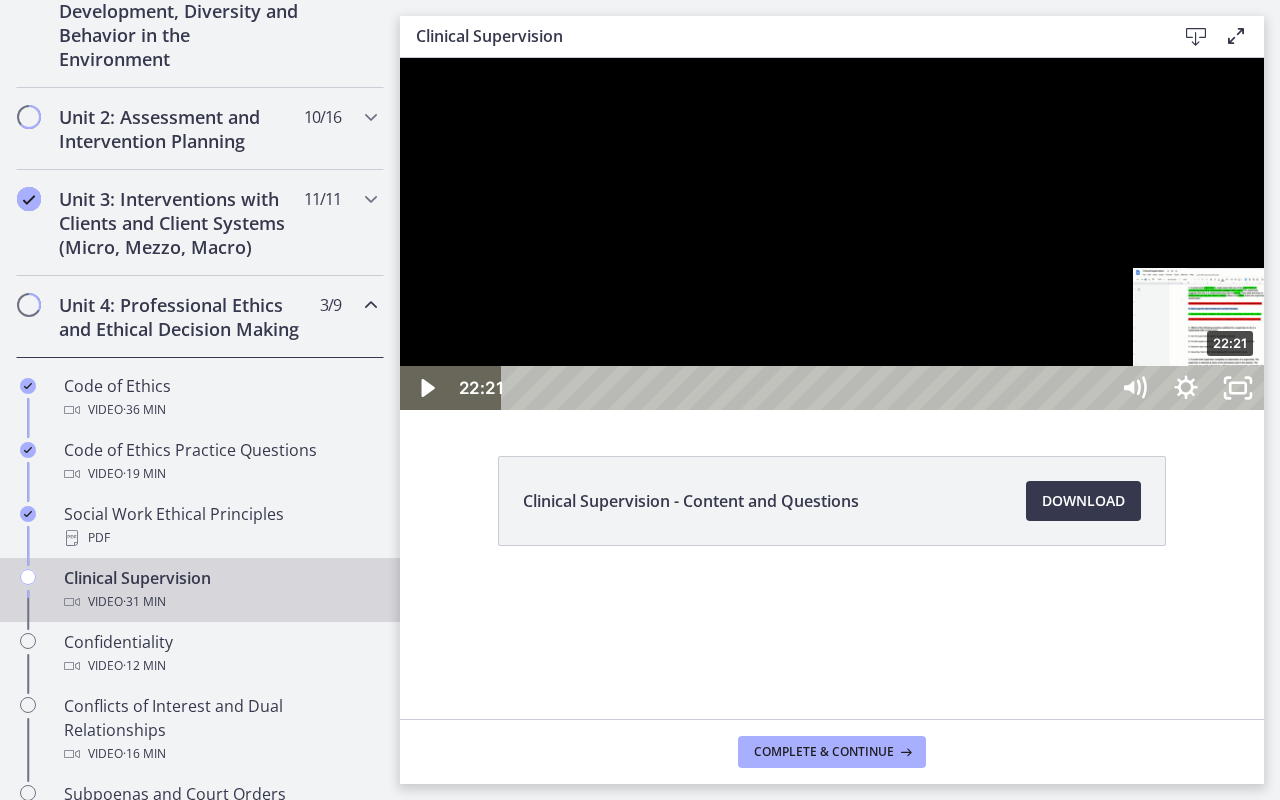 click at bounding box center (1230, 388) 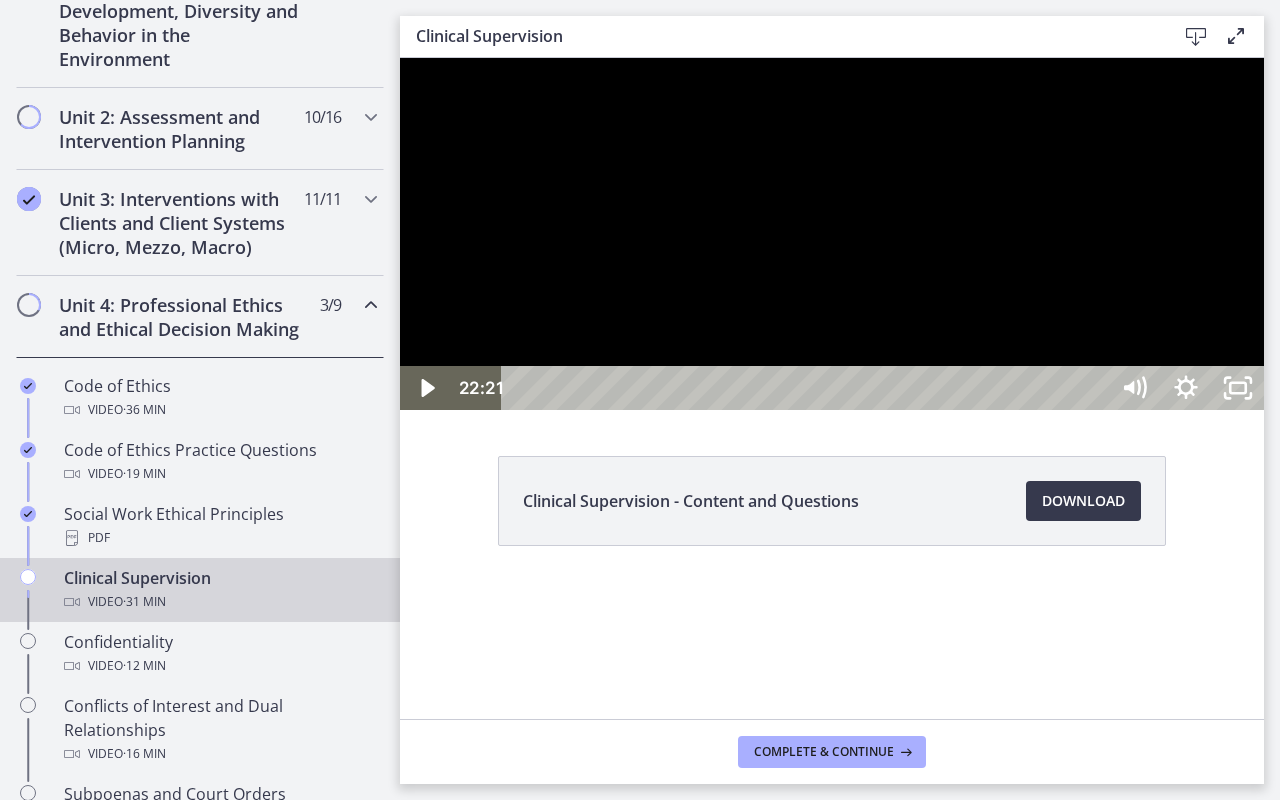 click at bounding box center (832, 234) 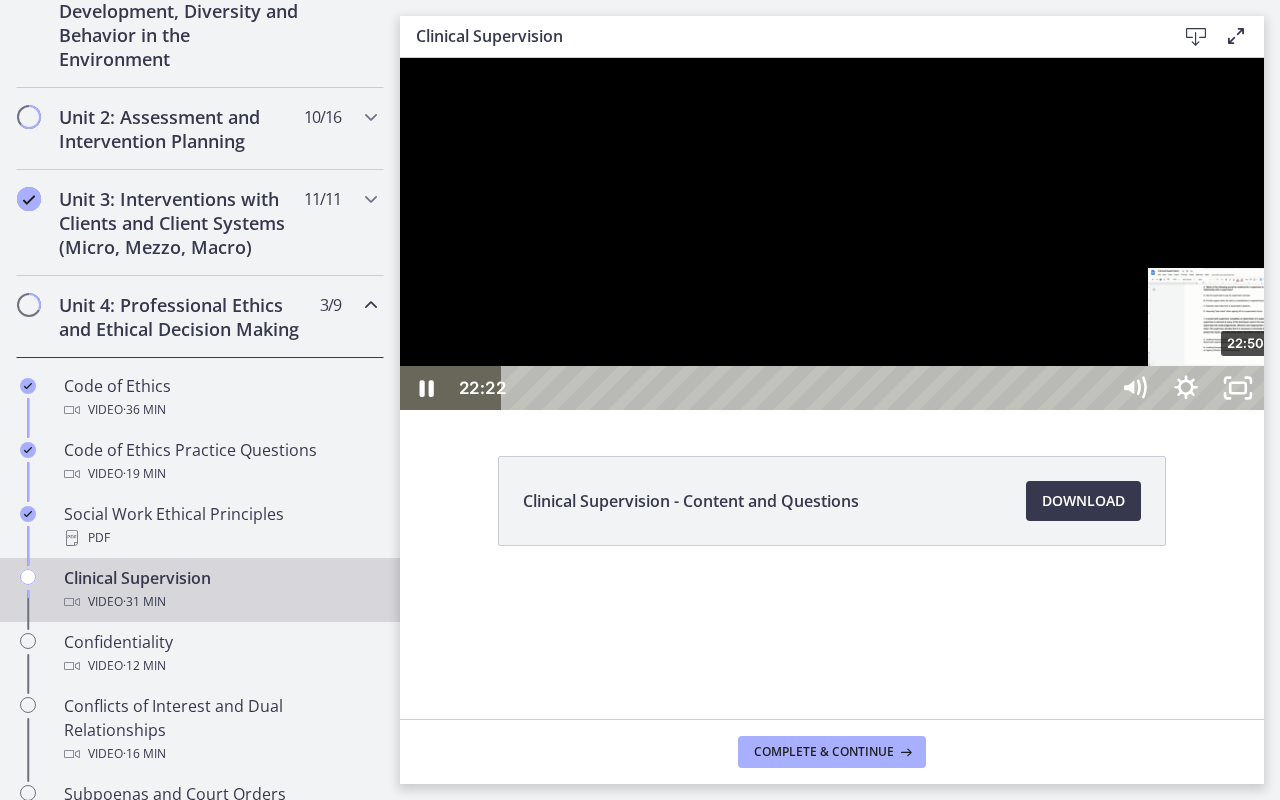 click on "22:50" at bounding box center [807, 388] 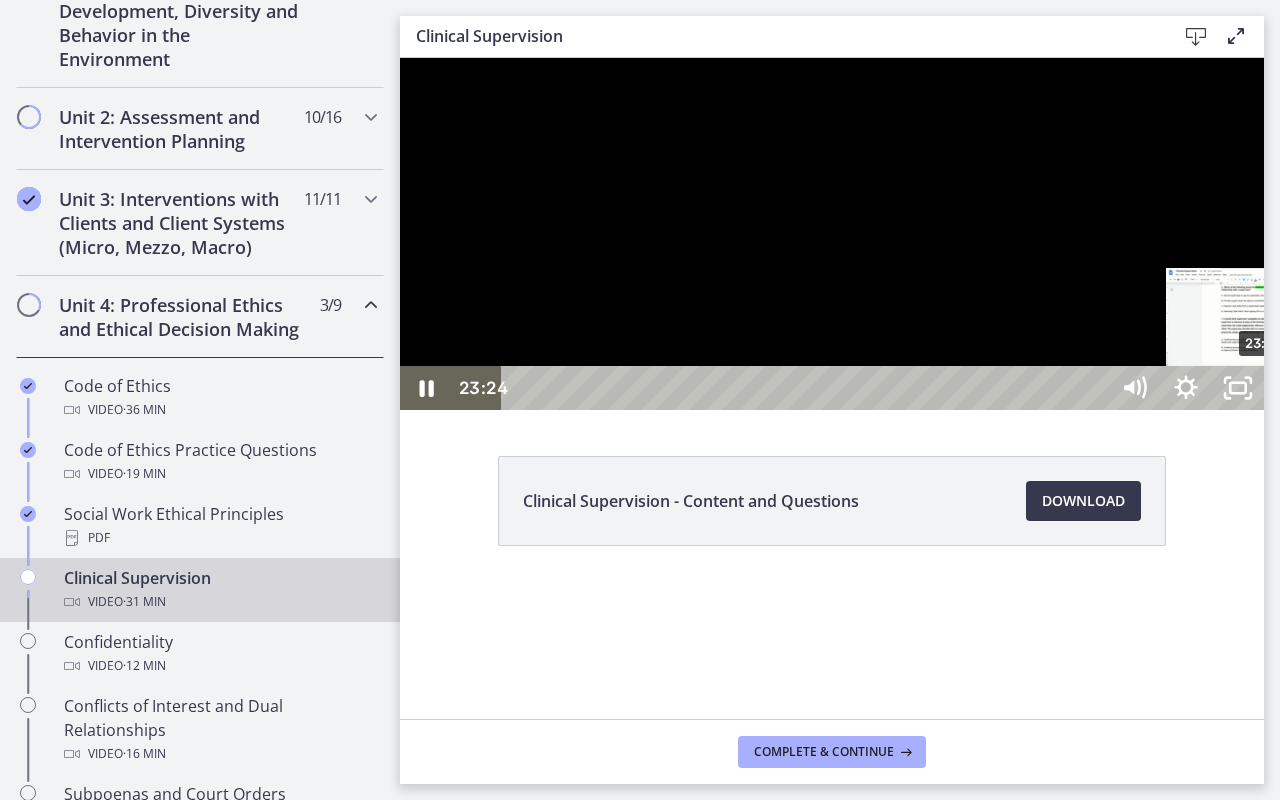 click on "23:24" at bounding box center (807, 388) 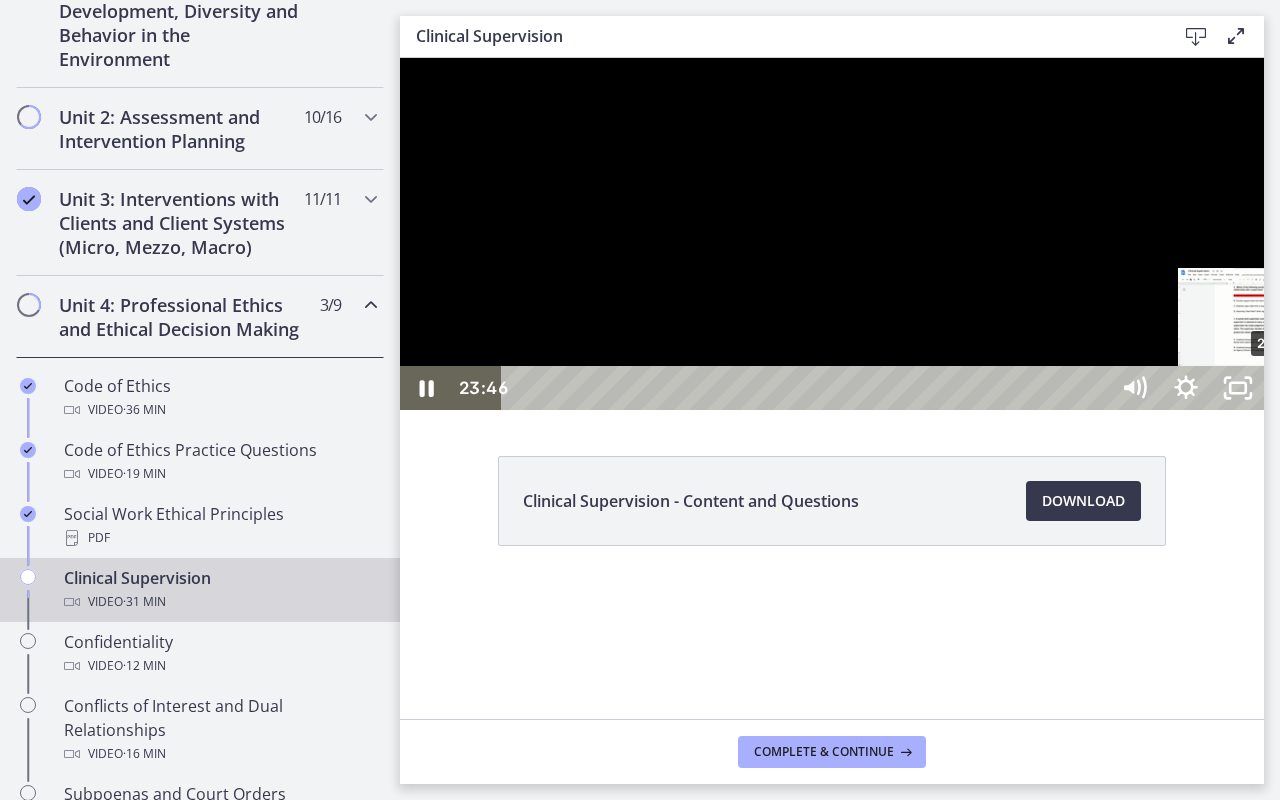 click on "23:46" at bounding box center [807, 388] 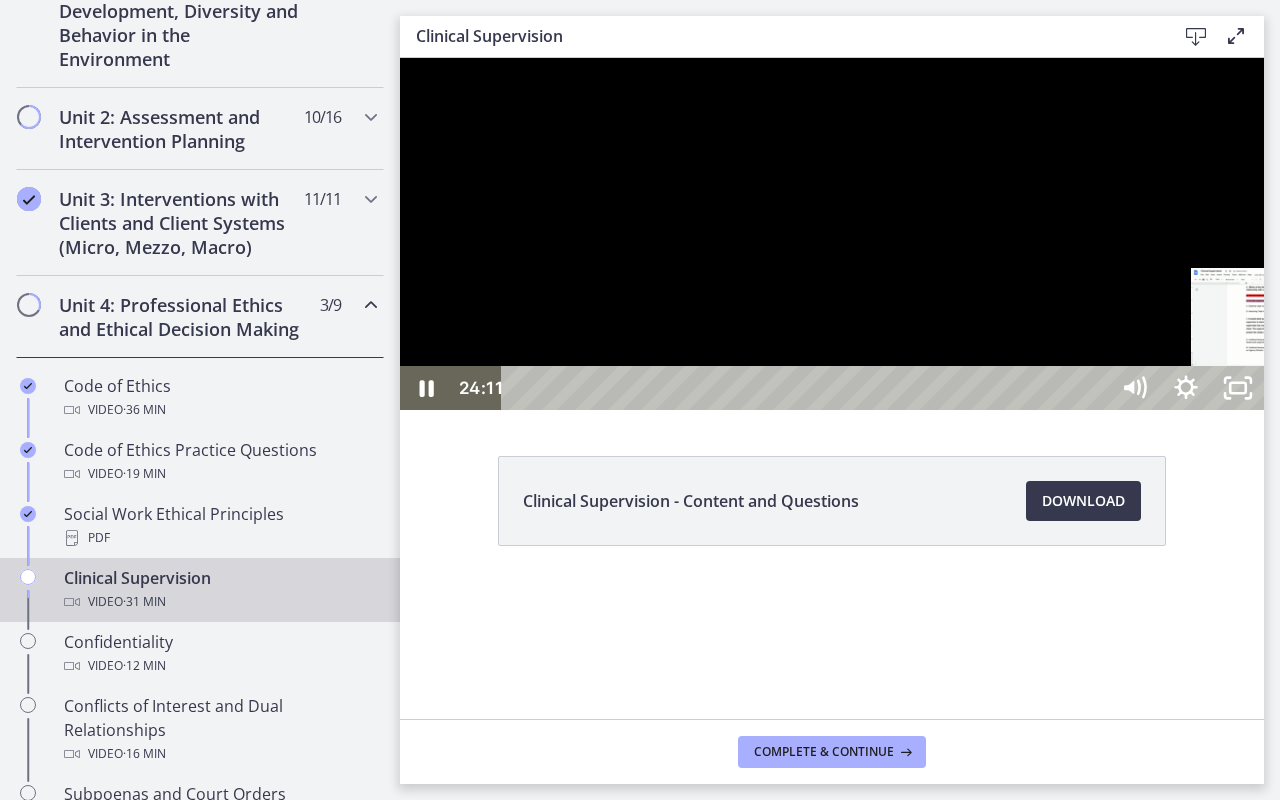 click on "24:11" at bounding box center [807, 388] 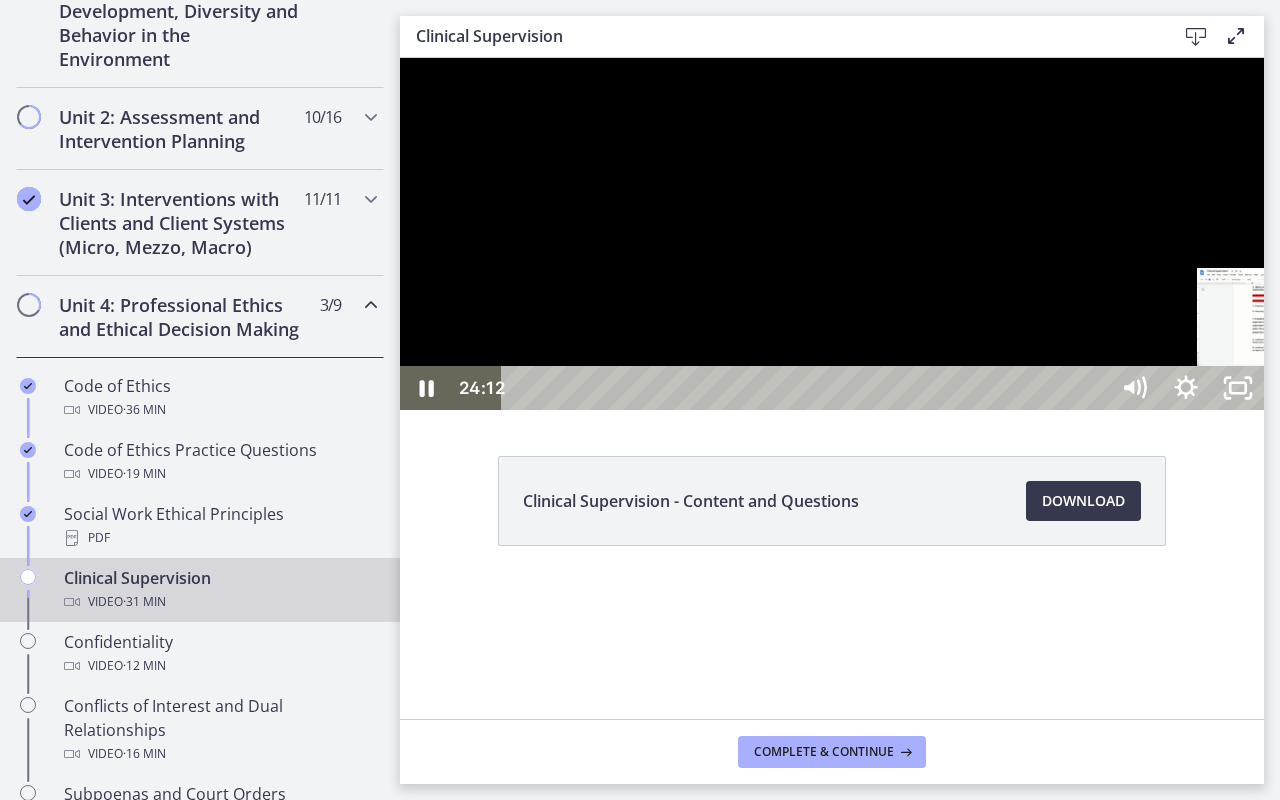 click on "24:22" at bounding box center [807, 388] 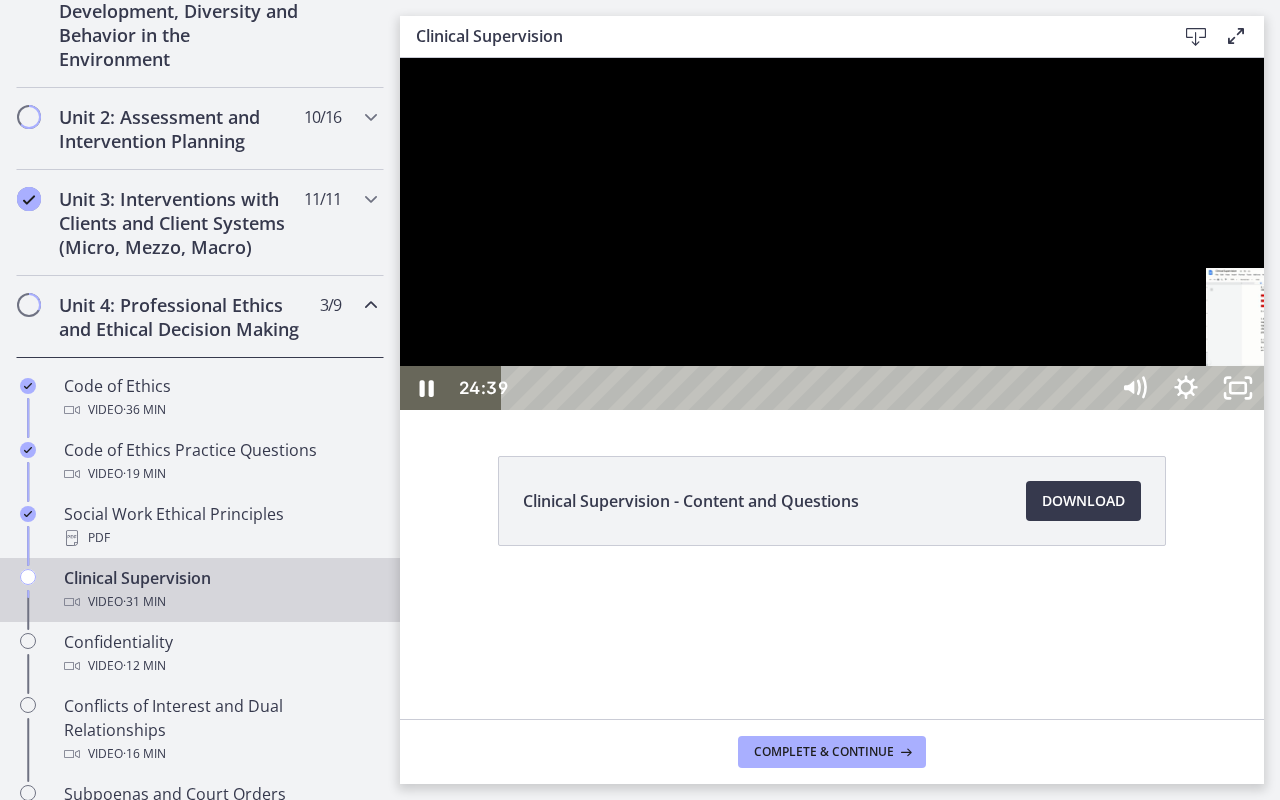 click on "24:39" at bounding box center (807, 388) 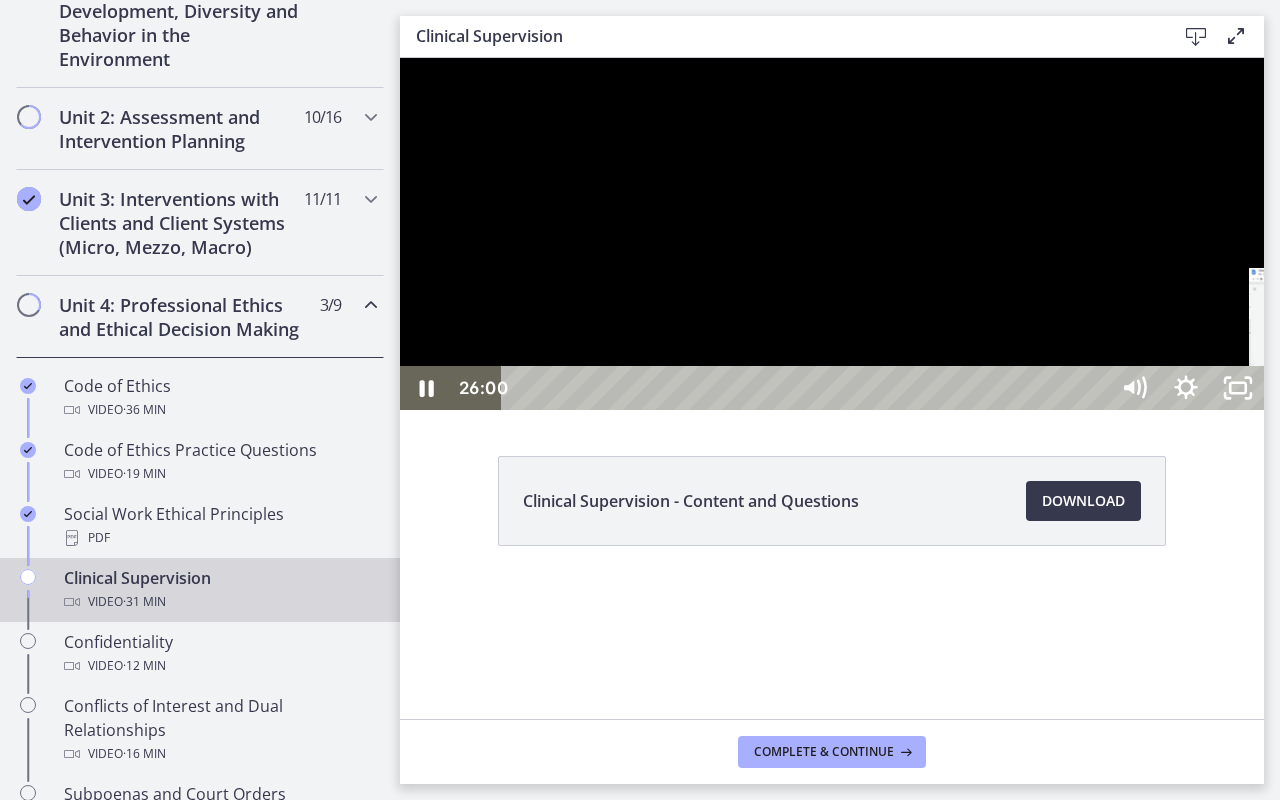 click on "26:00" at bounding box center [807, 388] 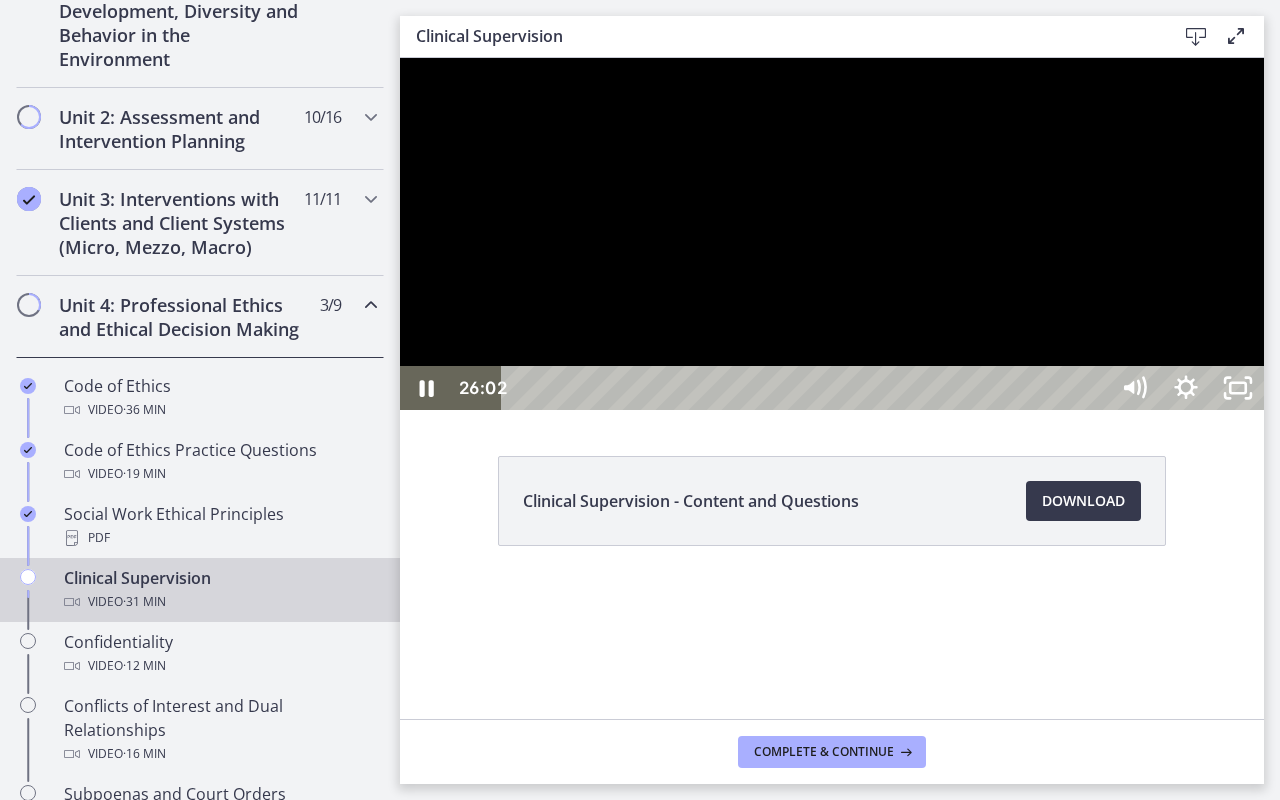 click at bounding box center (832, 234) 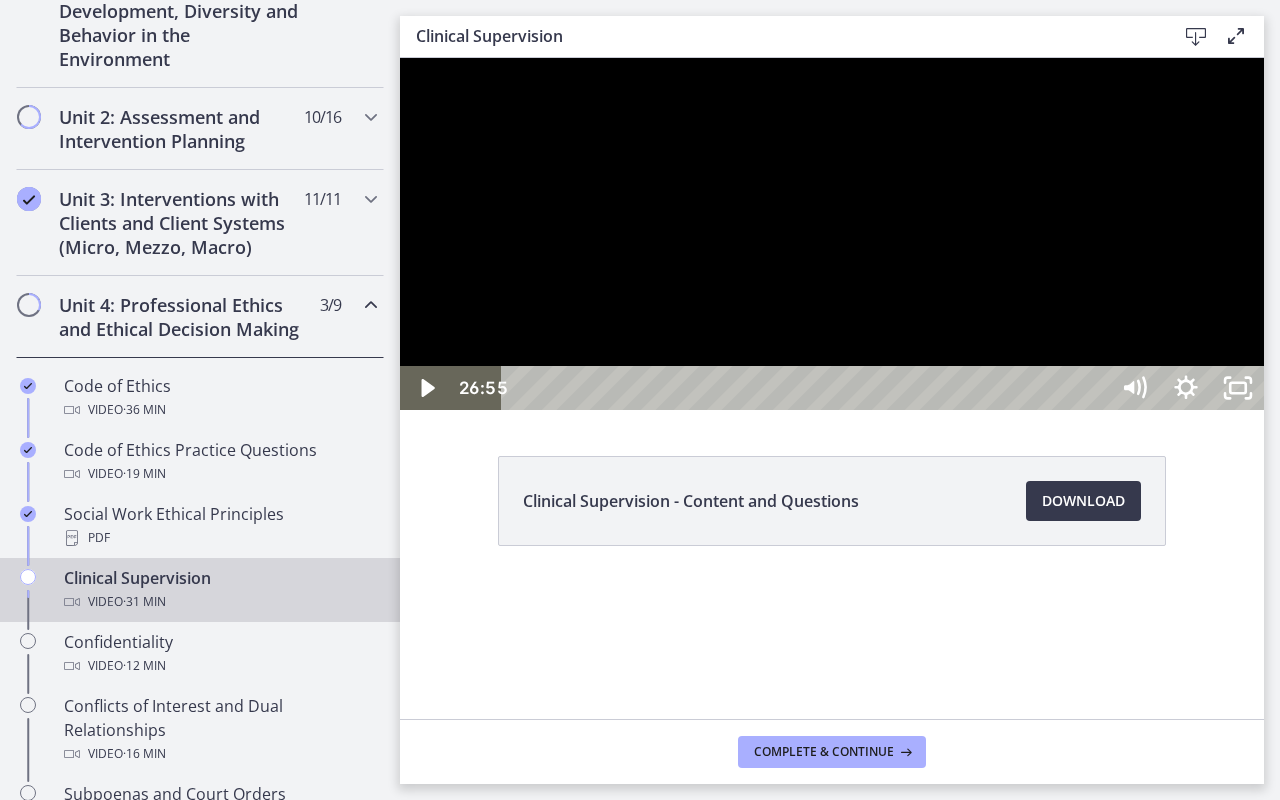 click on "26:55" at bounding box center (807, 388) 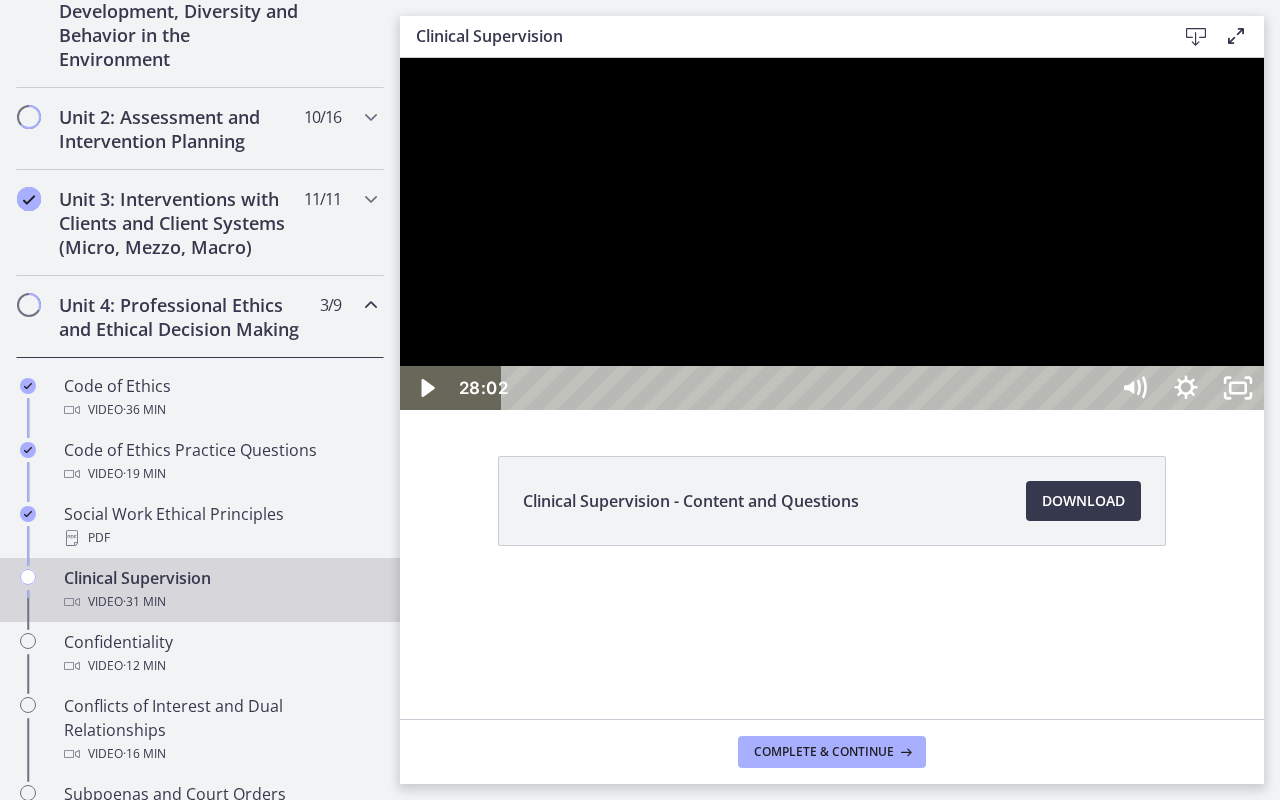 click on "28:02" at bounding box center (807, 388) 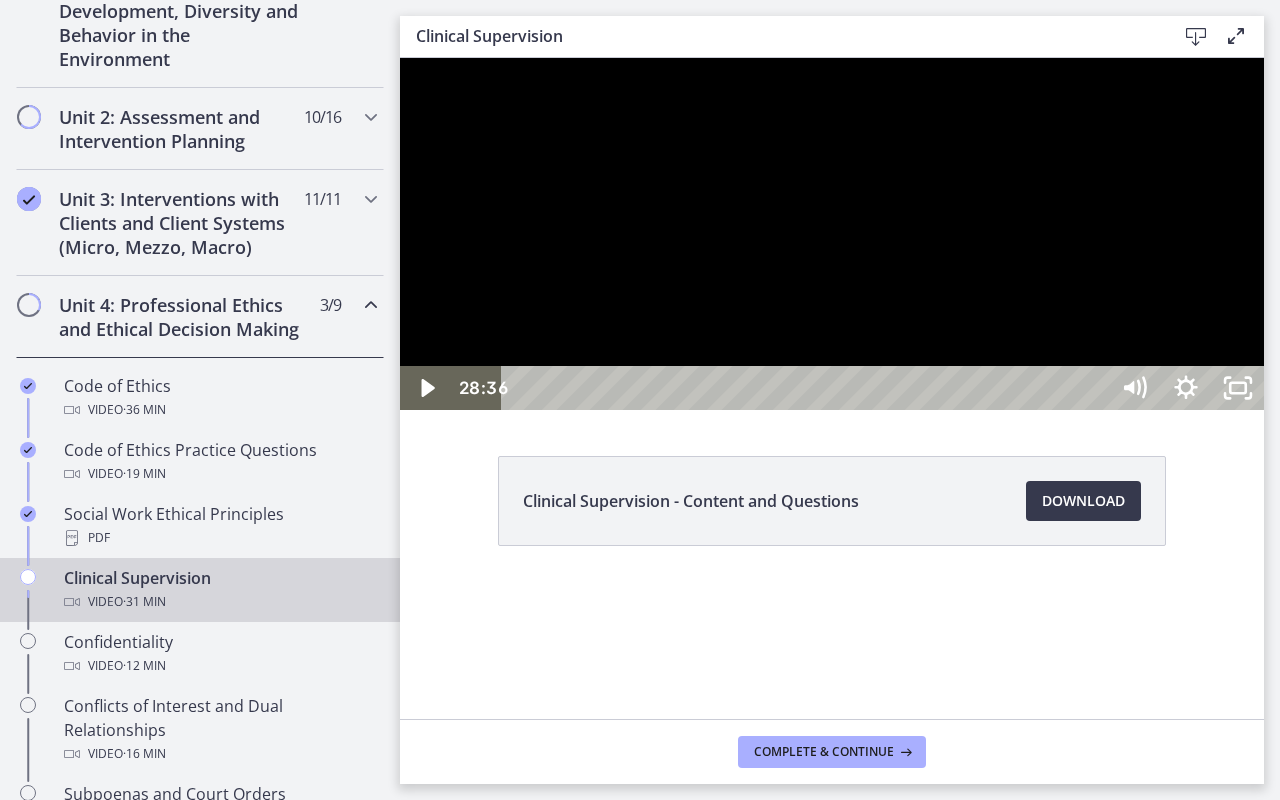 click on "28:36" at bounding box center (807, 388) 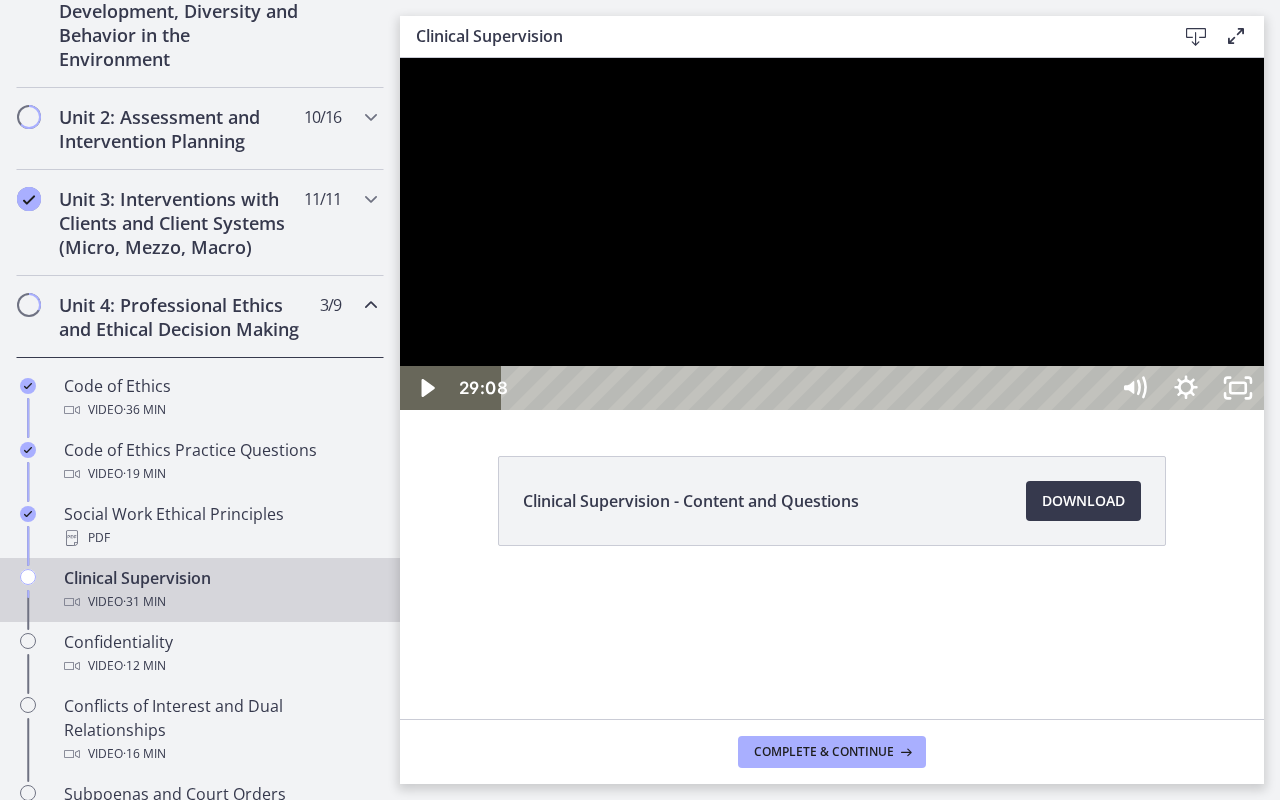 click on "29:33" at bounding box center (807, 388) 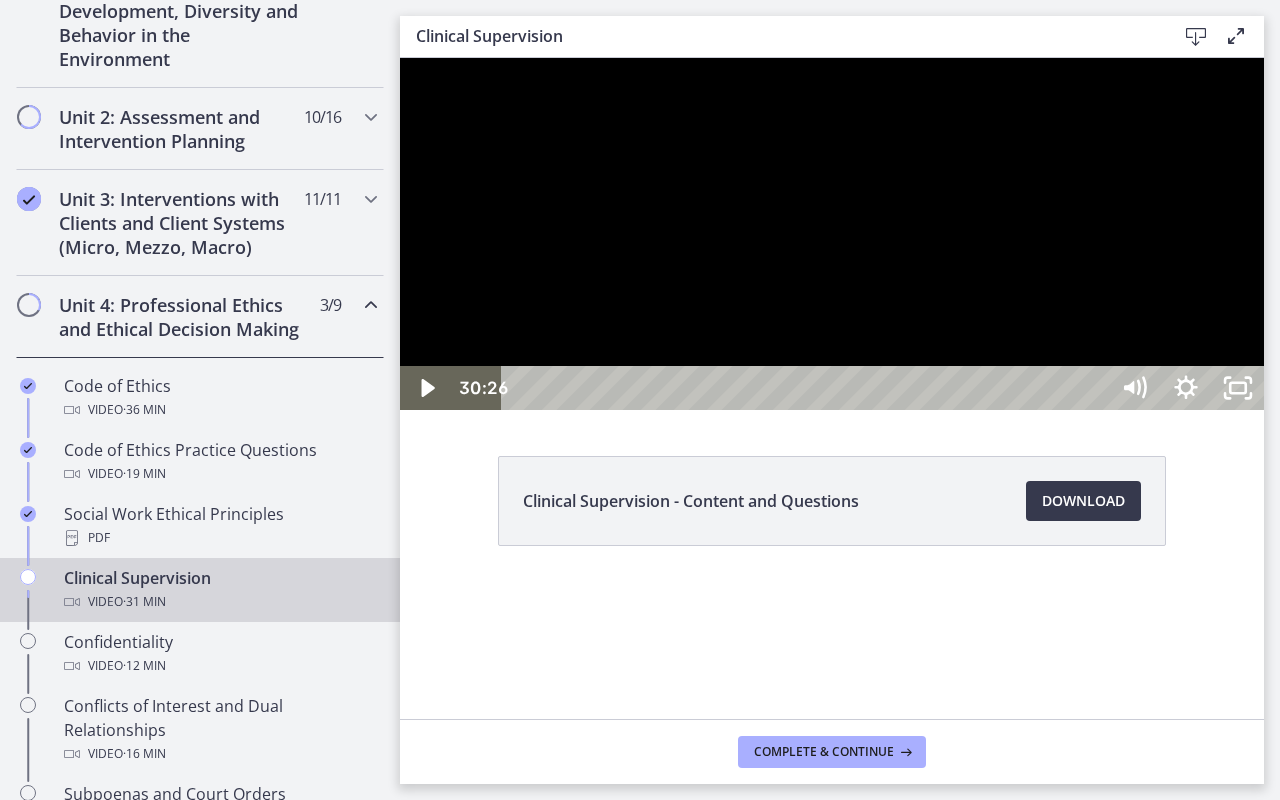 click on "30:26" at bounding box center (807, 388) 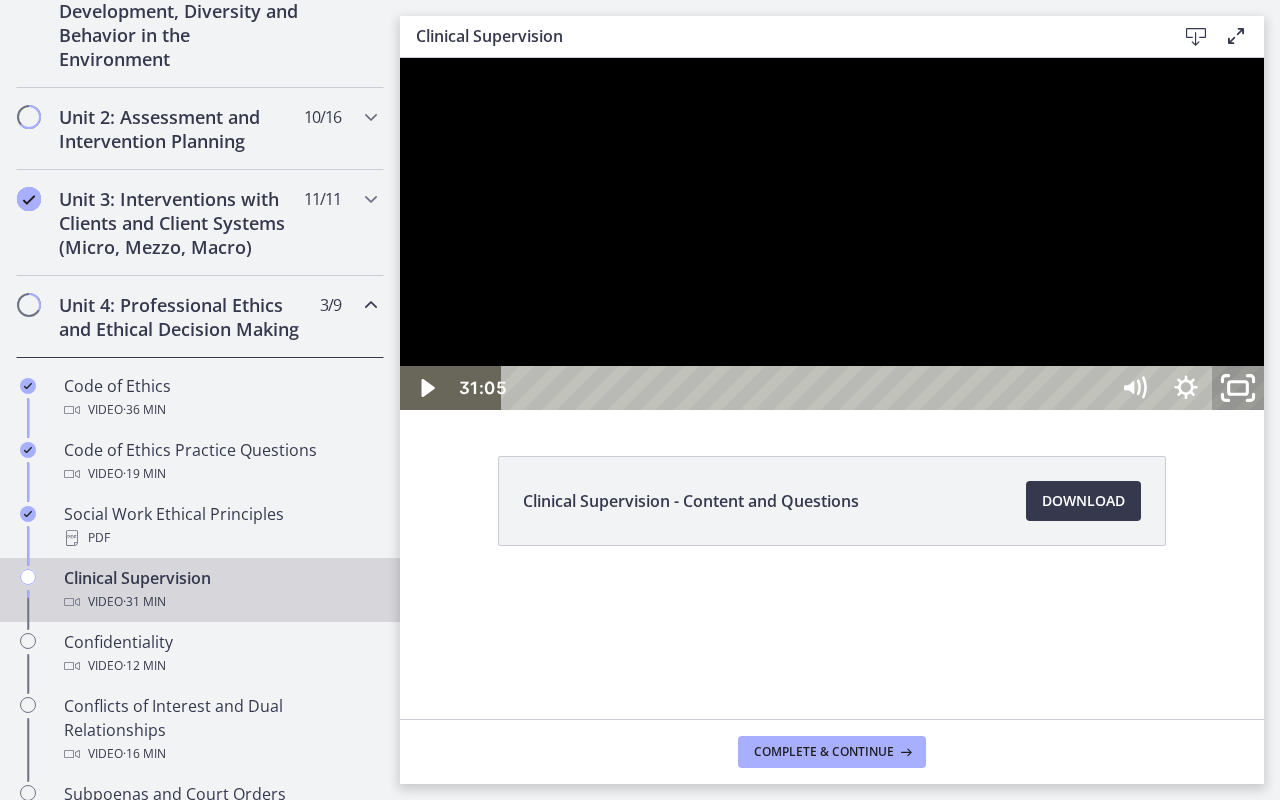 click 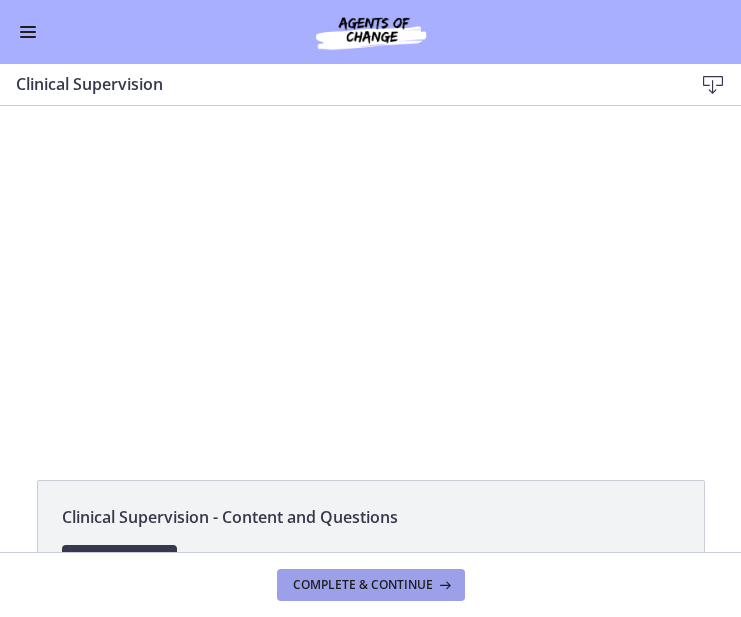 click at bounding box center [443, 585] 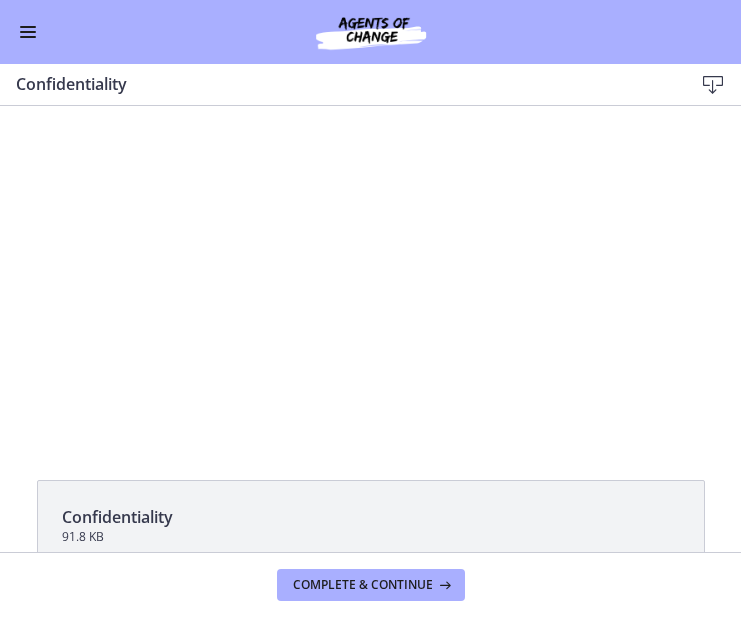 scroll, scrollTop: 0, scrollLeft: 0, axis: both 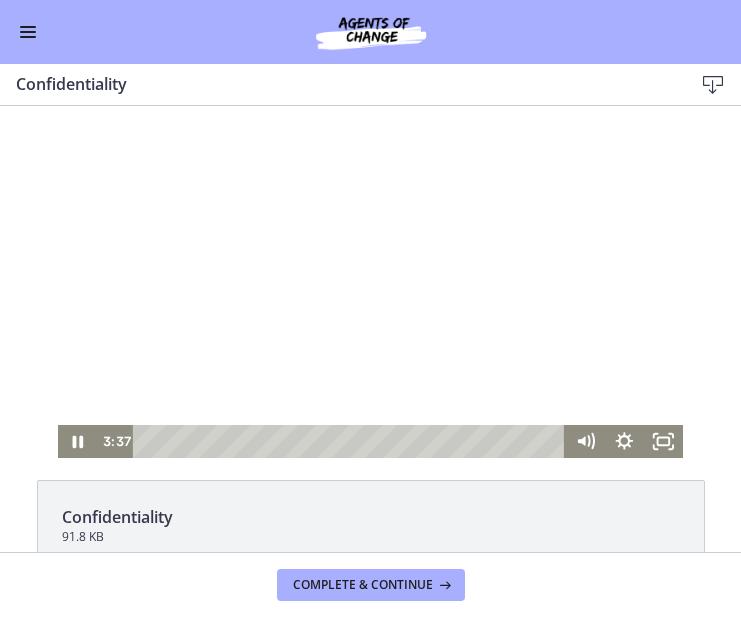 click at bounding box center (352, 441) 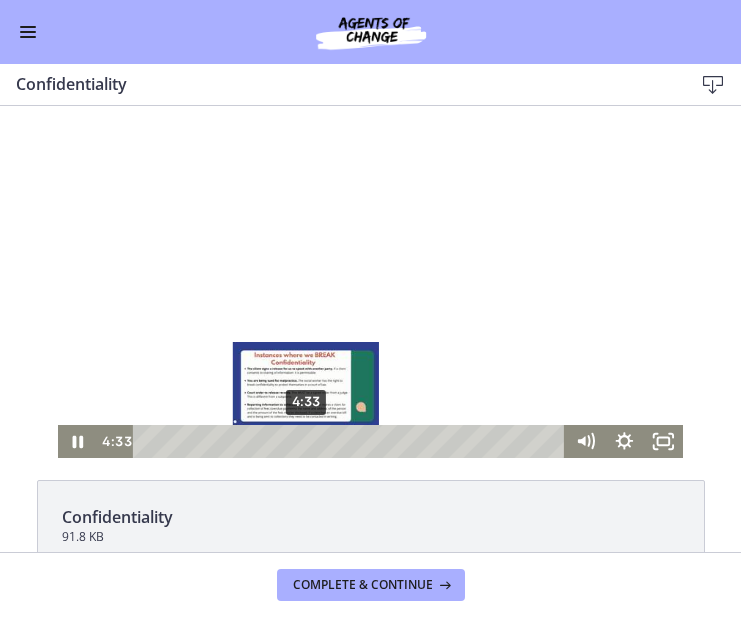 click on "4:33" at bounding box center (352, 441) 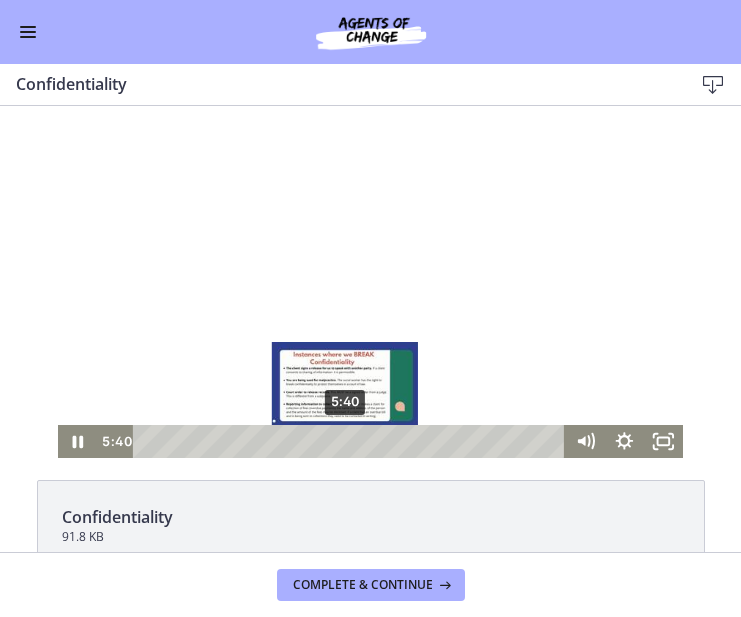 click on "5:40" at bounding box center (352, 441) 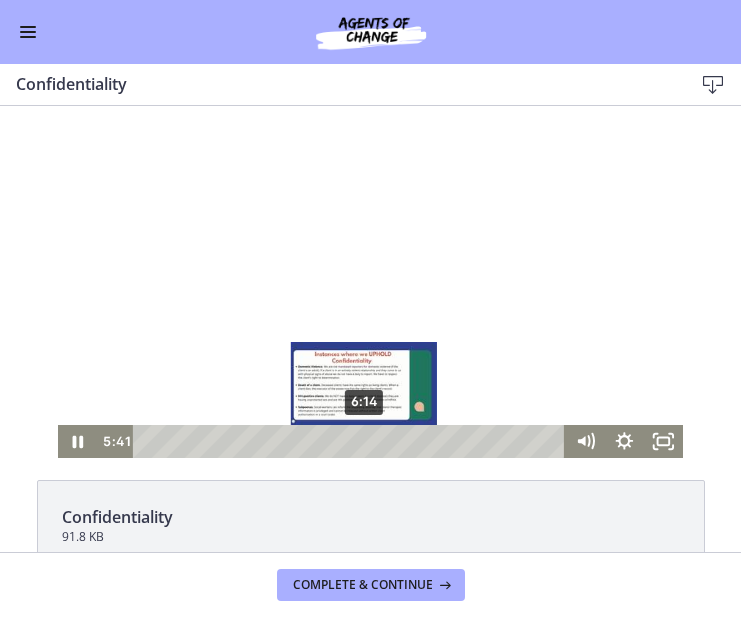 click on "6:14" at bounding box center [352, 441] 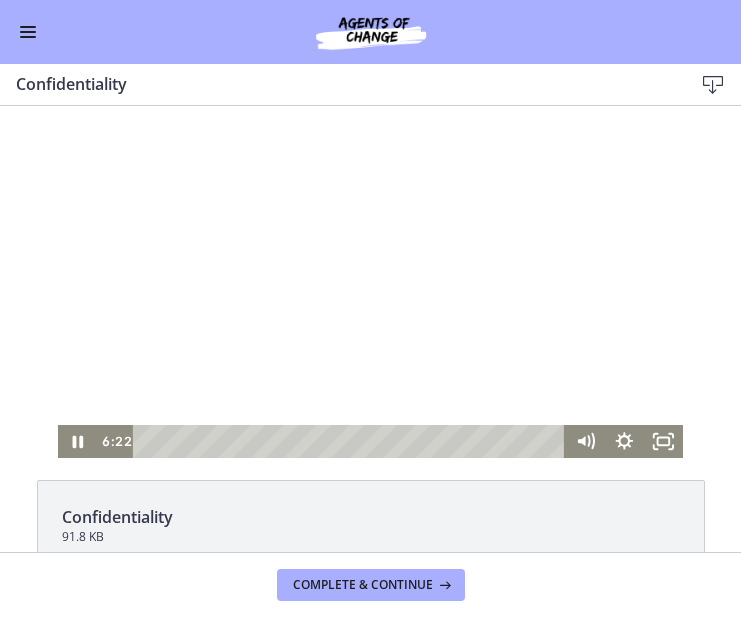 click at bounding box center [371, 282] 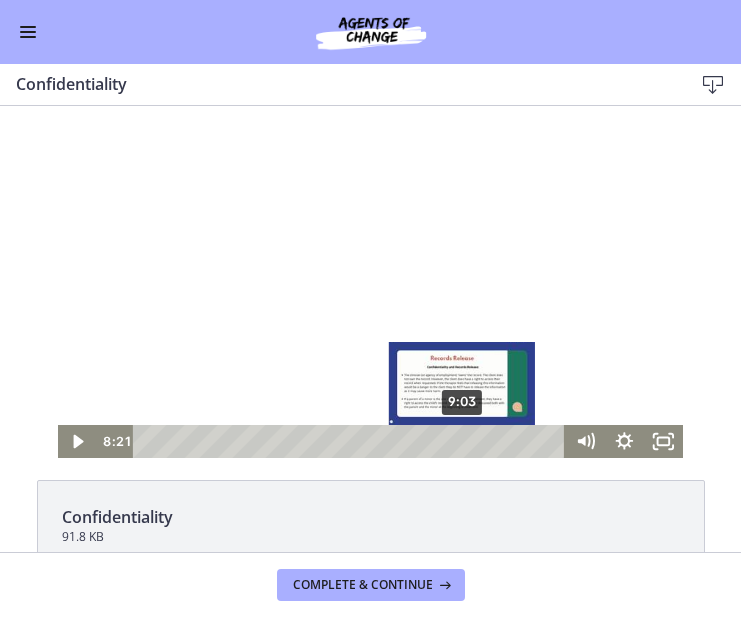 click on "9:03" at bounding box center [352, 441] 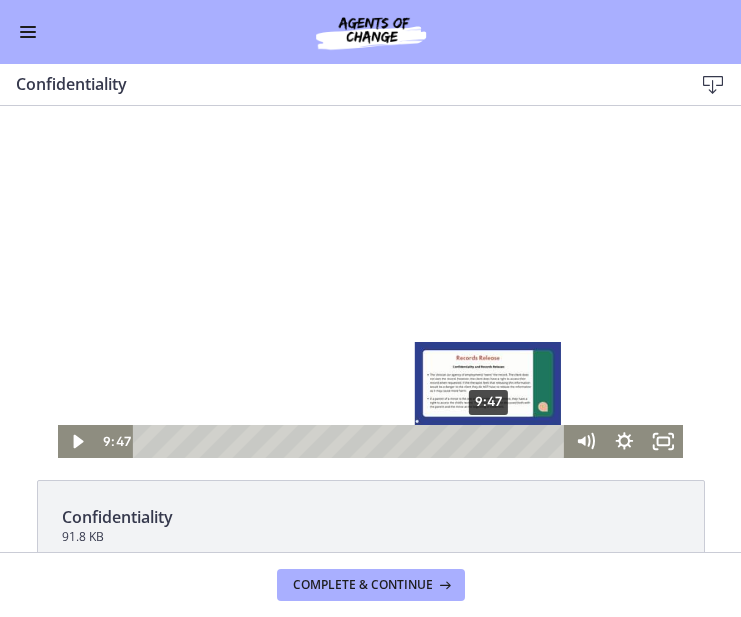 click on "9:47" at bounding box center (352, 441) 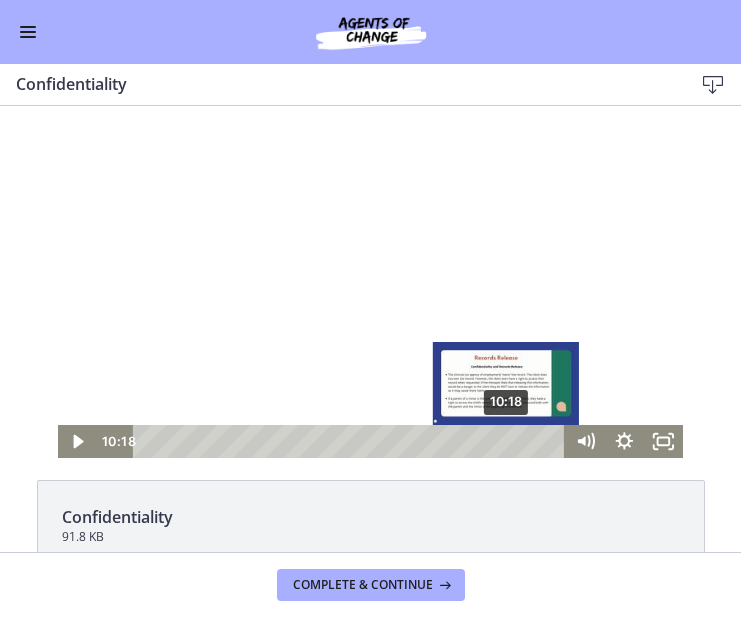 click on "10:18" at bounding box center (352, 441) 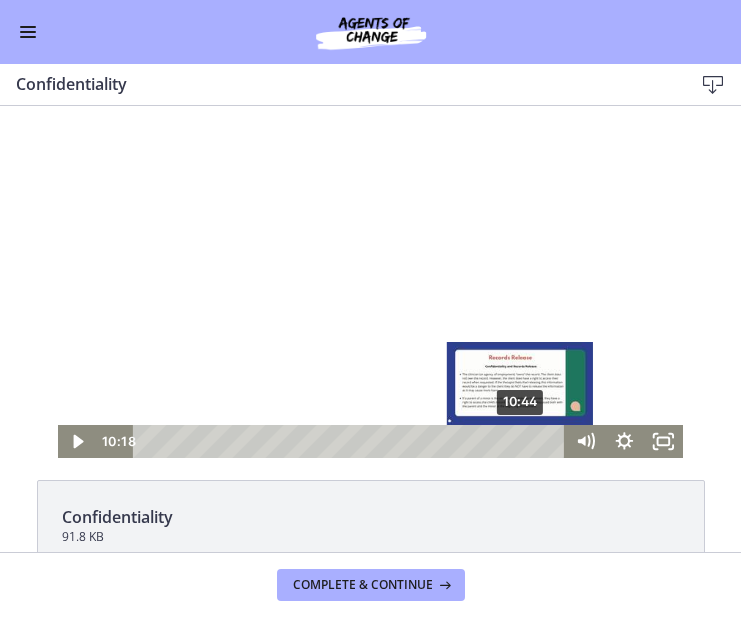 click on "10:44" at bounding box center [352, 441] 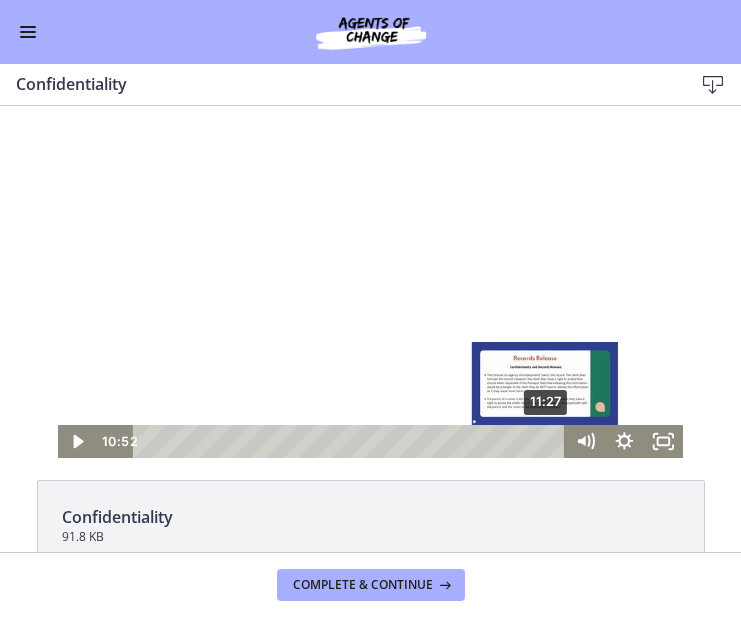 click on "11:27" at bounding box center (352, 441) 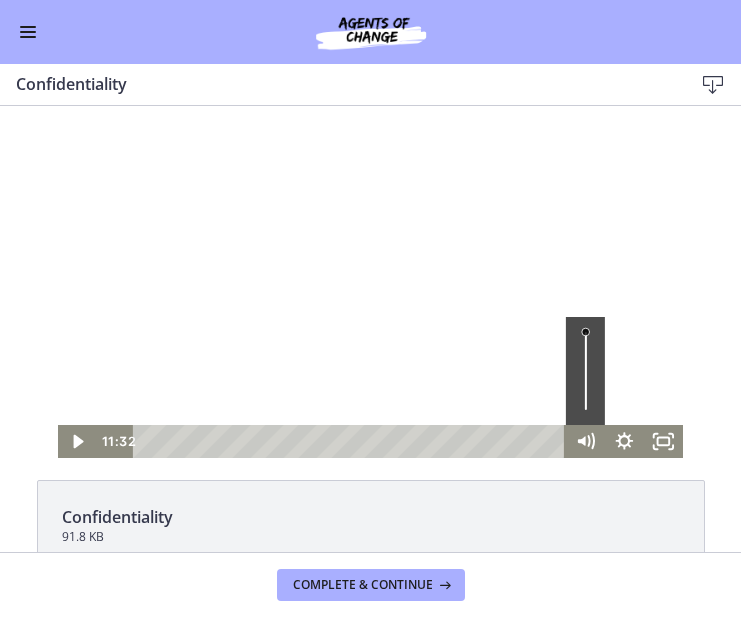 click at bounding box center (371, 282) 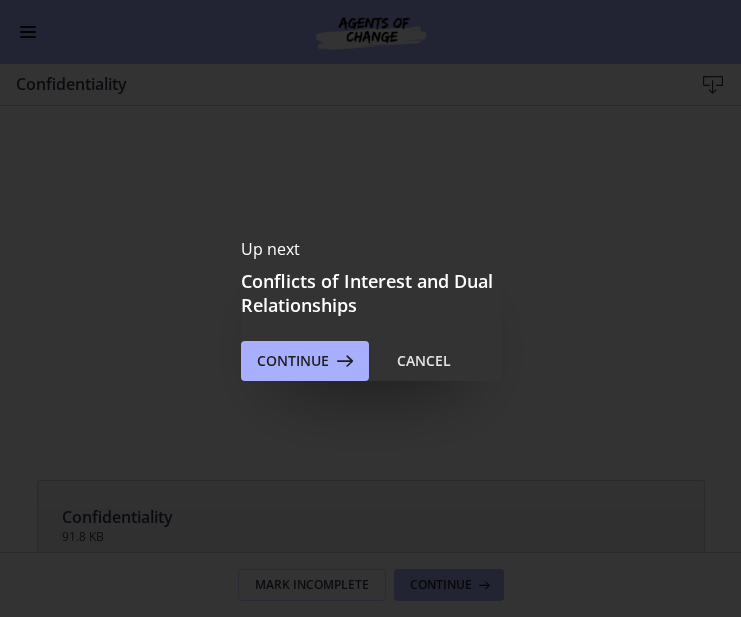 scroll, scrollTop: 0, scrollLeft: 0, axis: both 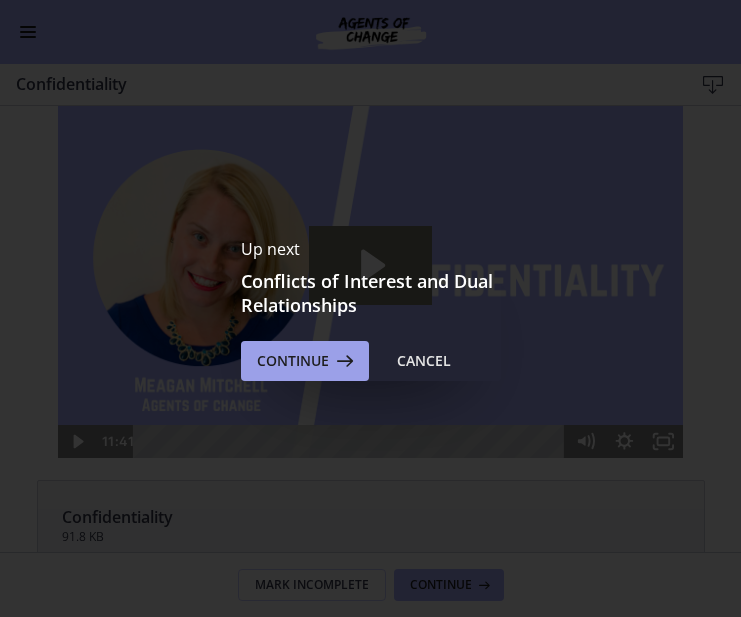 click on "Continue" at bounding box center (305, 361) 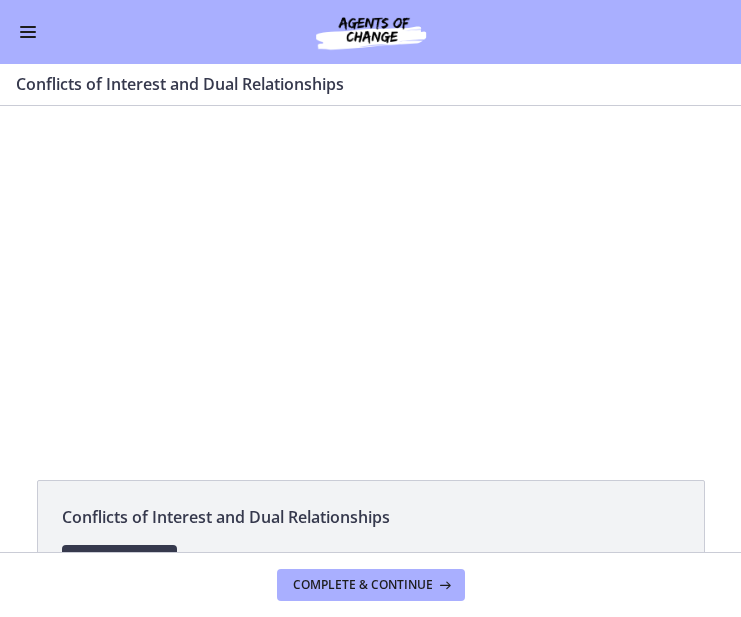 scroll, scrollTop: 0, scrollLeft: 0, axis: both 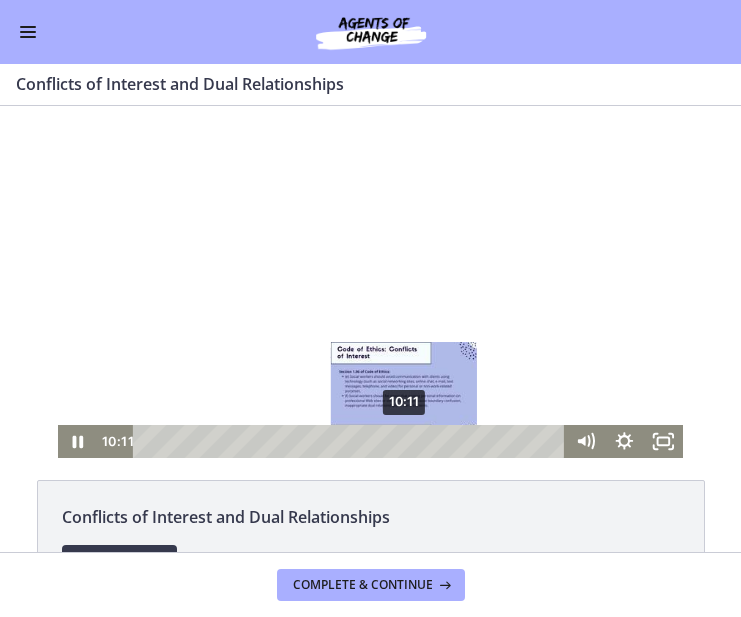 click on "10:11" at bounding box center [352, 441] 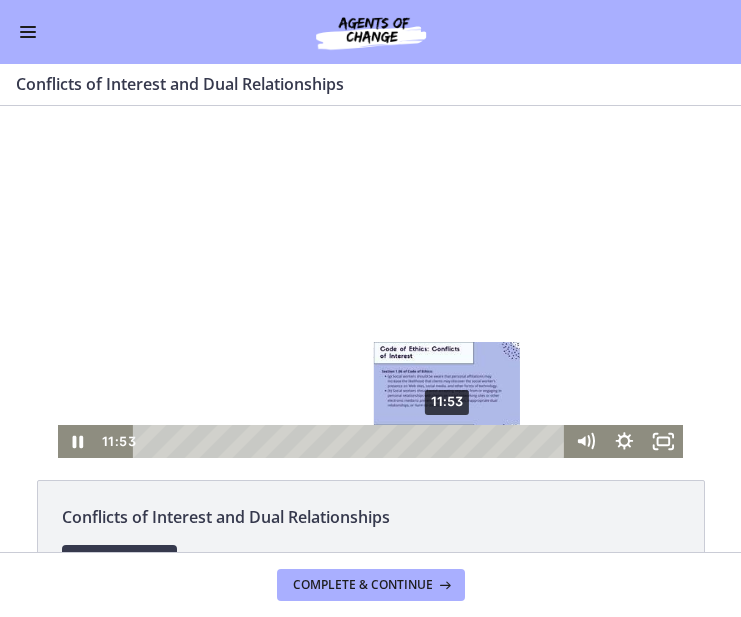 click on "11:53" at bounding box center (352, 441) 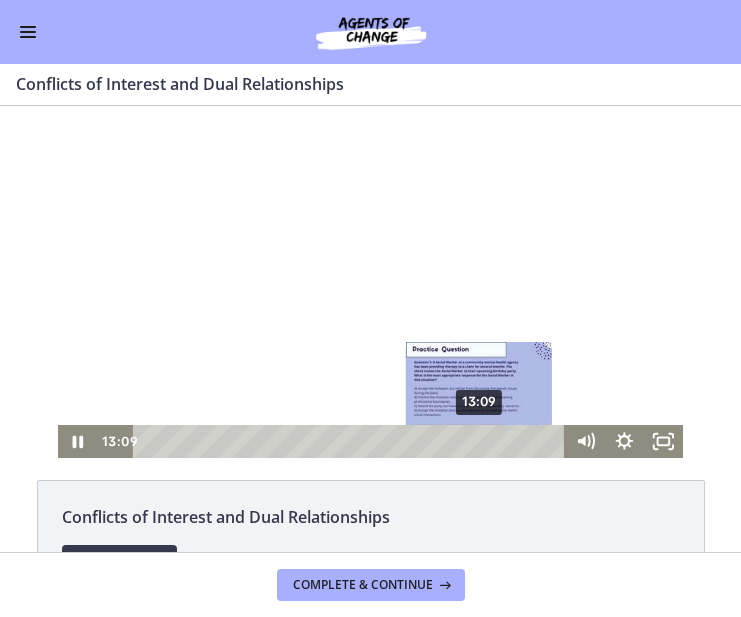 click on "13:09" at bounding box center [352, 441] 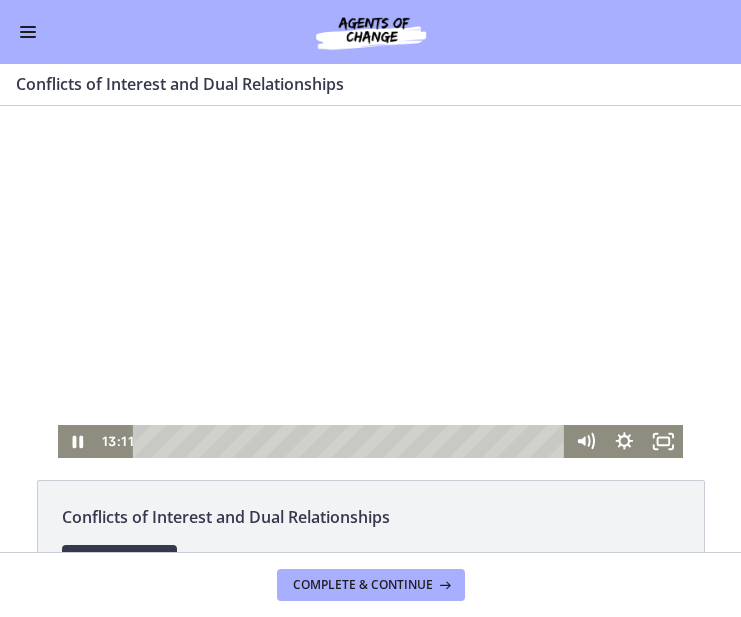 click at bounding box center [371, 282] 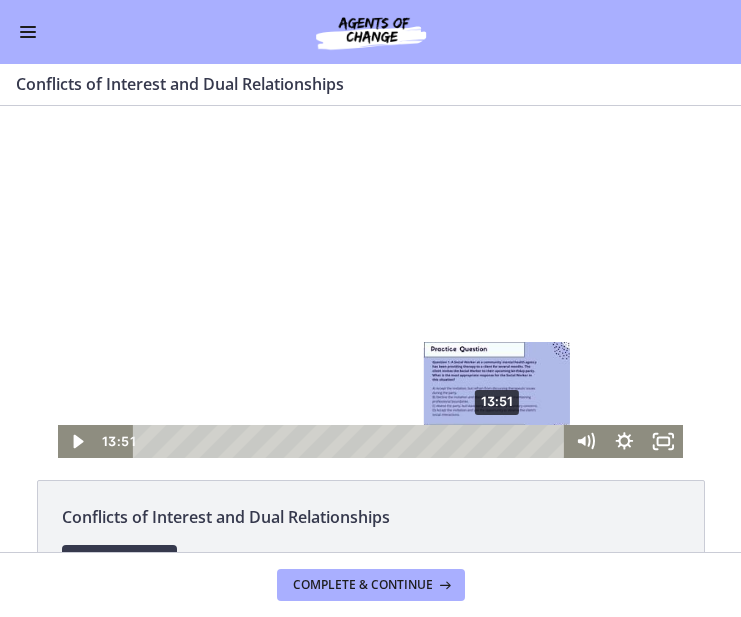 click on "13:51" at bounding box center [352, 441] 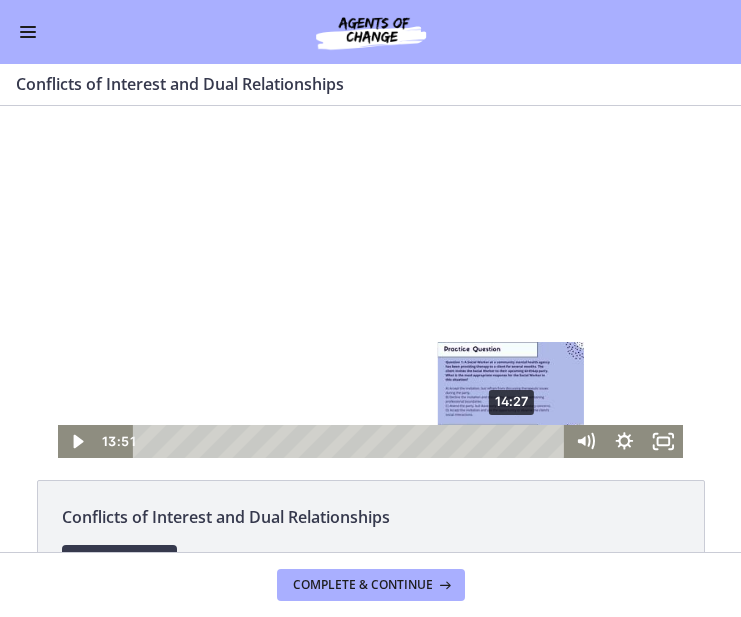 click on "14:27" at bounding box center [352, 441] 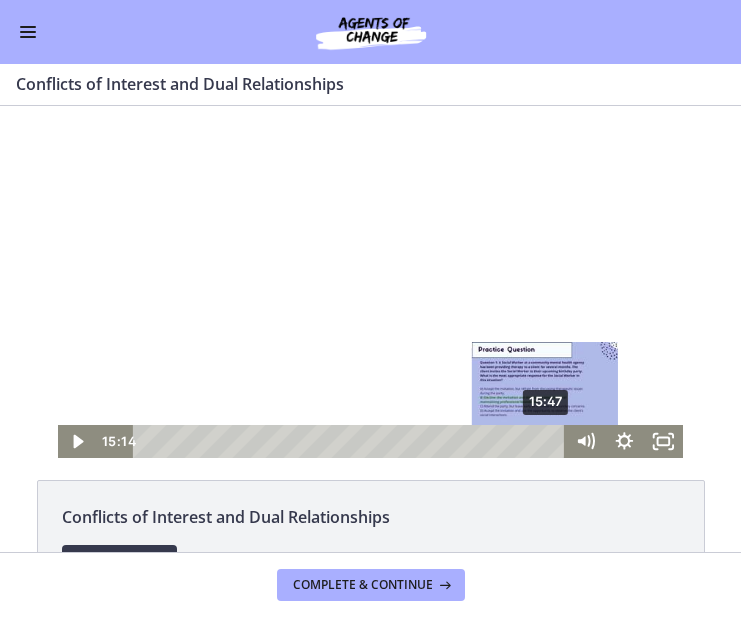 click on "15:47" at bounding box center [352, 441] 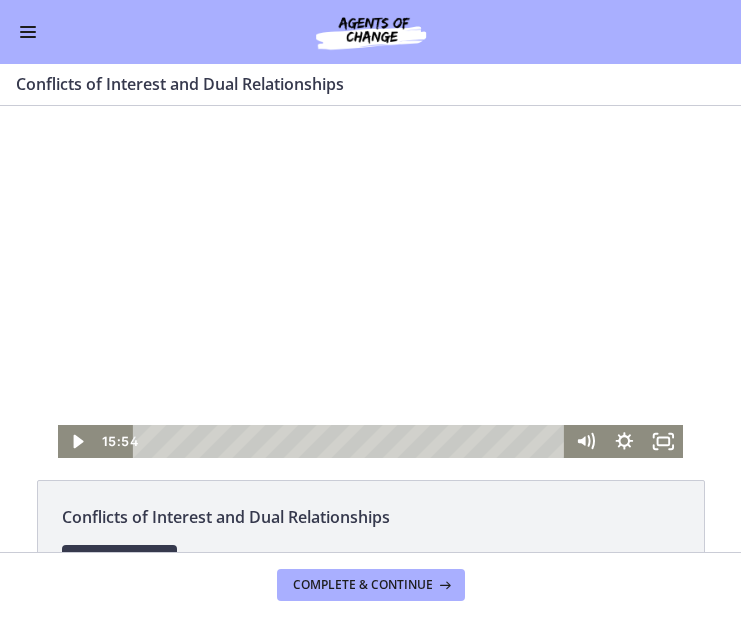click at bounding box center (371, 282) 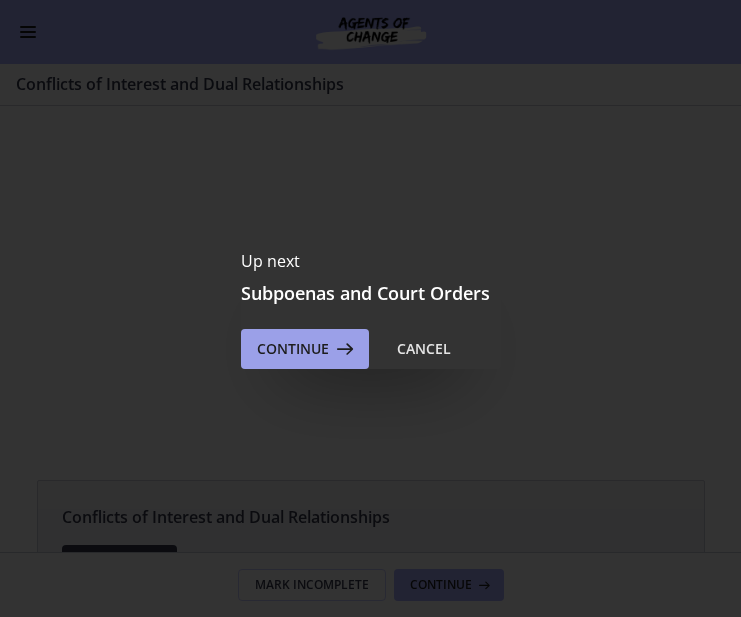 click on "Continue" at bounding box center [305, 349] 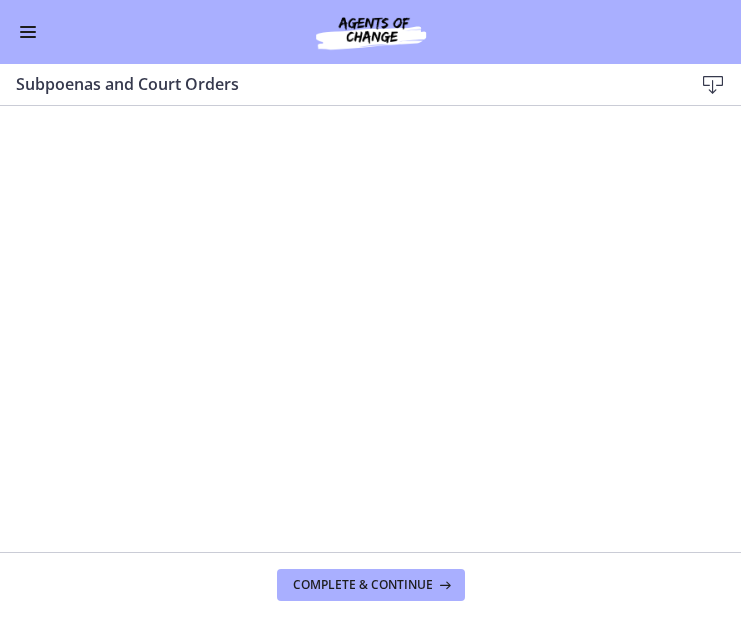 click on "Complete & continue" at bounding box center [370, 584] 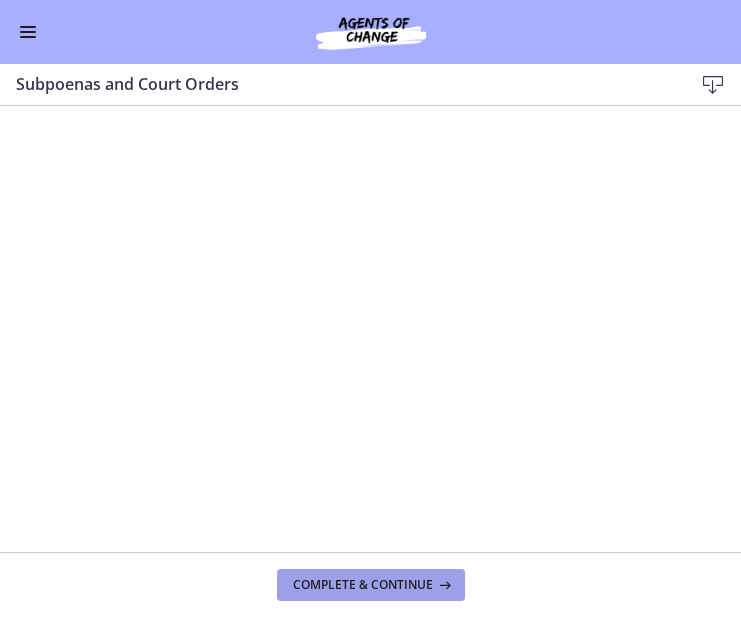 click on "Complete & continue" at bounding box center [363, 585] 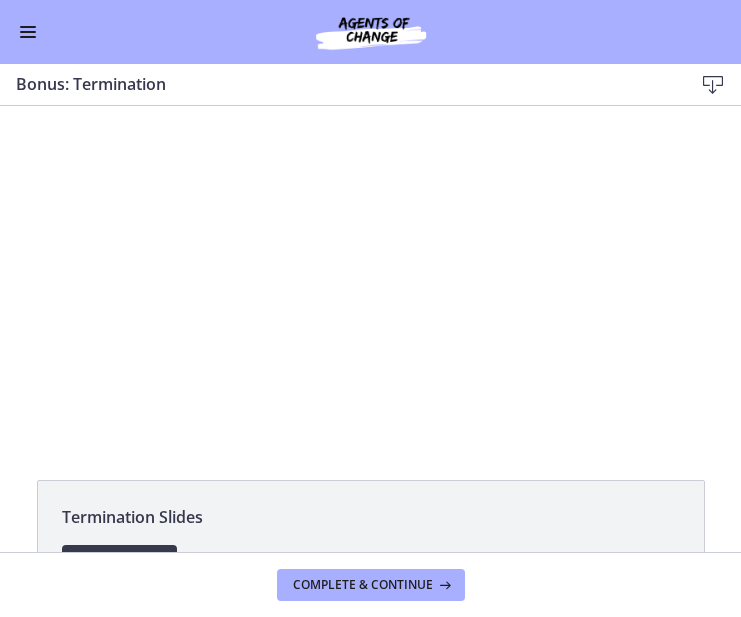 scroll, scrollTop: 0, scrollLeft: 0, axis: both 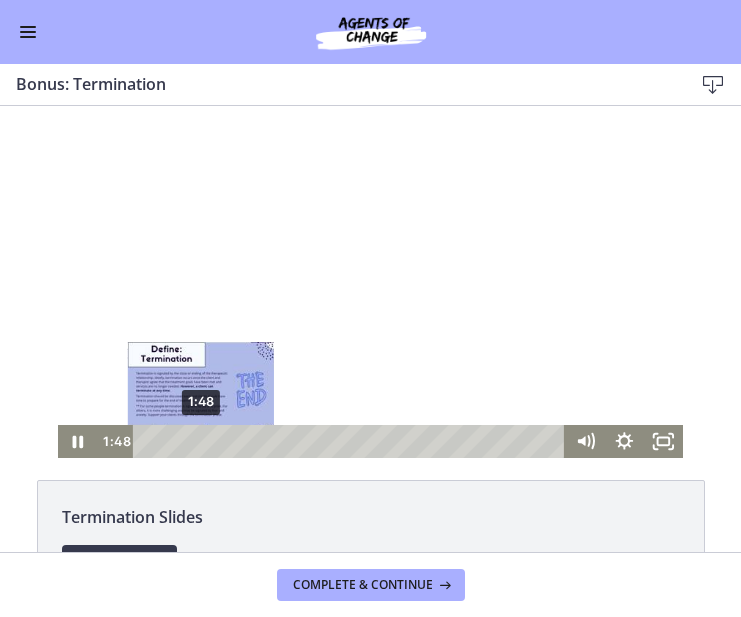 click on "1:48" at bounding box center [352, 441] 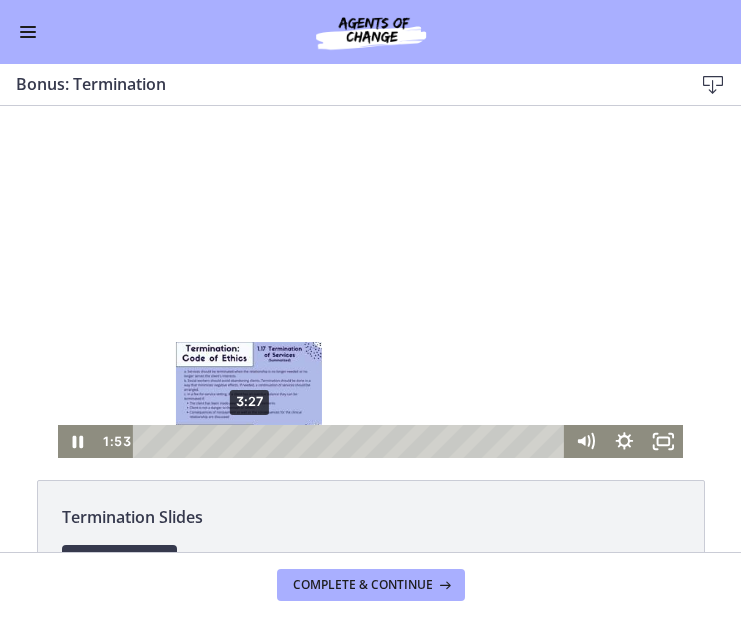 click on "3:27" at bounding box center [352, 441] 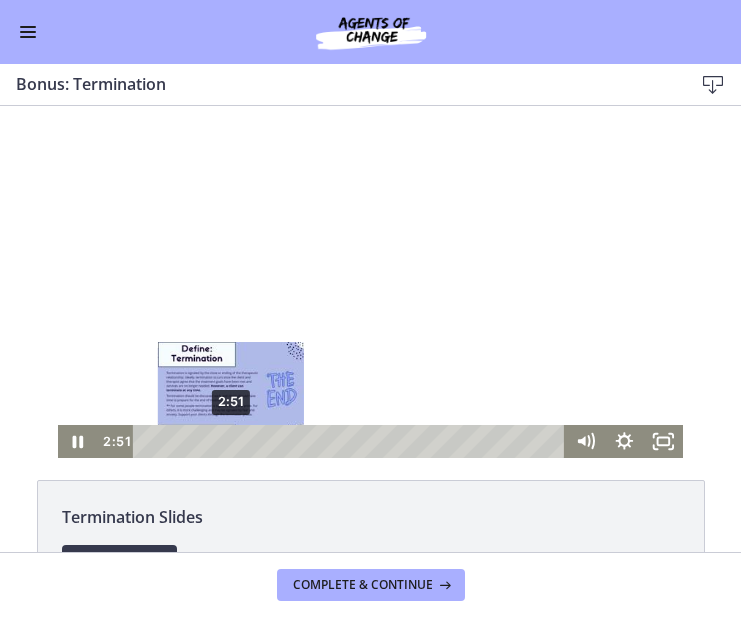 click on "2:51" at bounding box center (352, 441) 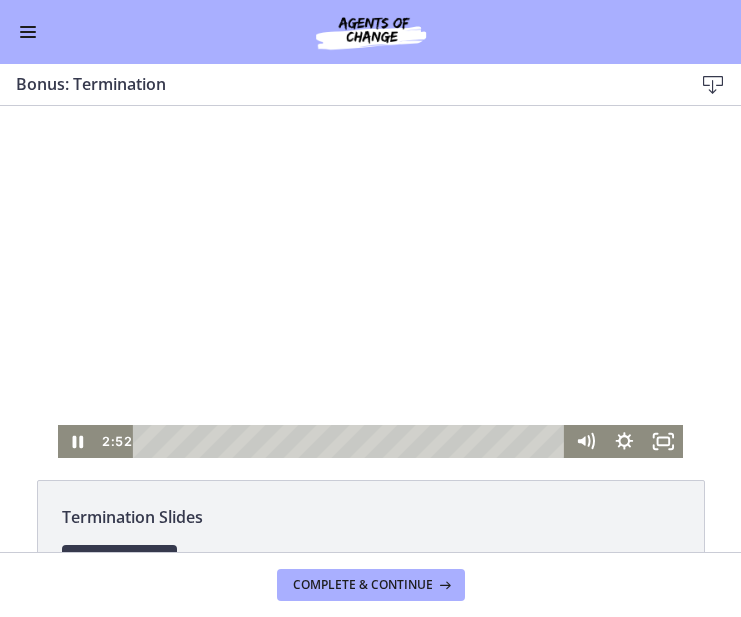 click at bounding box center (371, 282) 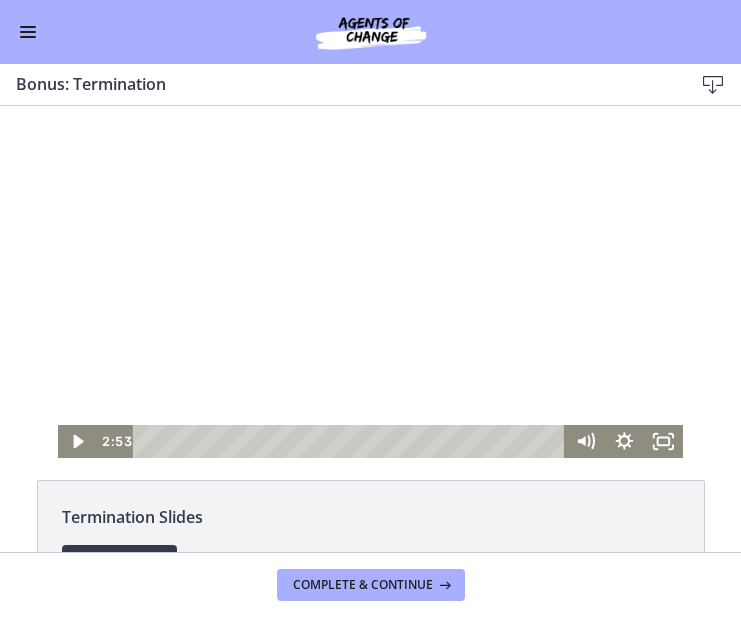 click at bounding box center (371, 282) 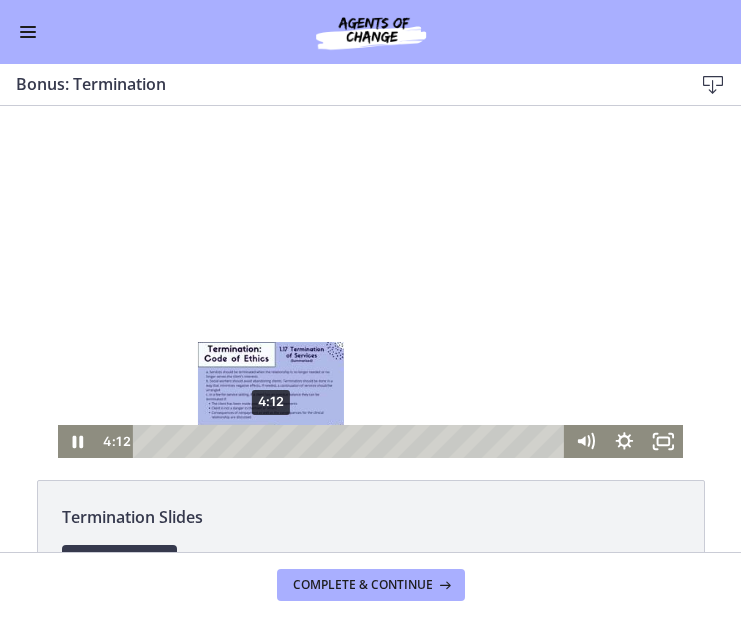 click on "4:12" at bounding box center [352, 441] 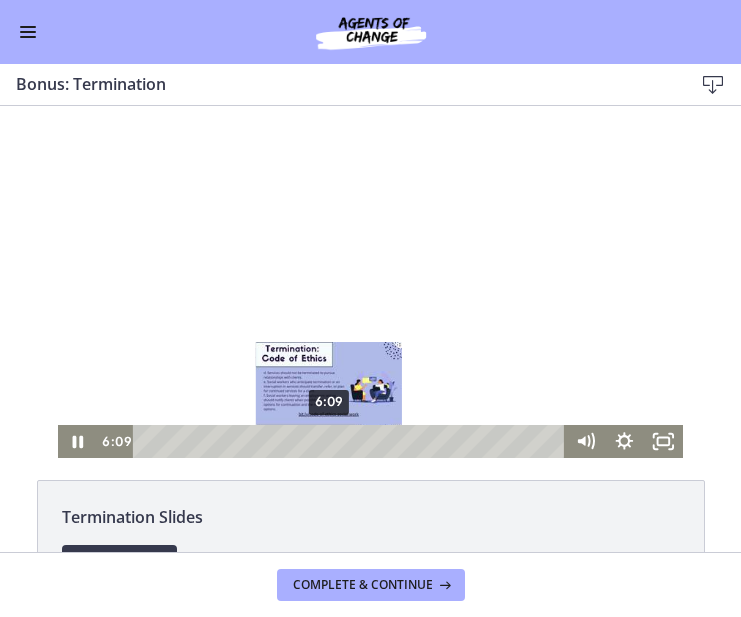 click on "6:09" at bounding box center [352, 441] 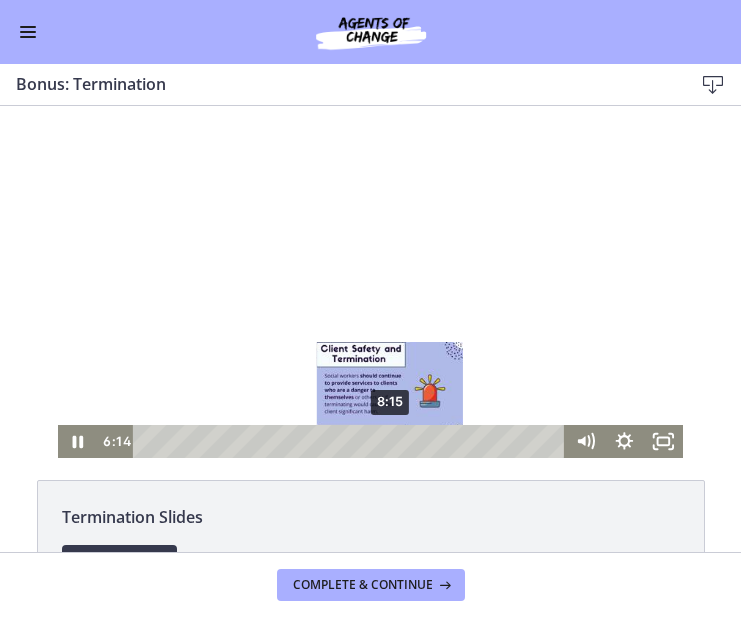 click on "8:15" at bounding box center (352, 441) 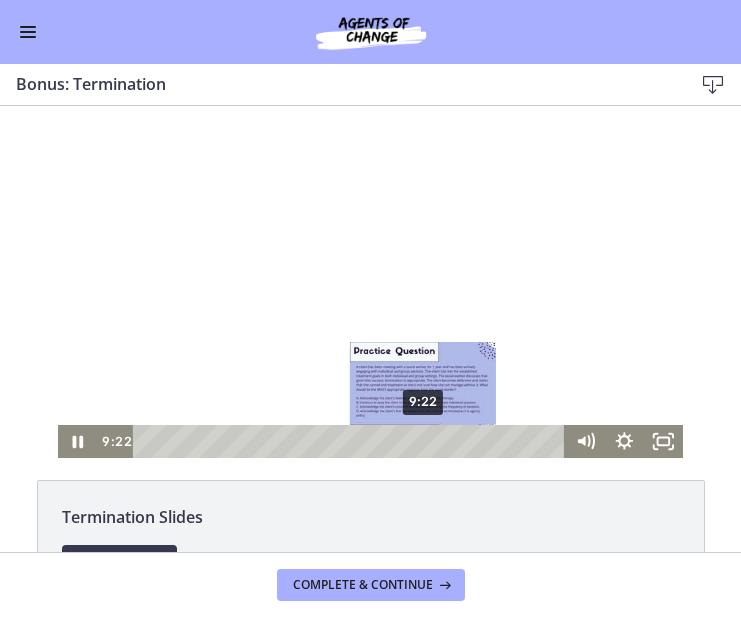 click on "9:22" at bounding box center [352, 441] 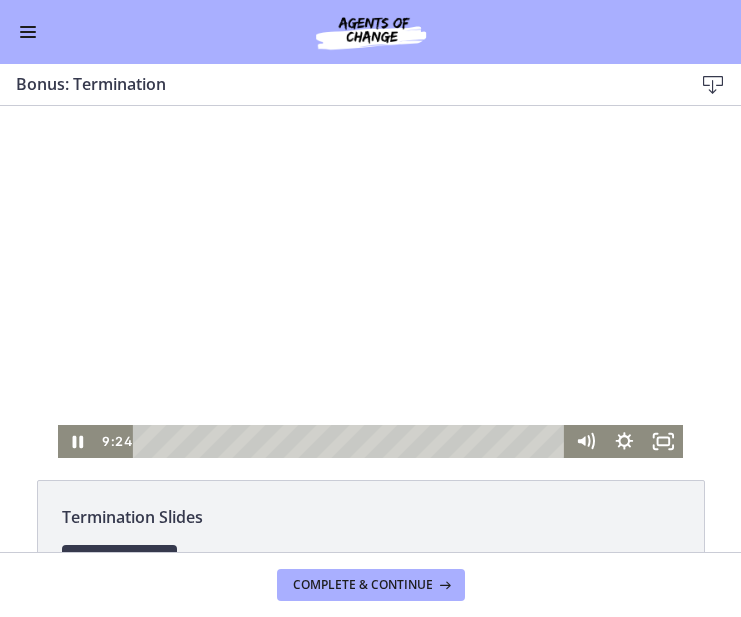 click at bounding box center (371, 282) 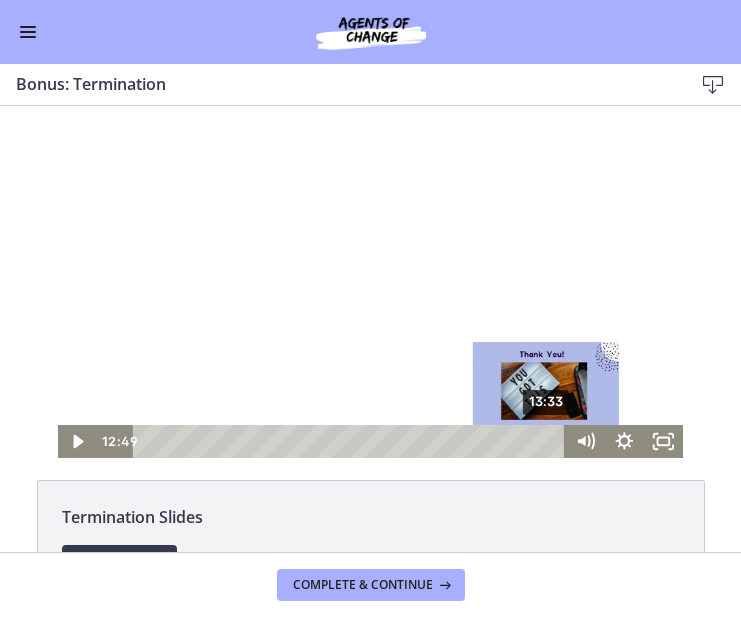 click on "13:33" at bounding box center [352, 441] 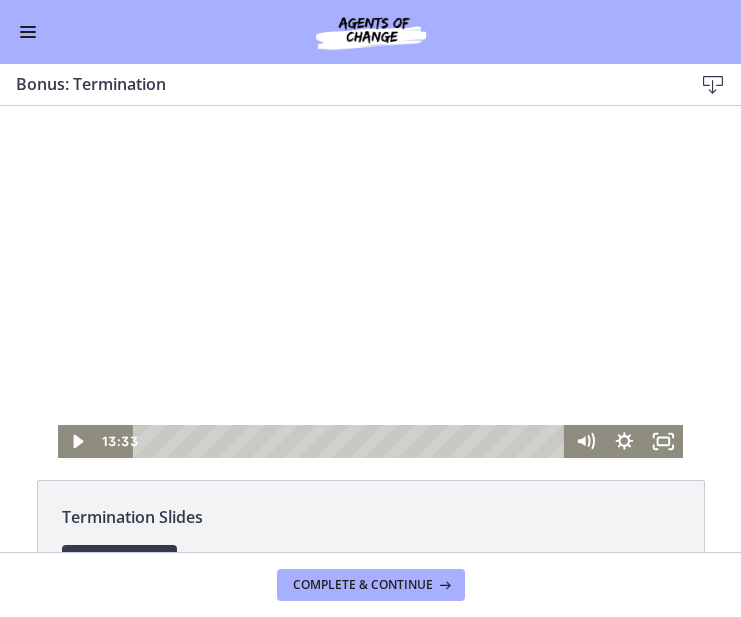 click at bounding box center [371, 282] 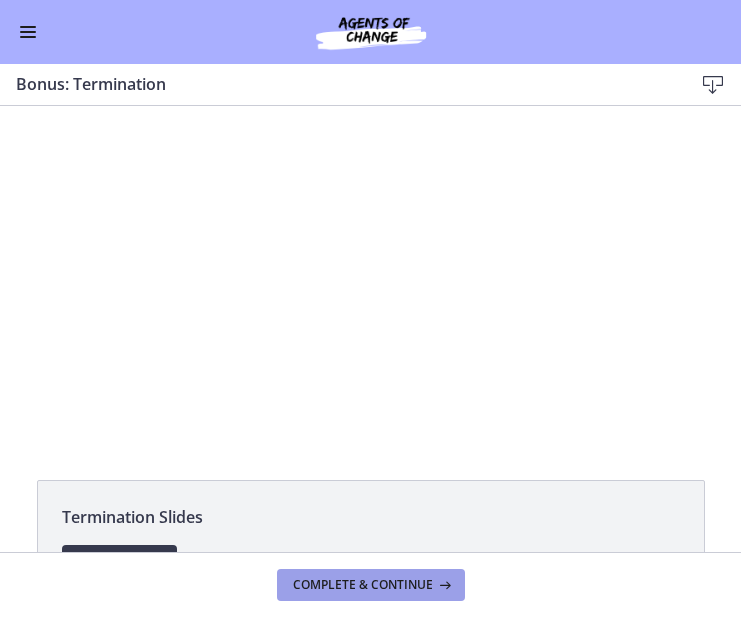 click on "Complete & continue" at bounding box center [363, 585] 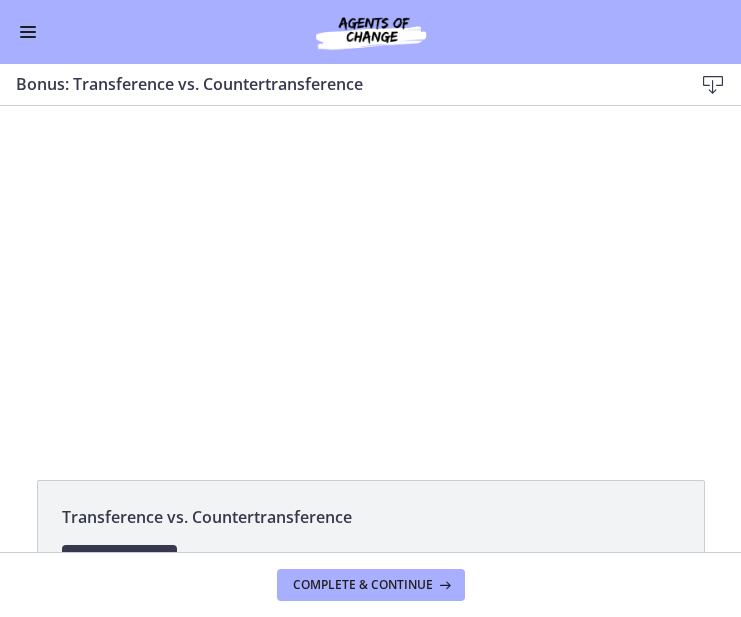 scroll, scrollTop: 0, scrollLeft: 0, axis: both 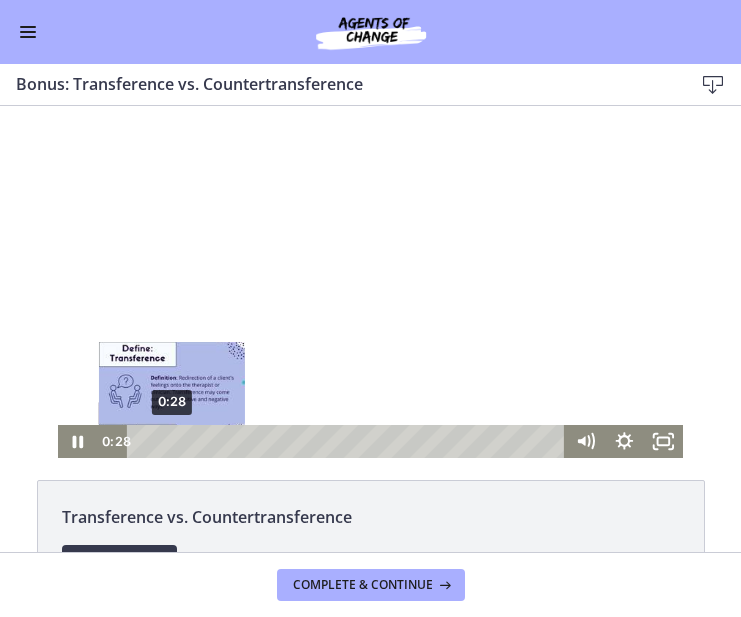 click on "0:28" at bounding box center [349, 441] 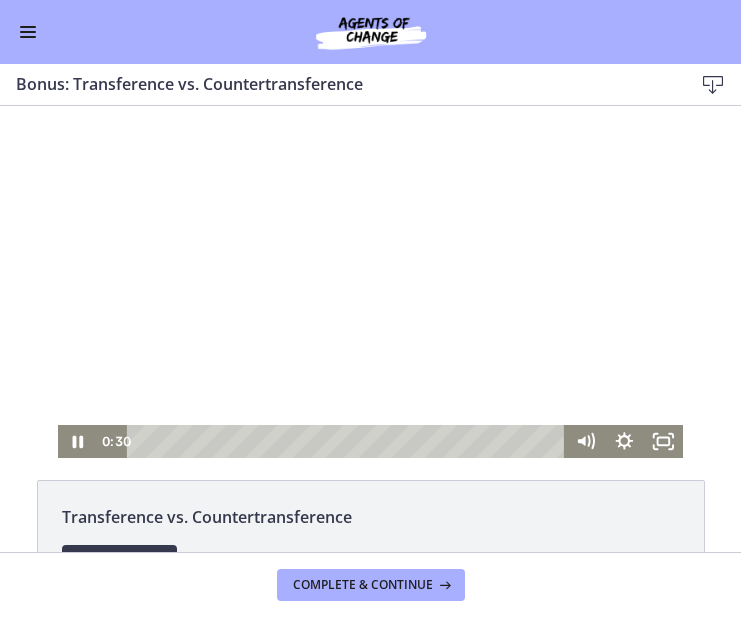 click at bounding box center [371, 282] 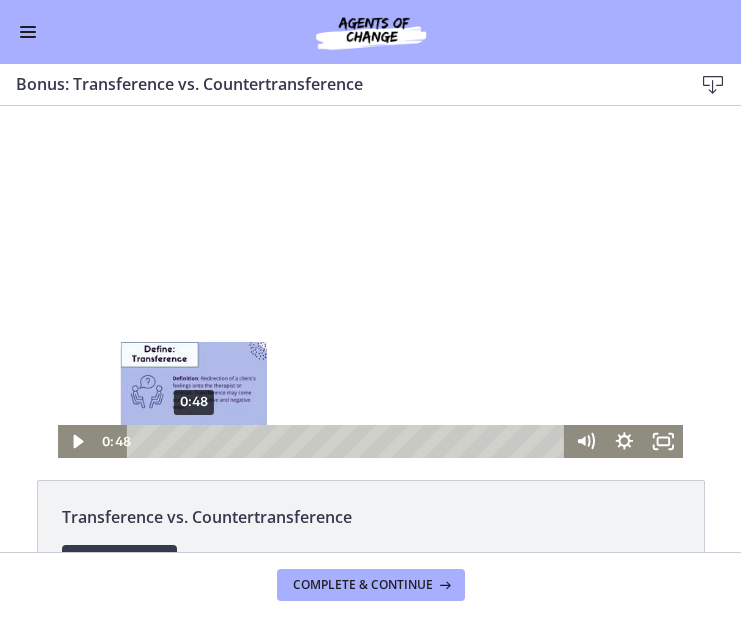 click on "0:48" at bounding box center (349, 441) 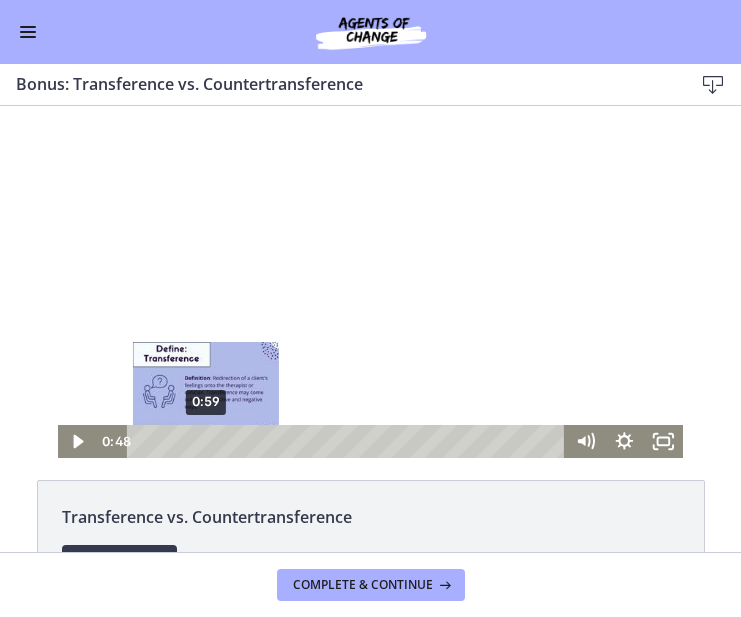 click on "0:59" at bounding box center (349, 441) 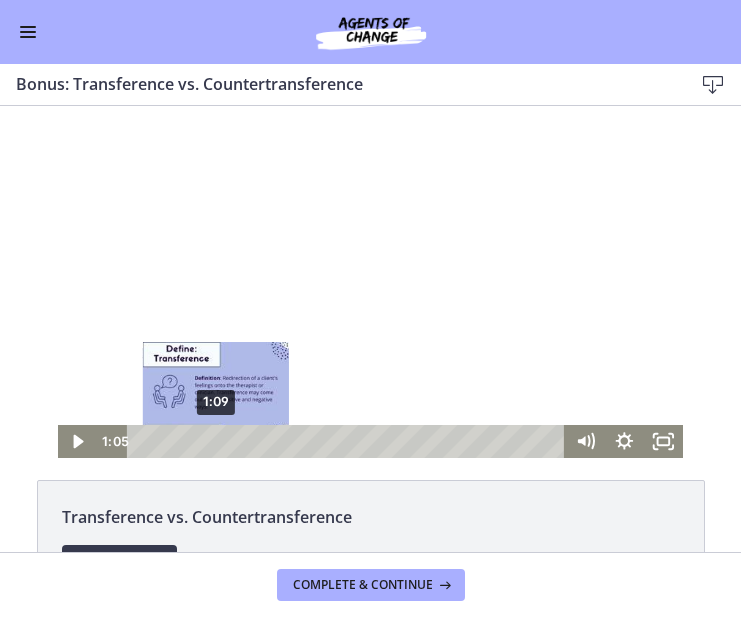 click on "1:09" at bounding box center [349, 441] 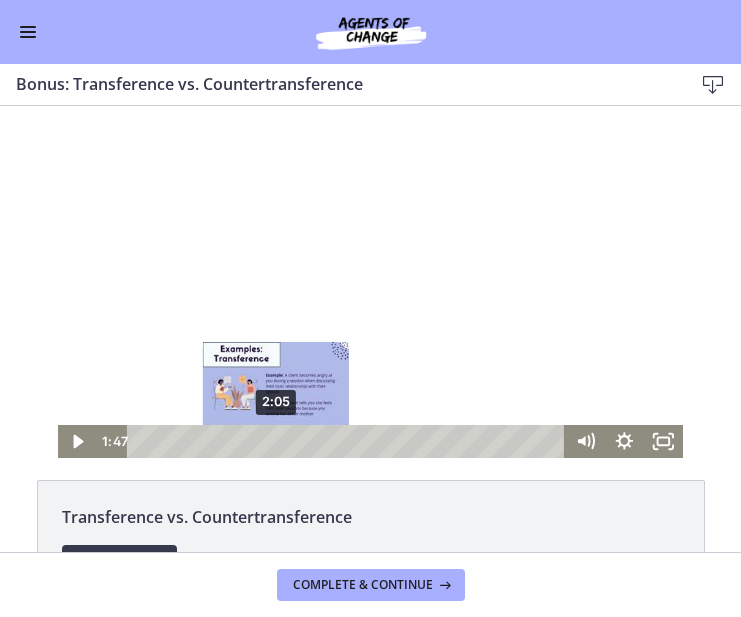 click on "2:05" at bounding box center (349, 441) 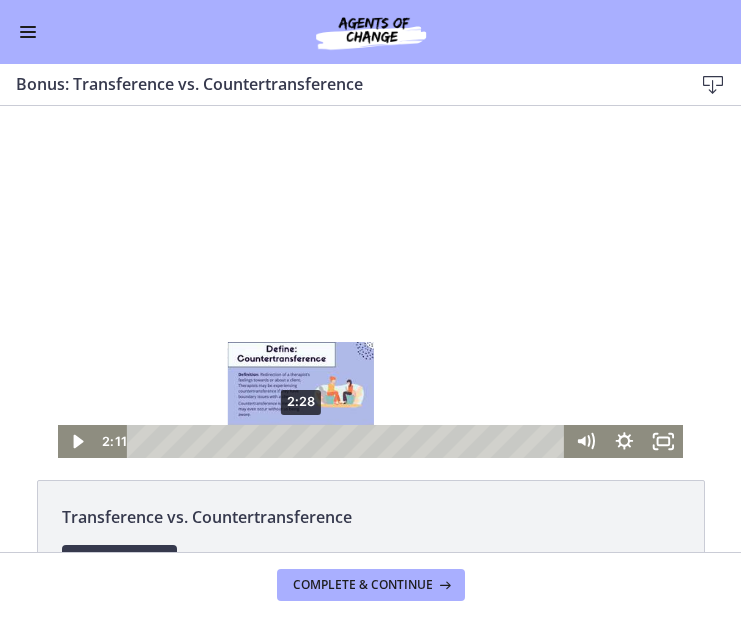 click on "2:28" at bounding box center (349, 441) 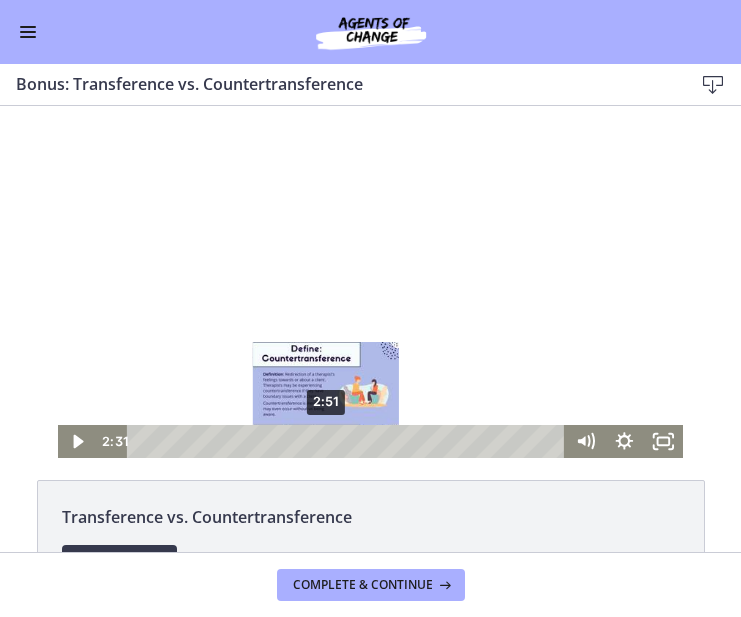 click on "2:51" at bounding box center (349, 441) 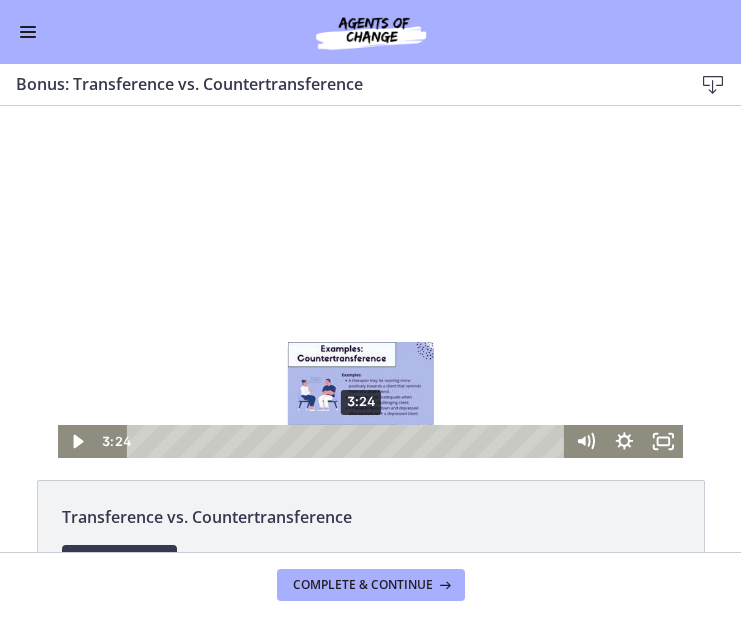 click on "3:24" at bounding box center (349, 441) 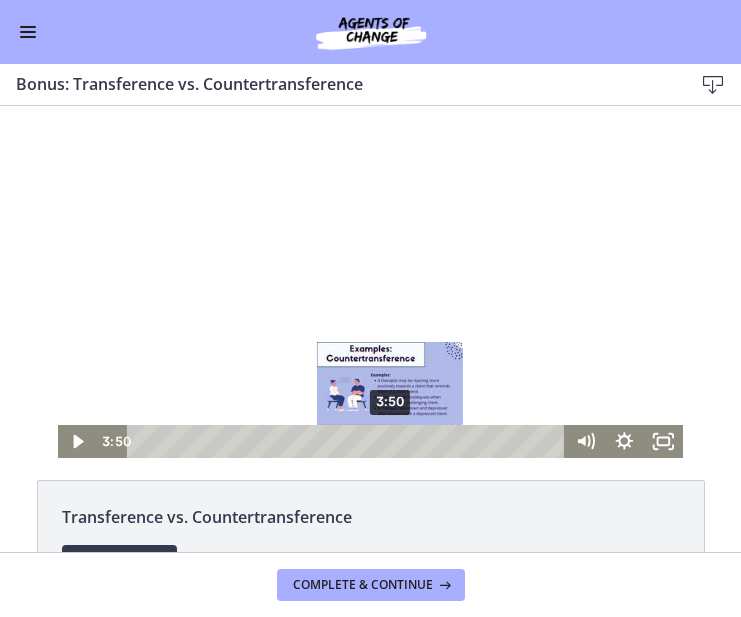 click on "3:50" at bounding box center (349, 441) 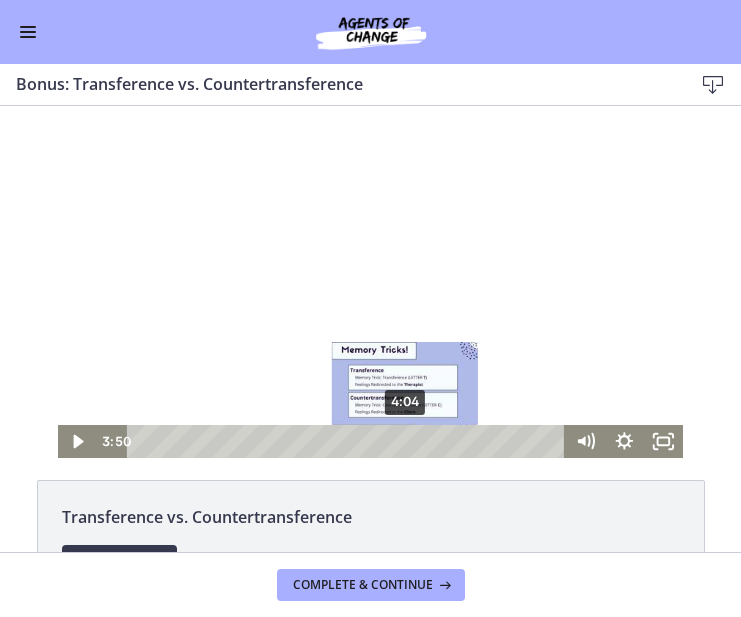 click on "4:04" at bounding box center [349, 441] 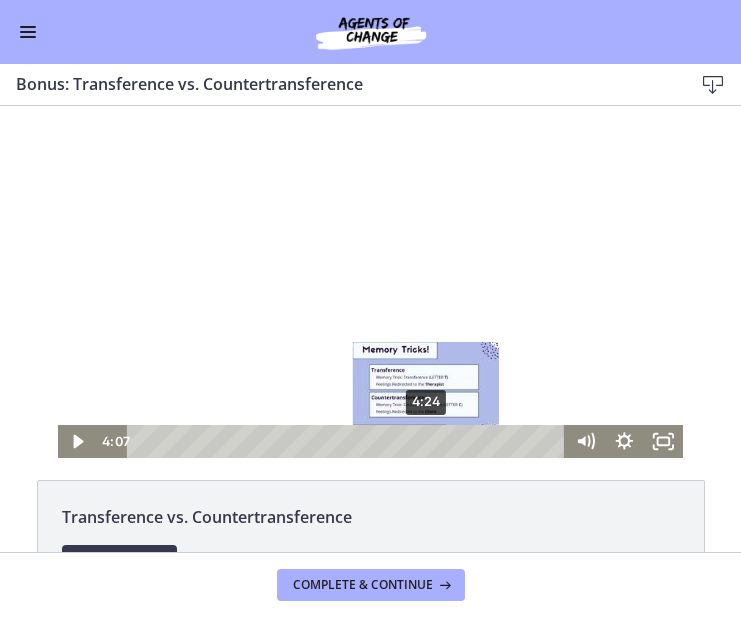 click on "4:24" at bounding box center (349, 441) 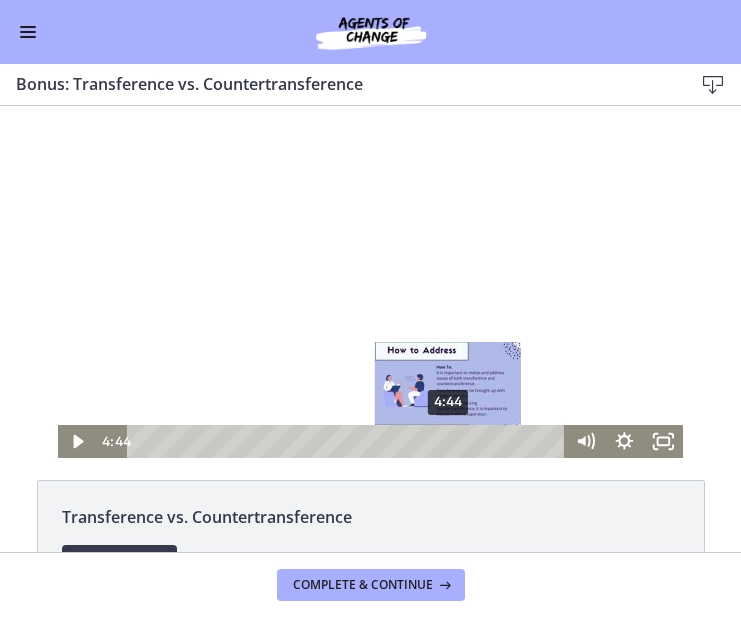 click on "4:44" at bounding box center [349, 441] 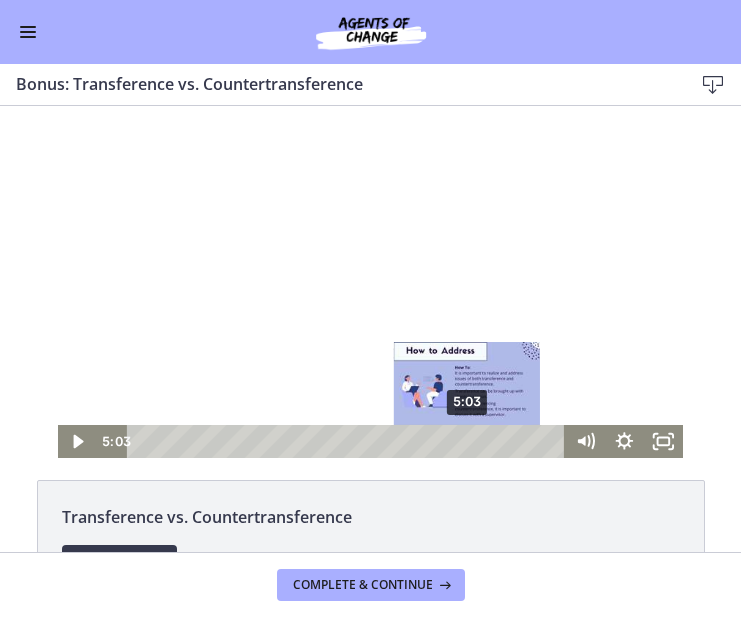 click on "5:03" at bounding box center (349, 441) 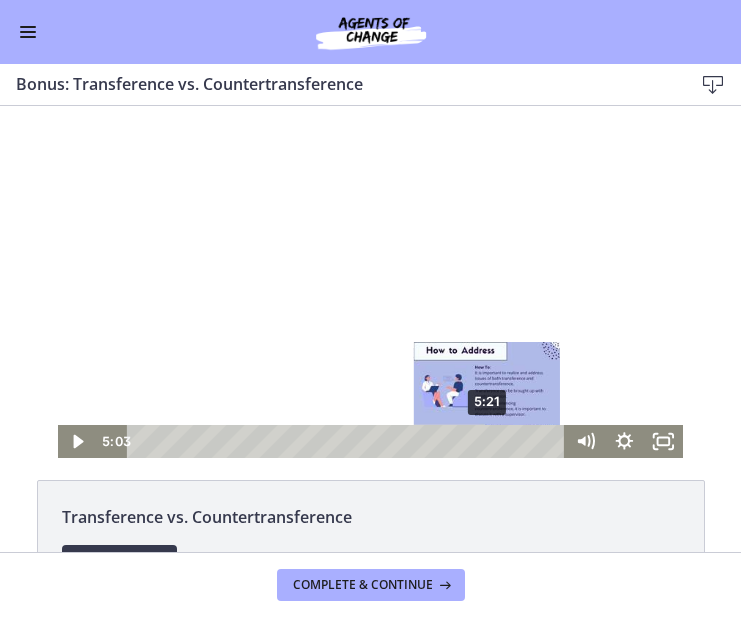 click on "5:21" at bounding box center [349, 441] 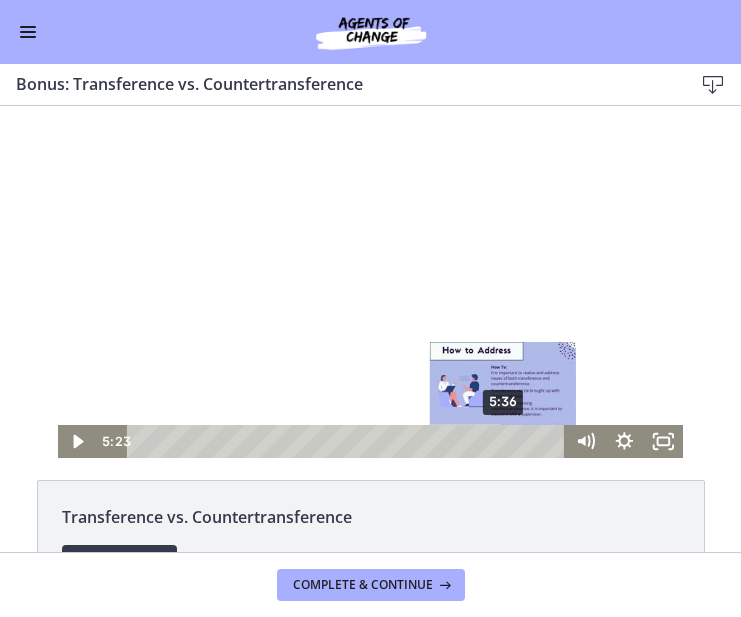 click on "5:36" at bounding box center [349, 441] 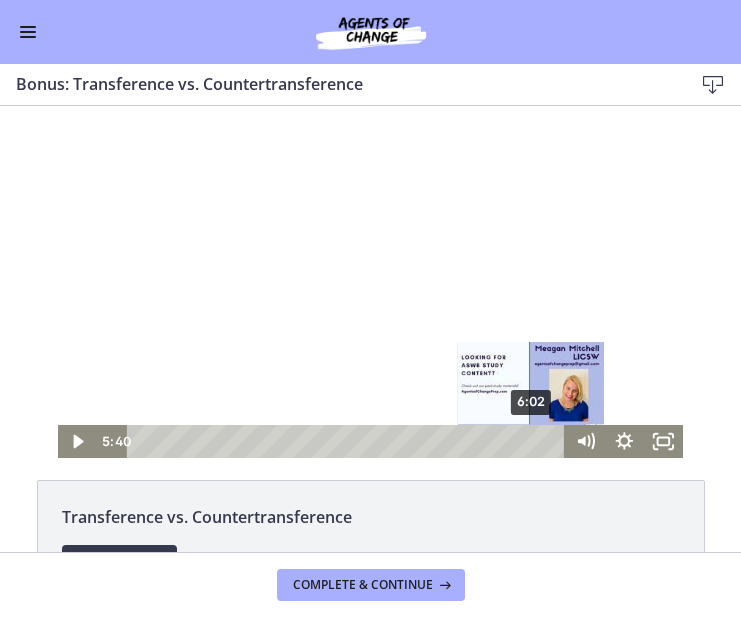 click on "6:02" at bounding box center [349, 441] 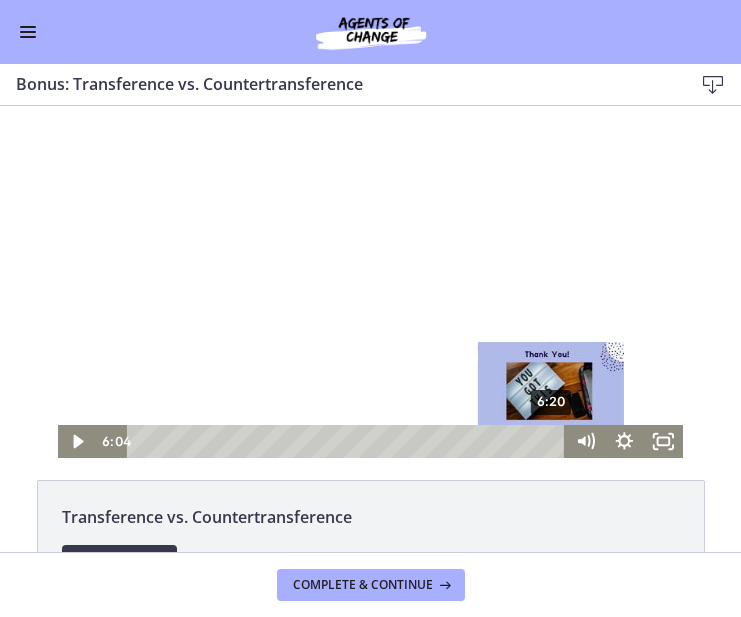 click on "6:20" at bounding box center [349, 441] 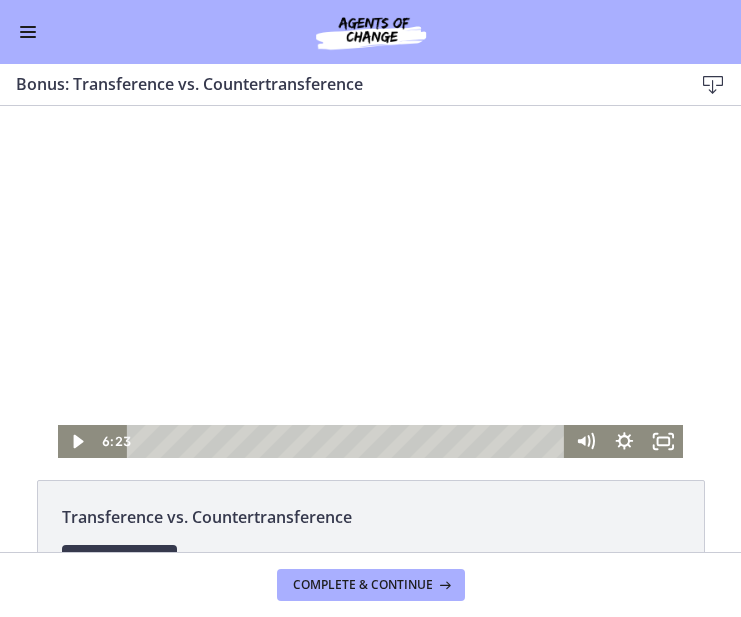 click at bounding box center [371, 282] 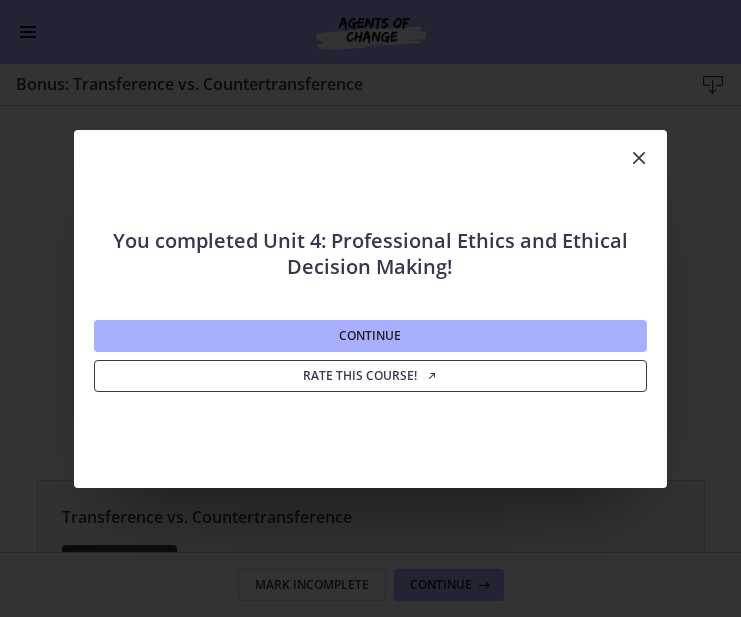 scroll, scrollTop: 0, scrollLeft: 0, axis: both 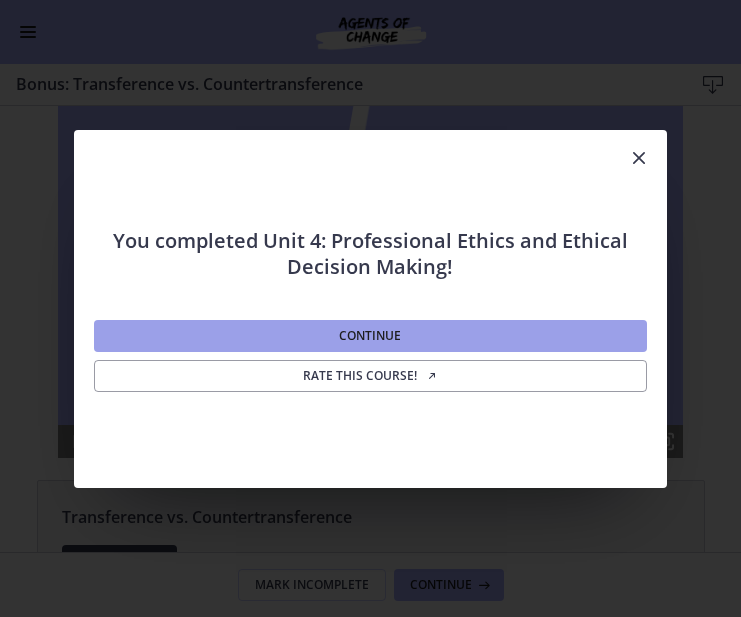 click on "Continue" at bounding box center [370, 336] 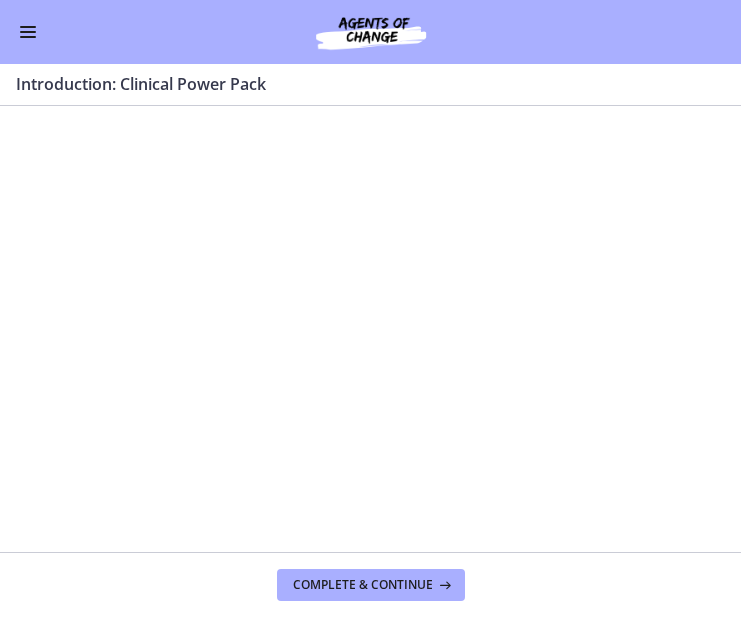 scroll, scrollTop: 0, scrollLeft: 0, axis: both 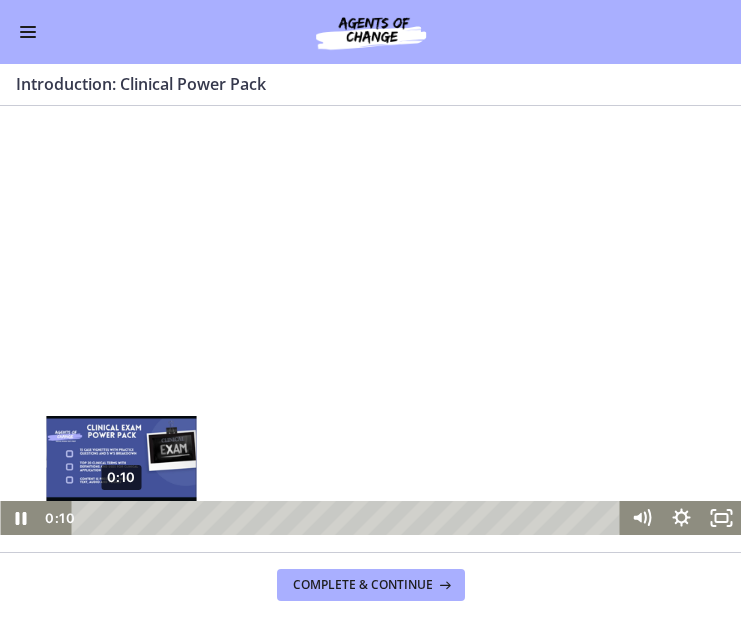 click on "0:10" at bounding box center [348, 518] 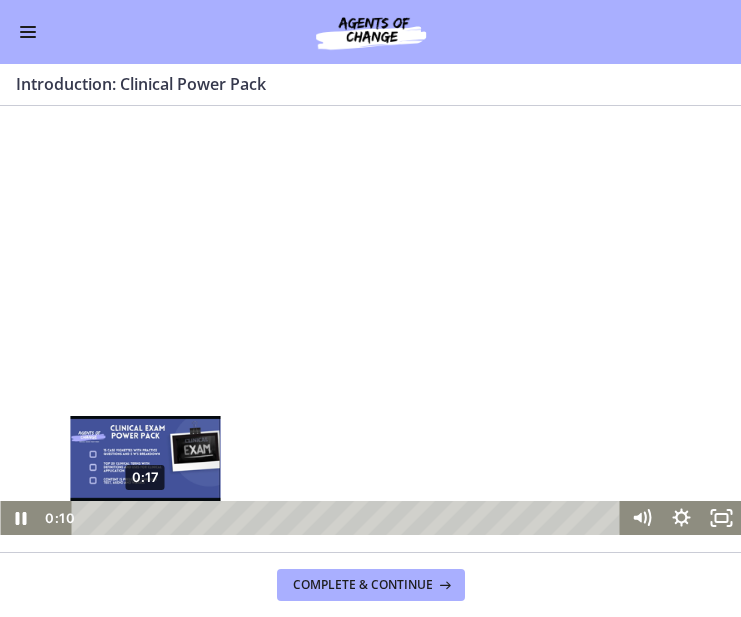 click on "0:17" at bounding box center (348, 518) 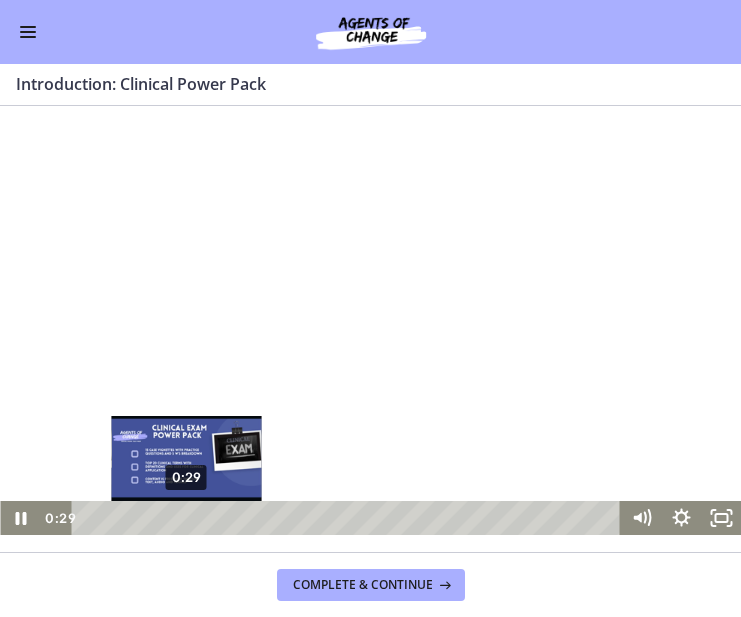 click on "0:29" at bounding box center (348, 518) 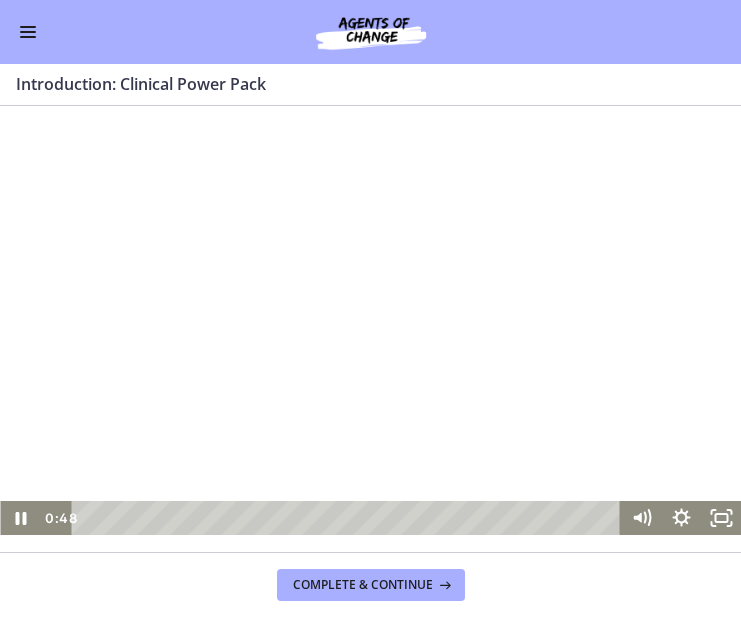 click at bounding box center (370, 326) 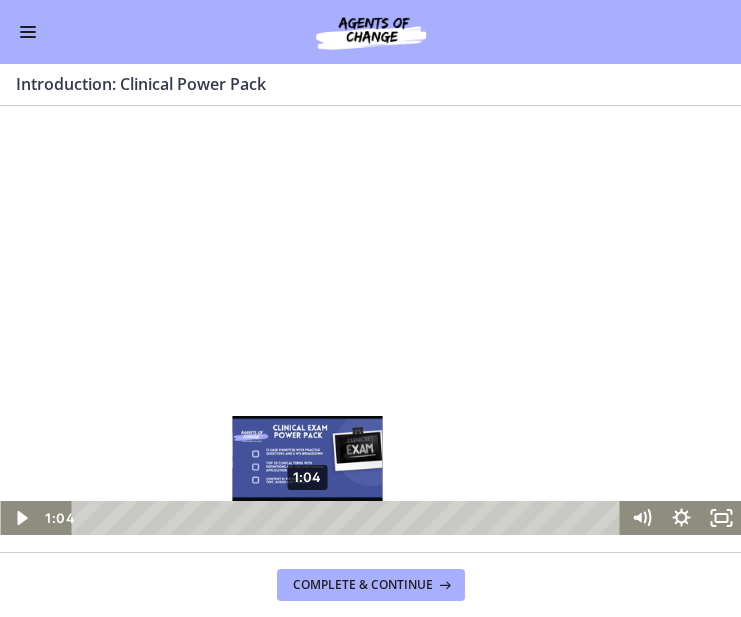click on "1:04" at bounding box center (348, 518) 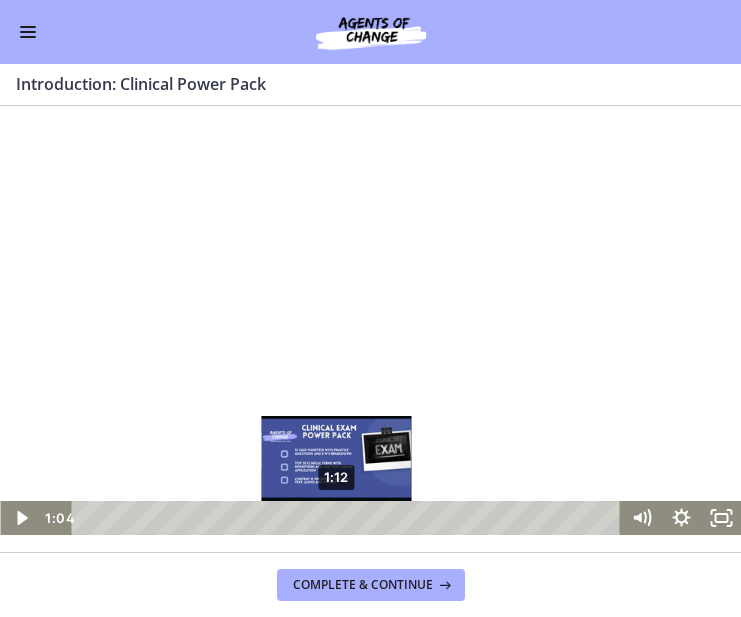 click on "1:12" at bounding box center (348, 518) 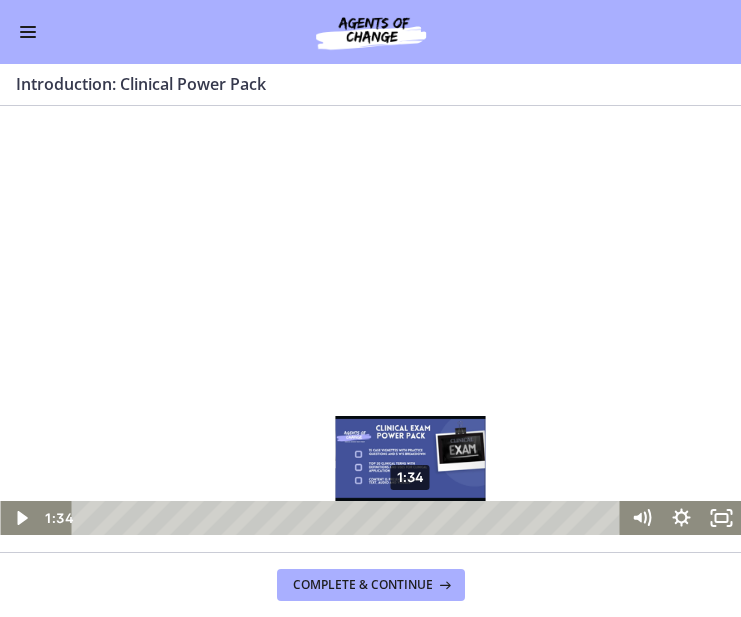 click on "1:34" at bounding box center [348, 518] 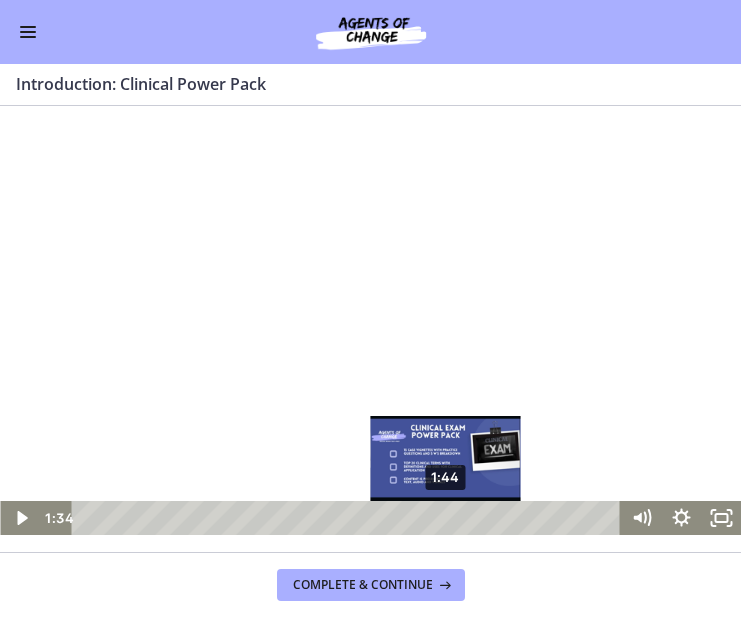 click on "1:44" at bounding box center (348, 518) 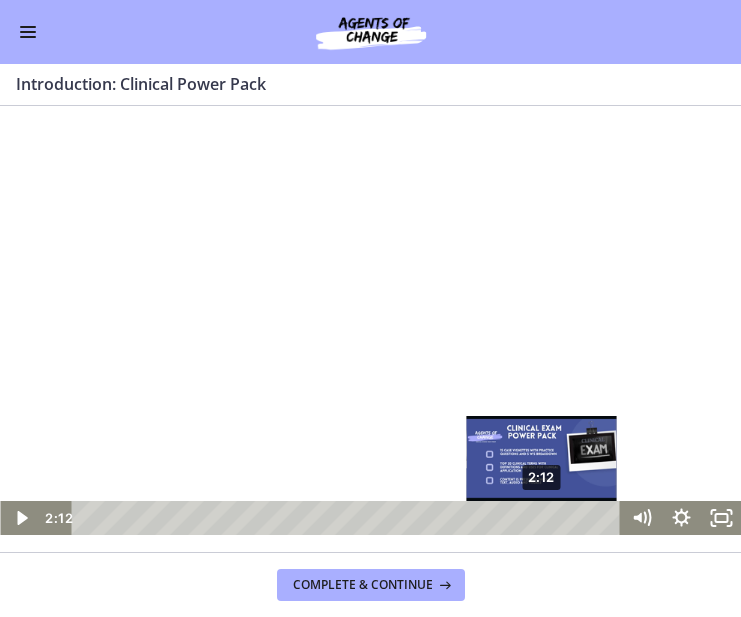 click on "2:12" at bounding box center [348, 518] 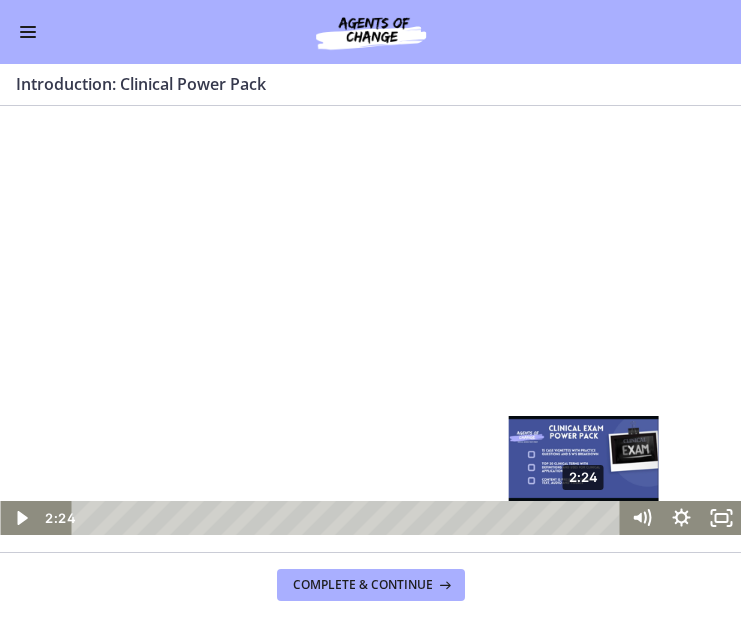 click on "2:24" at bounding box center (348, 518) 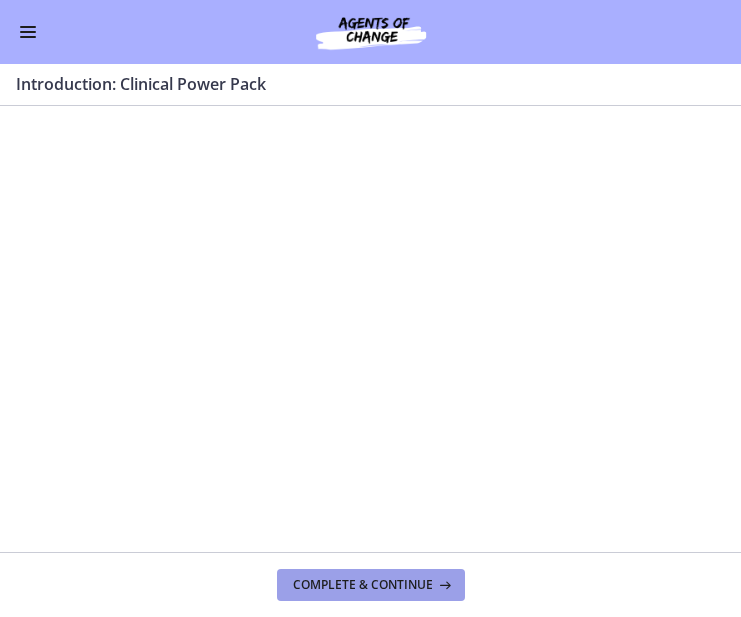click on "Complete & continue" at bounding box center [363, 585] 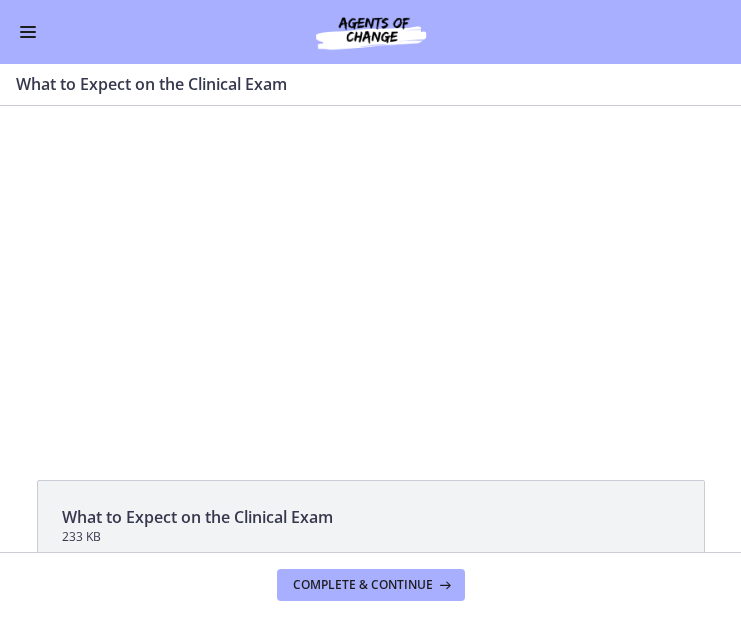 scroll, scrollTop: 0, scrollLeft: 0, axis: both 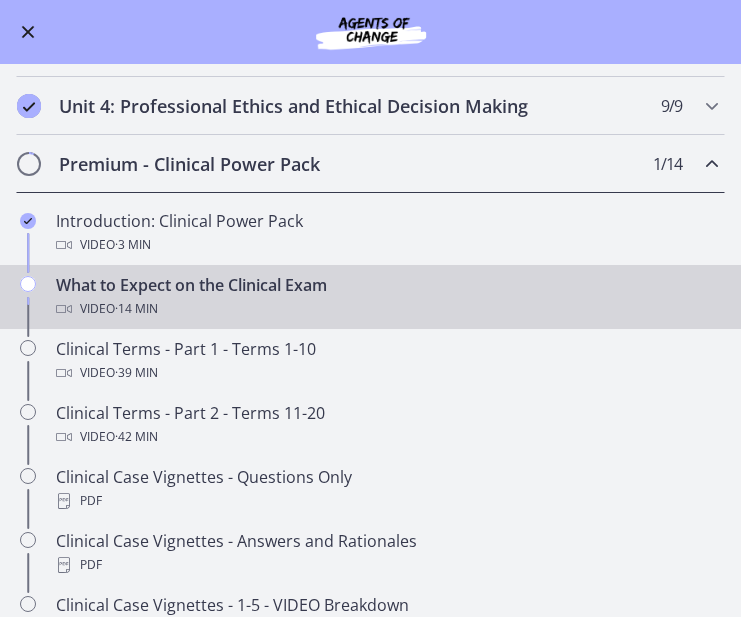 click at bounding box center (28, 32) 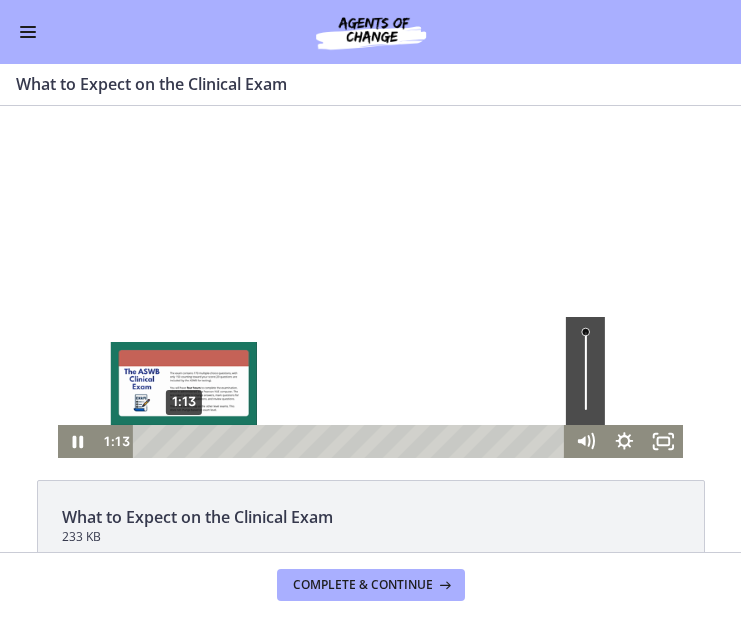 click on "1:13" at bounding box center (352, 441) 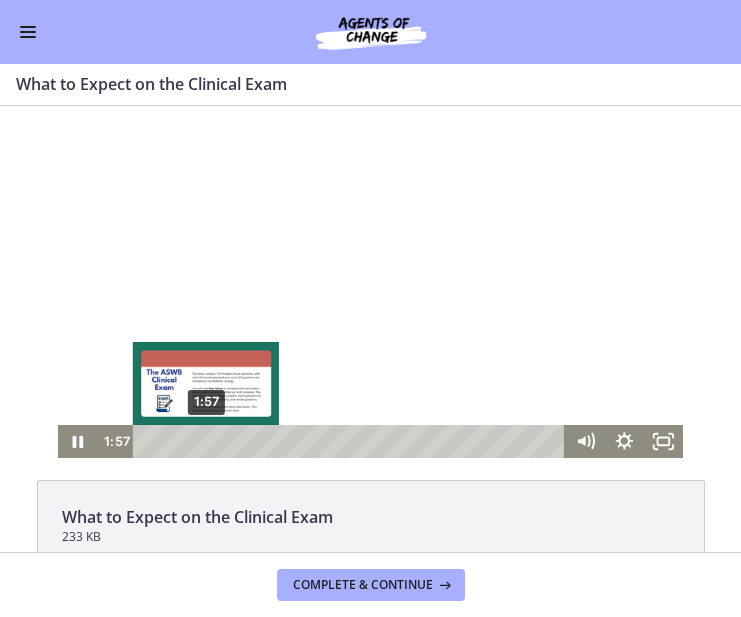 click on "1:57" at bounding box center (352, 441) 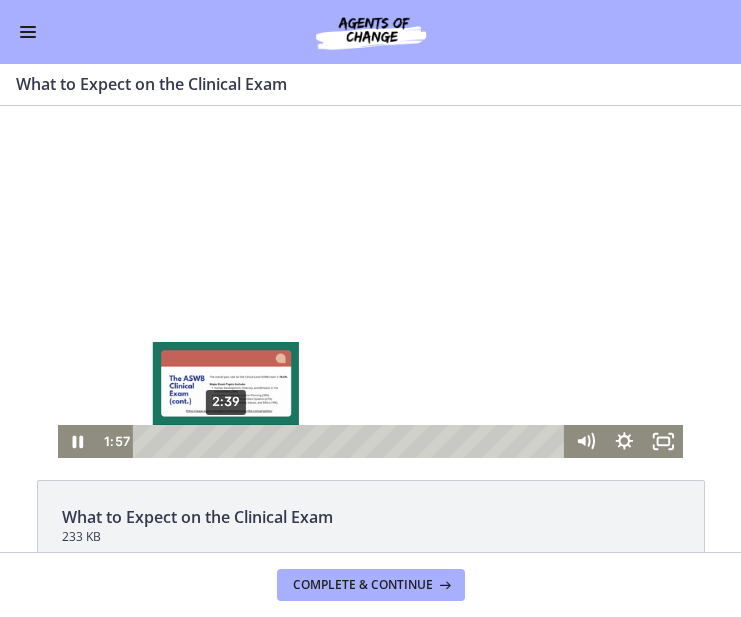 click on "2:39" at bounding box center (352, 441) 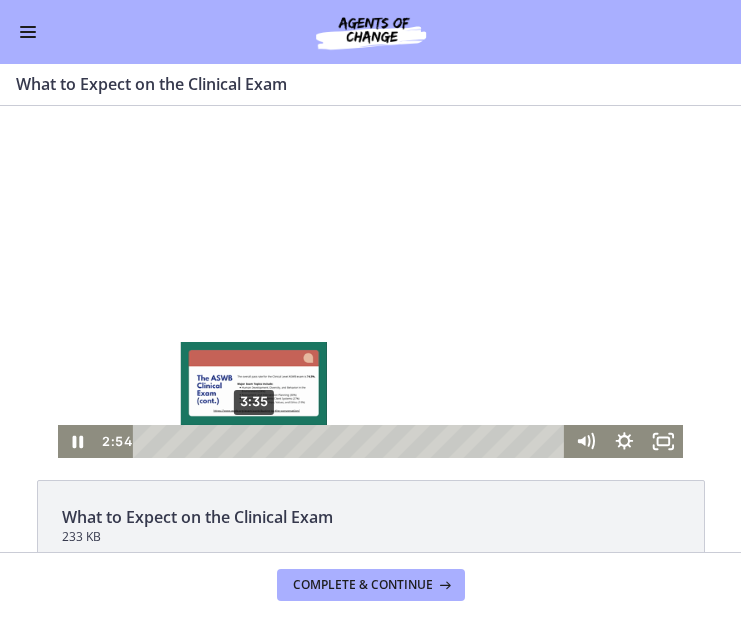 click on "3:35" at bounding box center [352, 441] 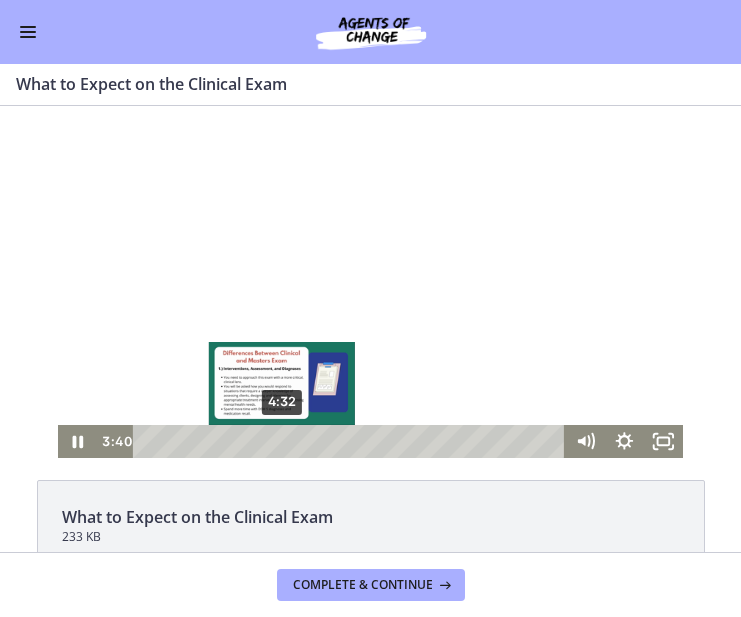 click on "4:32" at bounding box center (352, 441) 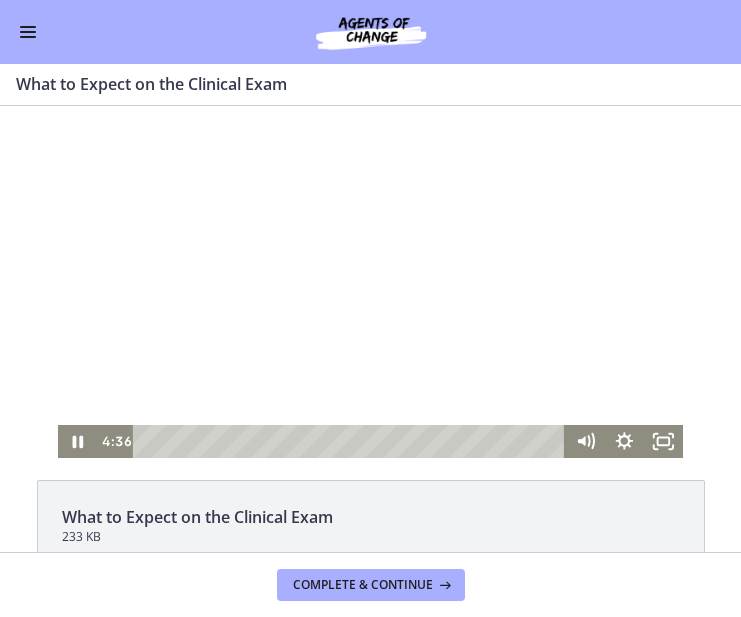 click at bounding box center [371, 282] 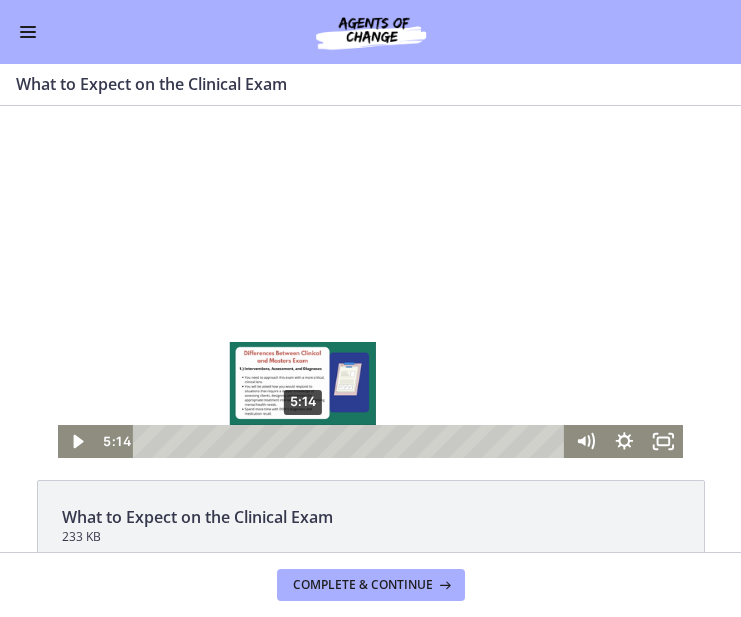 click on "5:14" at bounding box center (352, 441) 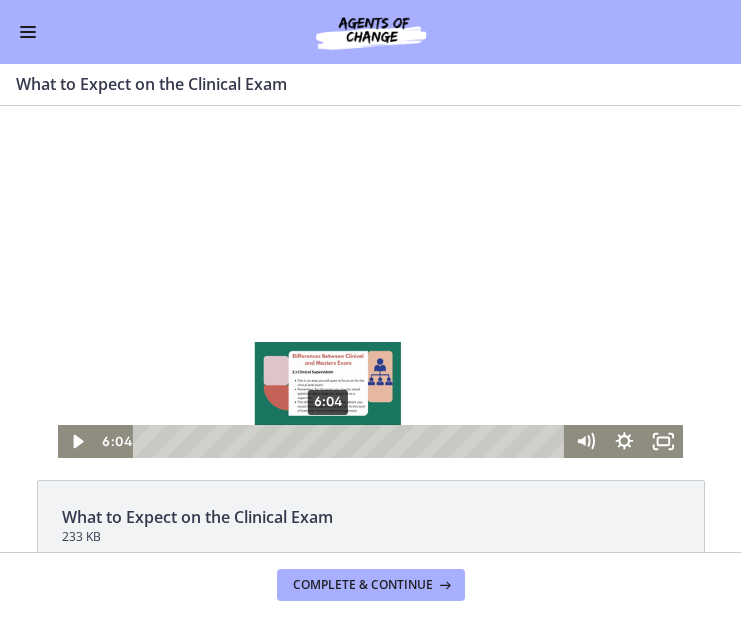 click on "6:04" at bounding box center [352, 441] 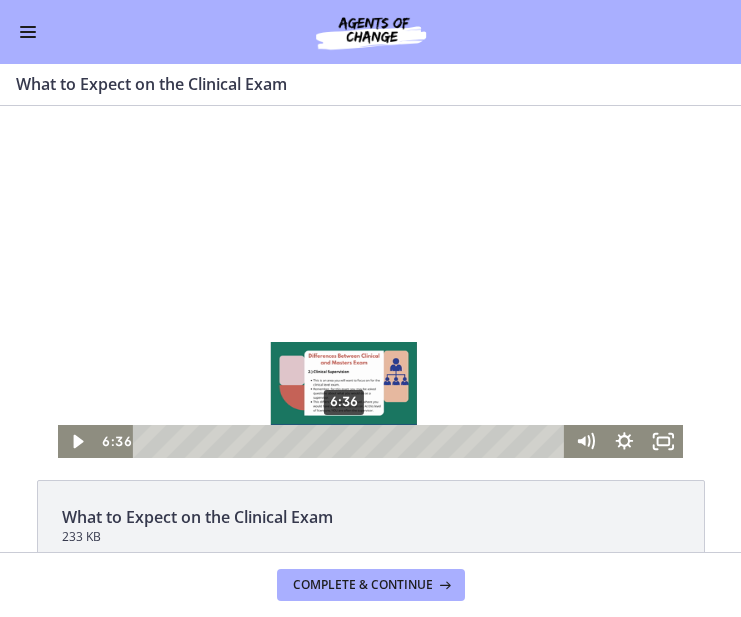 click on "6:36" at bounding box center [352, 441] 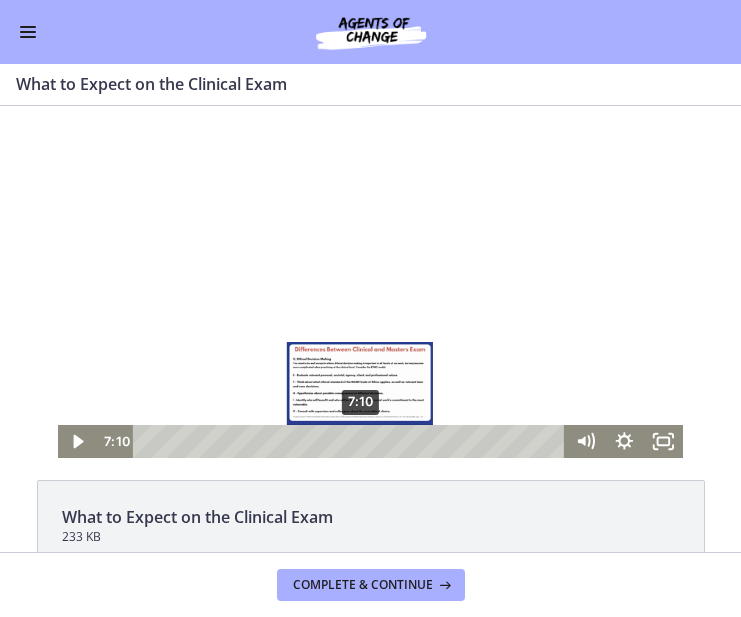 click on "7:10" at bounding box center [352, 441] 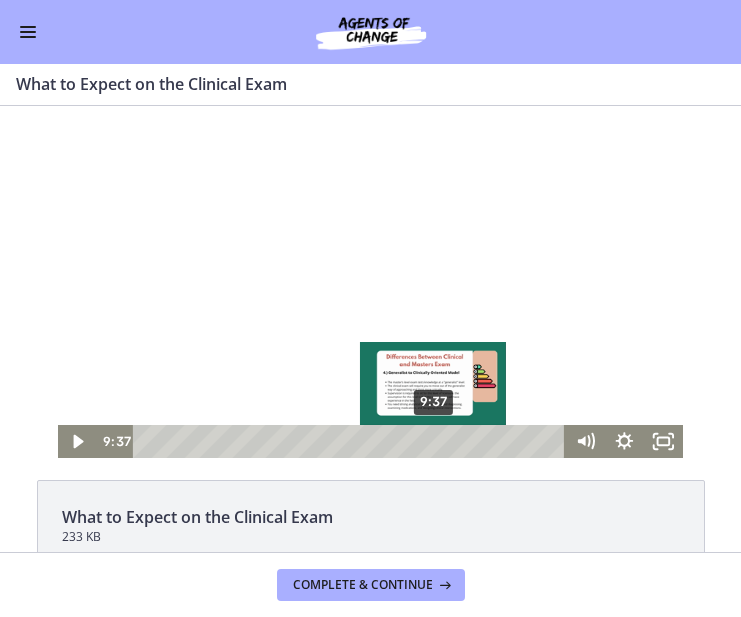 click on "9:37" at bounding box center (352, 441) 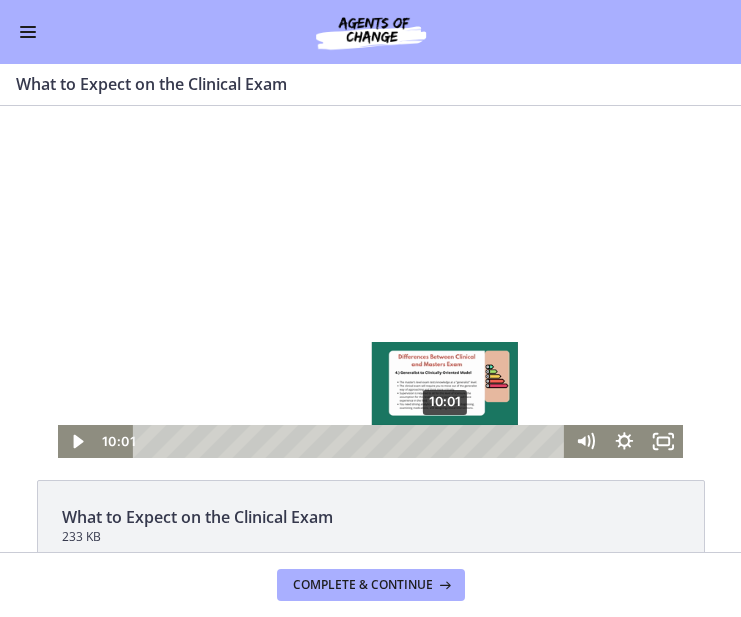 click on "10:01" at bounding box center [352, 441] 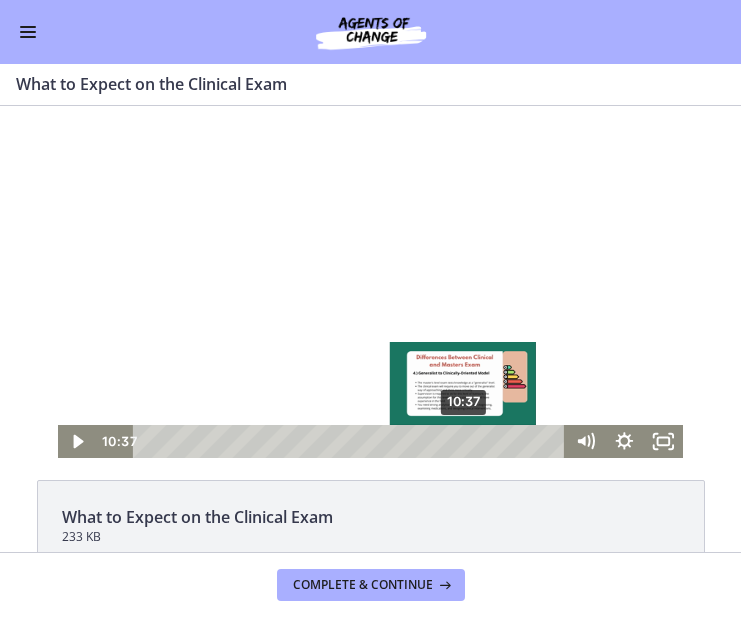 click on "10:37" at bounding box center (352, 441) 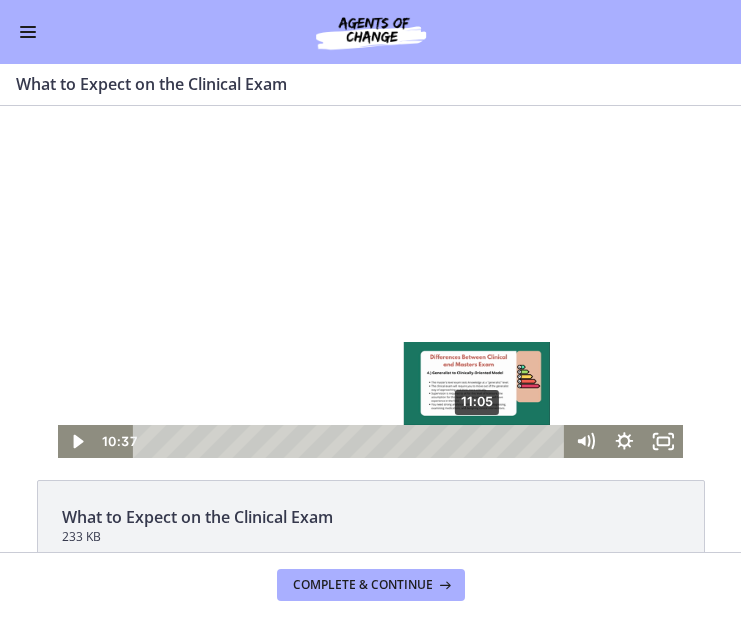 click on "11:05" at bounding box center (352, 441) 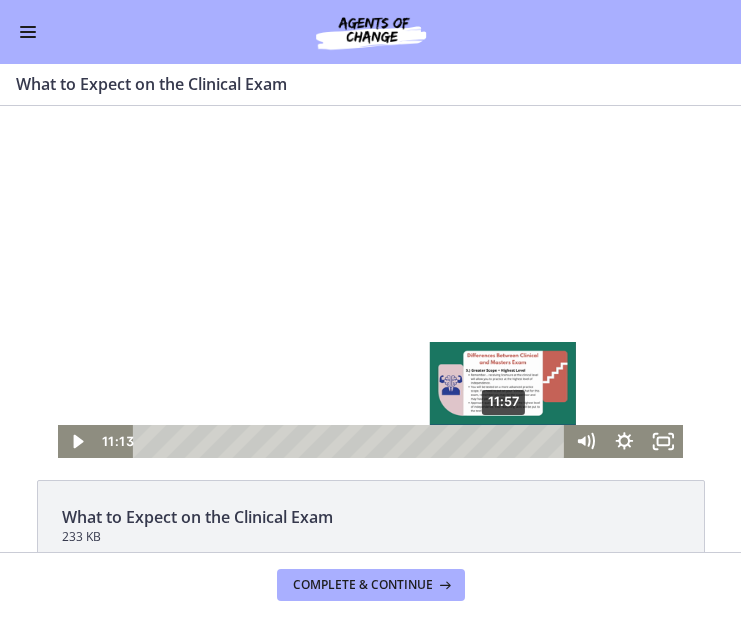 click on "11:57" at bounding box center [352, 441] 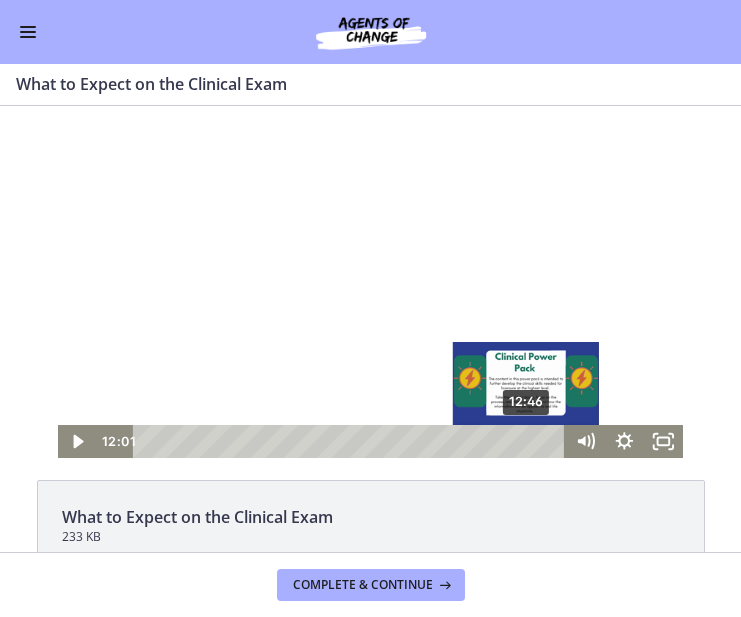 click on "12:46" at bounding box center (352, 441) 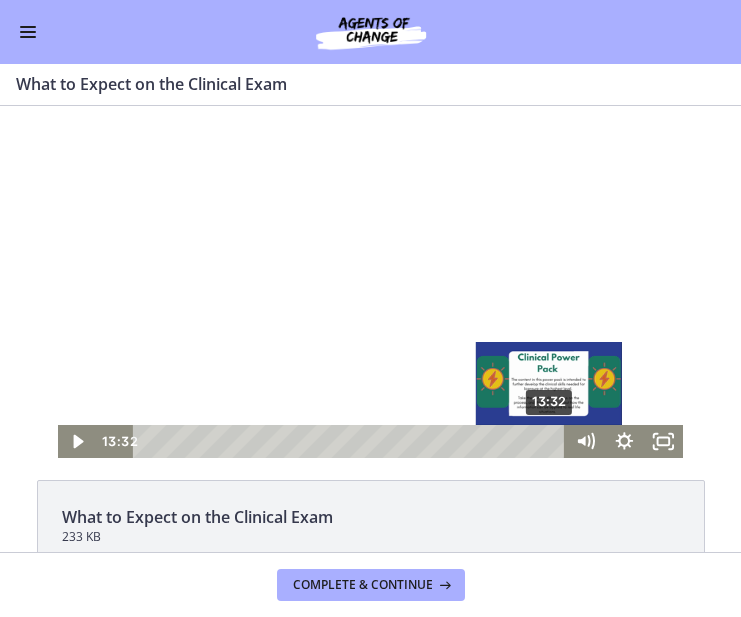click on "13:32" at bounding box center (352, 441) 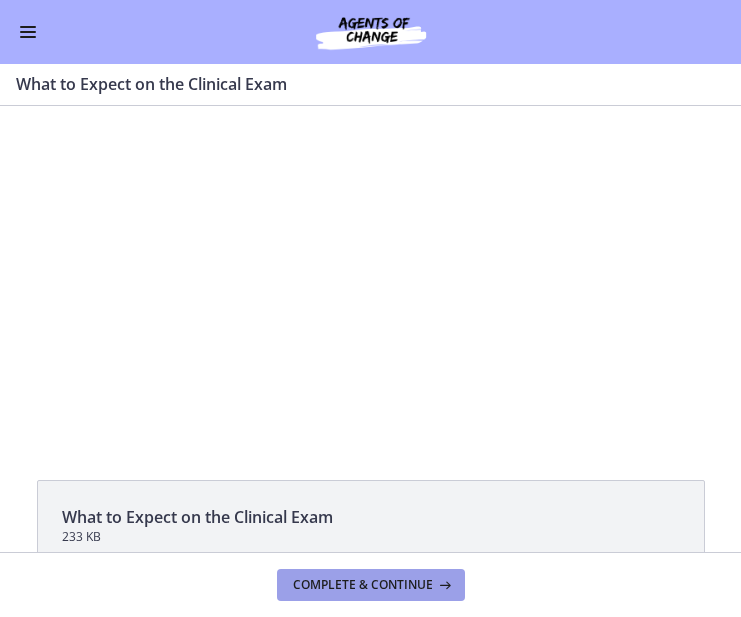 click on "Complete & continue" at bounding box center [371, 585] 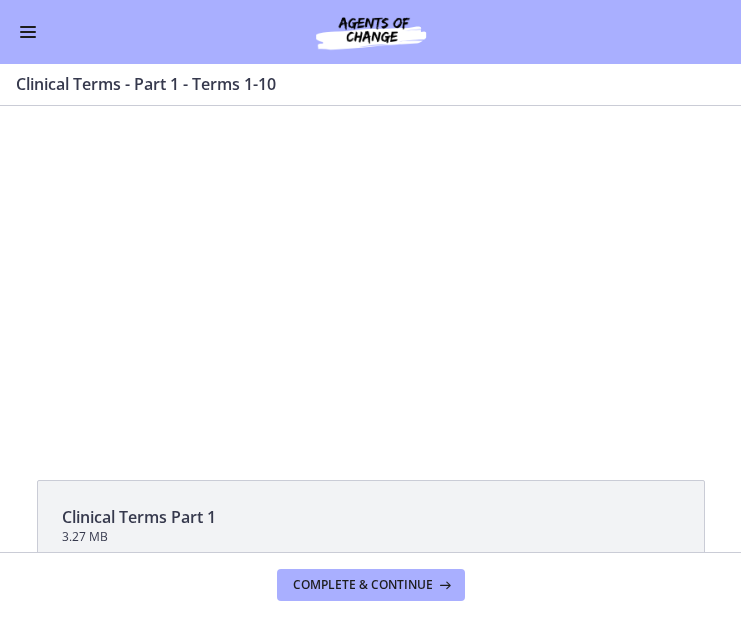 scroll, scrollTop: 0, scrollLeft: 0, axis: both 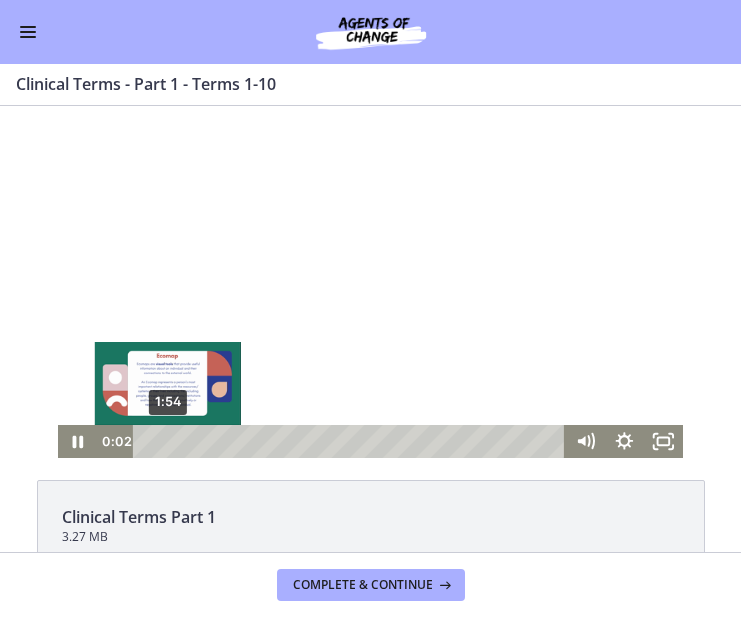 click on "1:54" at bounding box center (352, 441) 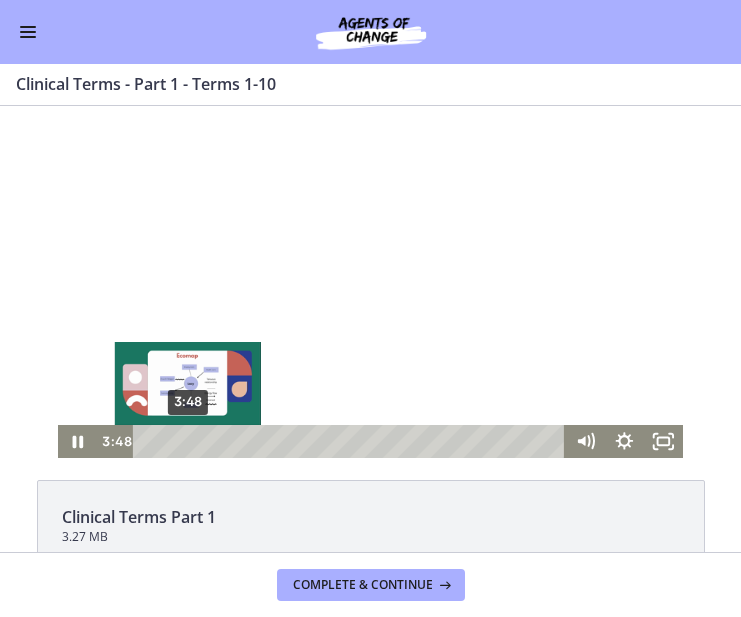 click on "3:48" at bounding box center (352, 441) 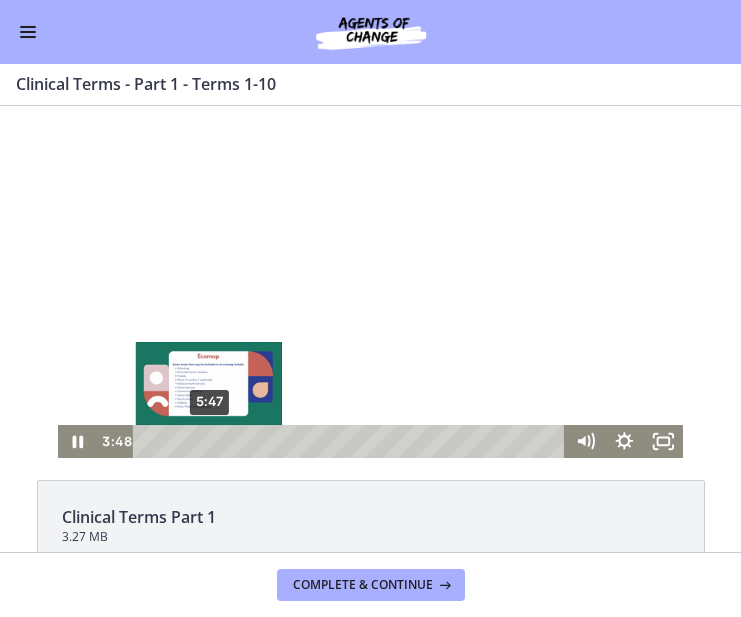 click on "5:47" at bounding box center (352, 441) 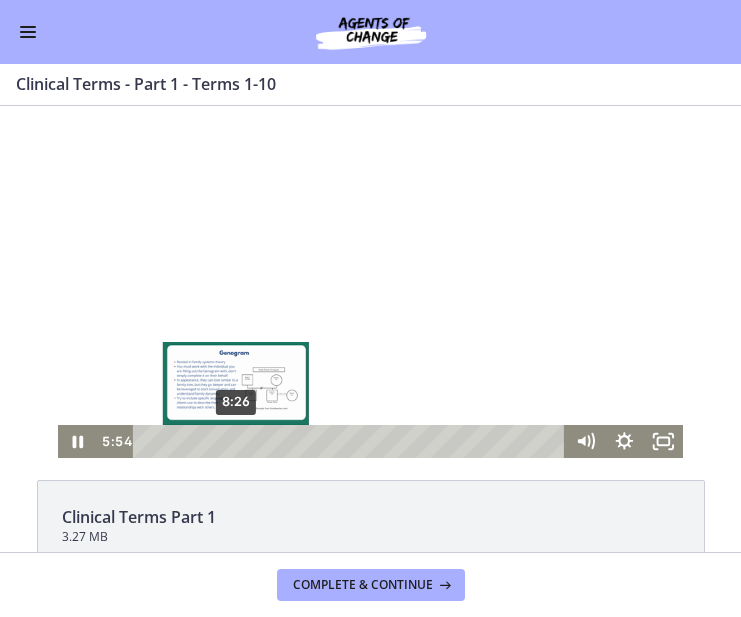 click on "8:26" at bounding box center (352, 441) 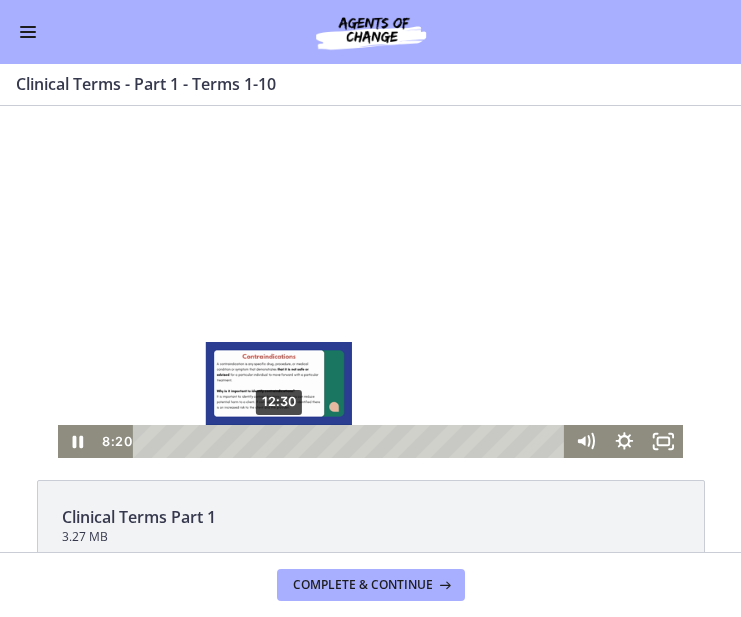 click on "12:30" at bounding box center [352, 441] 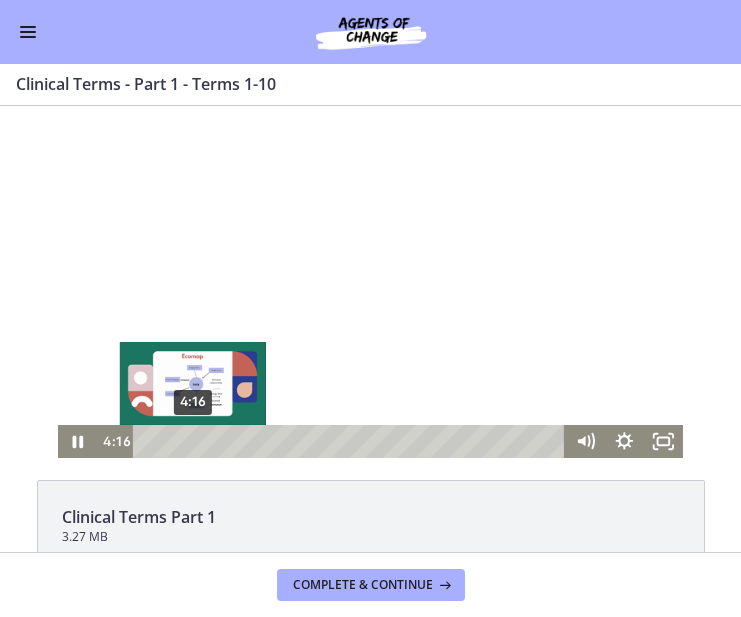 click on "4:16" at bounding box center (352, 441) 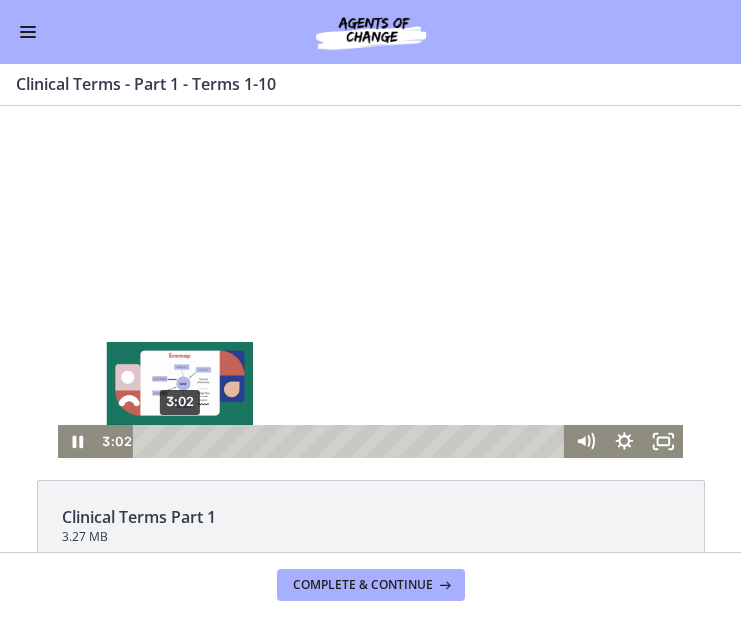 click on "3:02" at bounding box center (352, 441) 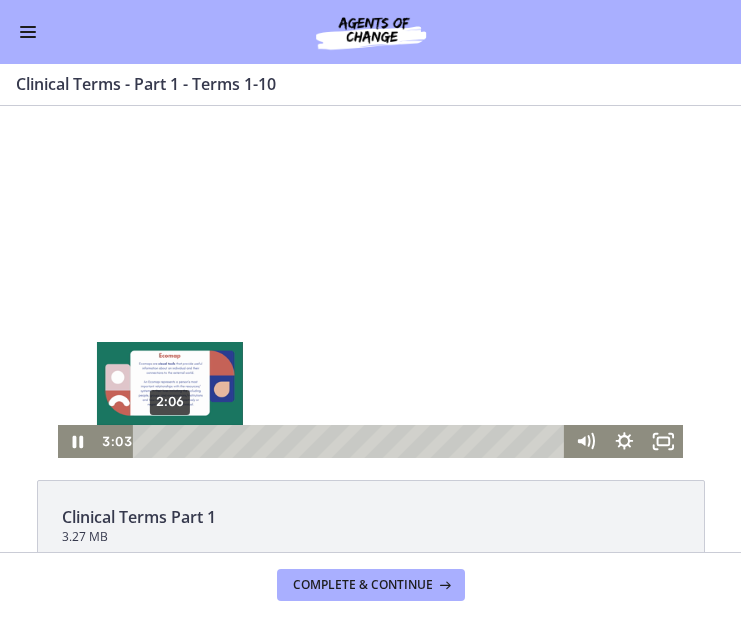 click on "2:06" at bounding box center (352, 441) 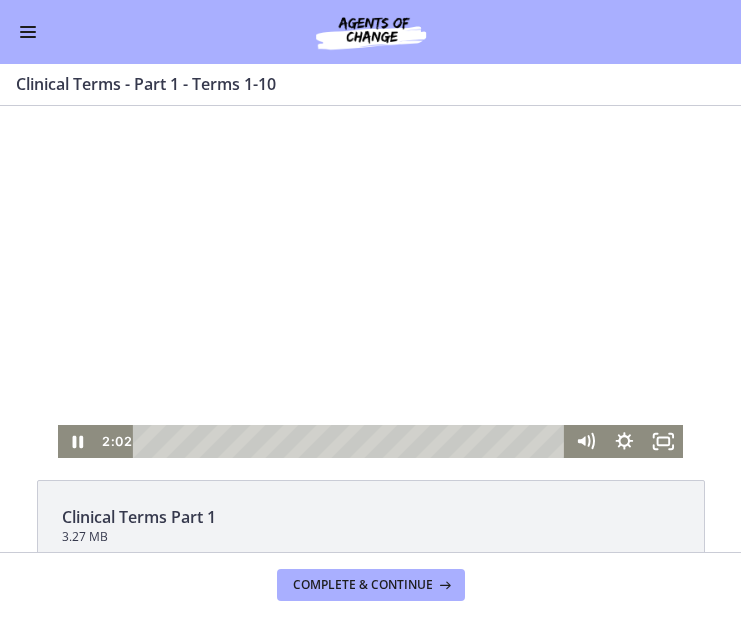 click at bounding box center (371, 282) 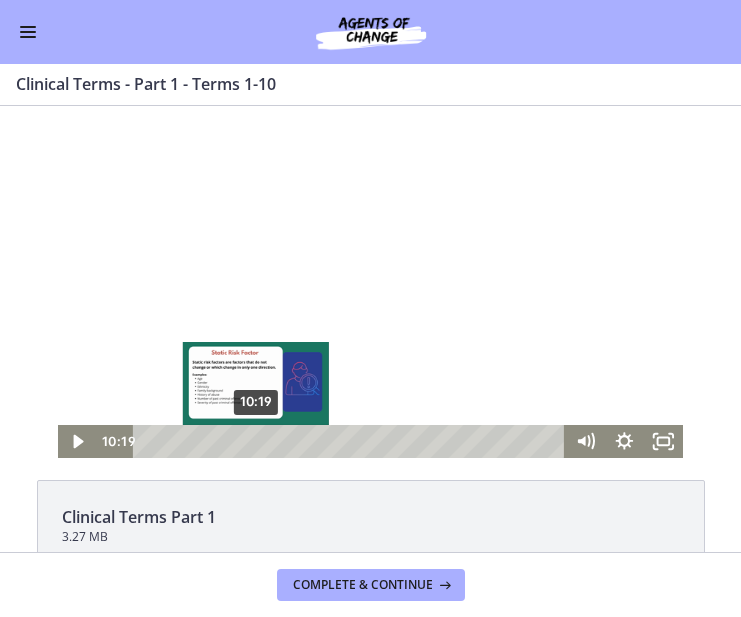 click on "10:19" at bounding box center (352, 441) 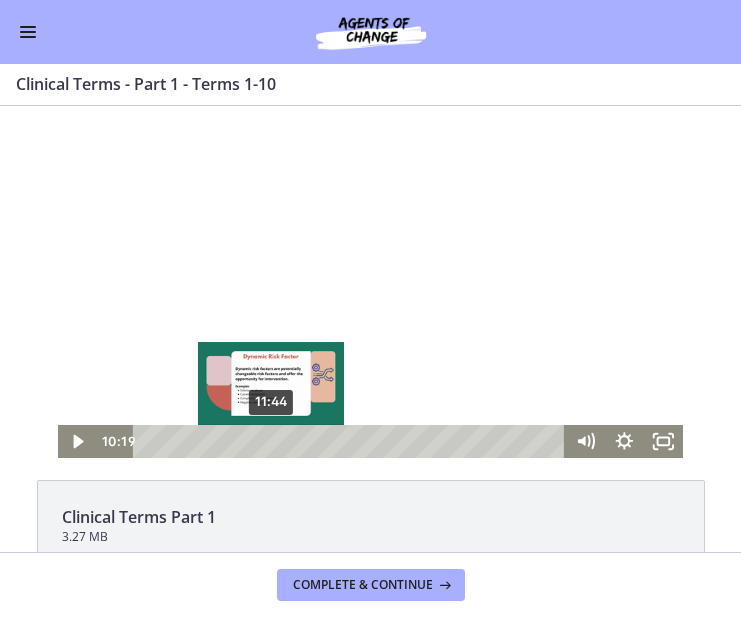 click on "11:44" at bounding box center (352, 441) 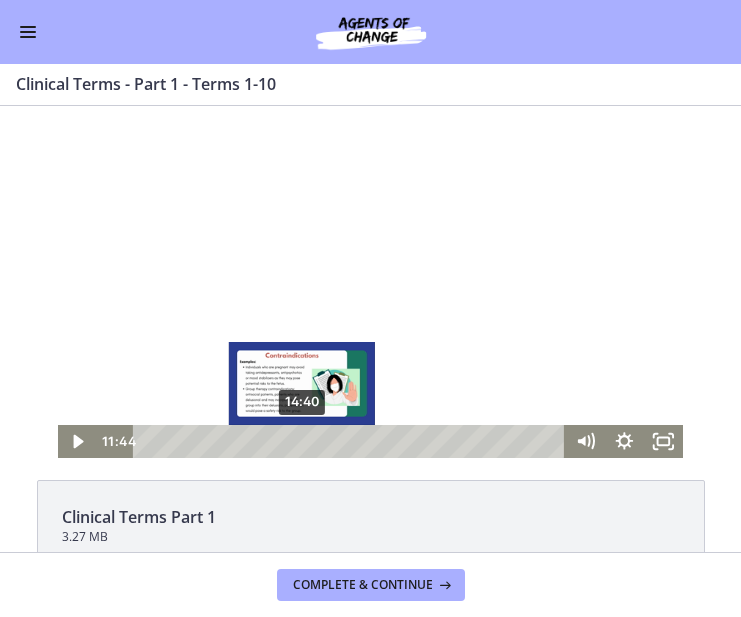 click on "14:40" at bounding box center [352, 441] 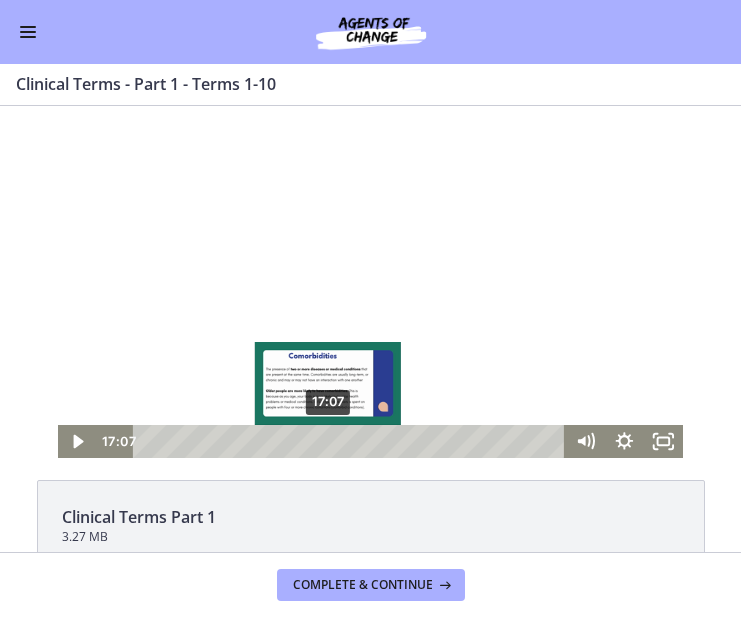 click on "17:07" at bounding box center [352, 441] 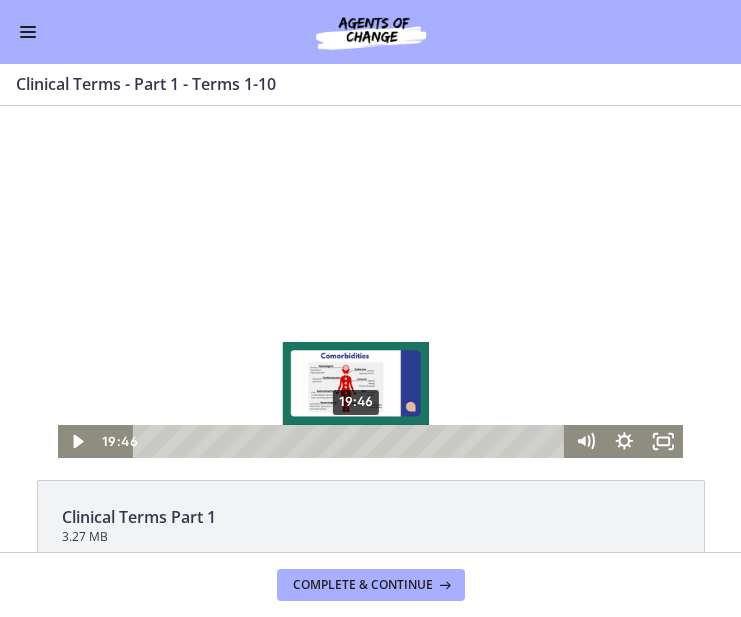 click on "19:46" at bounding box center [352, 441] 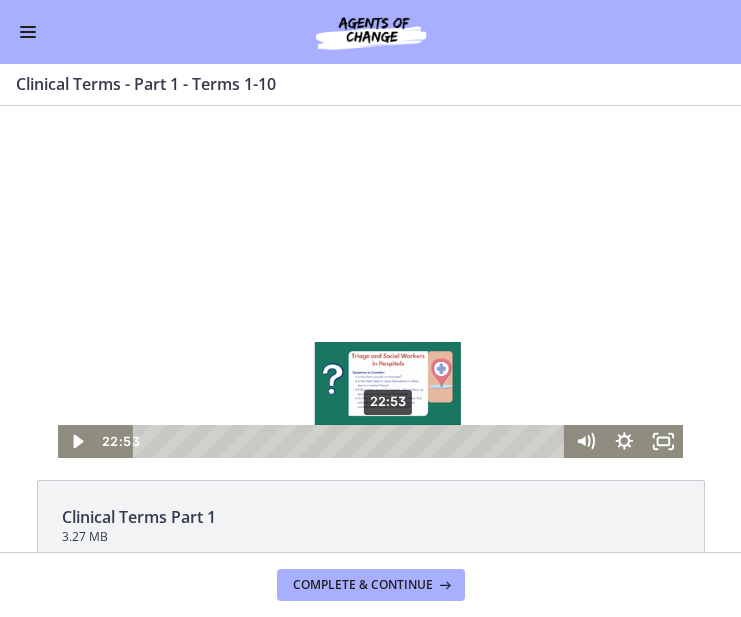 click on "22:53" at bounding box center (352, 441) 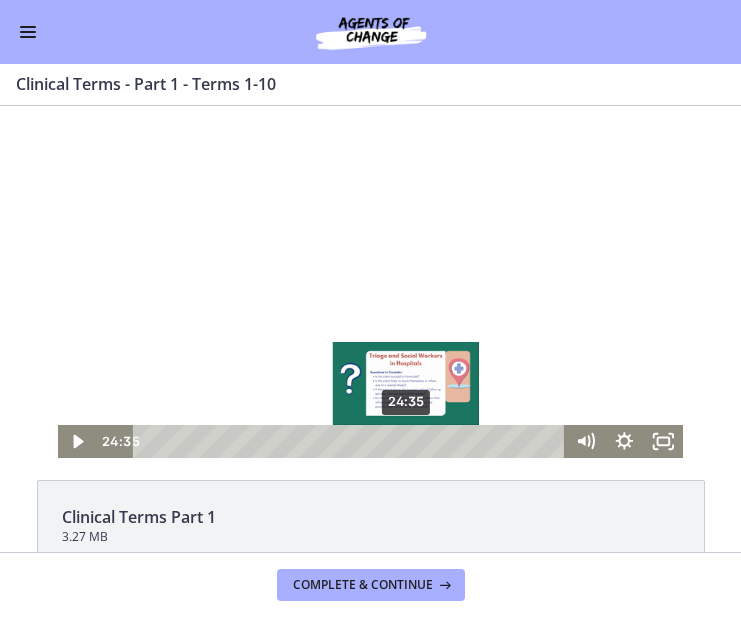 click on "24:35" at bounding box center [352, 441] 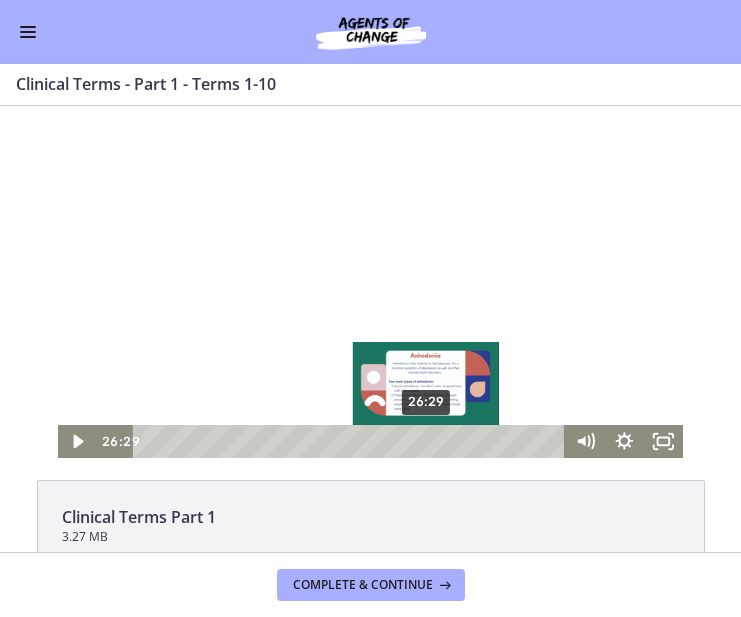 click on "26:29" at bounding box center [352, 441] 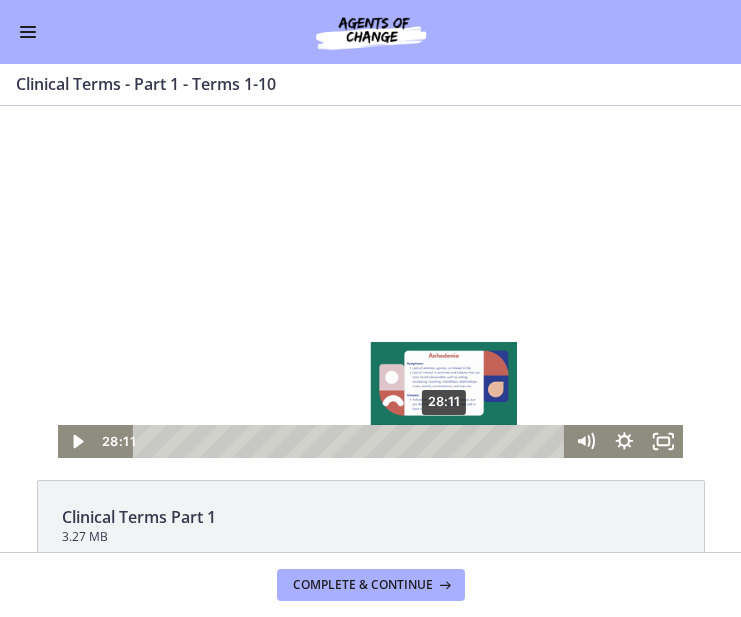 click on "28:11" at bounding box center [352, 441] 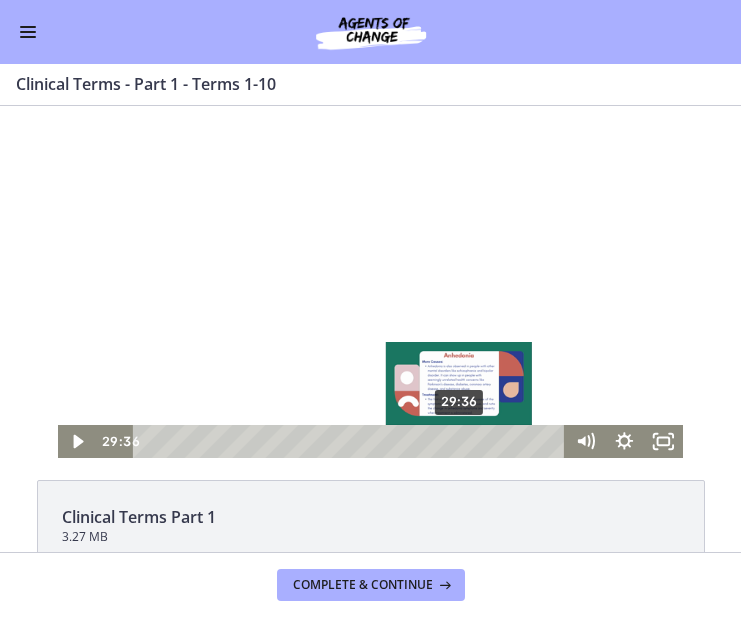 click on "29:36" at bounding box center [352, 441] 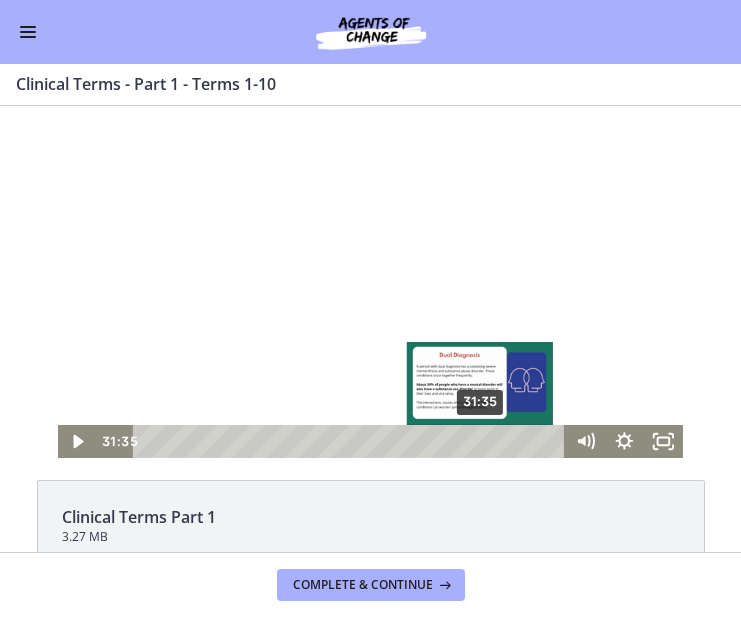 click on "31:35" at bounding box center [352, 441] 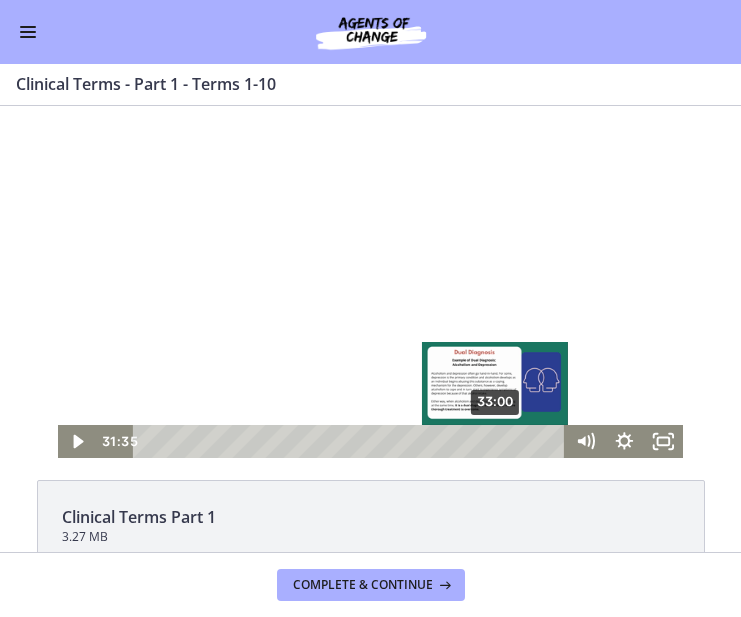 click on "33:00" at bounding box center (352, 441) 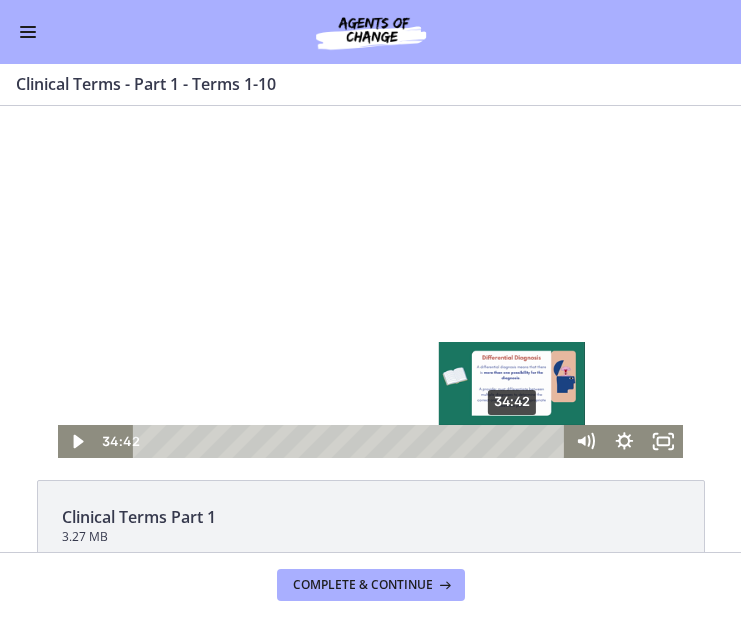 click on "34:42" at bounding box center [352, 441] 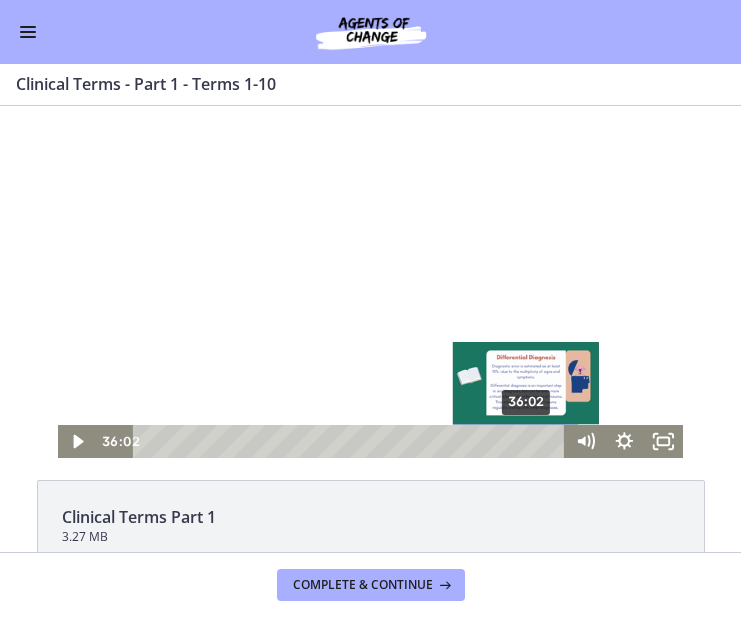 click on "36:02" at bounding box center (352, 441) 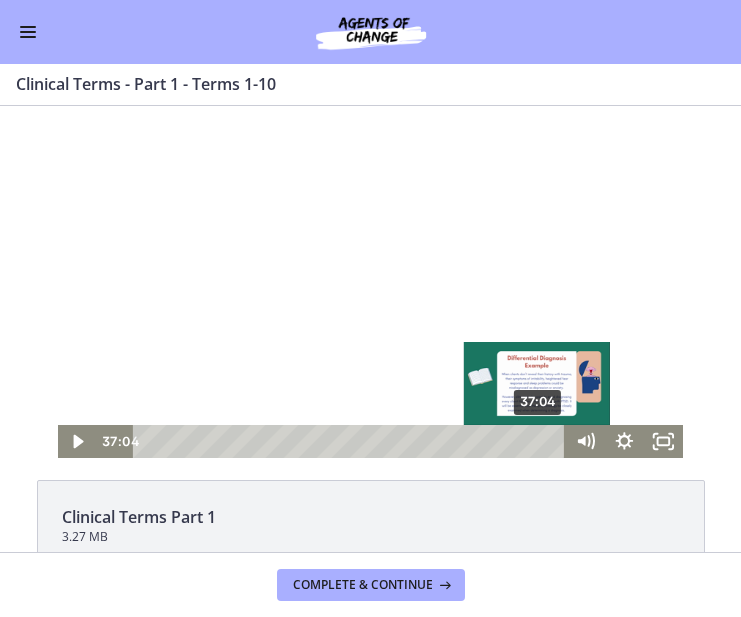 click on "37:04" at bounding box center (352, 441) 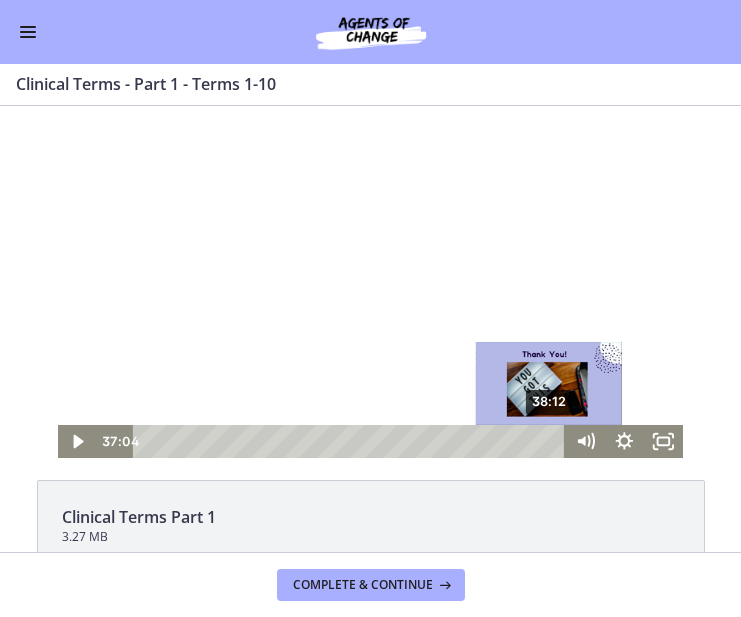 click on "38:12" at bounding box center [352, 441] 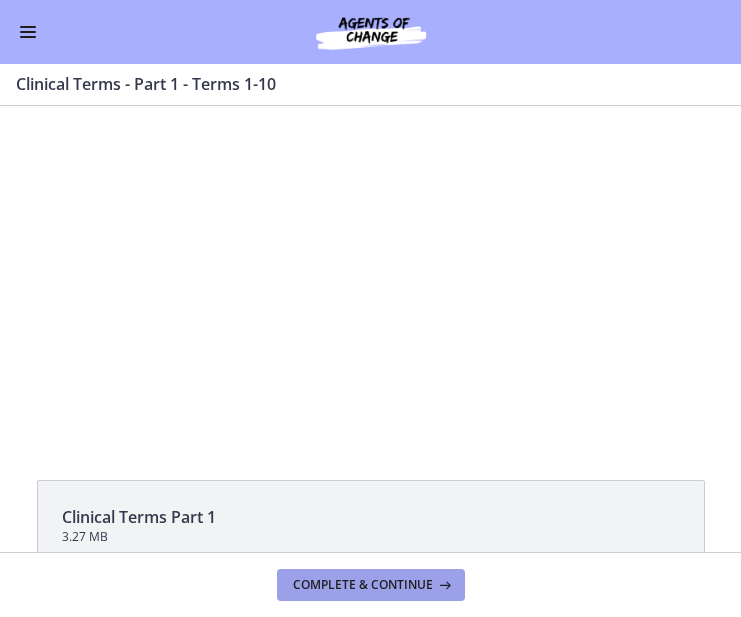 click on "Complete & continue" at bounding box center [363, 585] 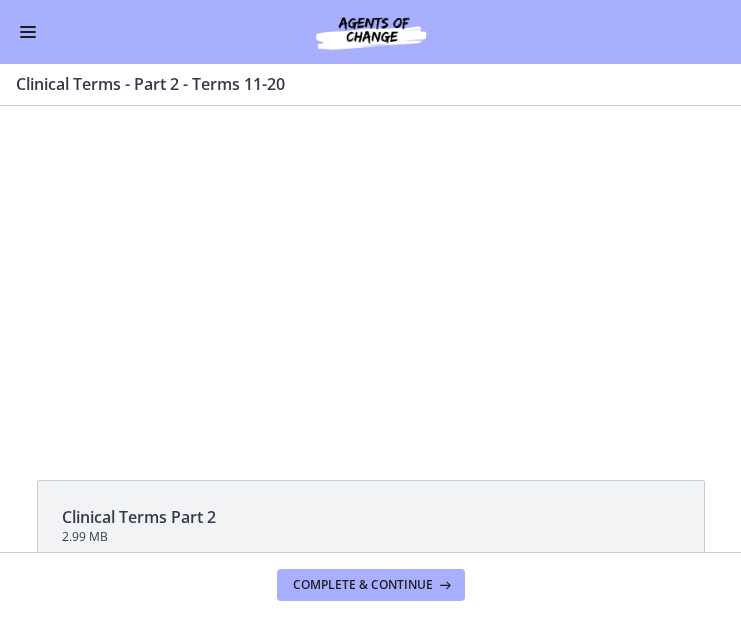 scroll, scrollTop: 0, scrollLeft: 0, axis: both 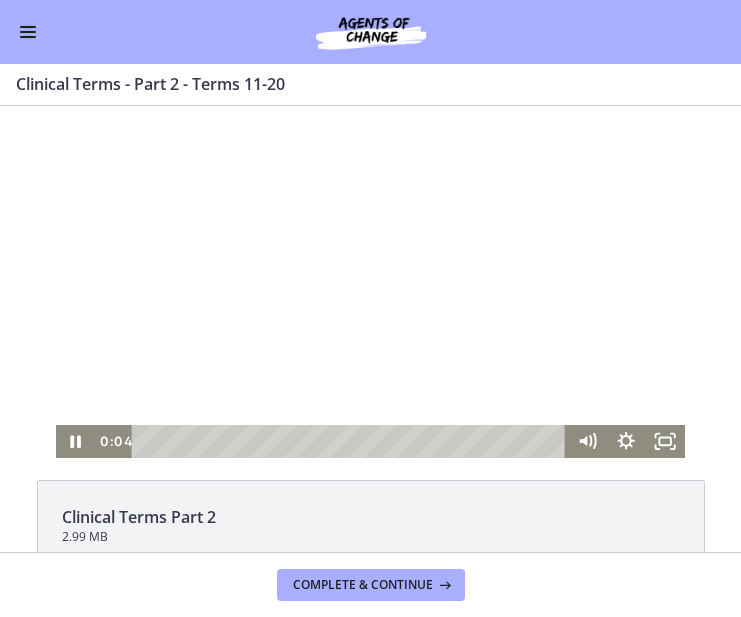 click at bounding box center (370, 282) 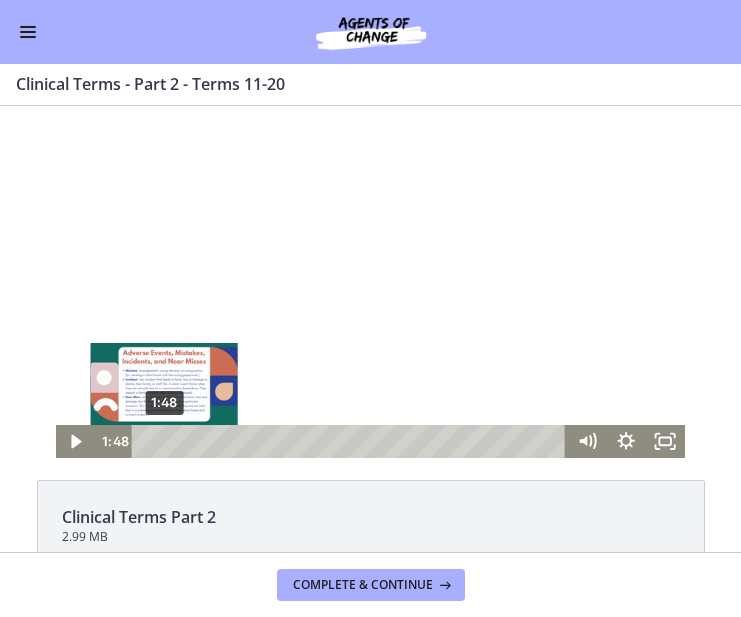 click on "1:48" at bounding box center (352, 441) 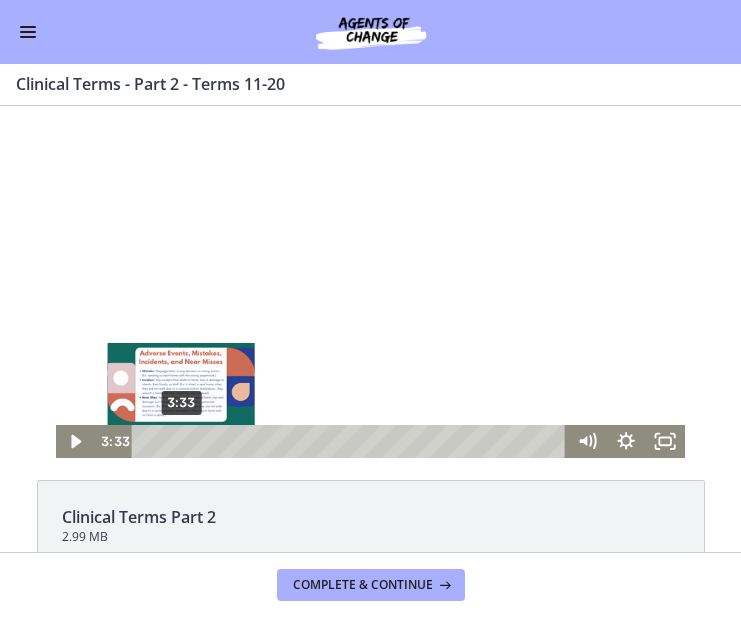click on "3:33" at bounding box center (352, 441) 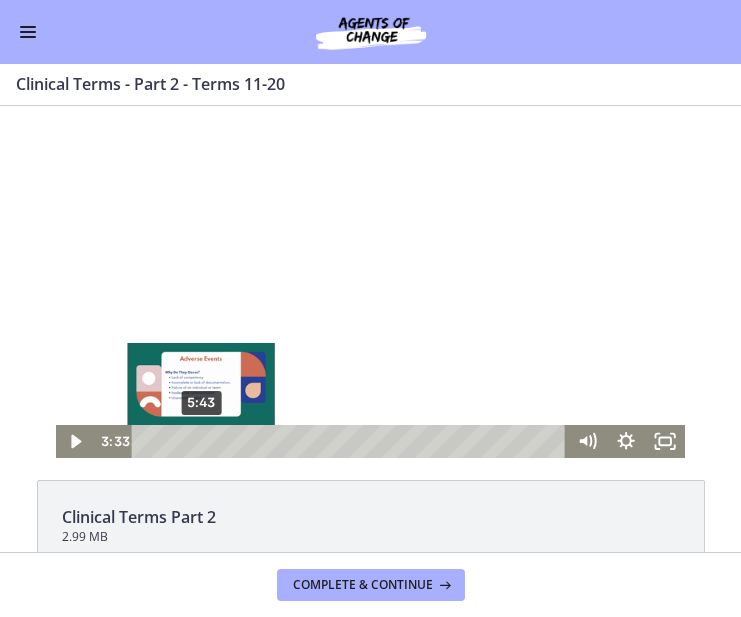click on "5:43" at bounding box center [352, 441] 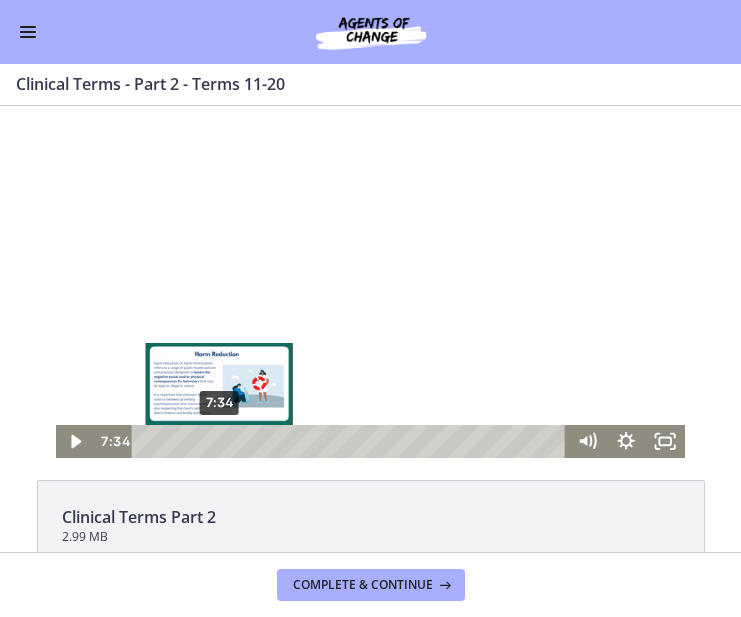 click on "7:34" at bounding box center (352, 441) 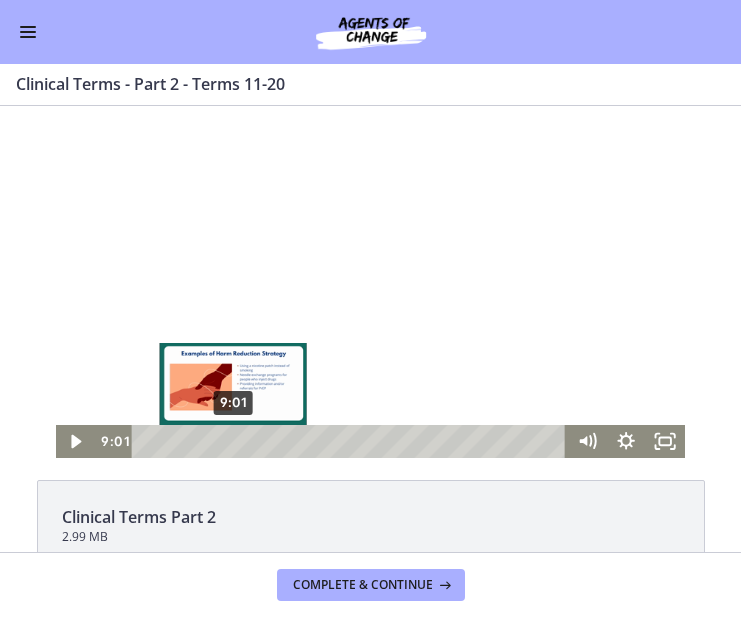 click on "9:01" at bounding box center (352, 441) 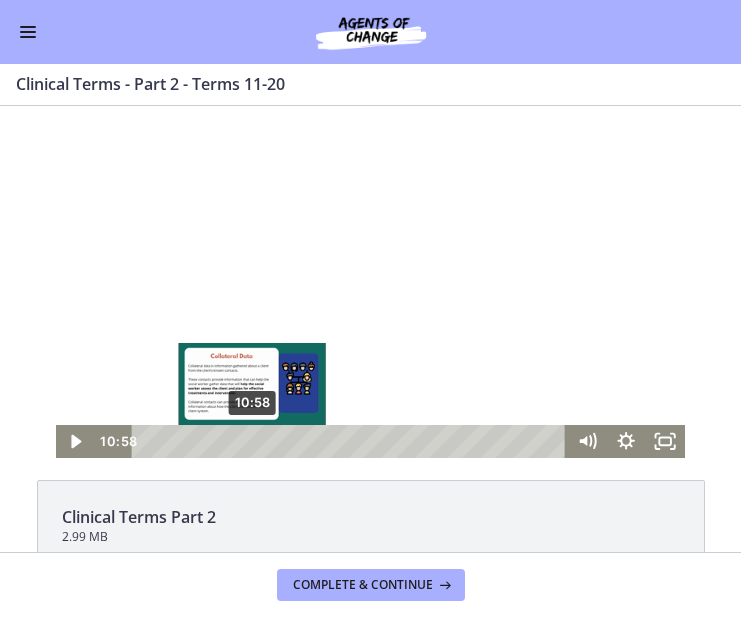 click on "10:58" at bounding box center [352, 441] 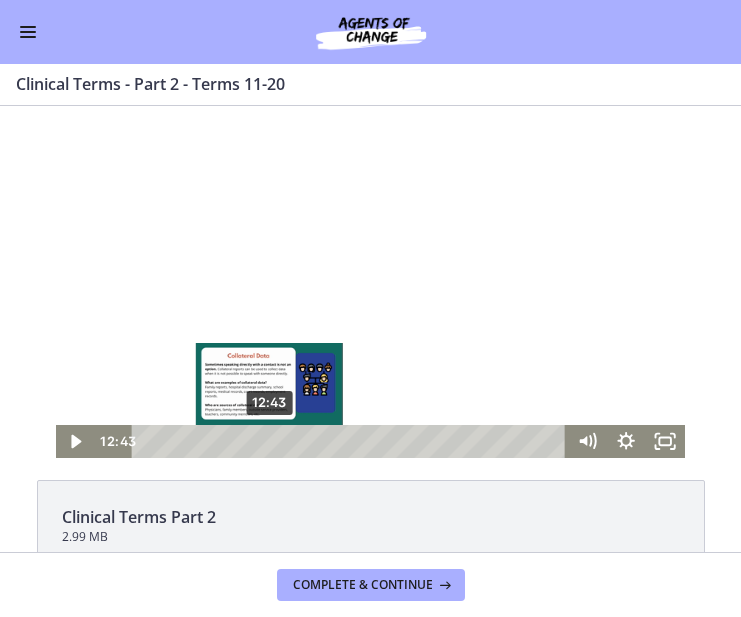 click on "12:43" at bounding box center (352, 441) 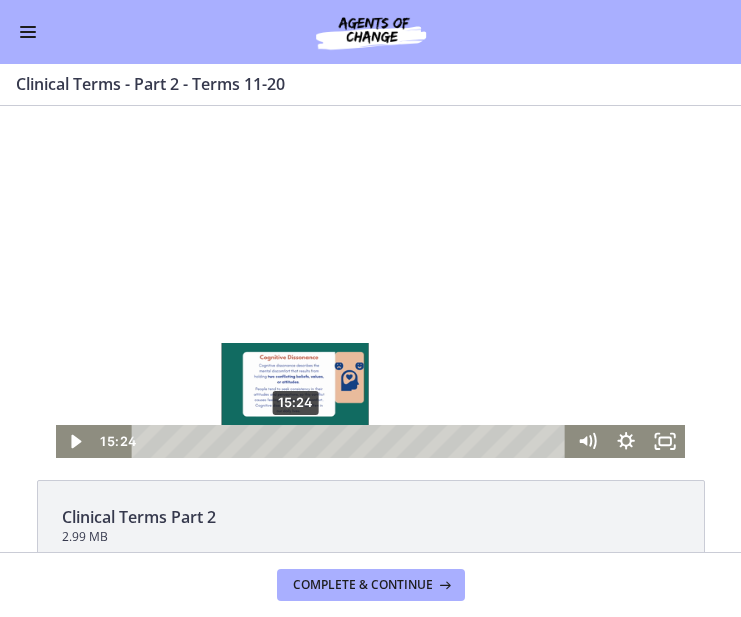 click on "15:24" at bounding box center [352, 441] 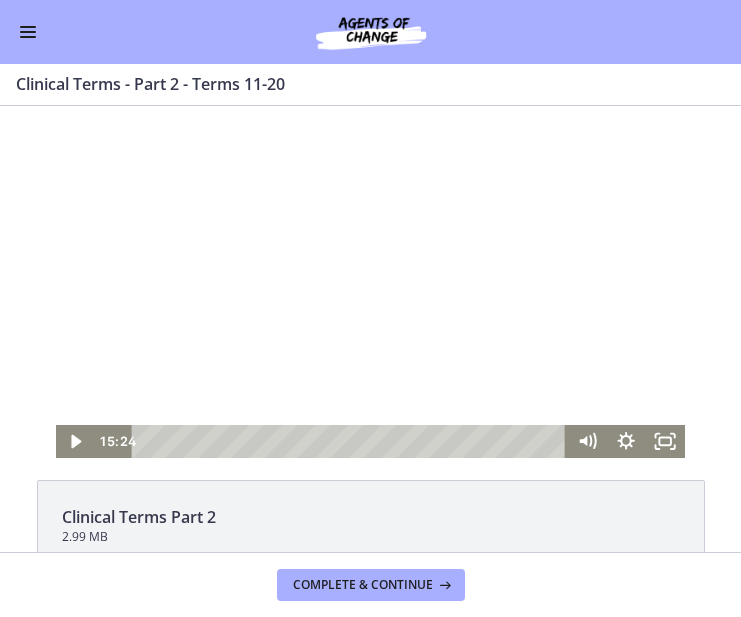 click at bounding box center [370, 282] 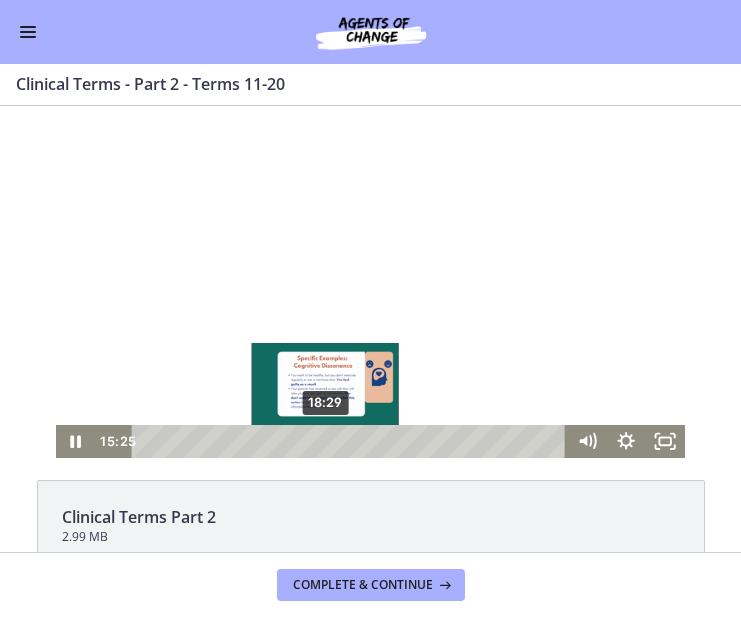 click on "18:29" at bounding box center (352, 441) 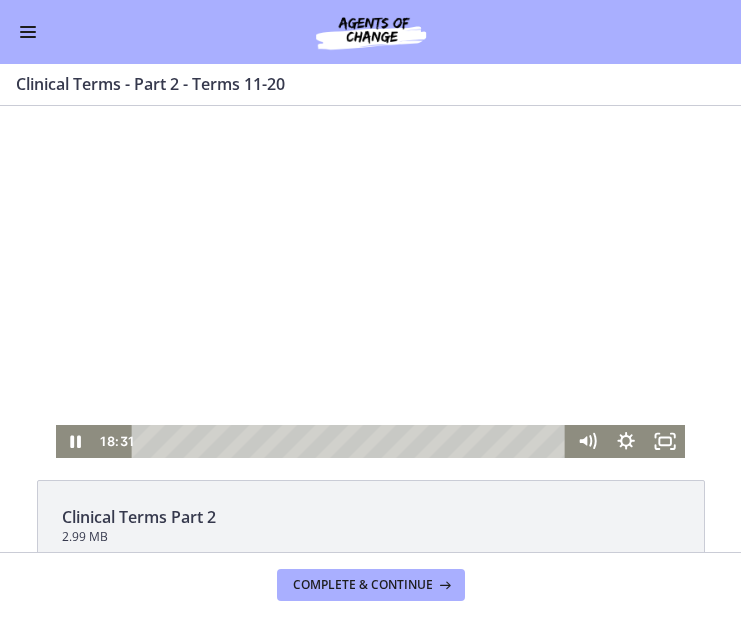 click at bounding box center [370, 282] 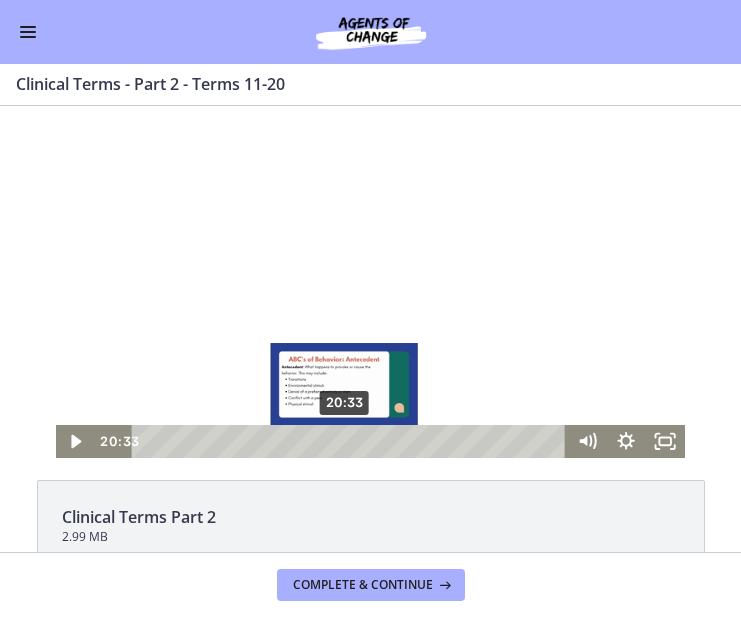 click on "20:33" at bounding box center [352, 441] 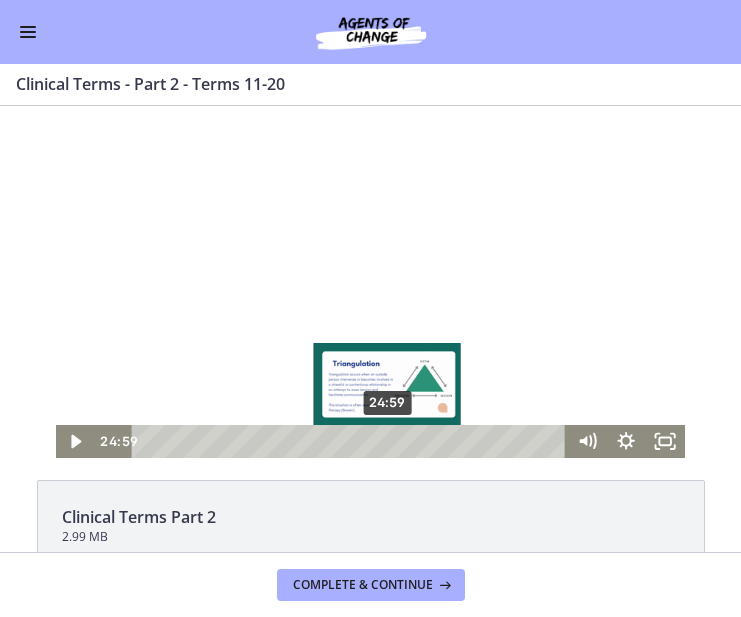 click on "24:59" at bounding box center [352, 441] 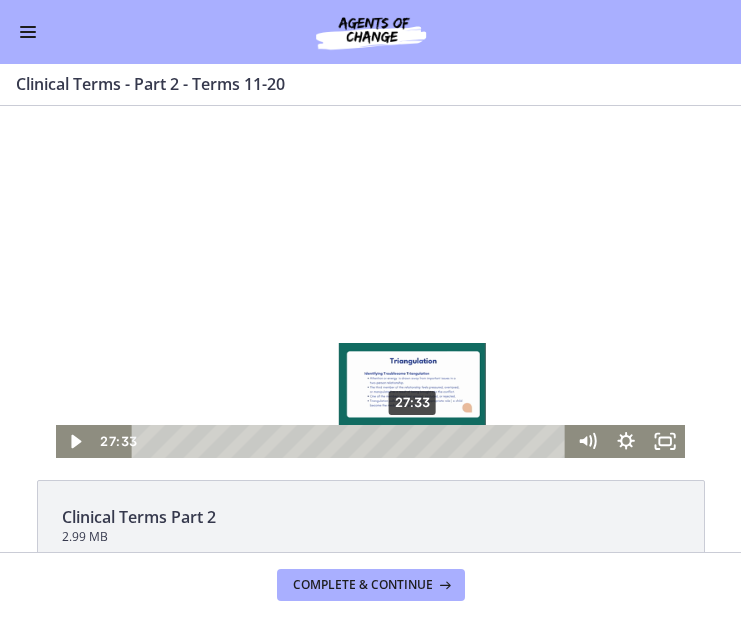 click on "27:33" at bounding box center [352, 441] 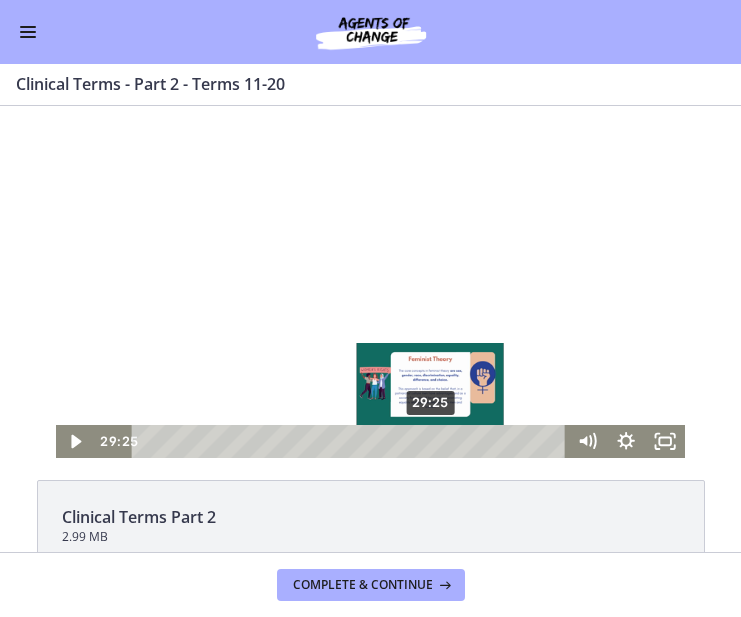 click on "29:25" at bounding box center (352, 441) 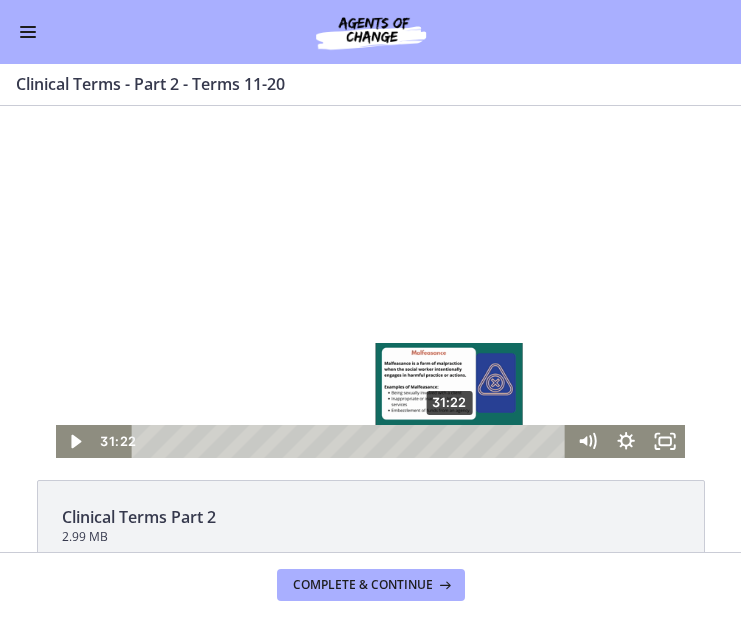 click on "31:22" at bounding box center [352, 441] 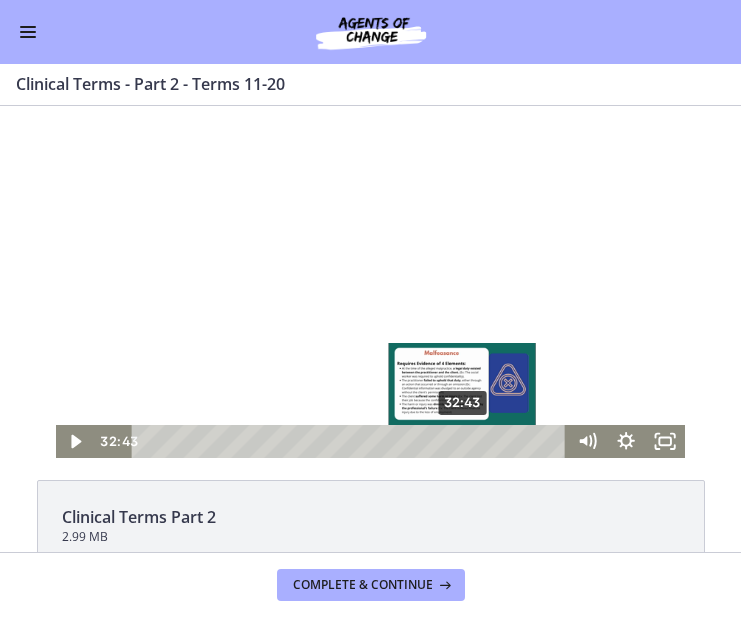 click on "32:43" at bounding box center (352, 441) 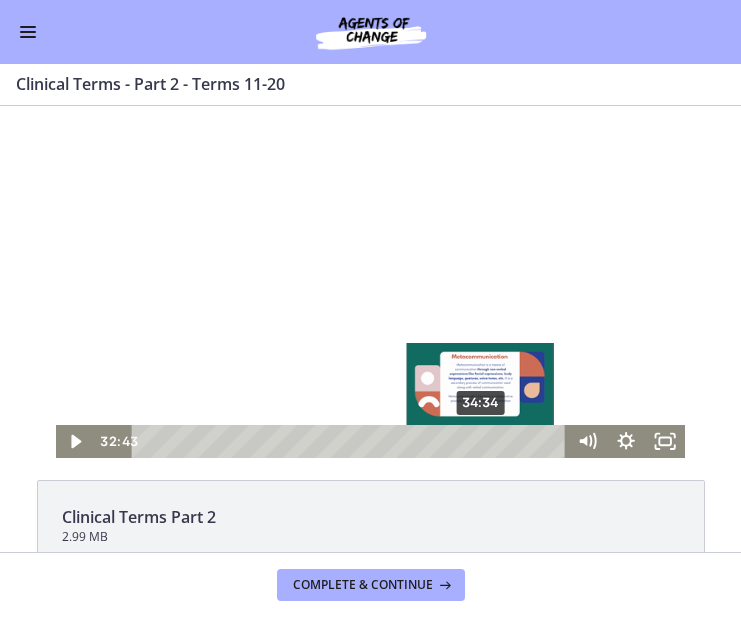 click on "34:34" at bounding box center [352, 441] 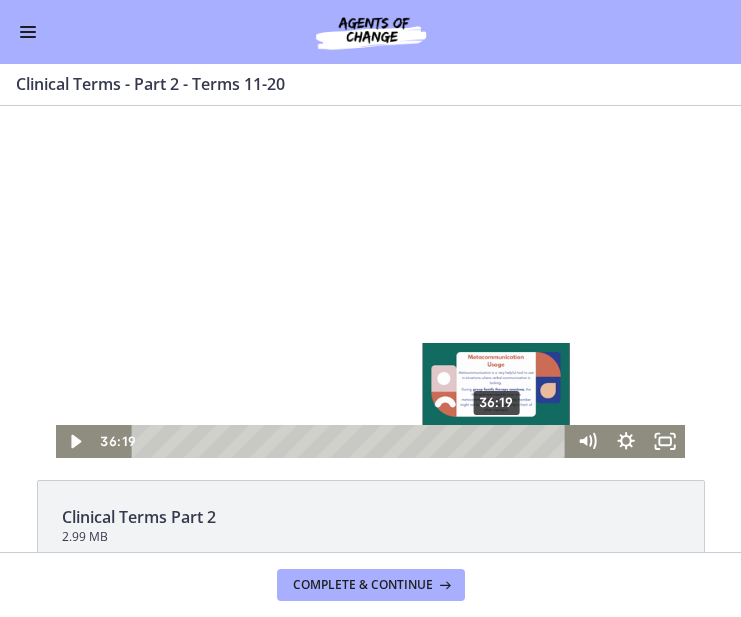 click on "36:19" at bounding box center [352, 441] 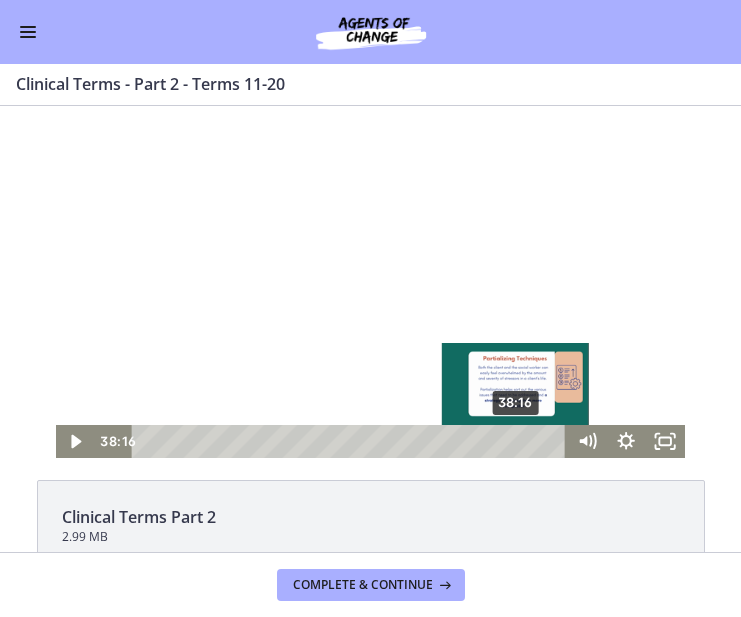 click on "38:16" at bounding box center [352, 441] 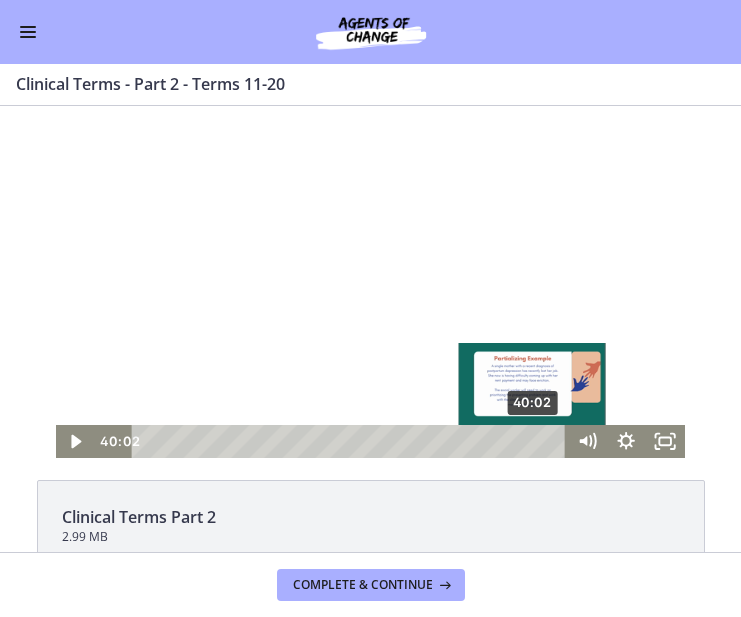 click on "40:02" at bounding box center (352, 441) 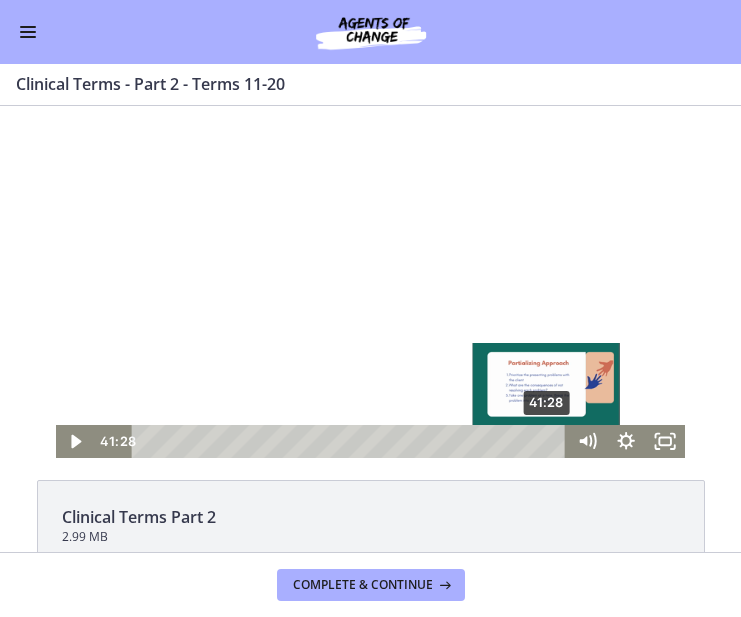 click on "41:28" at bounding box center (352, 441) 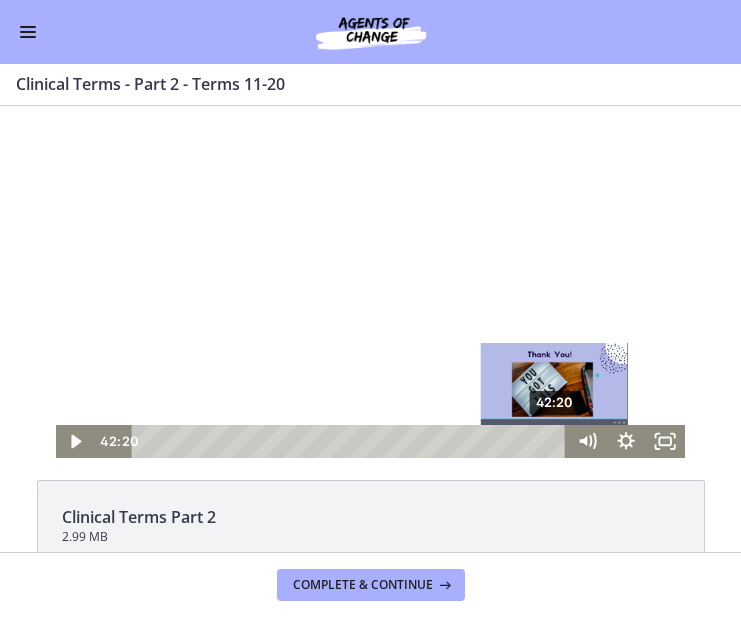 click on "42:20" at bounding box center (352, 441) 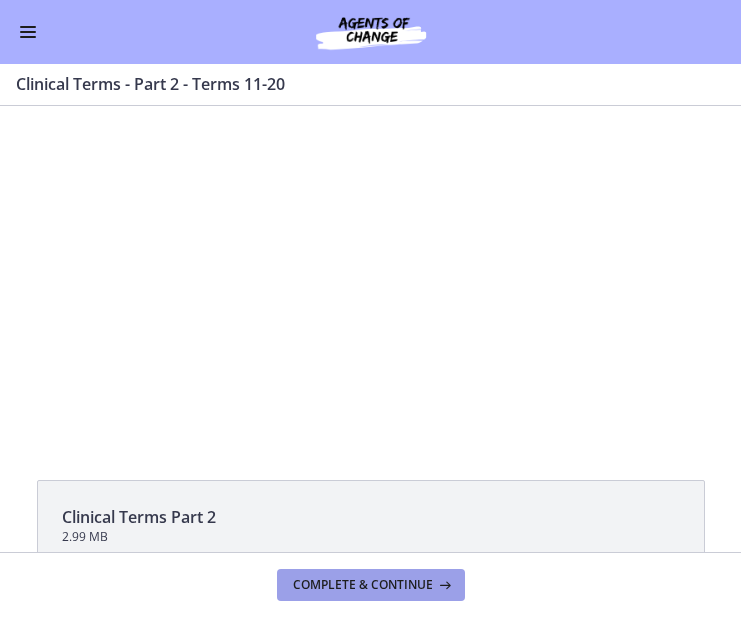 click on "Complete & continue" at bounding box center (363, 585) 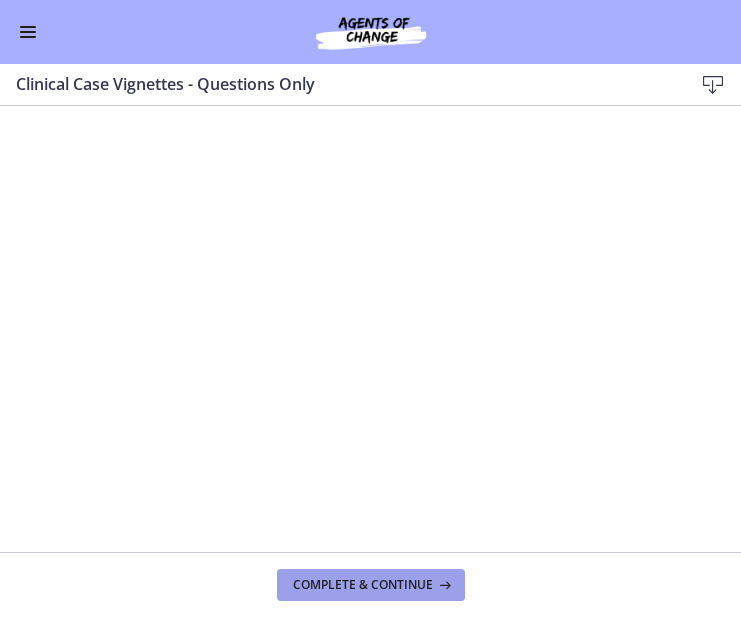 click on "Complete & continue" at bounding box center (363, 585) 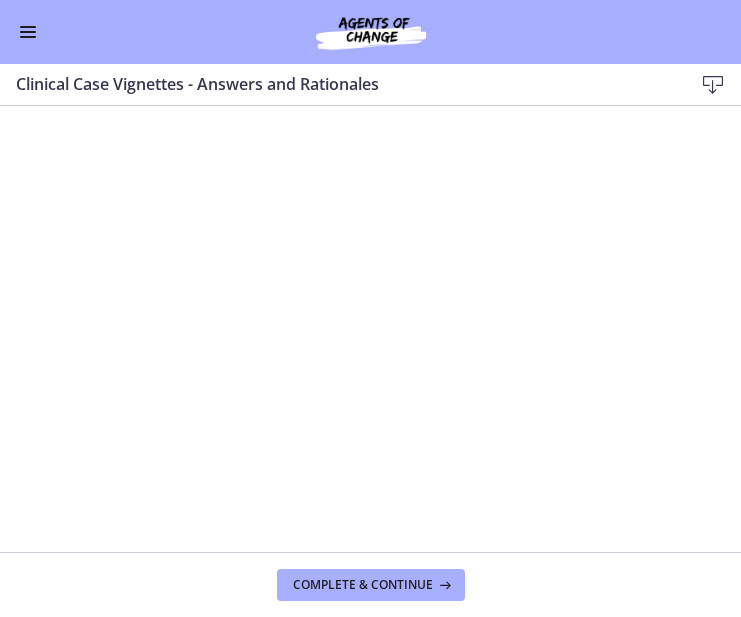 scroll, scrollTop: 0, scrollLeft: 0, axis: both 